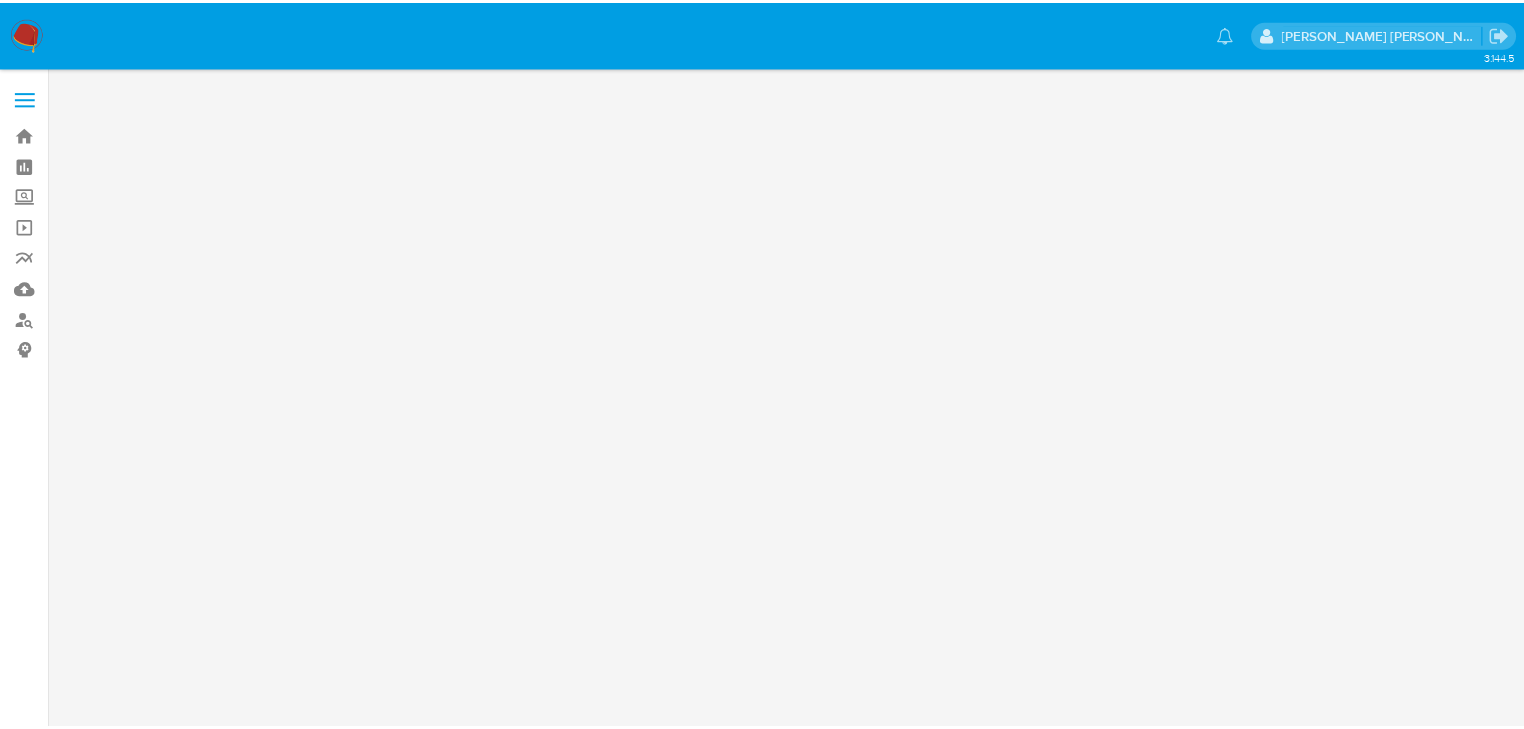 scroll, scrollTop: 0, scrollLeft: 0, axis: both 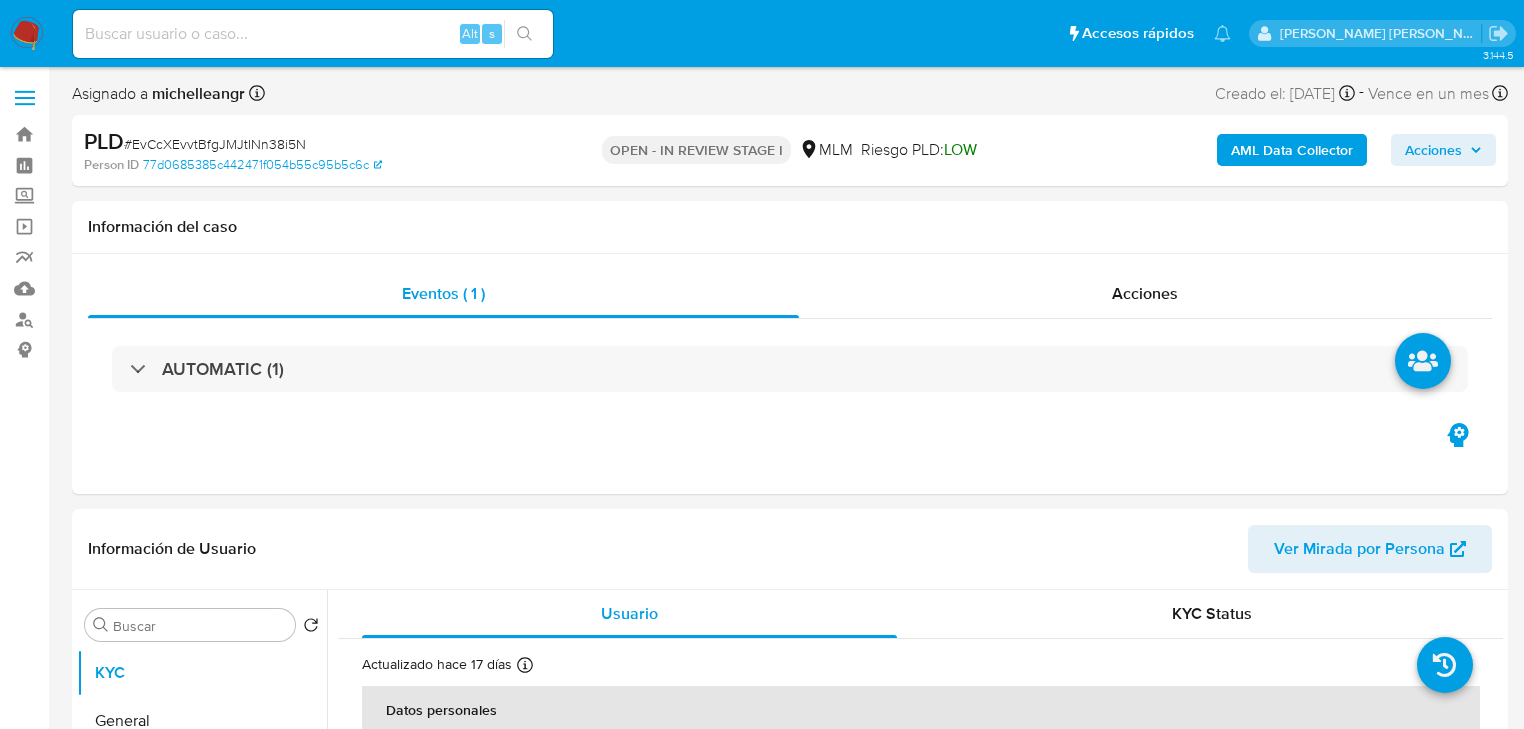 click at bounding box center (313, 34) 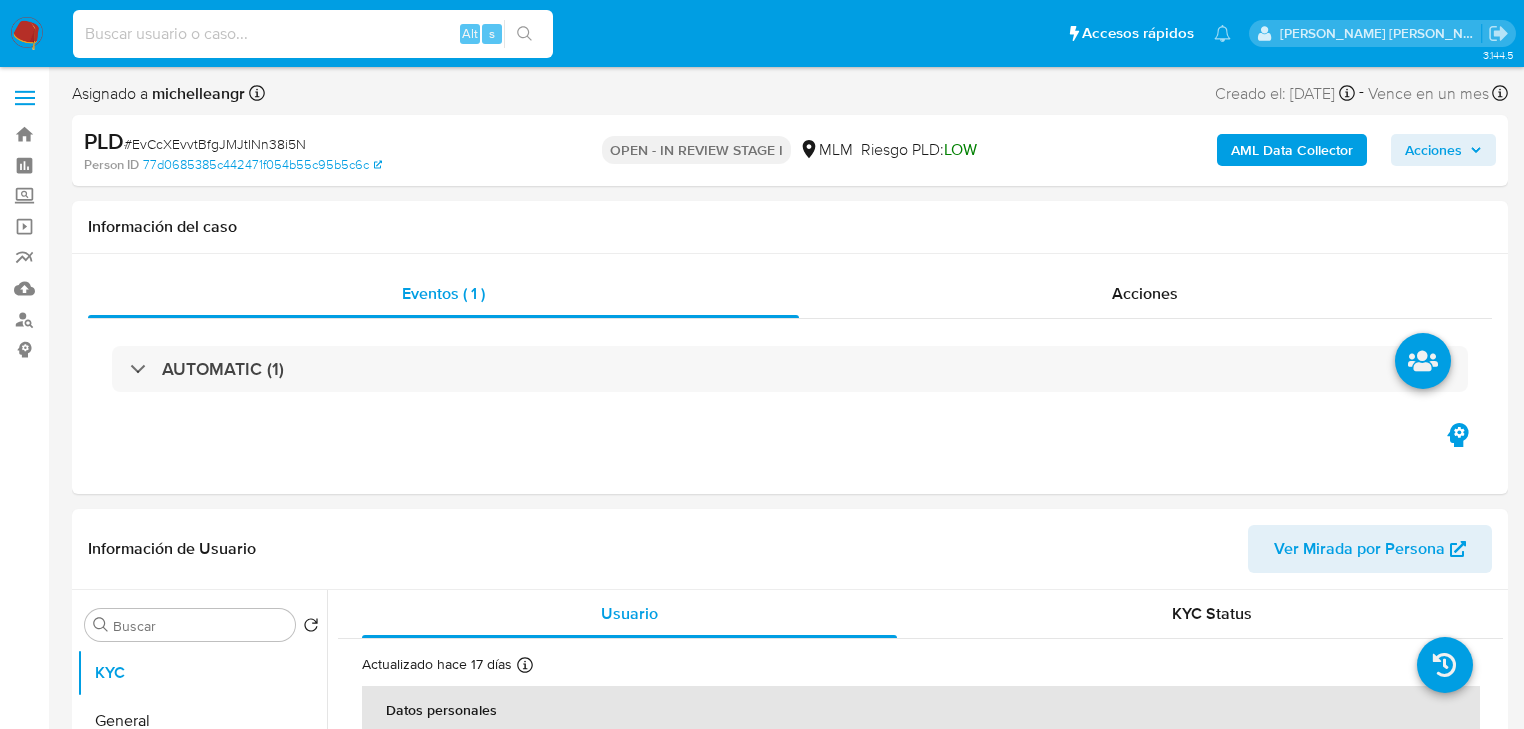 paste on "155216239" 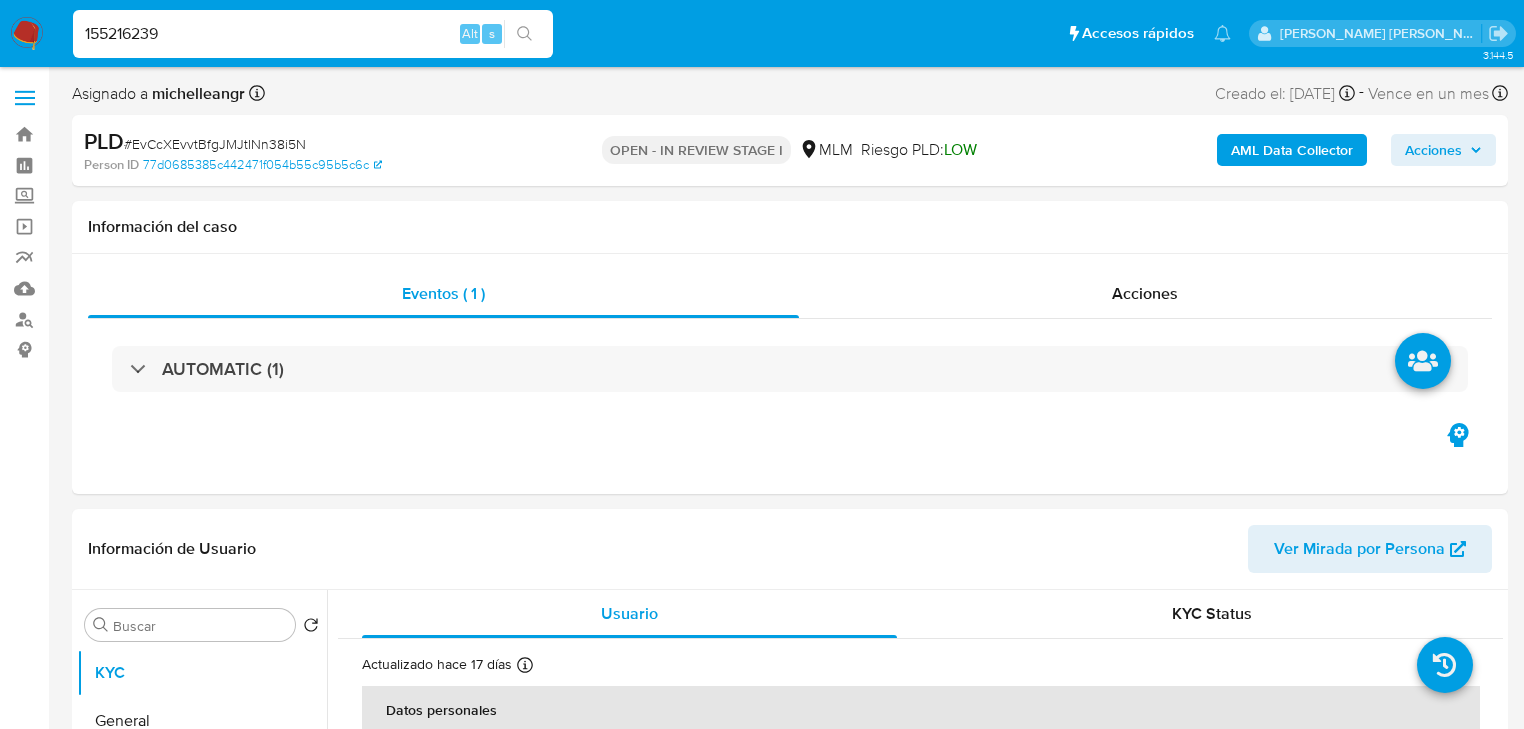 type on "155216239" 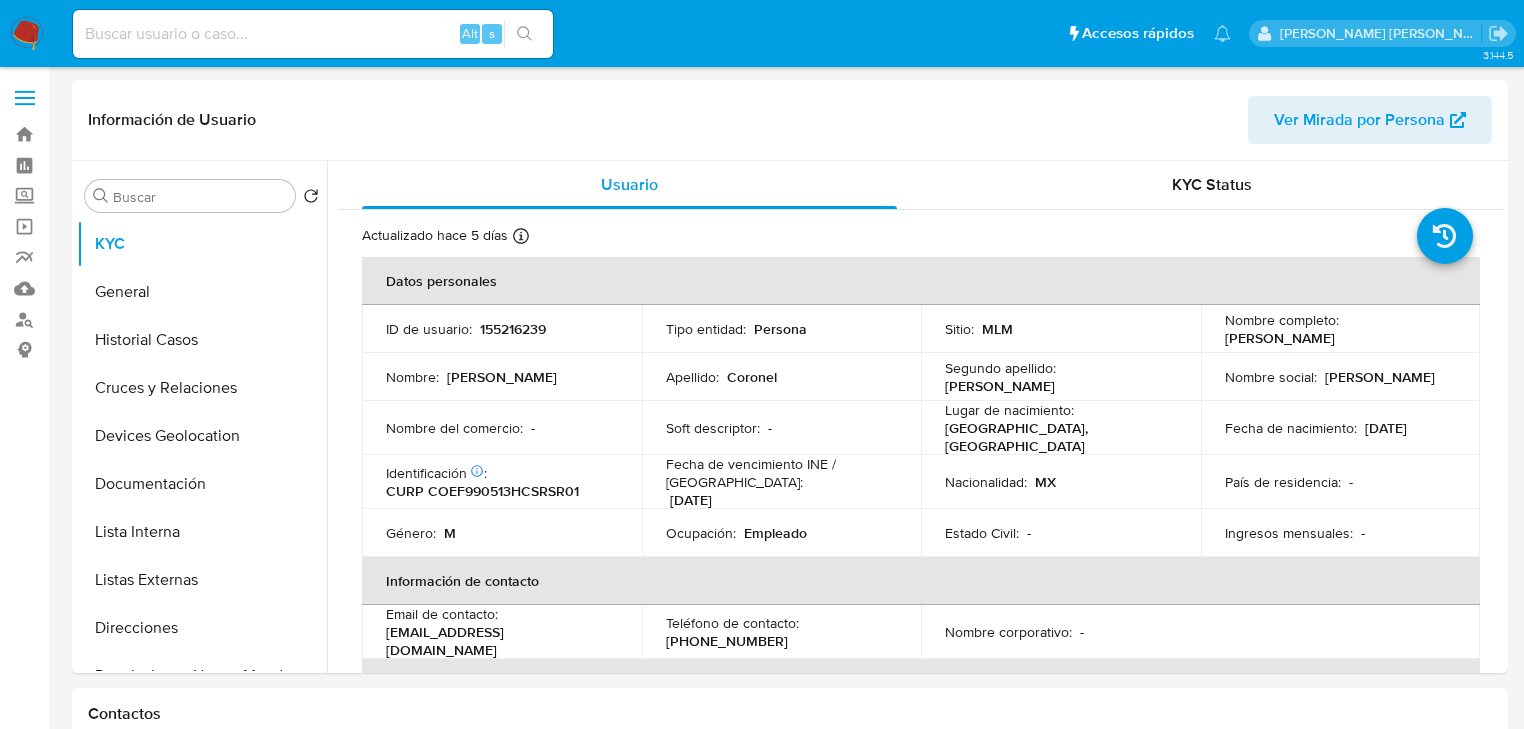 select on "10" 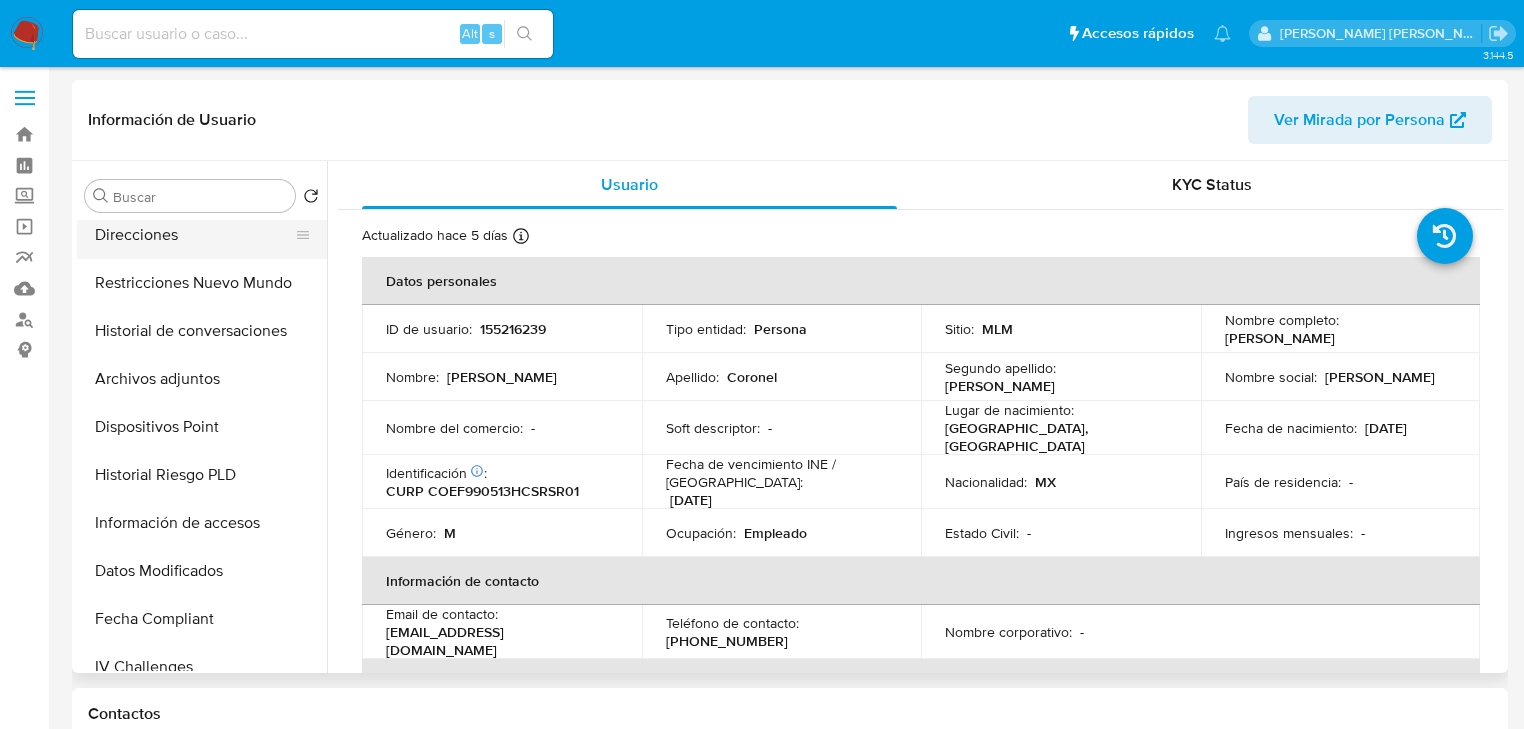 scroll, scrollTop: 400, scrollLeft: 0, axis: vertical 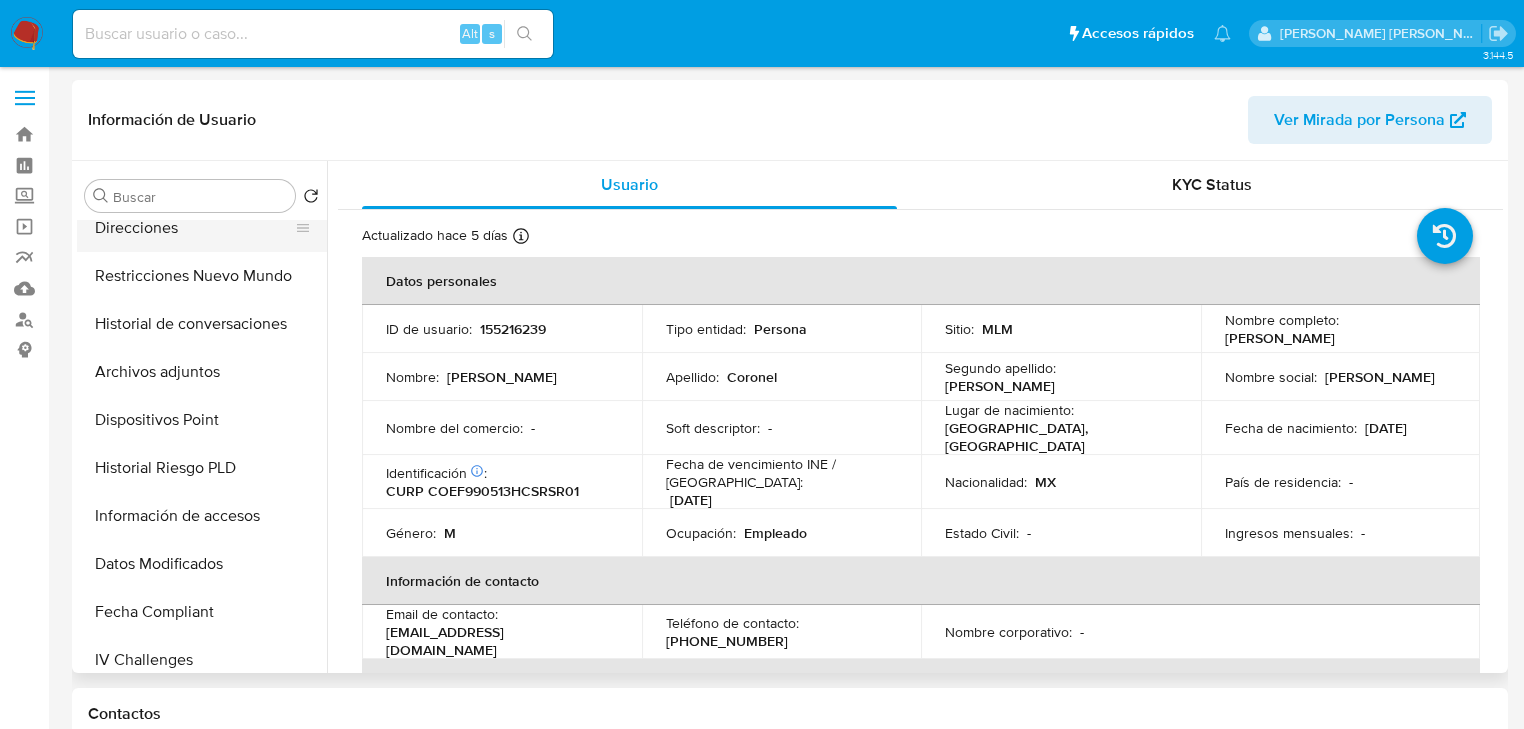 click on "Historial Riesgo PLD" at bounding box center [202, 468] 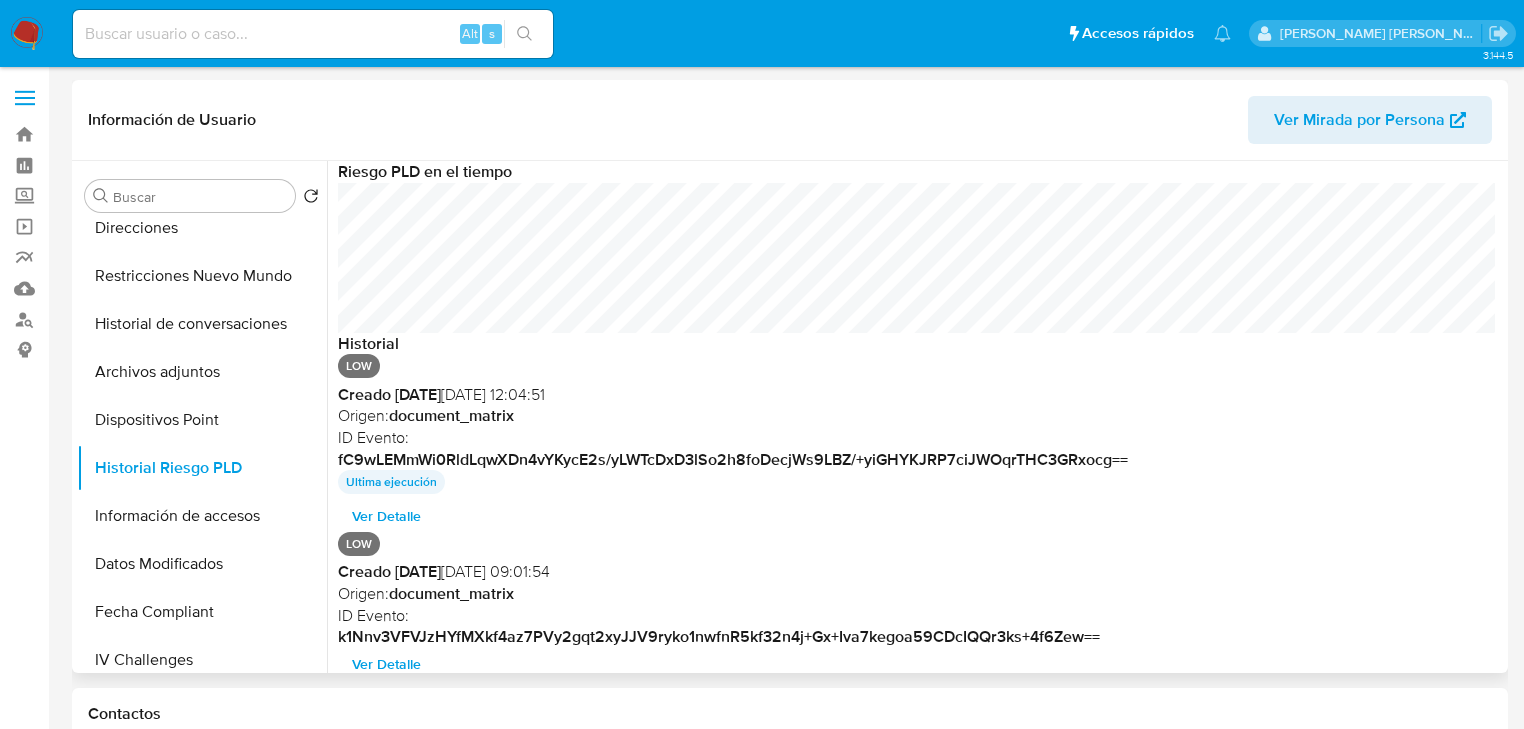 scroll, scrollTop: 999488, scrollLeft: 998573, axis: both 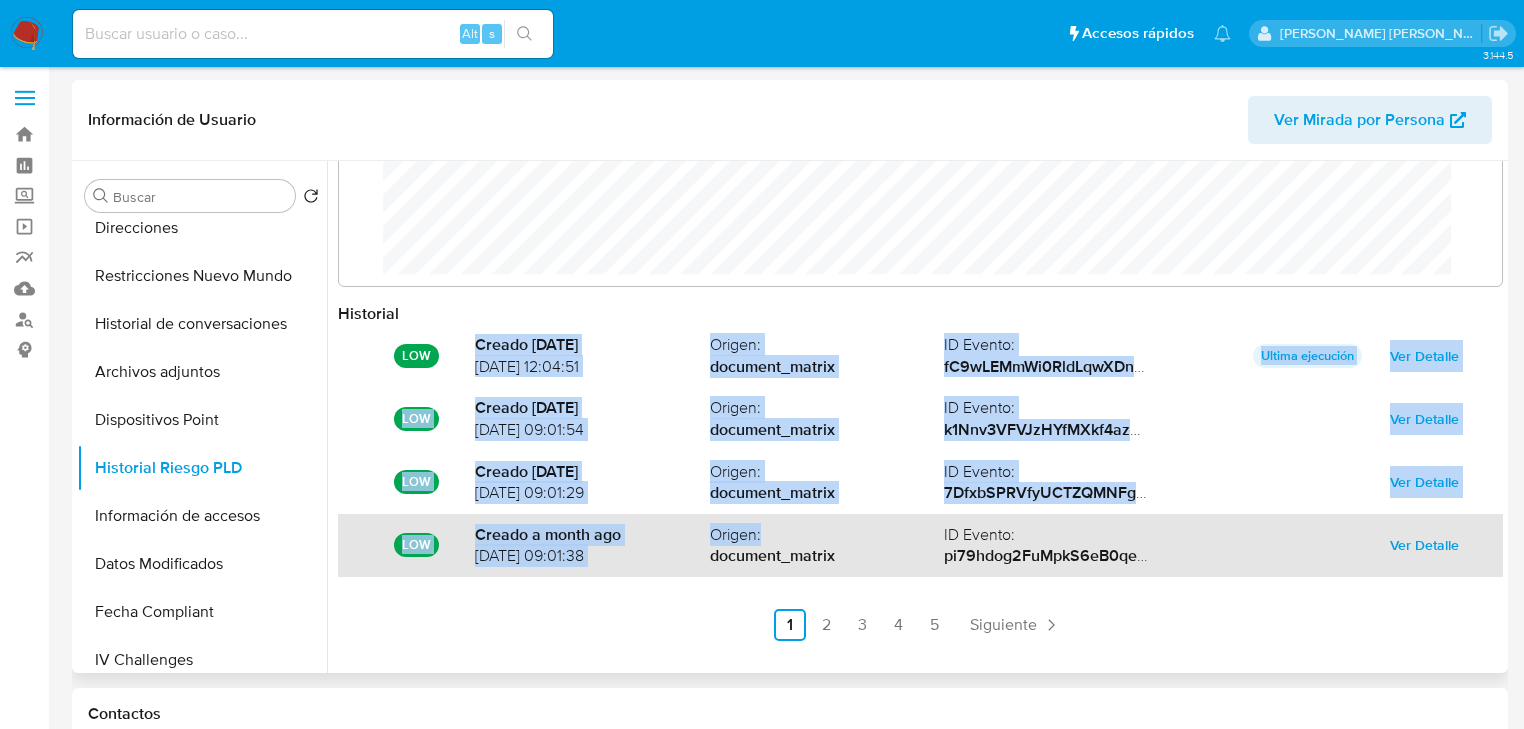 drag, startPoint x: 472, startPoint y: 341, endPoint x: 836, endPoint y: 537, distance: 413.41504 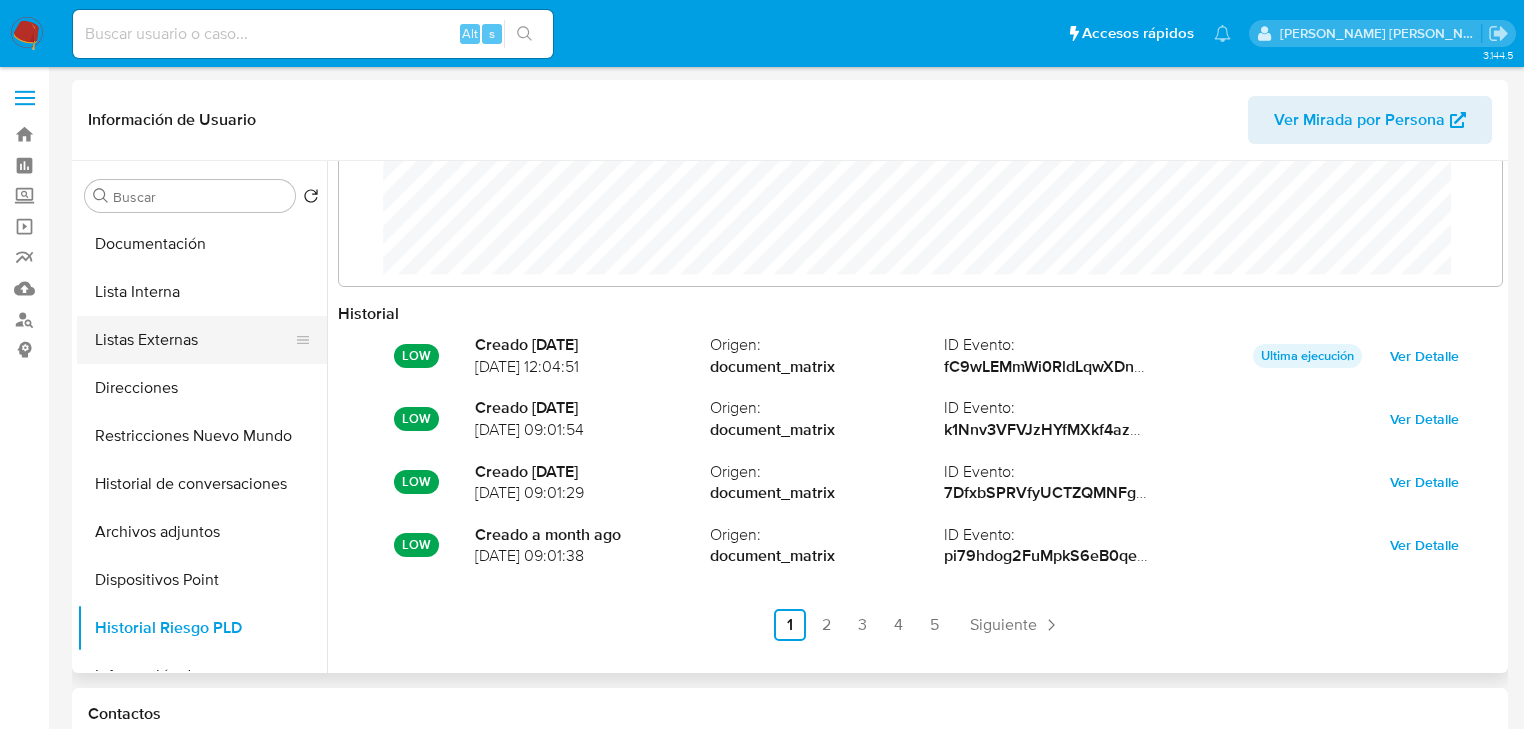 scroll, scrollTop: 240, scrollLeft: 0, axis: vertical 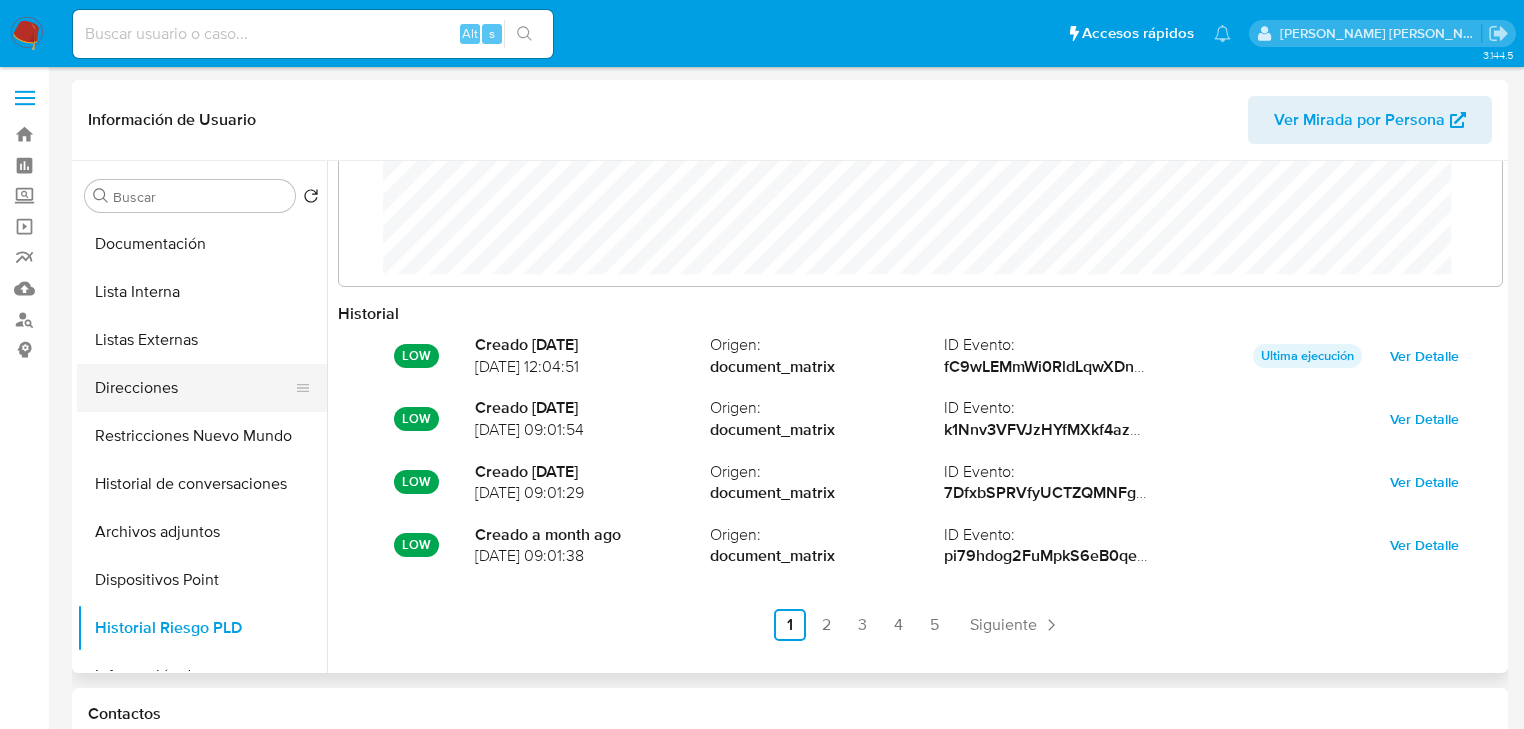 drag, startPoint x: 148, startPoint y: 303, endPoint x: 176, endPoint y: 378, distance: 80.05623 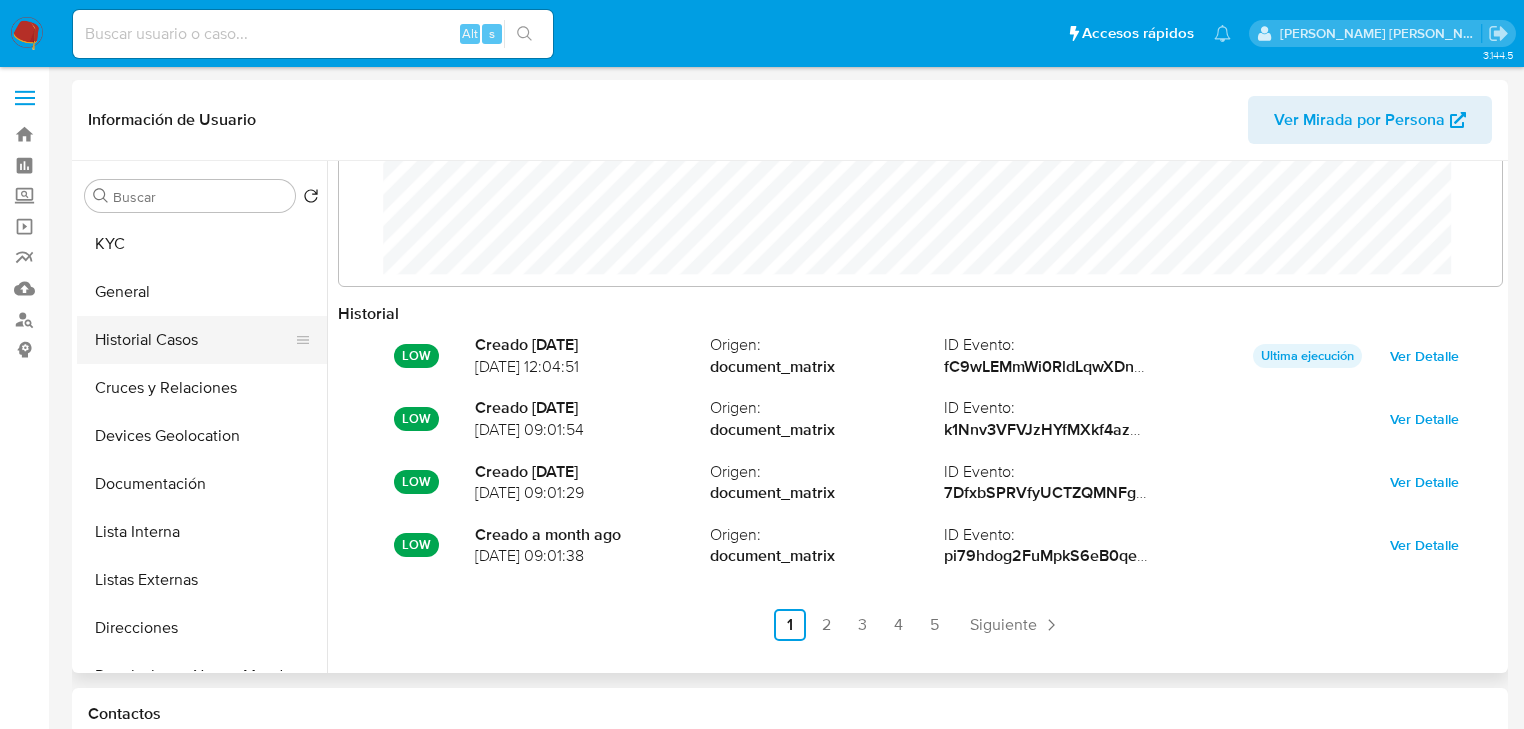 click on "Historial Casos" at bounding box center [194, 340] 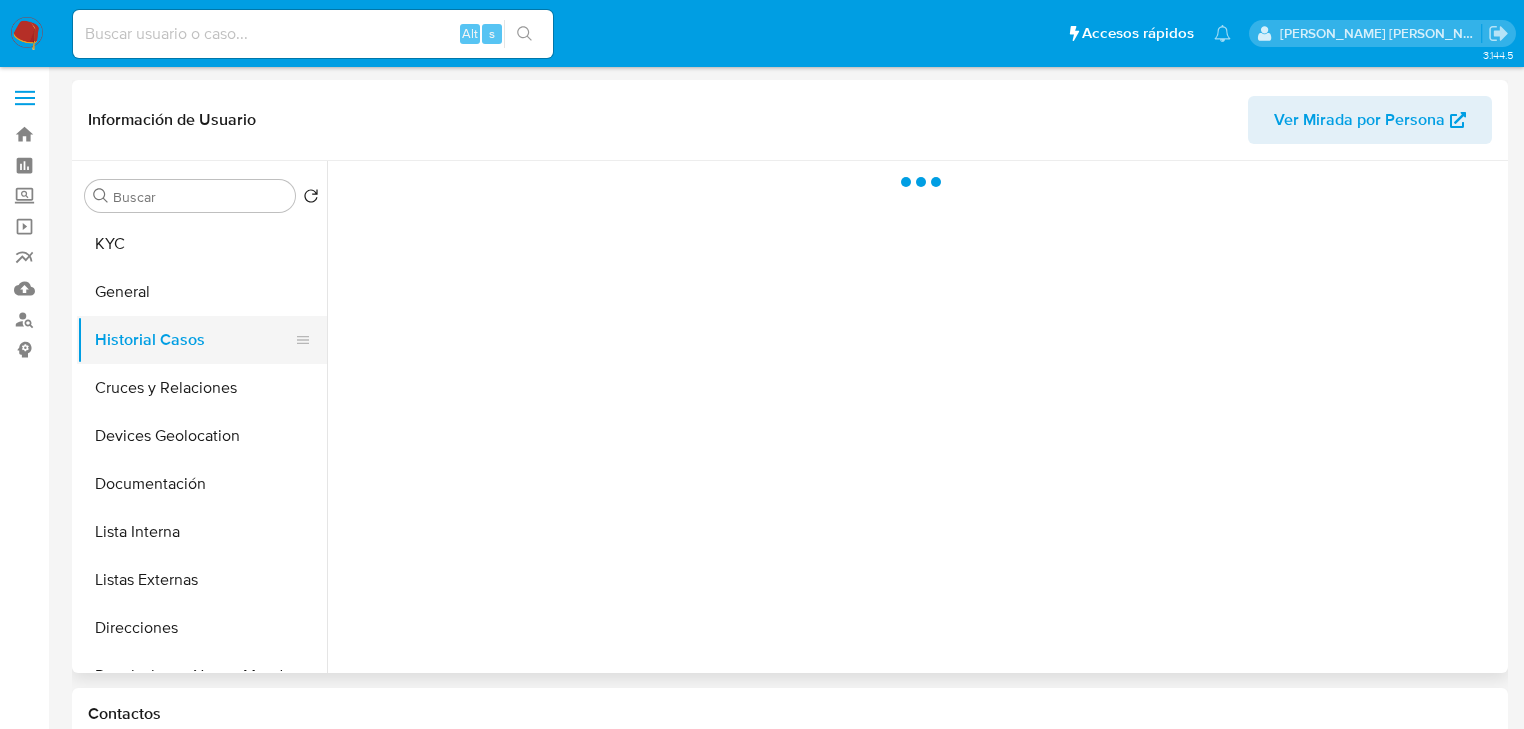 scroll, scrollTop: 0, scrollLeft: 0, axis: both 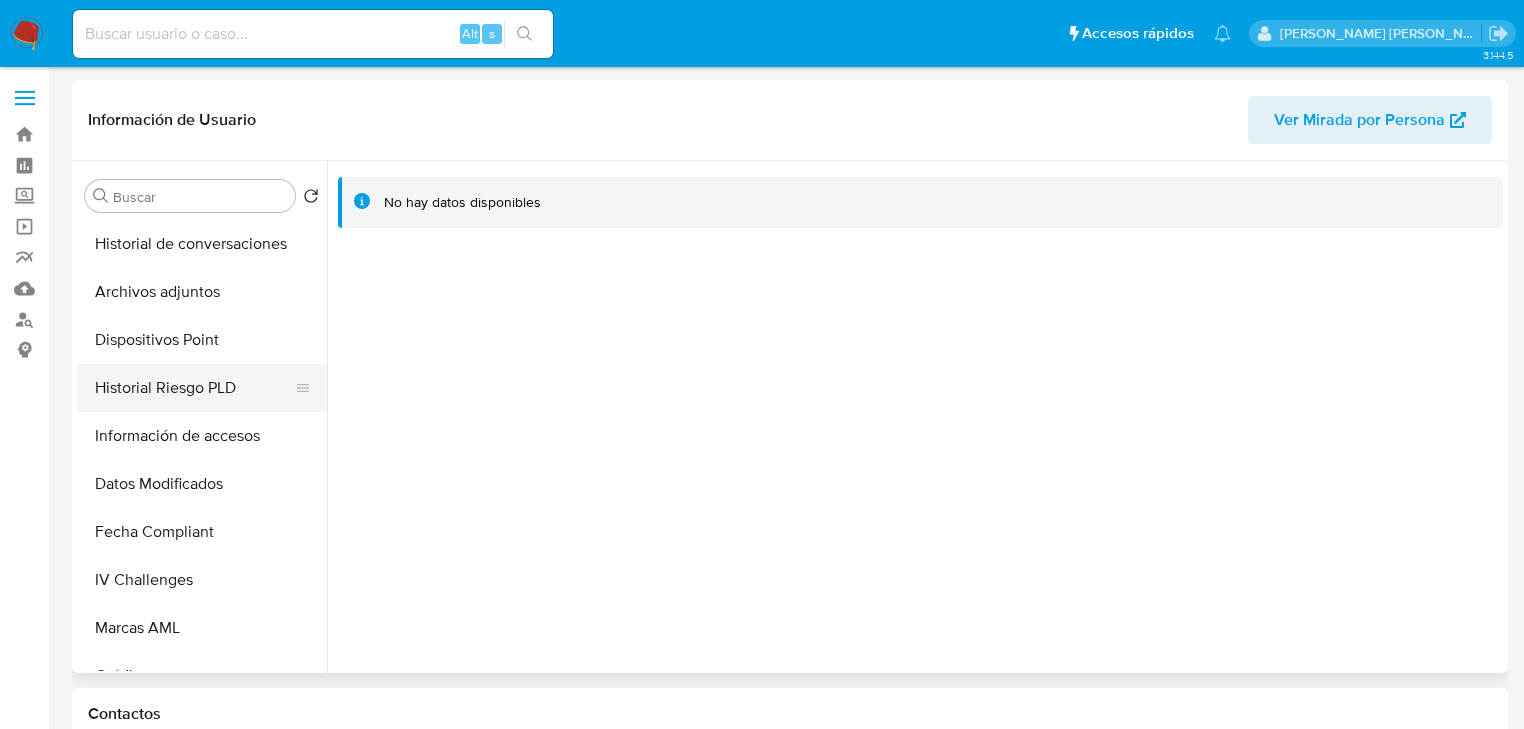 click on "Historial Riesgo PLD" at bounding box center (194, 388) 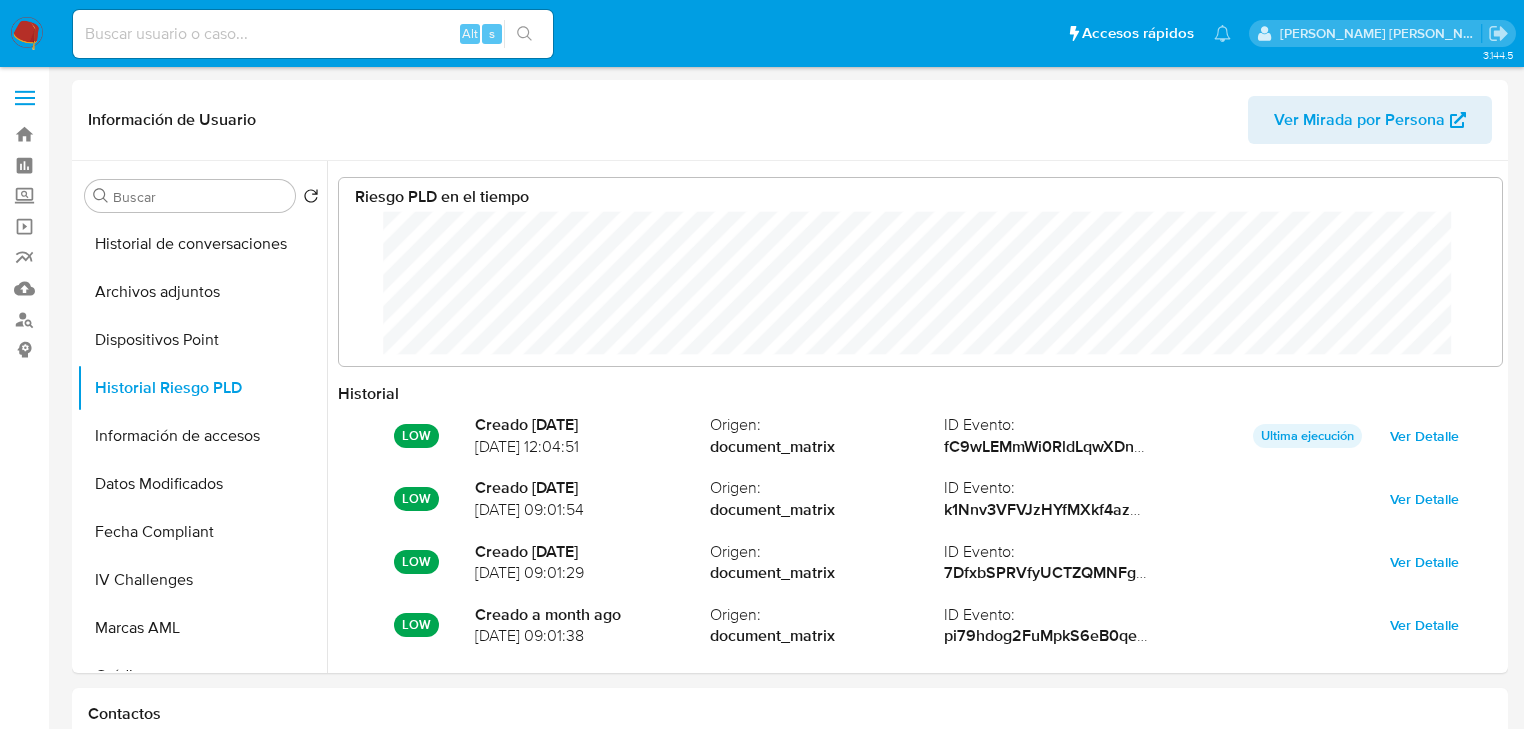 scroll, scrollTop: 999849, scrollLeft: 998876, axis: both 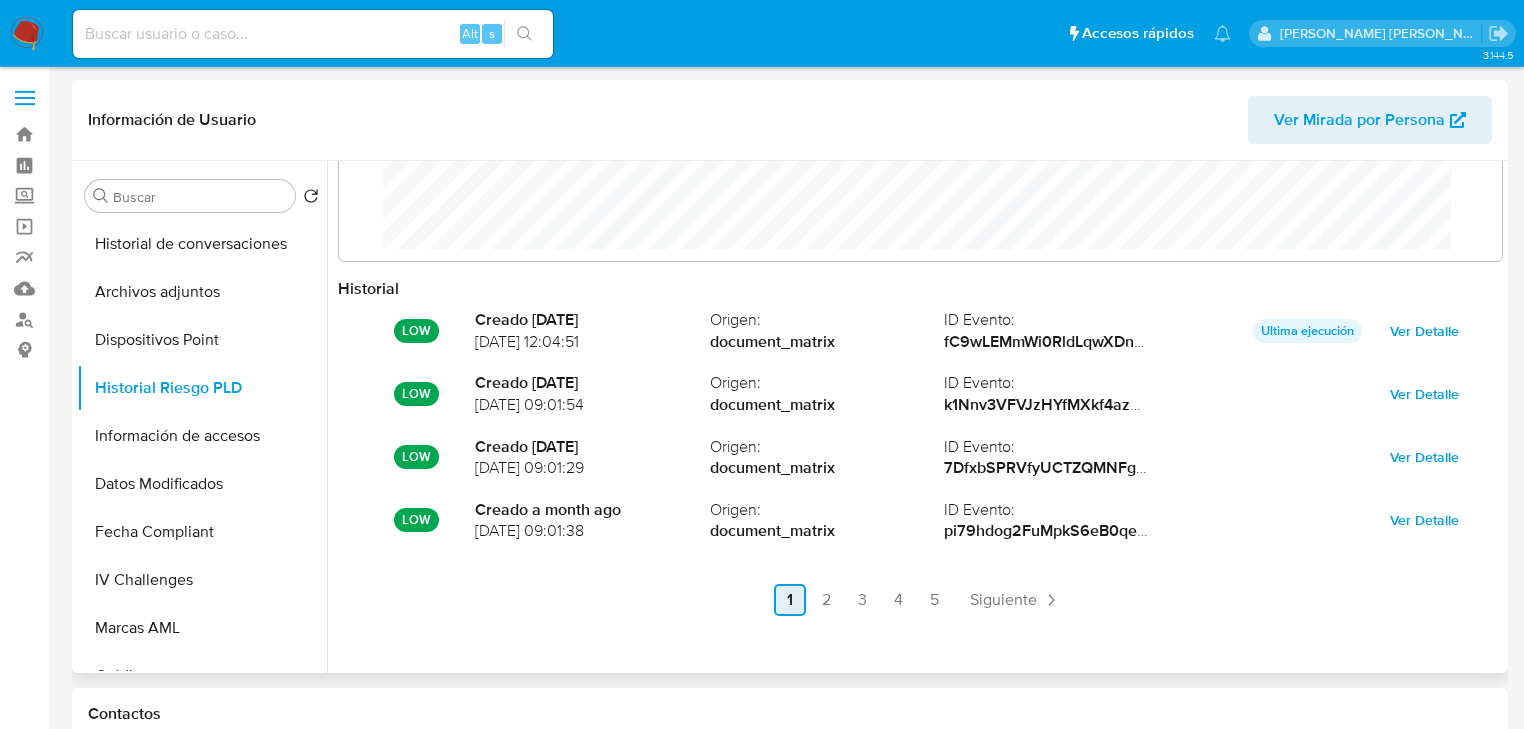 click on "2" at bounding box center [826, 600] 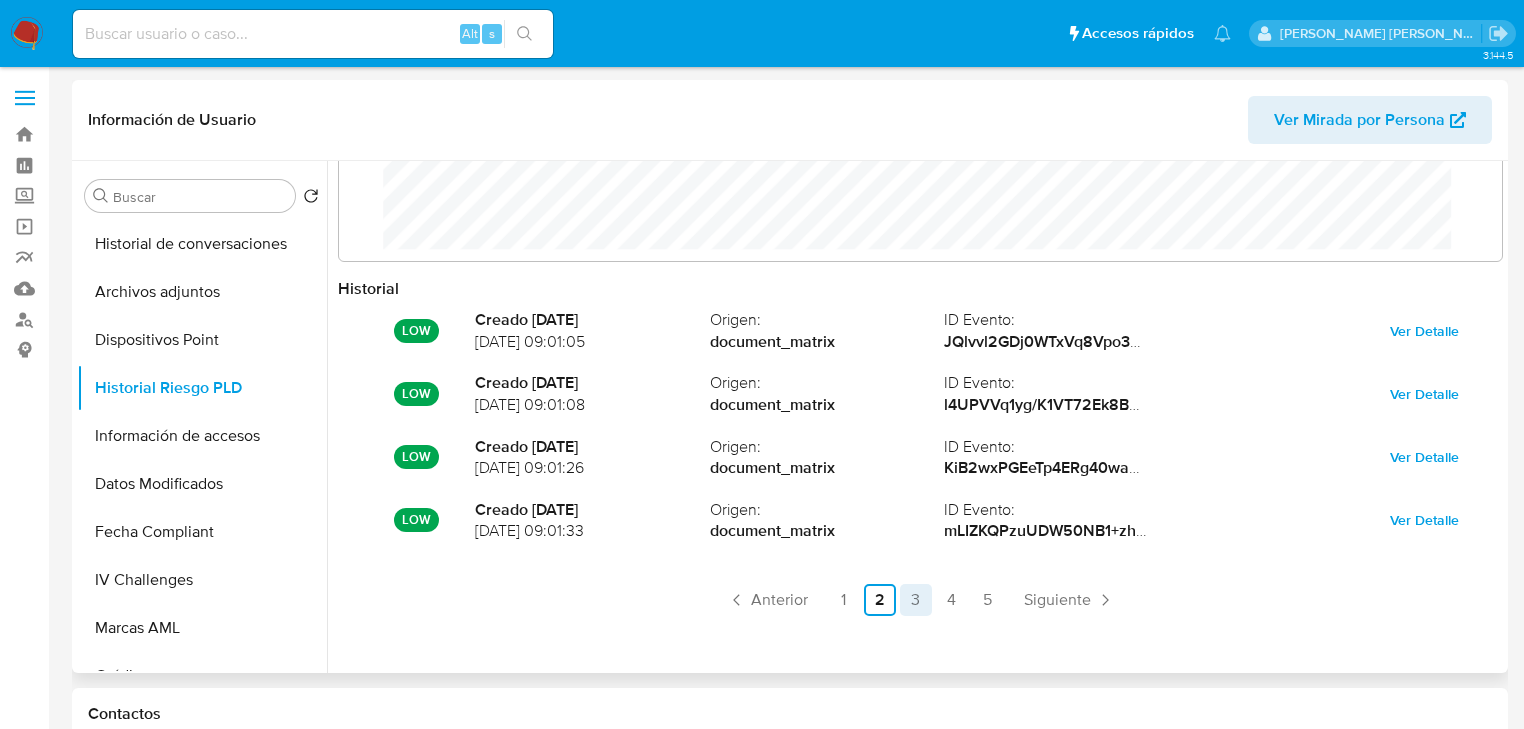click on "3" at bounding box center [916, 600] 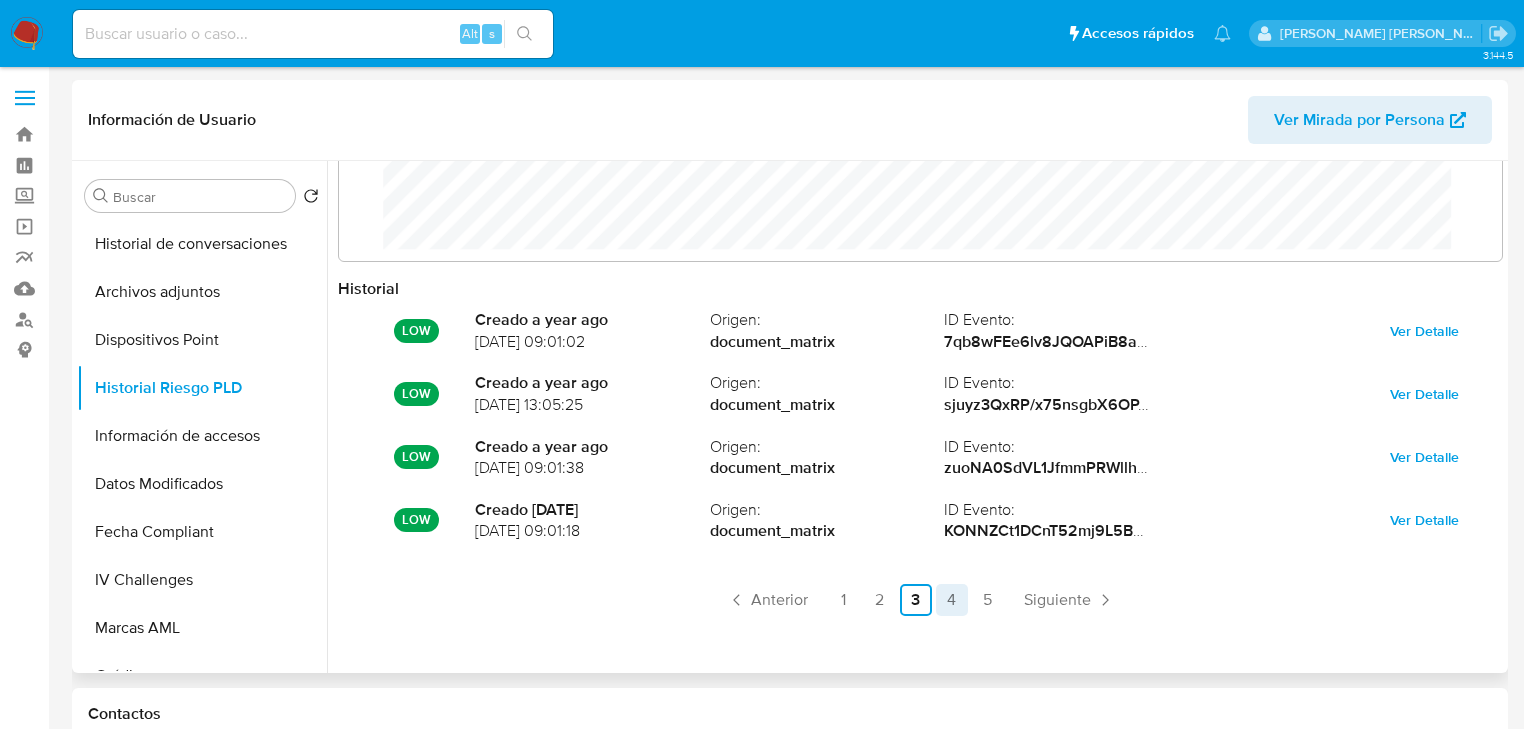 click on "4" at bounding box center (952, 600) 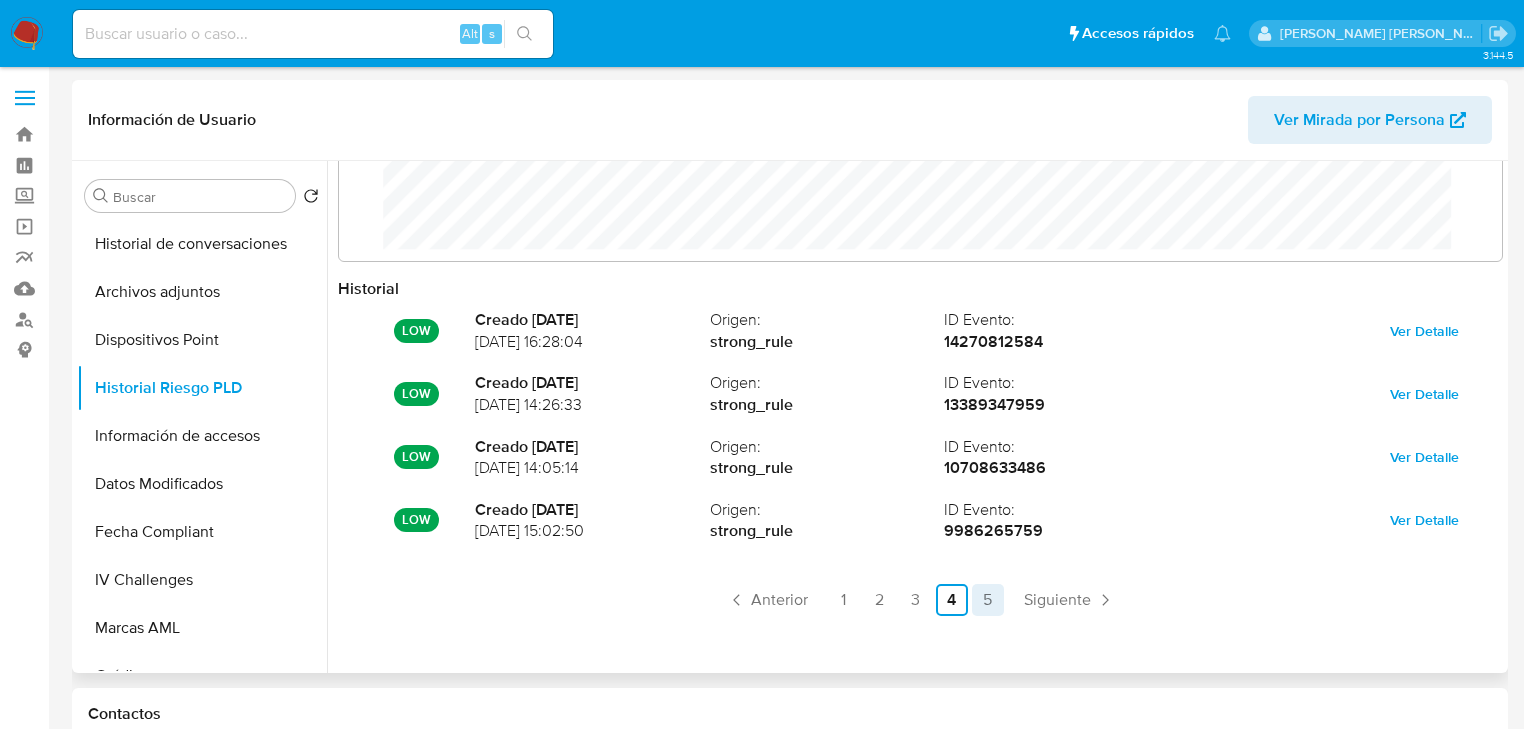 click on "5" at bounding box center (988, 600) 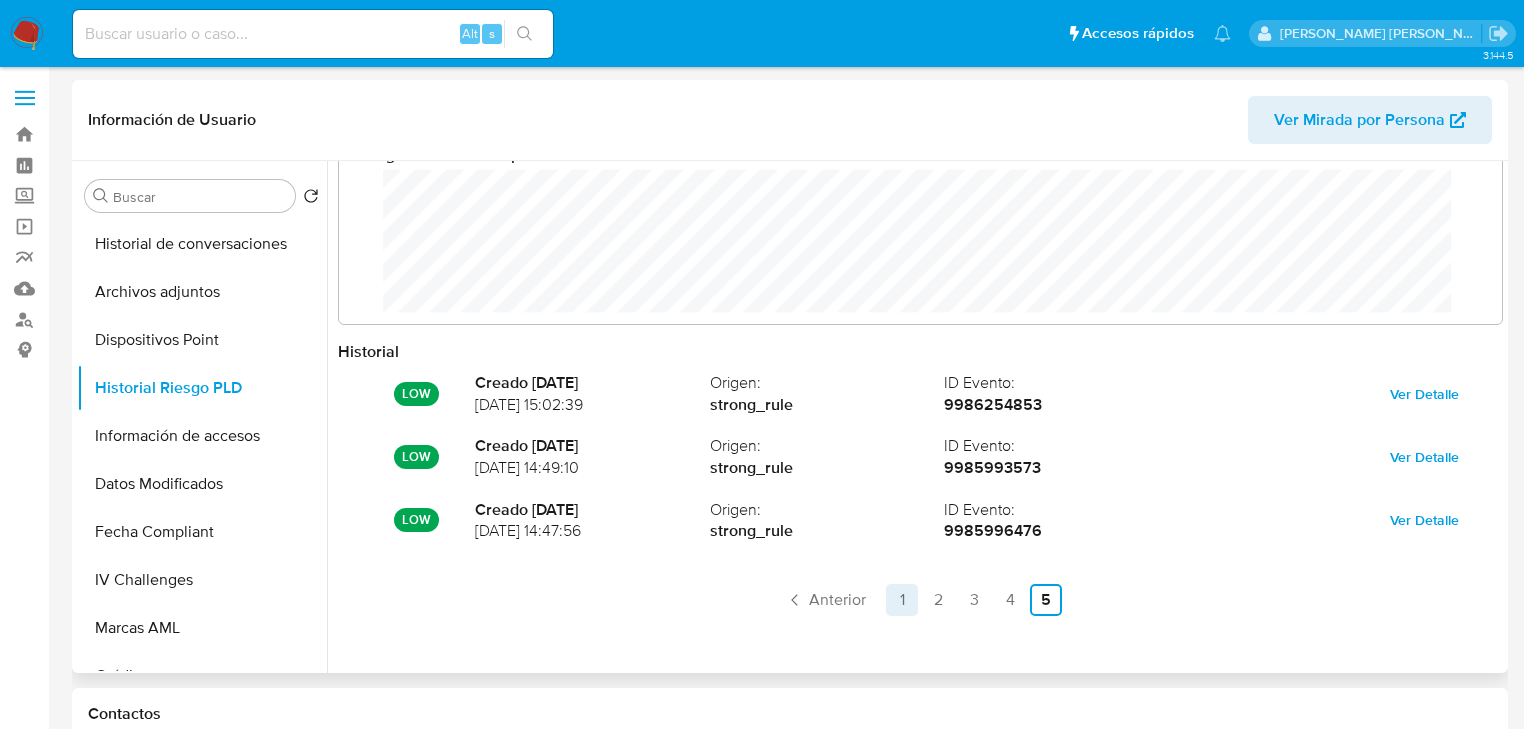click on "1" at bounding box center [902, 600] 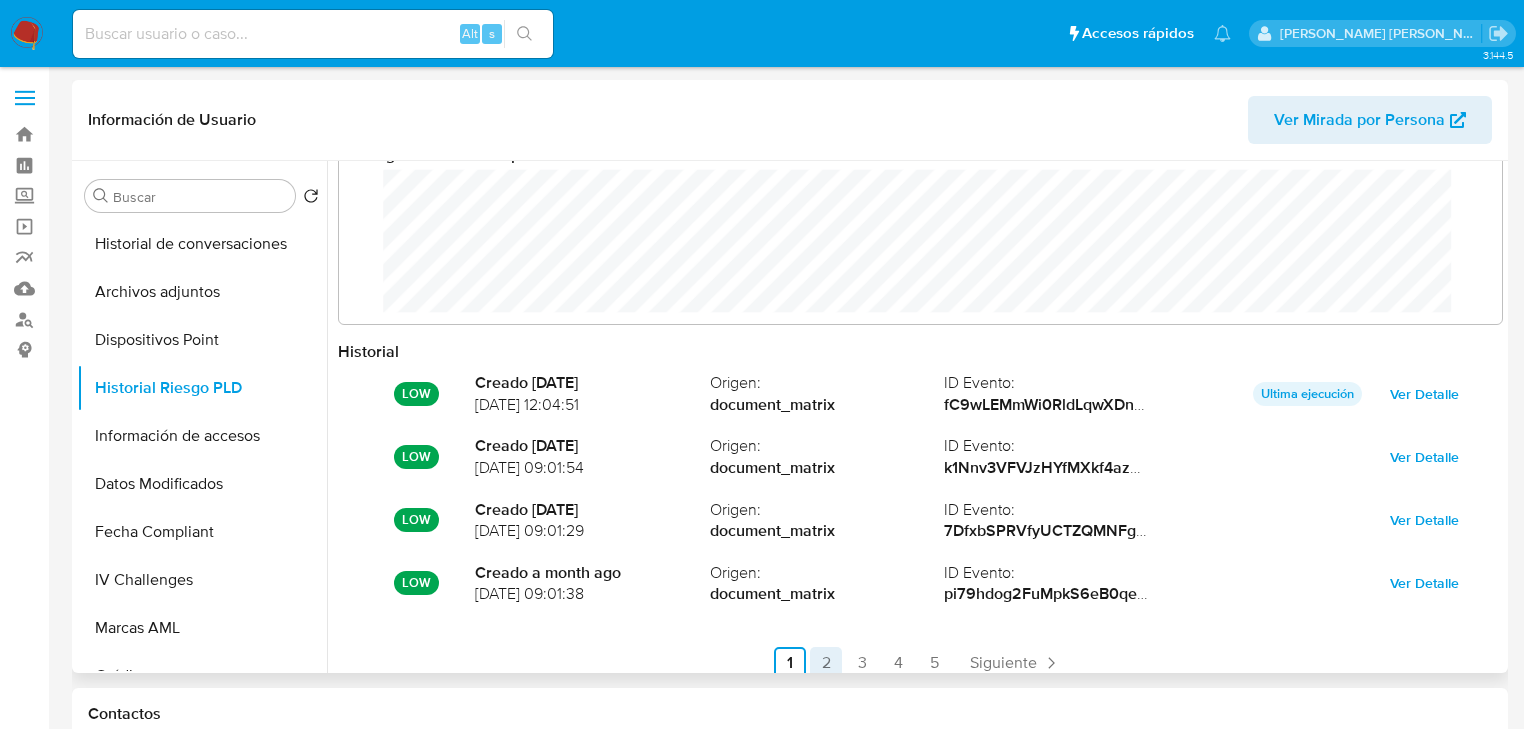 click on "2" at bounding box center [826, 663] 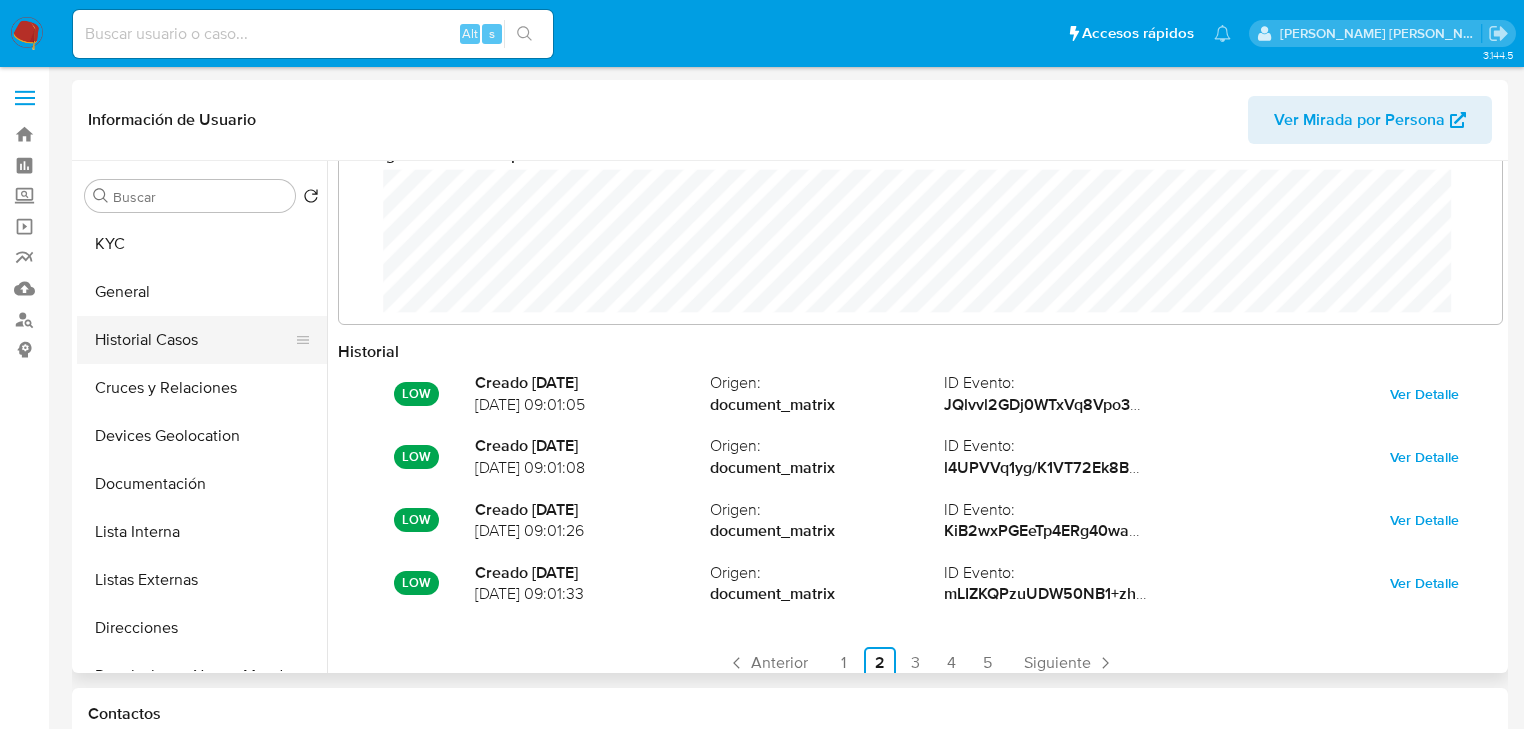 scroll, scrollTop: 0, scrollLeft: 0, axis: both 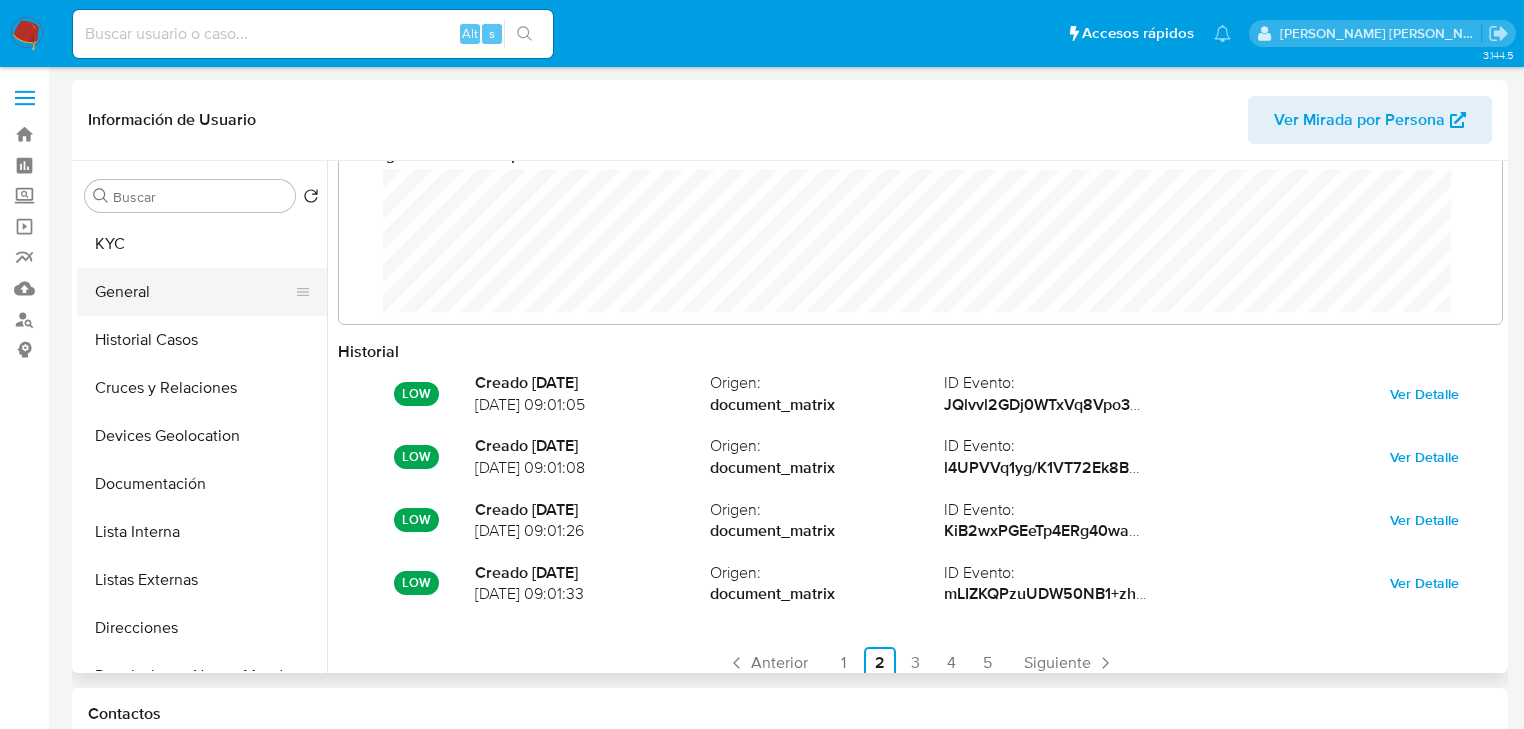 click on "General" at bounding box center [194, 292] 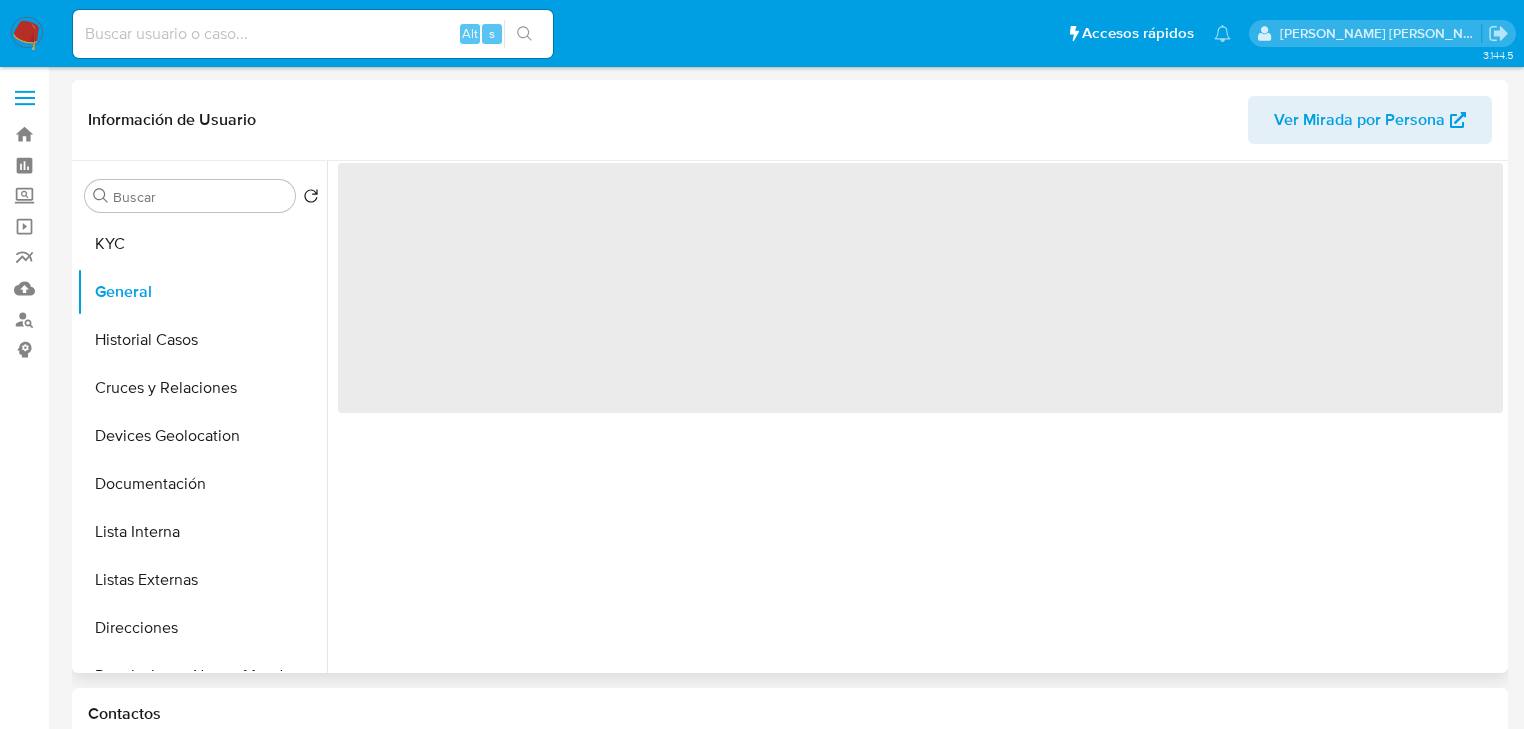 scroll, scrollTop: 0, scrollLeft: 0, axis: both 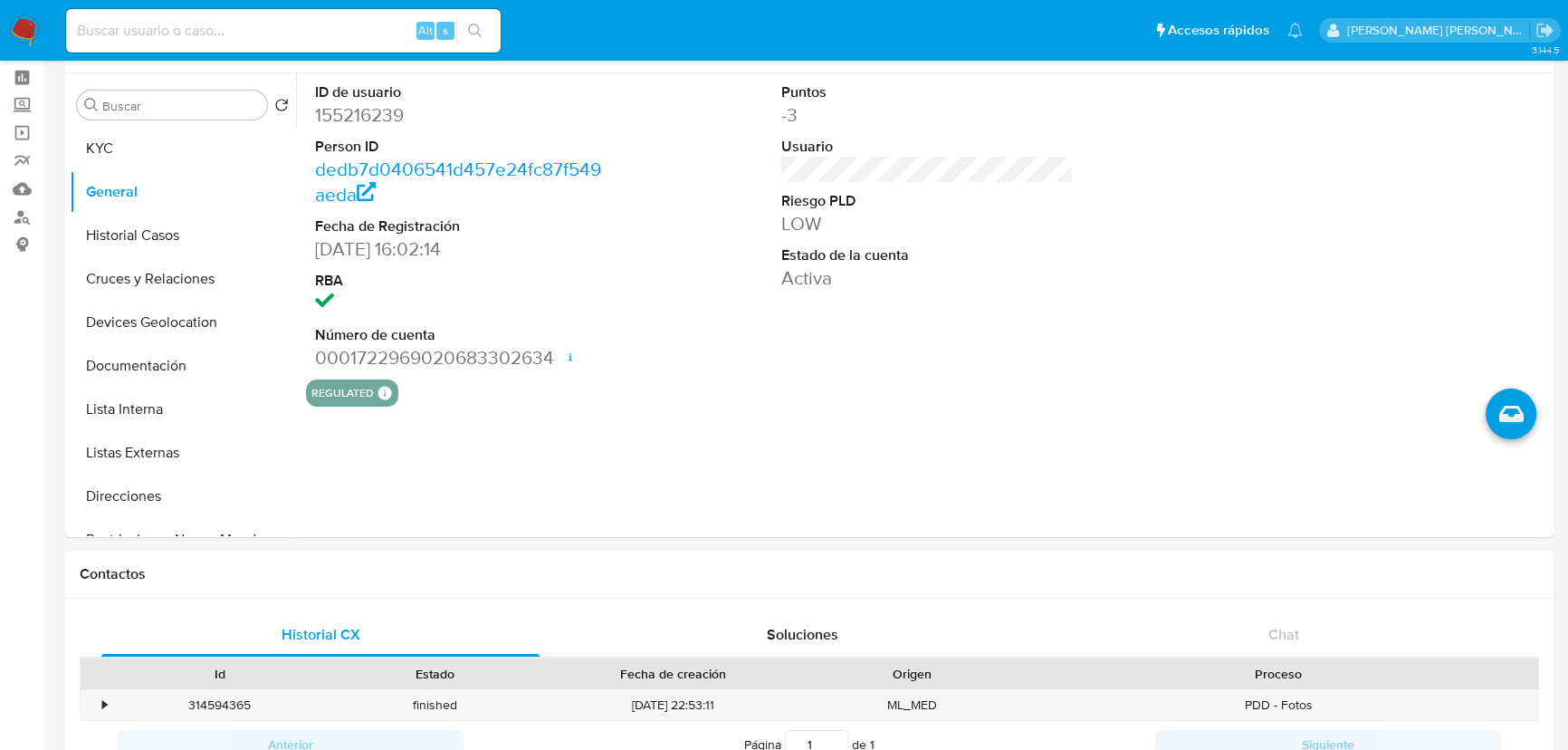 type 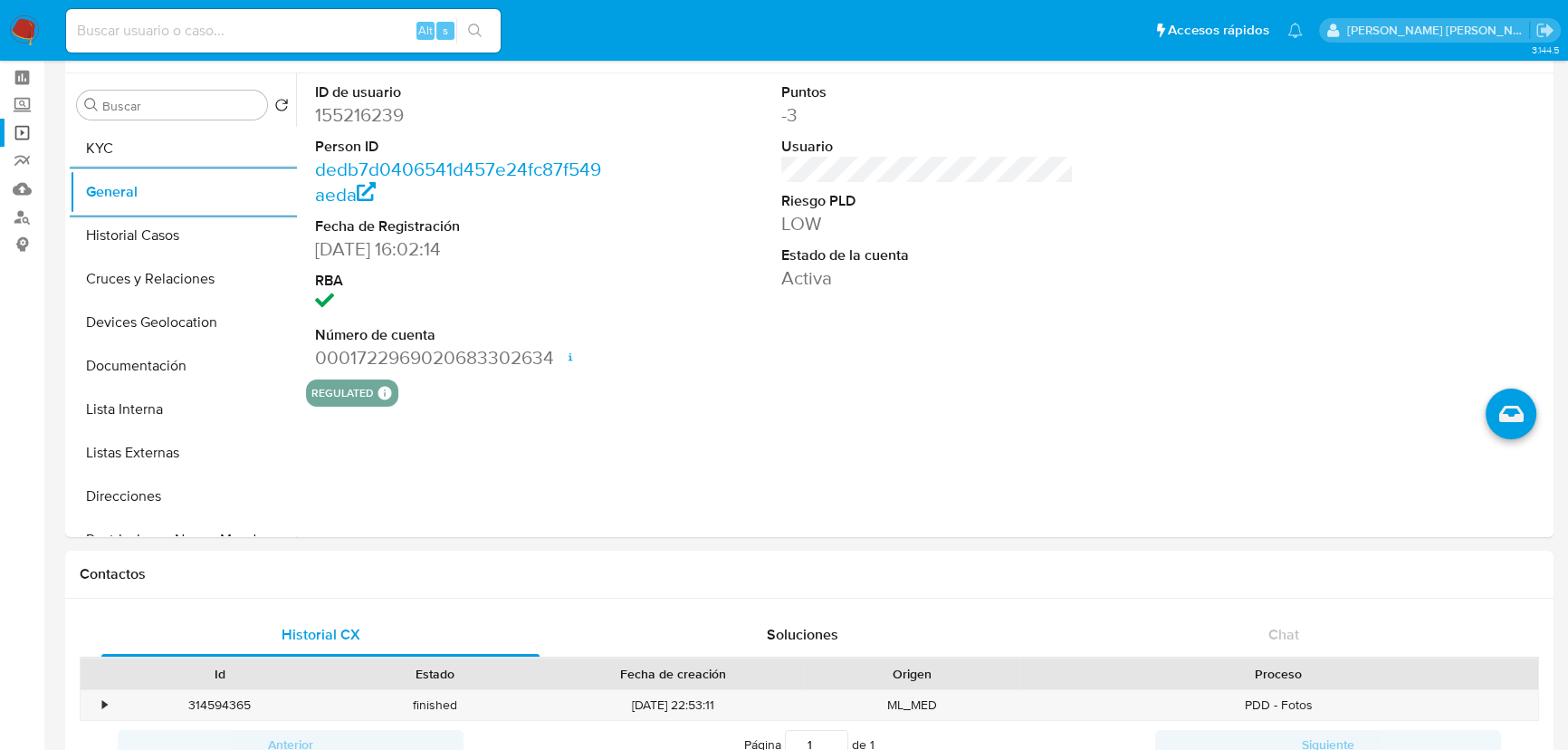 click on "Operaciones masivas" at bounding box center (108, 132) 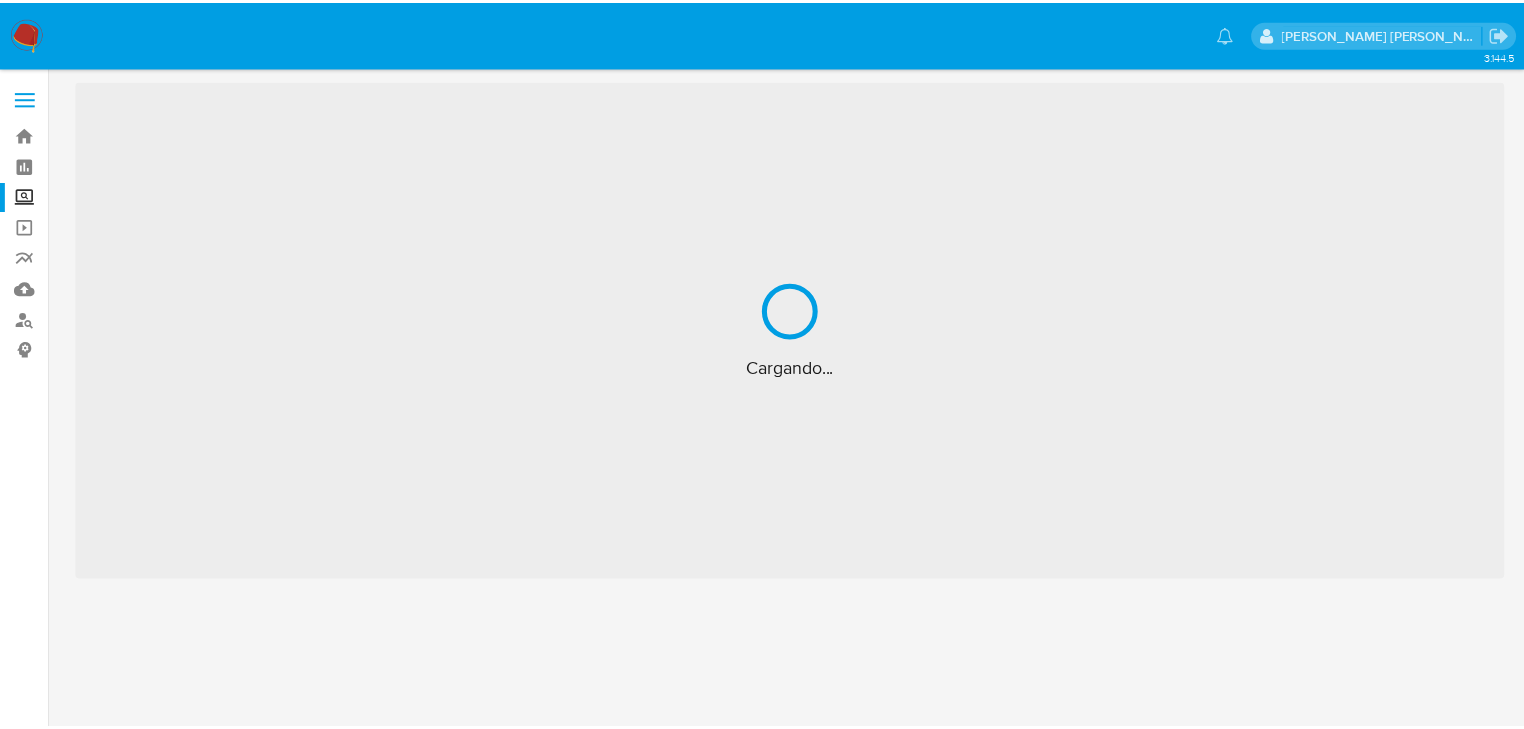 scroll, scrollTop: 0, scrollLeft: 0, axis: both 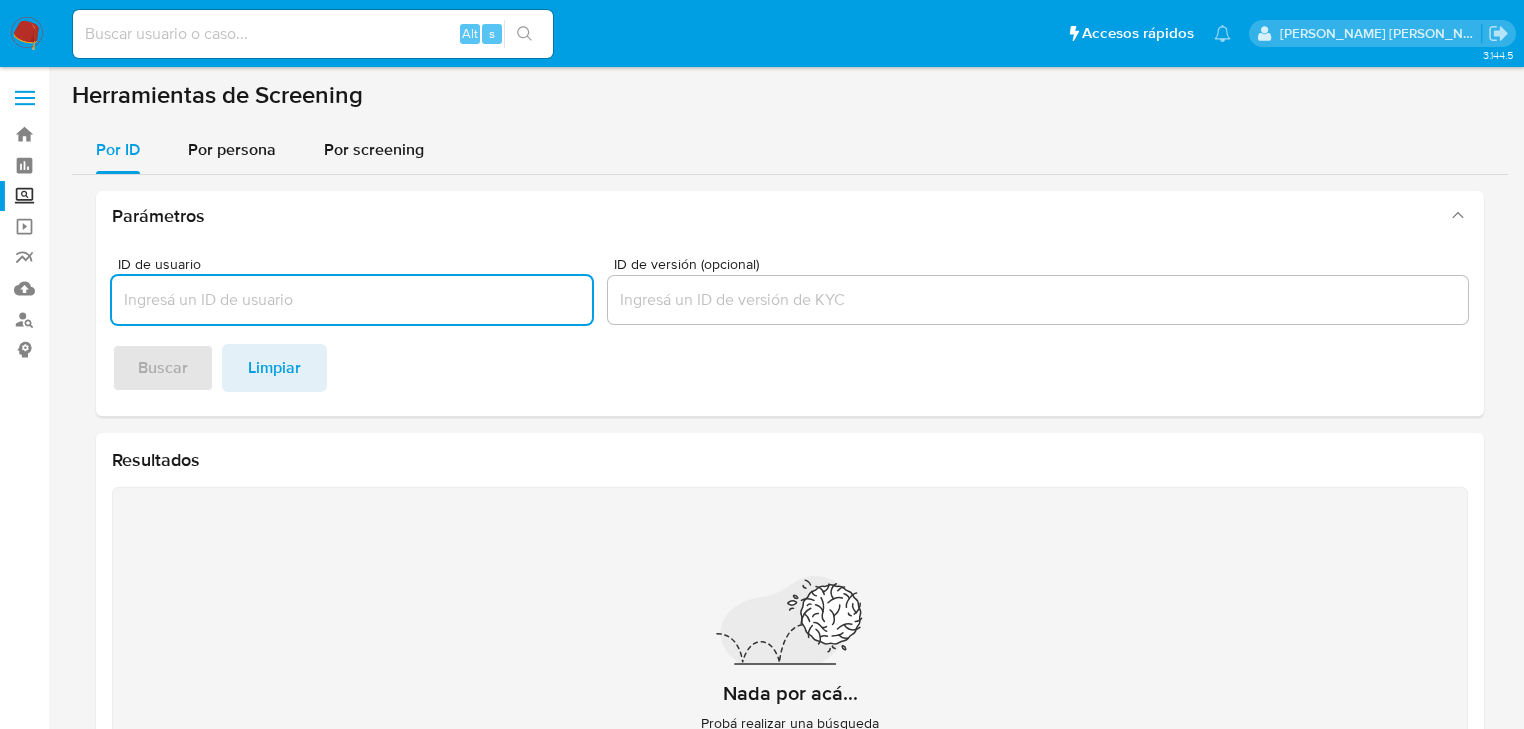 click at bounding box center (313, 34) 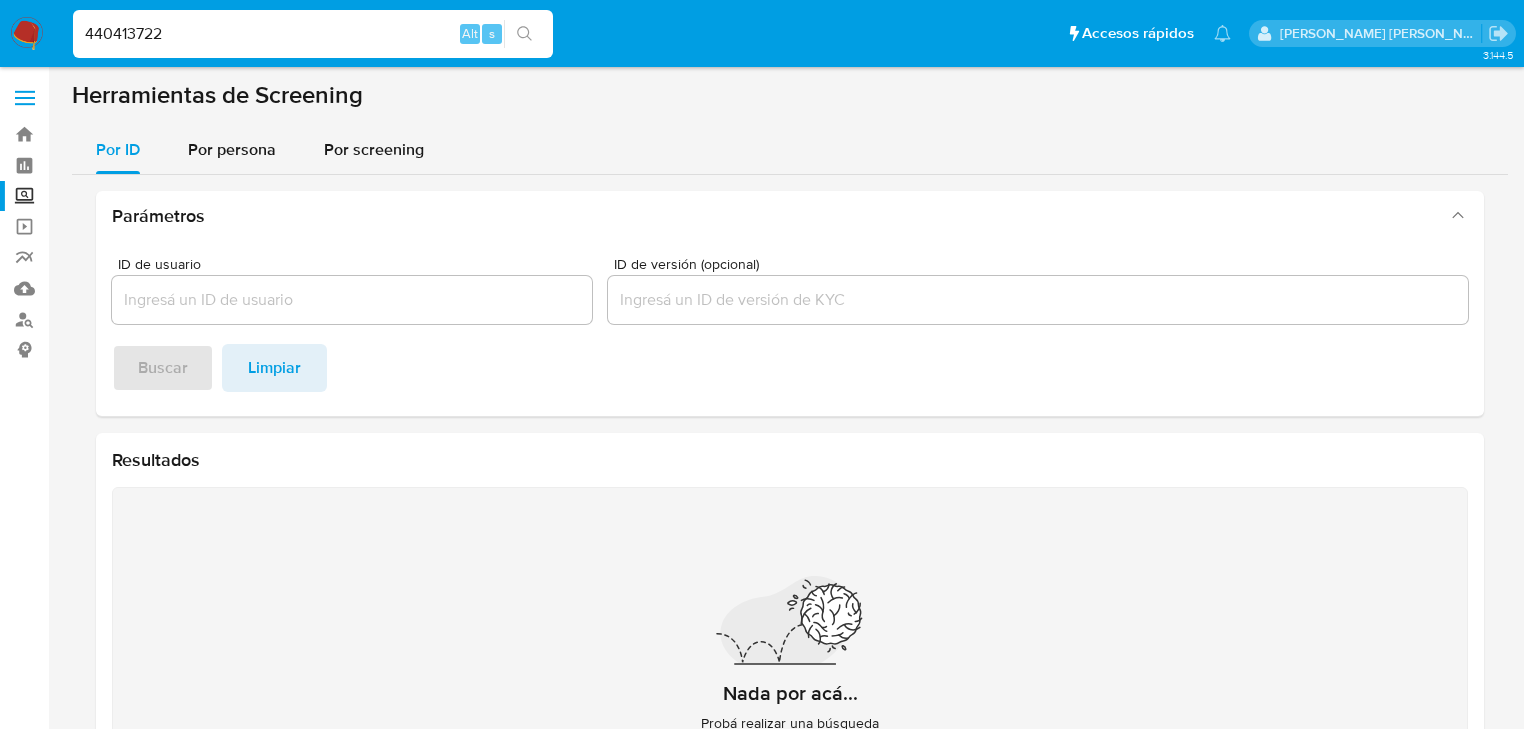 type on "440413722" 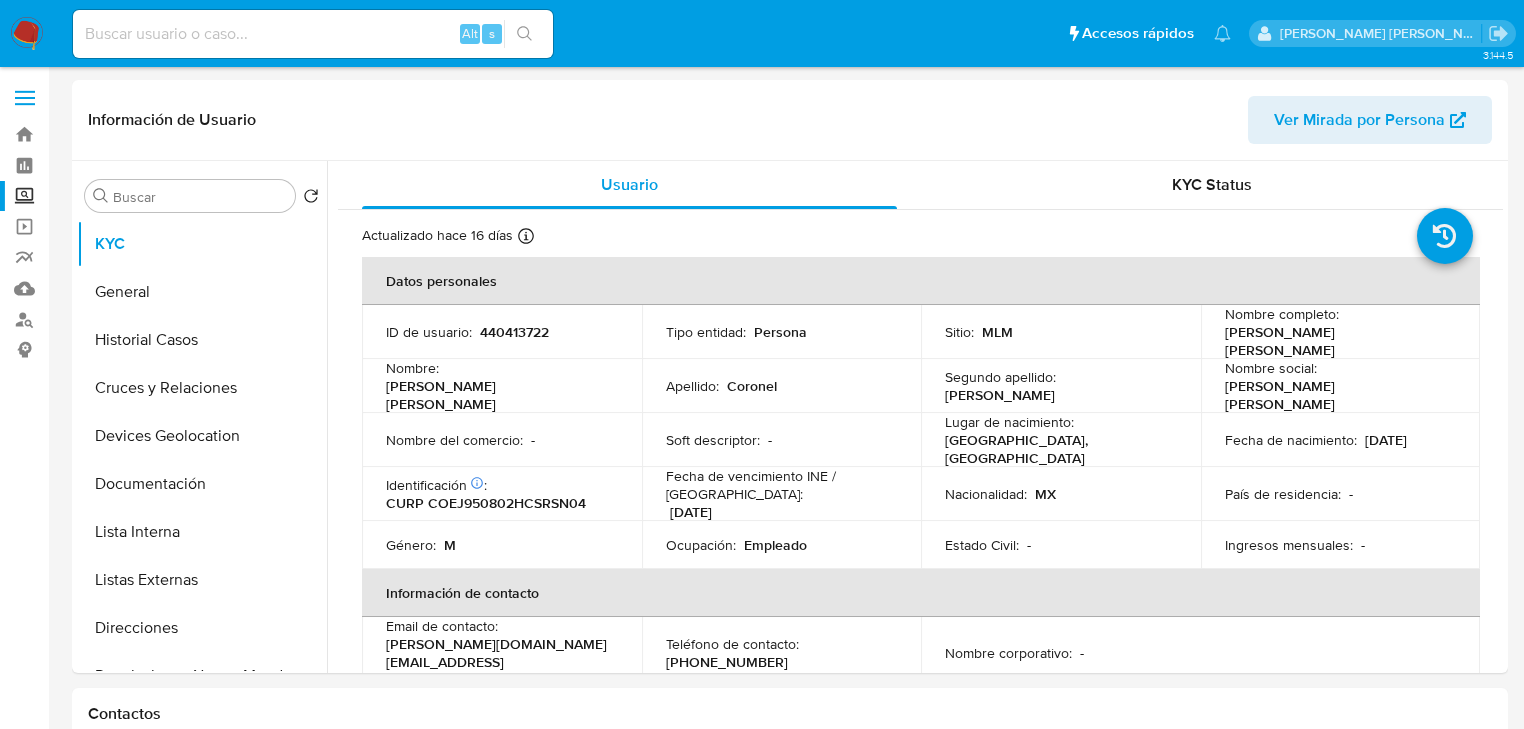 select on "10" 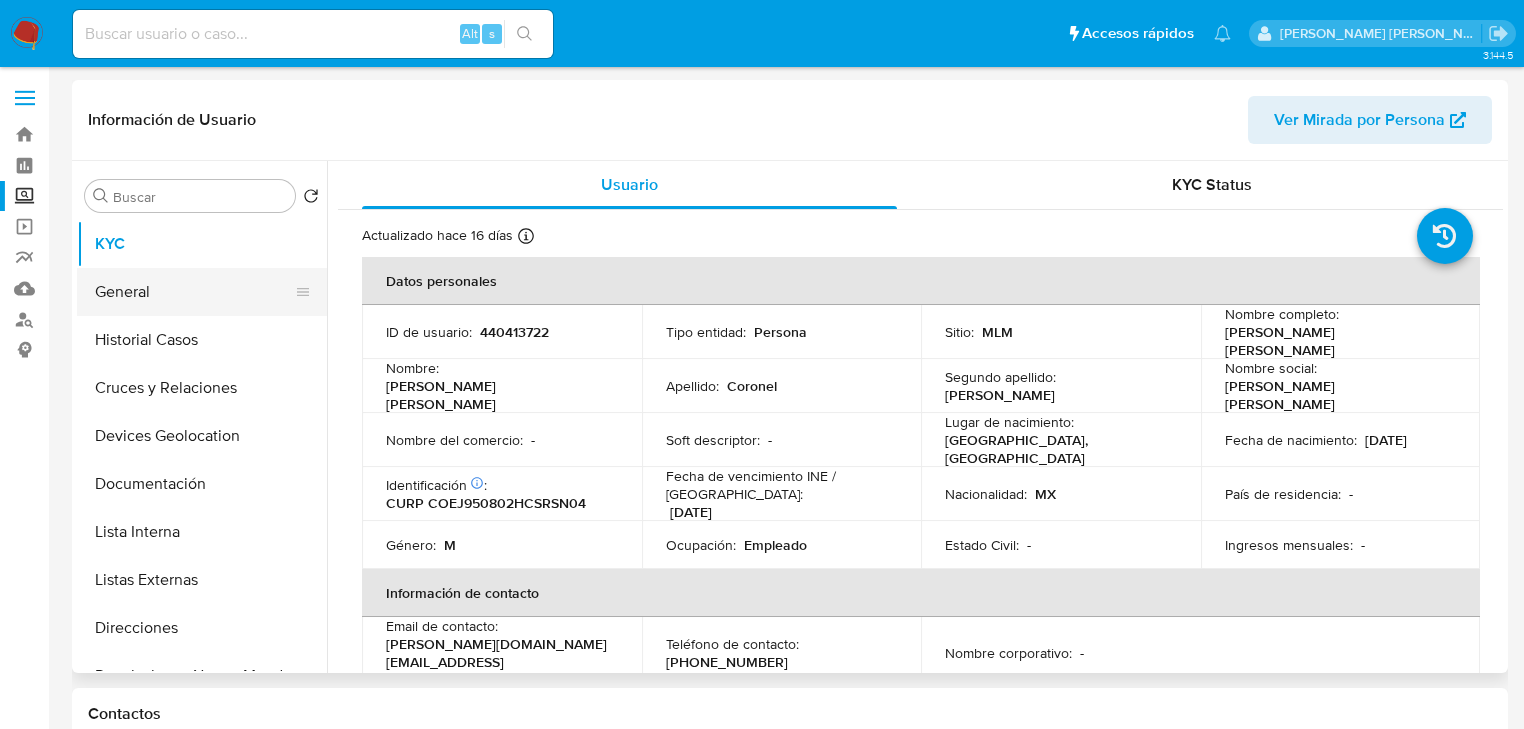 click on "General" at bounding box center (194, 292) 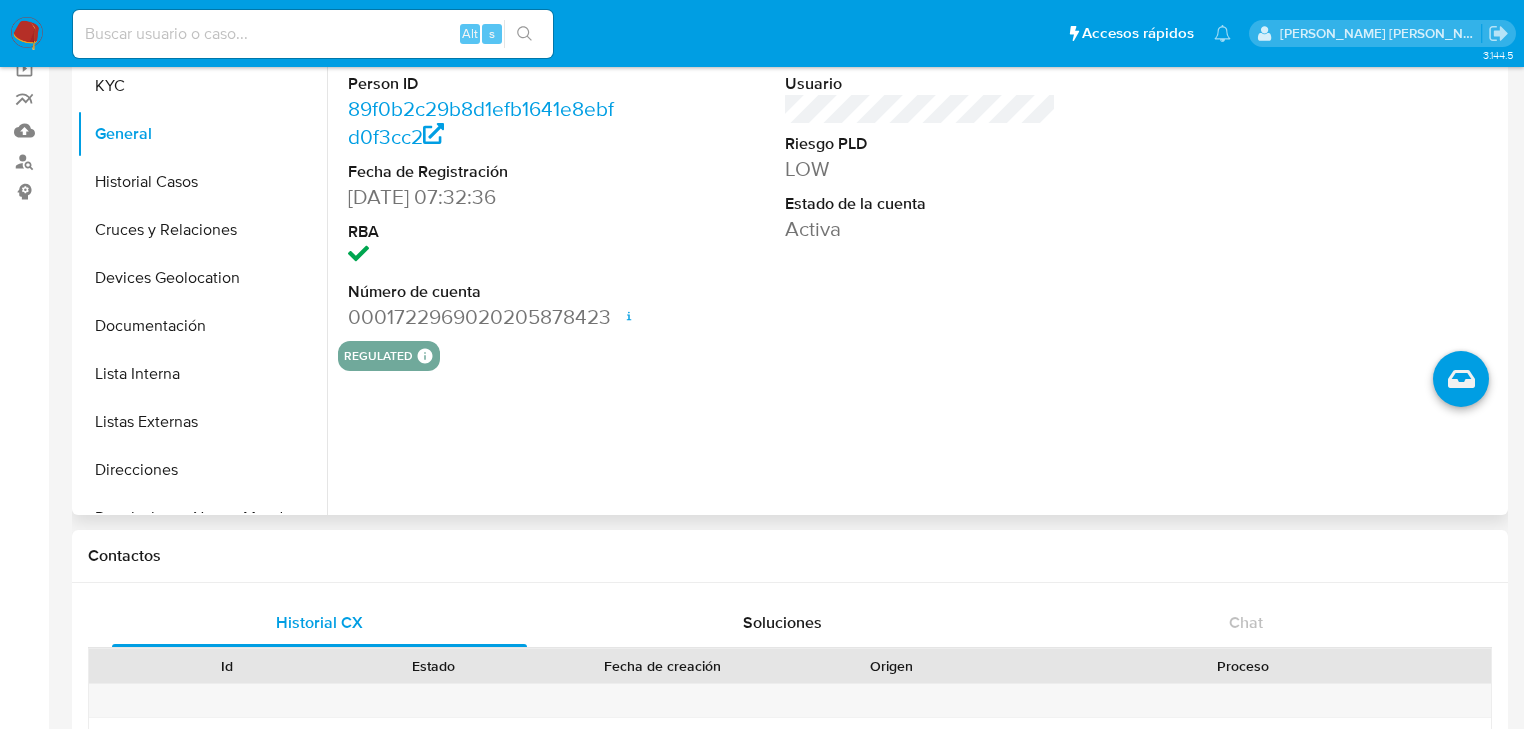 scroll, scrollTop: 160, scrollLeft: 0, axis: vertical 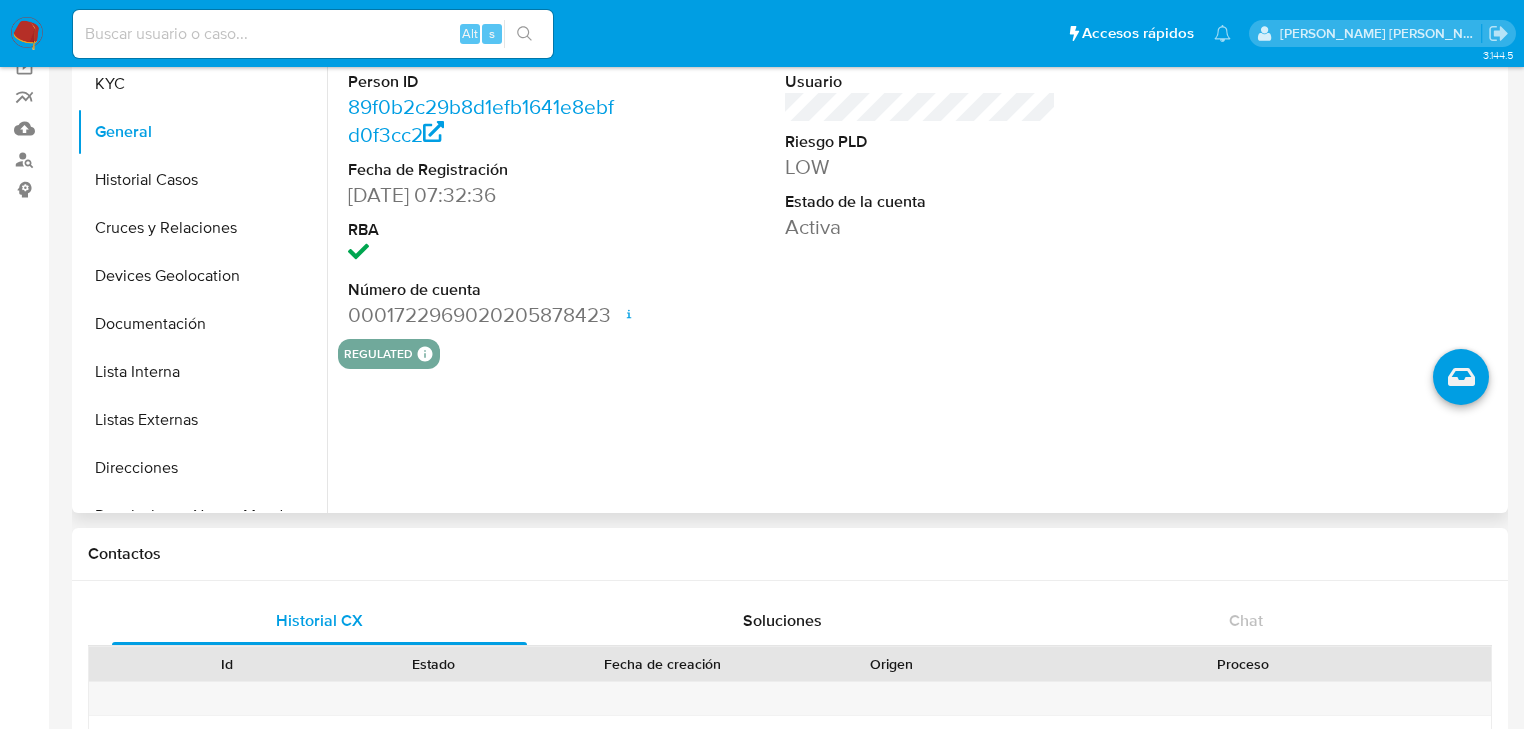 type 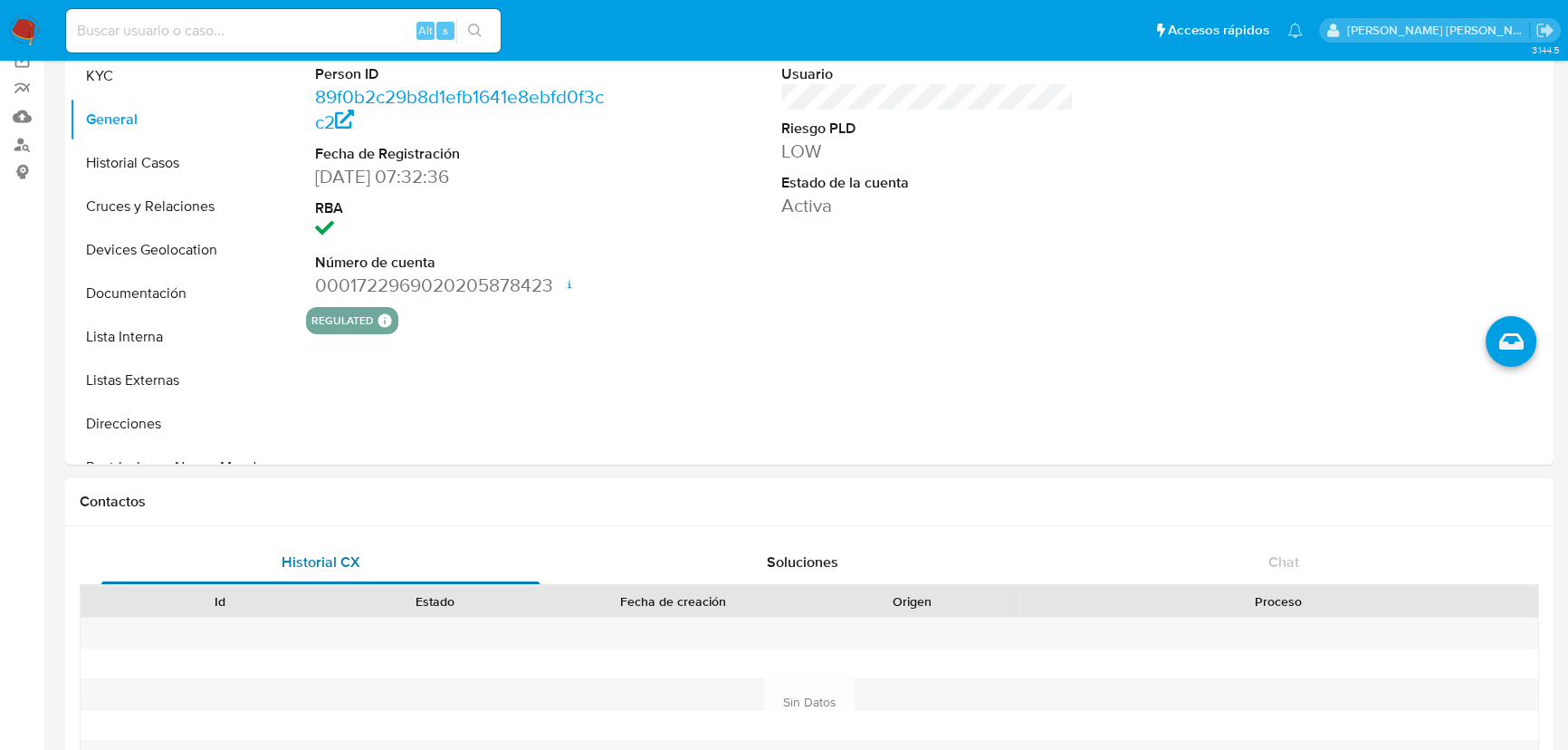 drag, startPoint x: 502, startPoint y: 565, endPoint x: 453, endPoint y: 562, distance: 49.09175 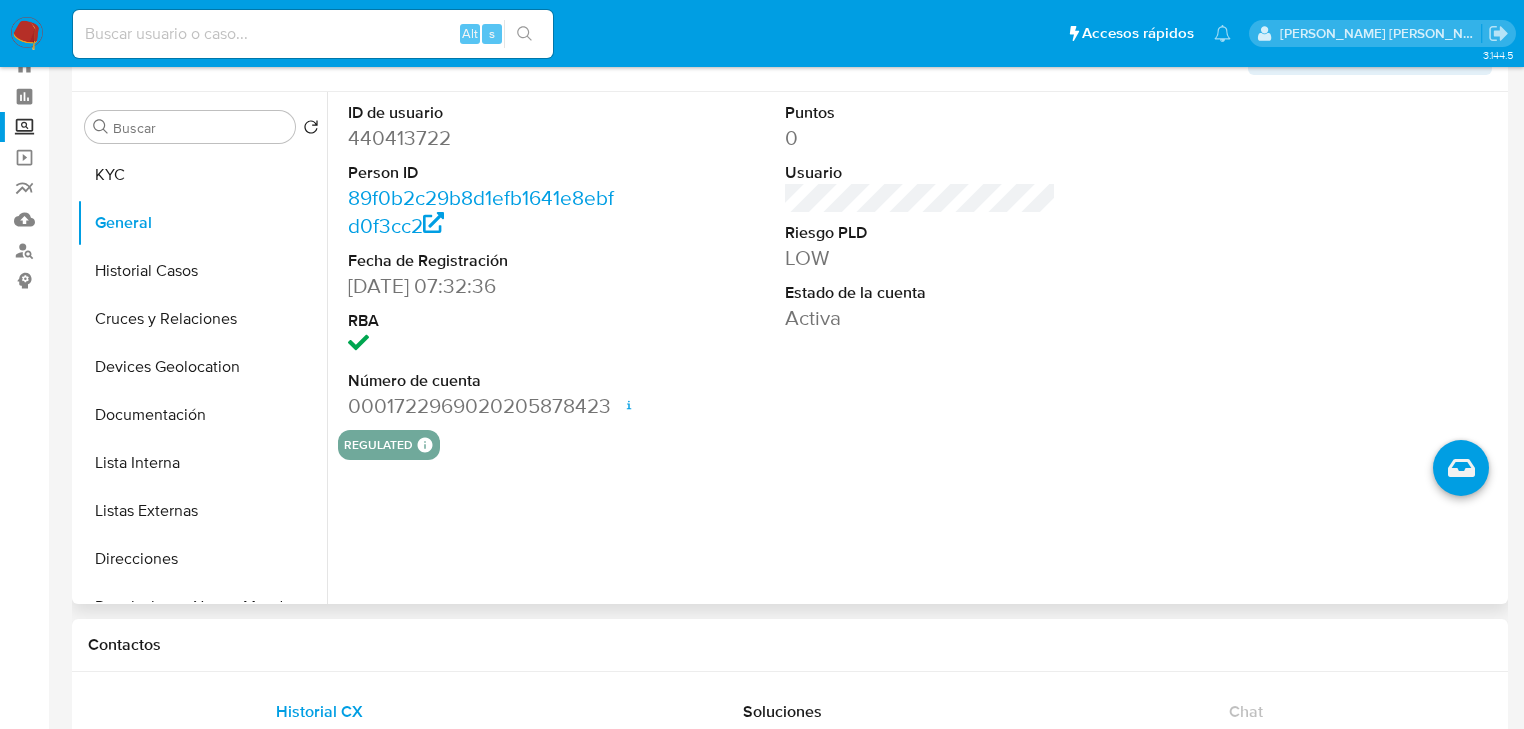 scroll, scrollTop: 0, scrollLeft: 0, axis: both 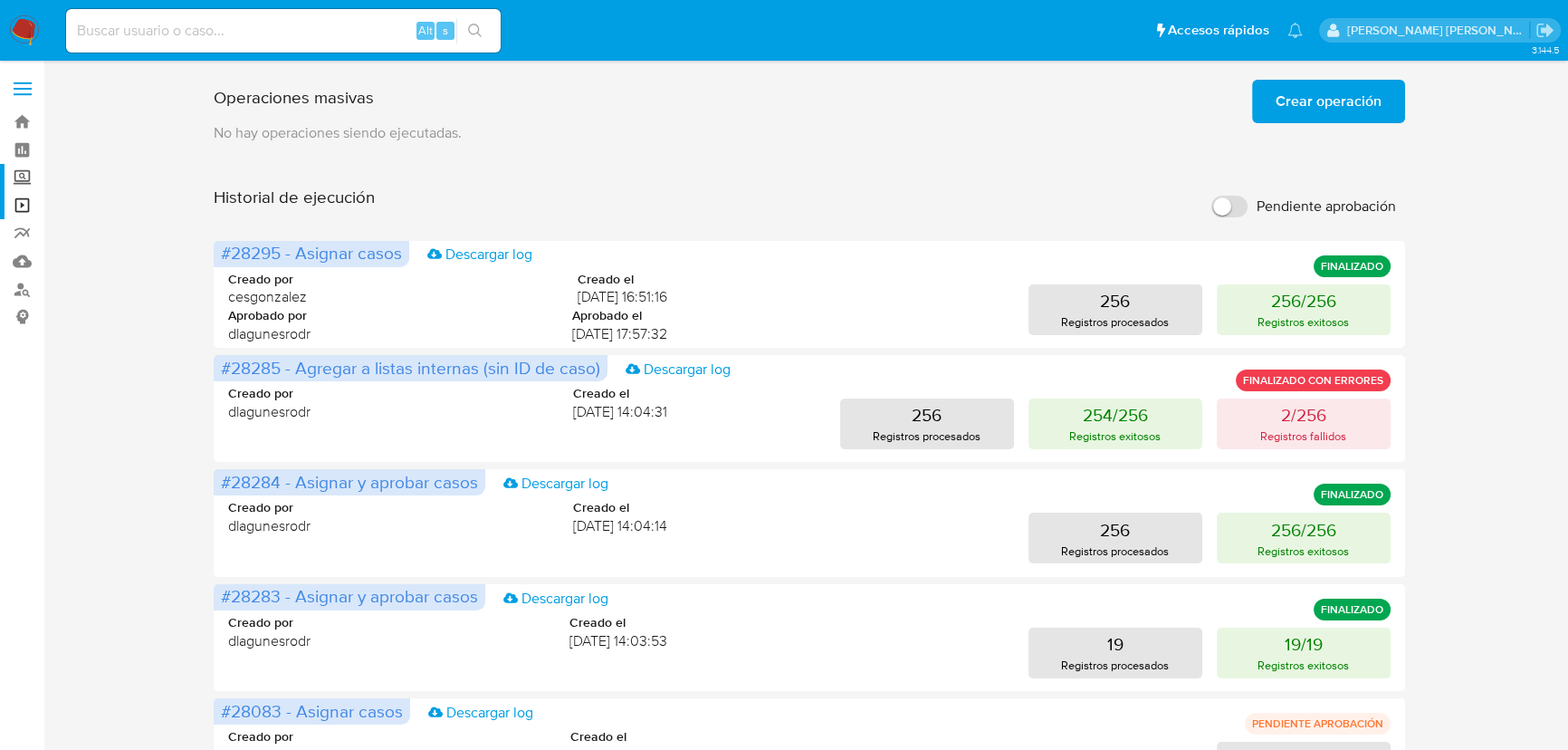 click on "Screening" at bounding box center (108, 178) 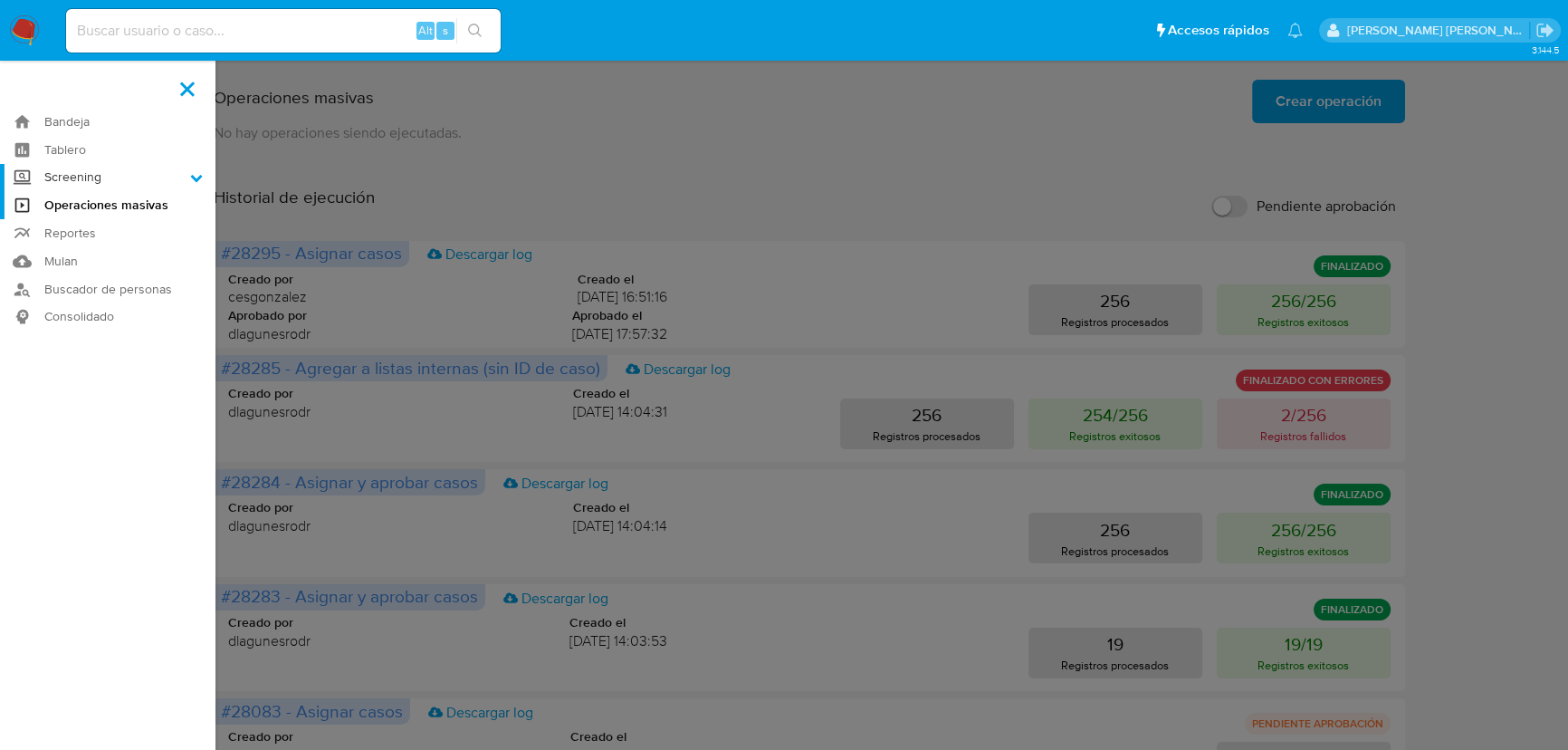 click on "Screening" at bounding box center (0, 0) 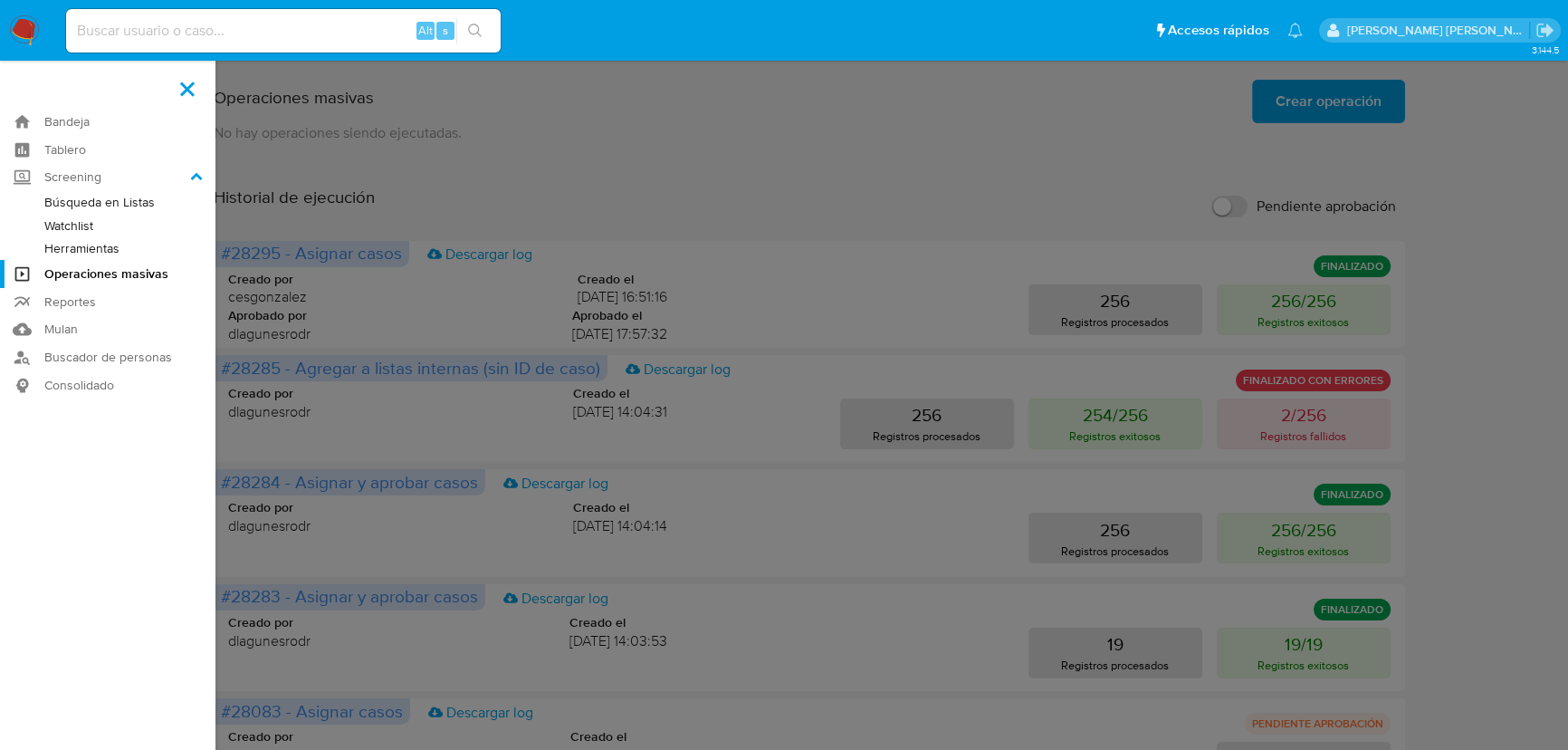 click on "Herramientas" at bounding box center (108, 248) 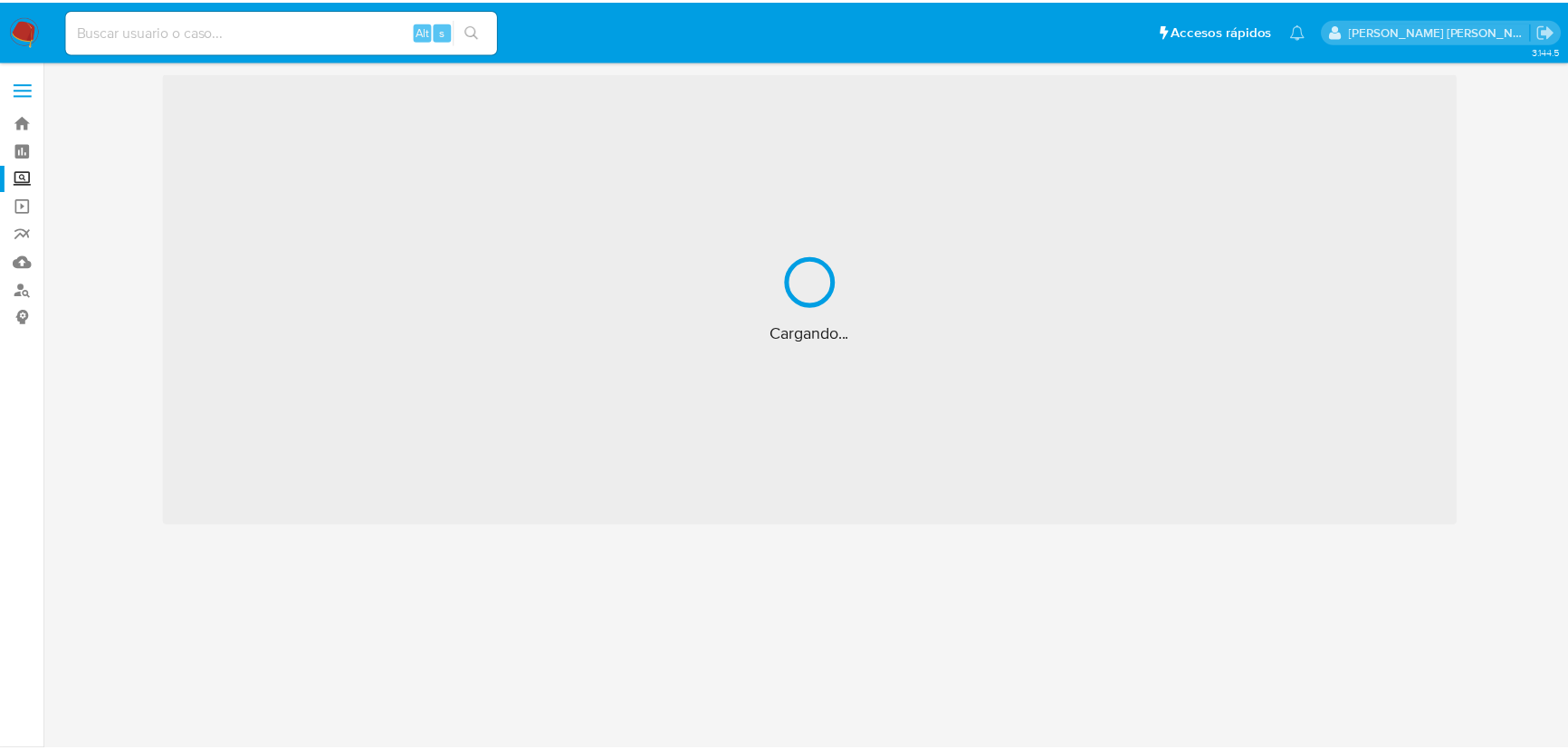scroll, scrollTop: 0, scrollLeft: 0, axis: both 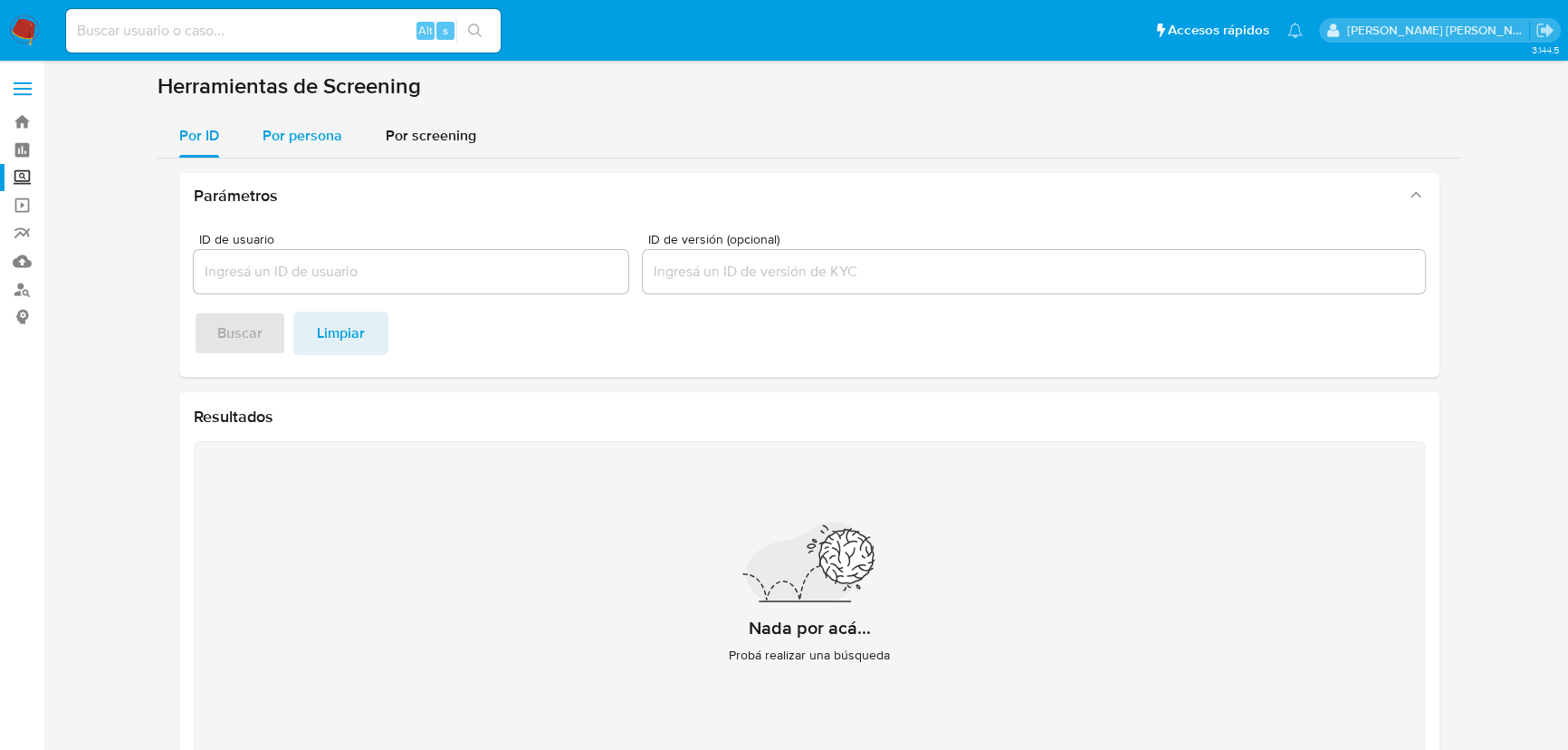 click on "Por persona" at bounding box center [302, 135] 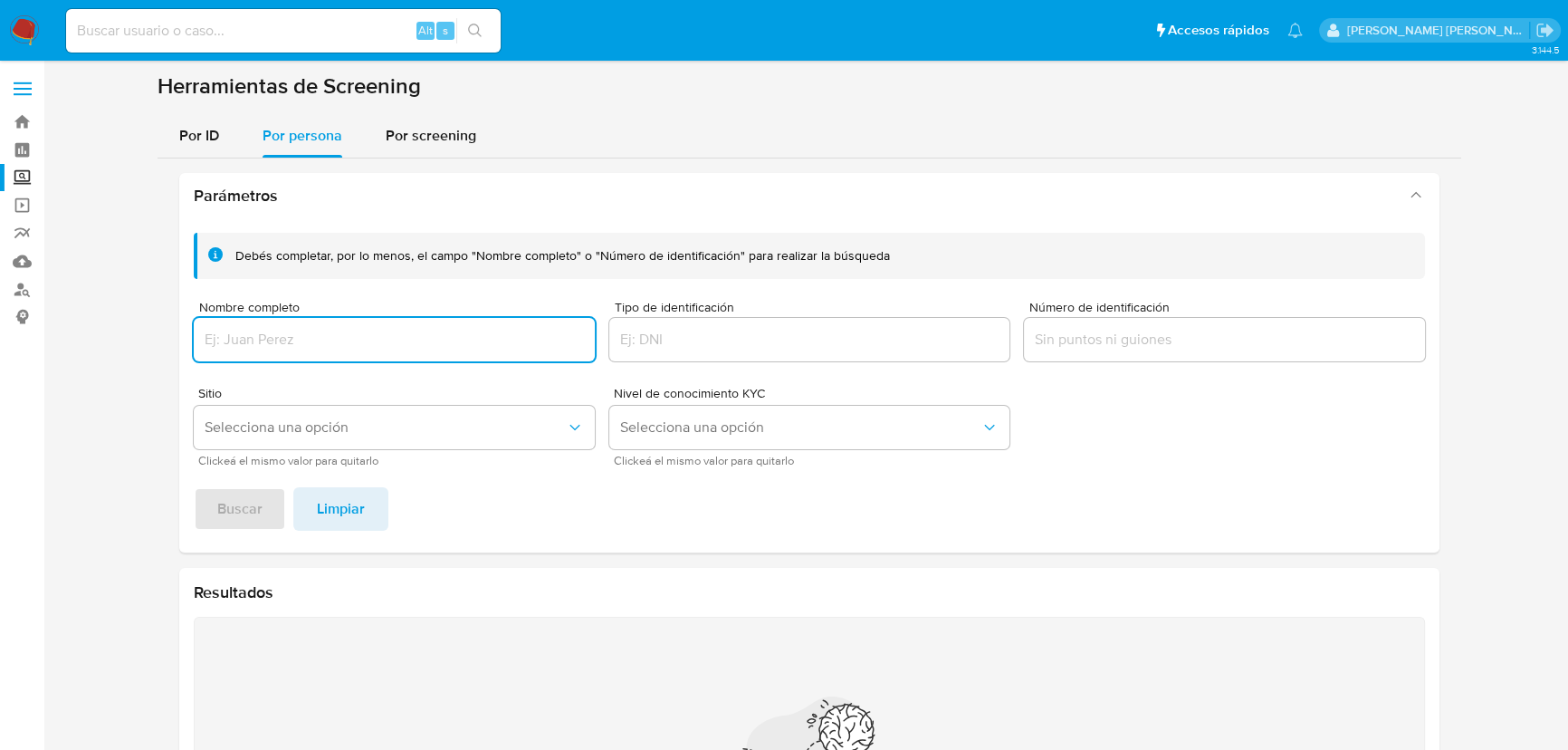 click on "Screening" at bounding box center [108, 178] 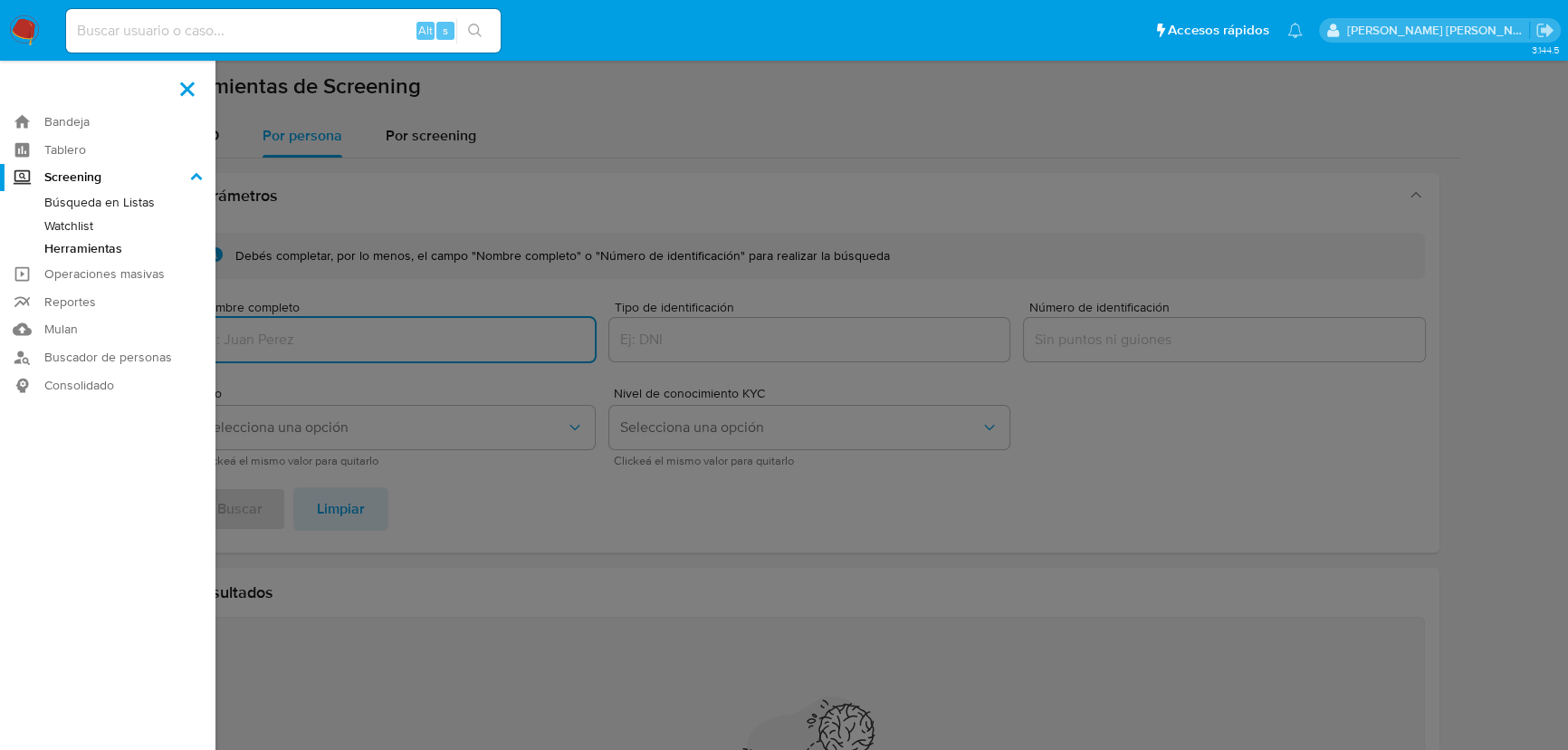 click on "Screening" at bounding box center [0, 0] 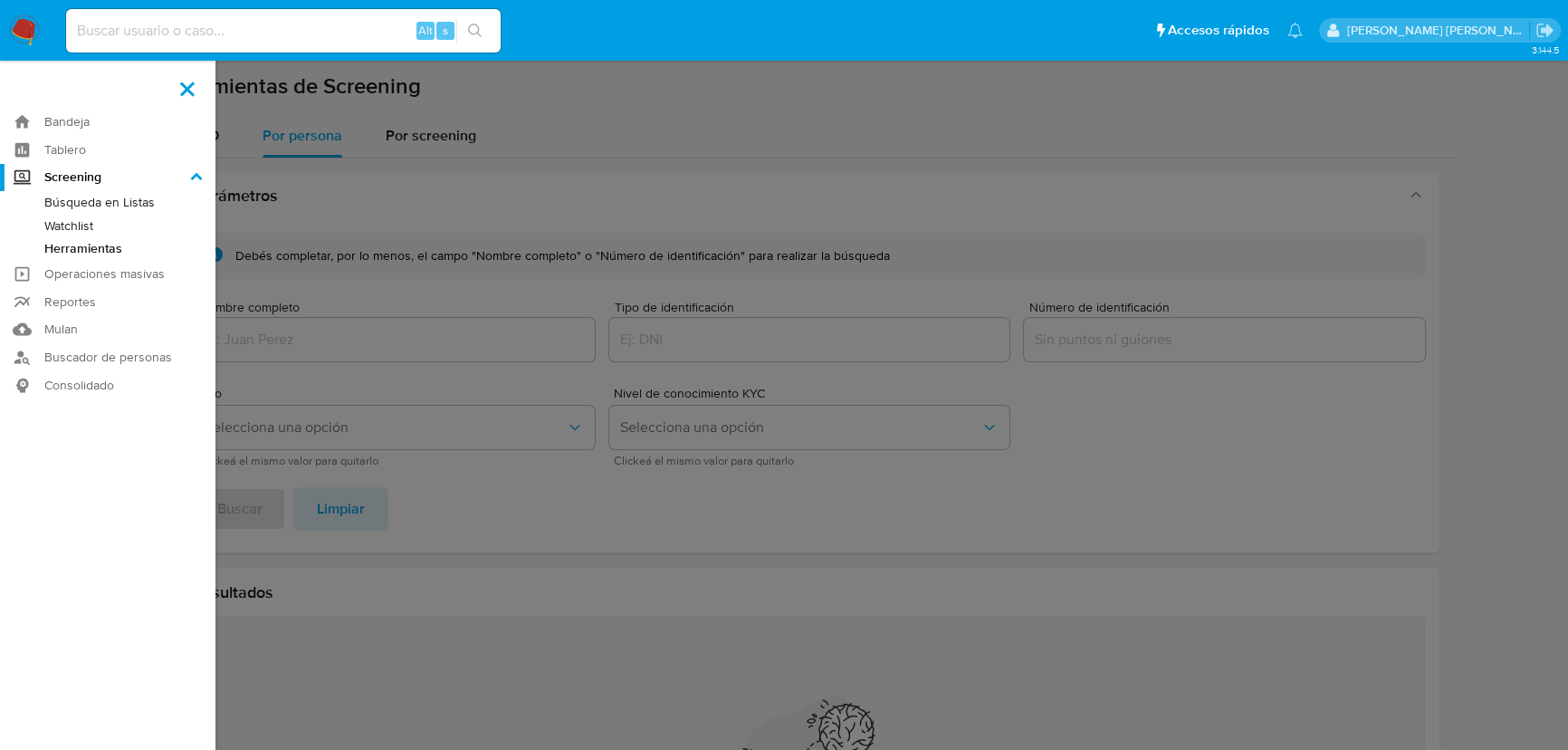 click at bounding box center (784, 375) 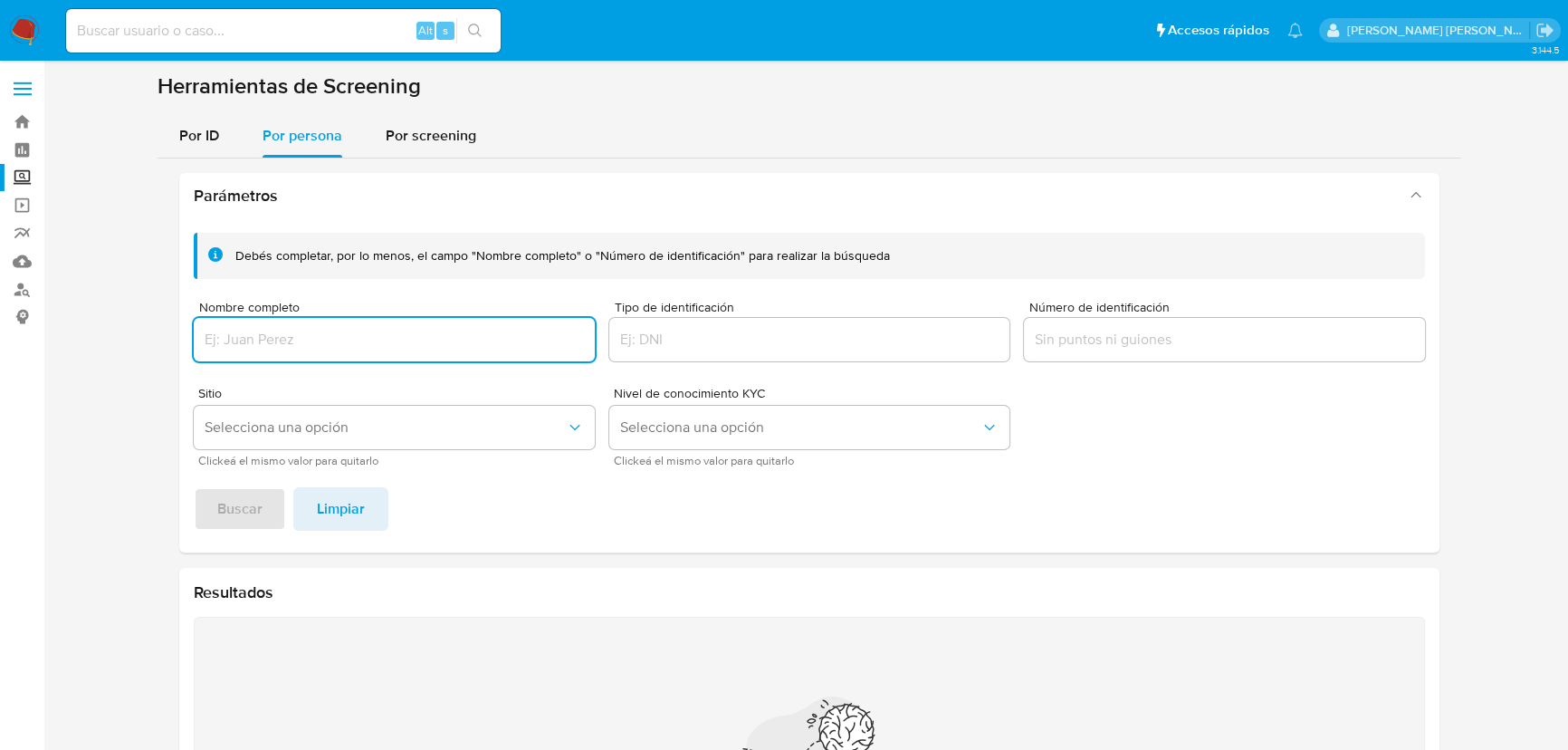 click at bounding box center [394, 340] 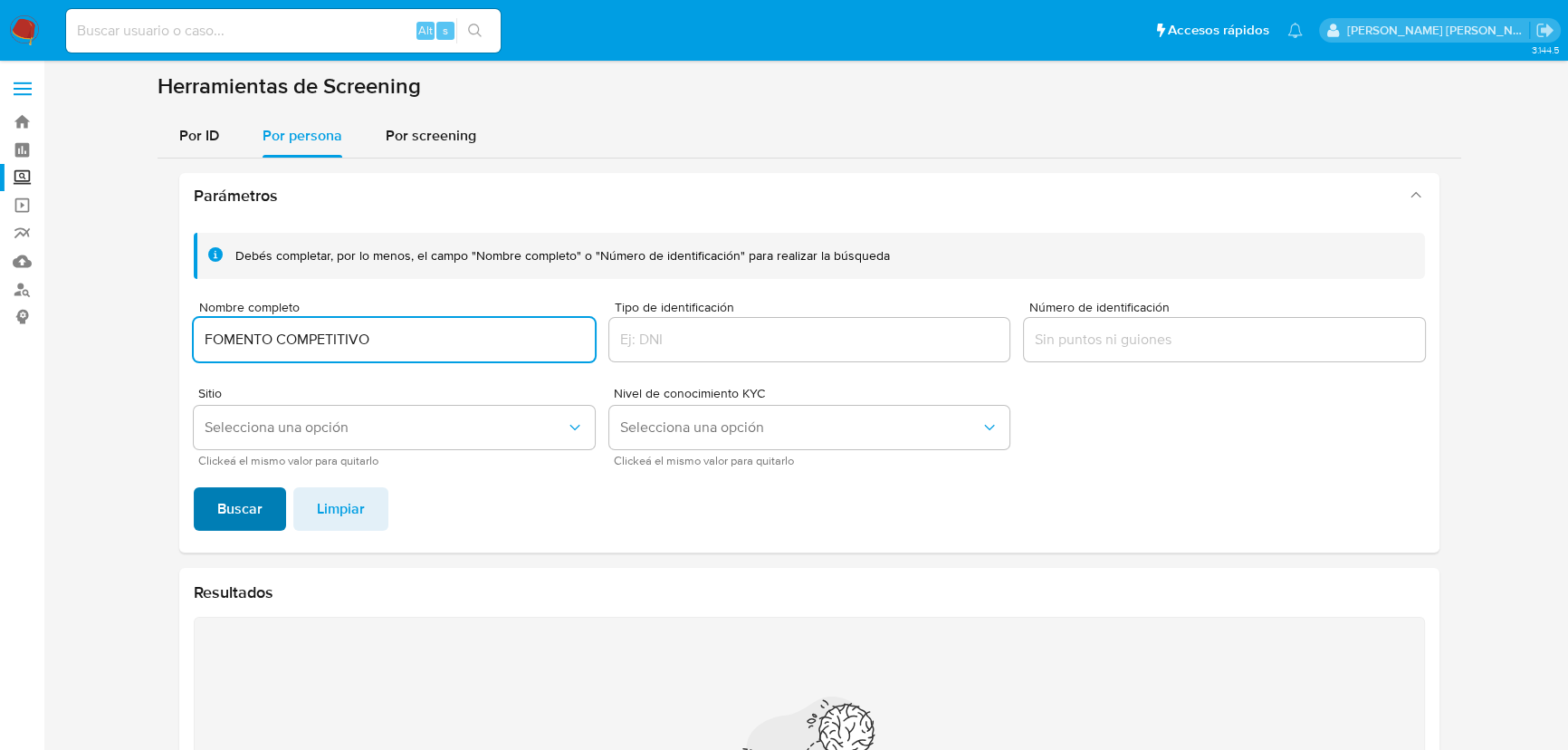 click on "Buscar" at bounding box center [240, 509] 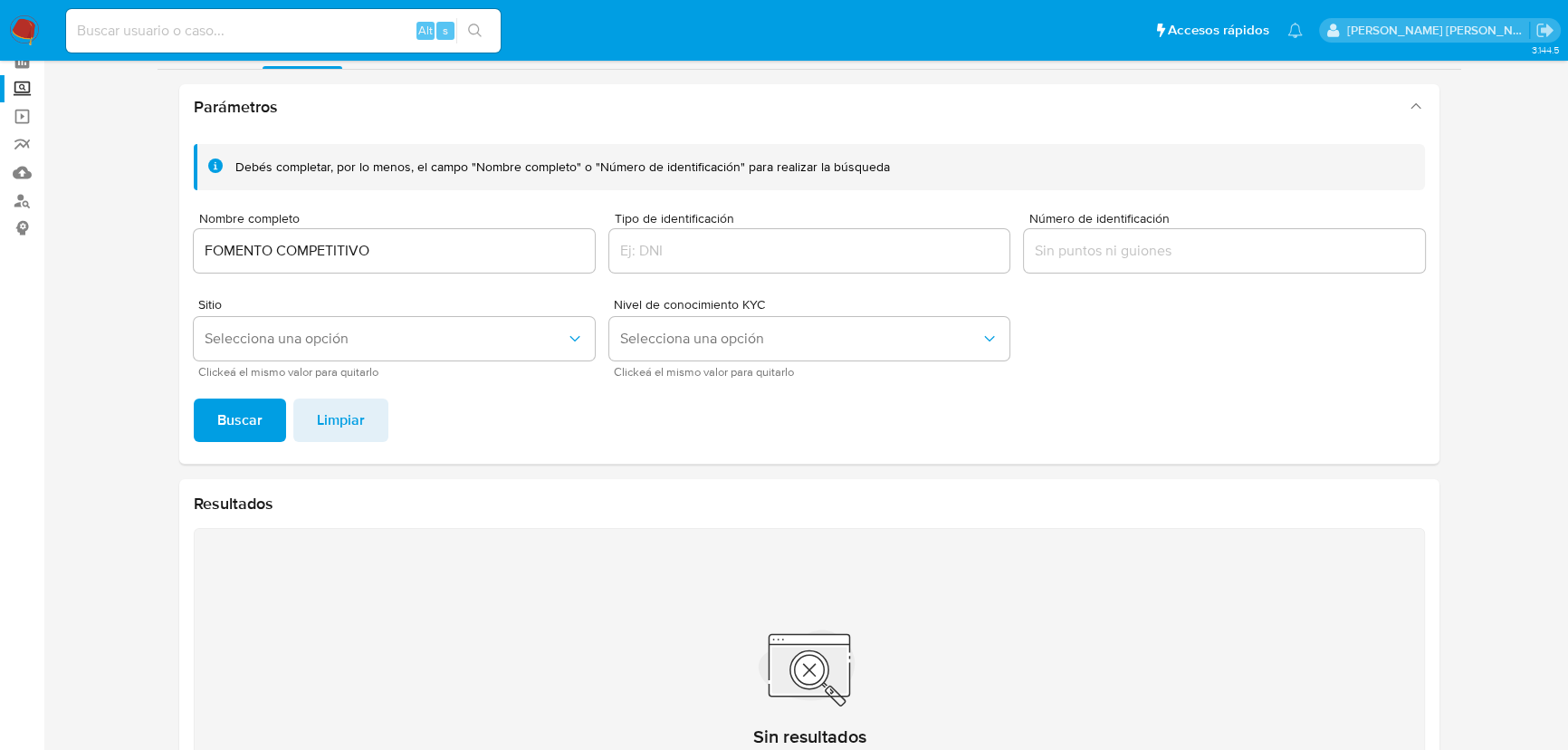 scroll, scrollTop: 0, scrollLeft: 0, axis: both 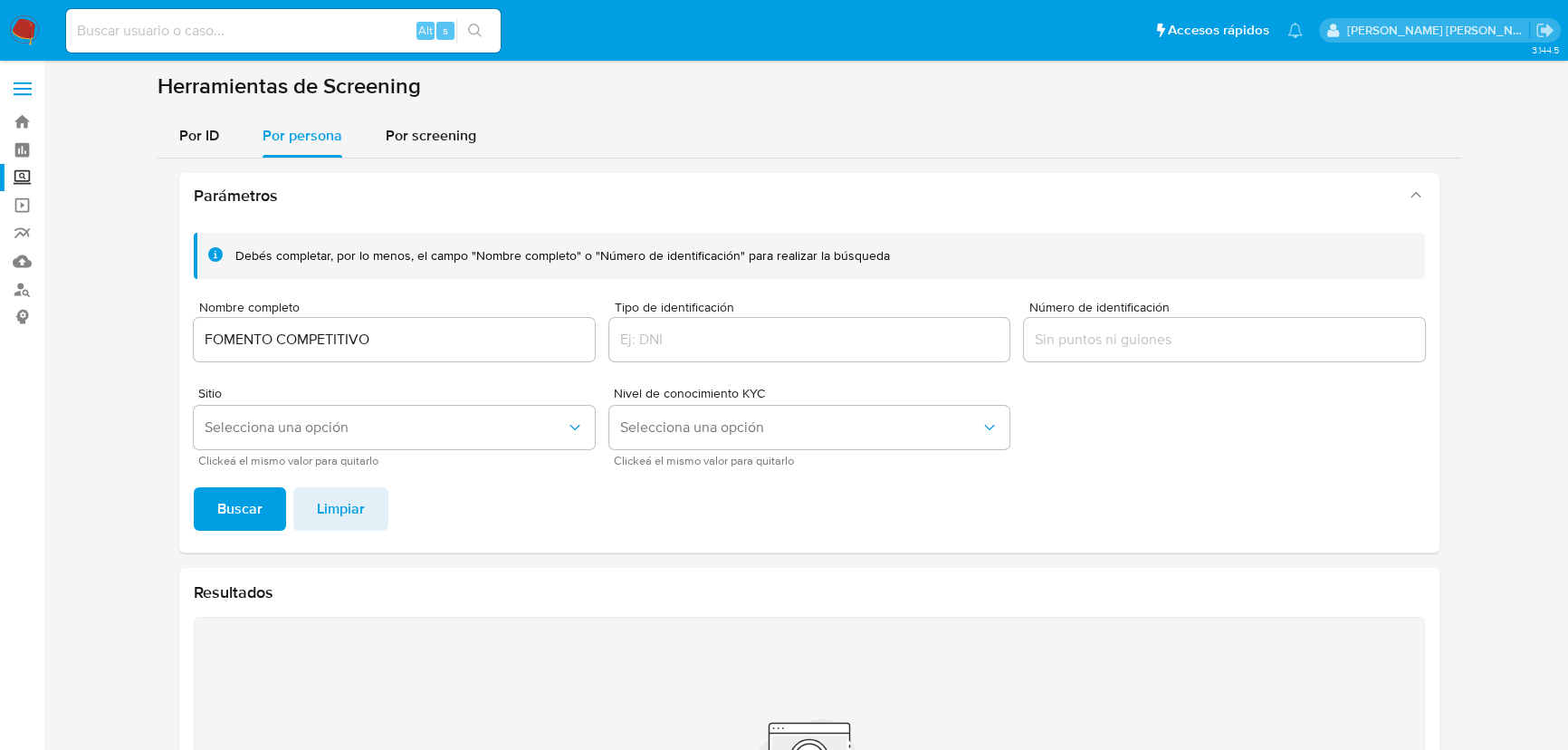 click on "FOMENTO COMPETITIVO" at bounding box center [394, 340] 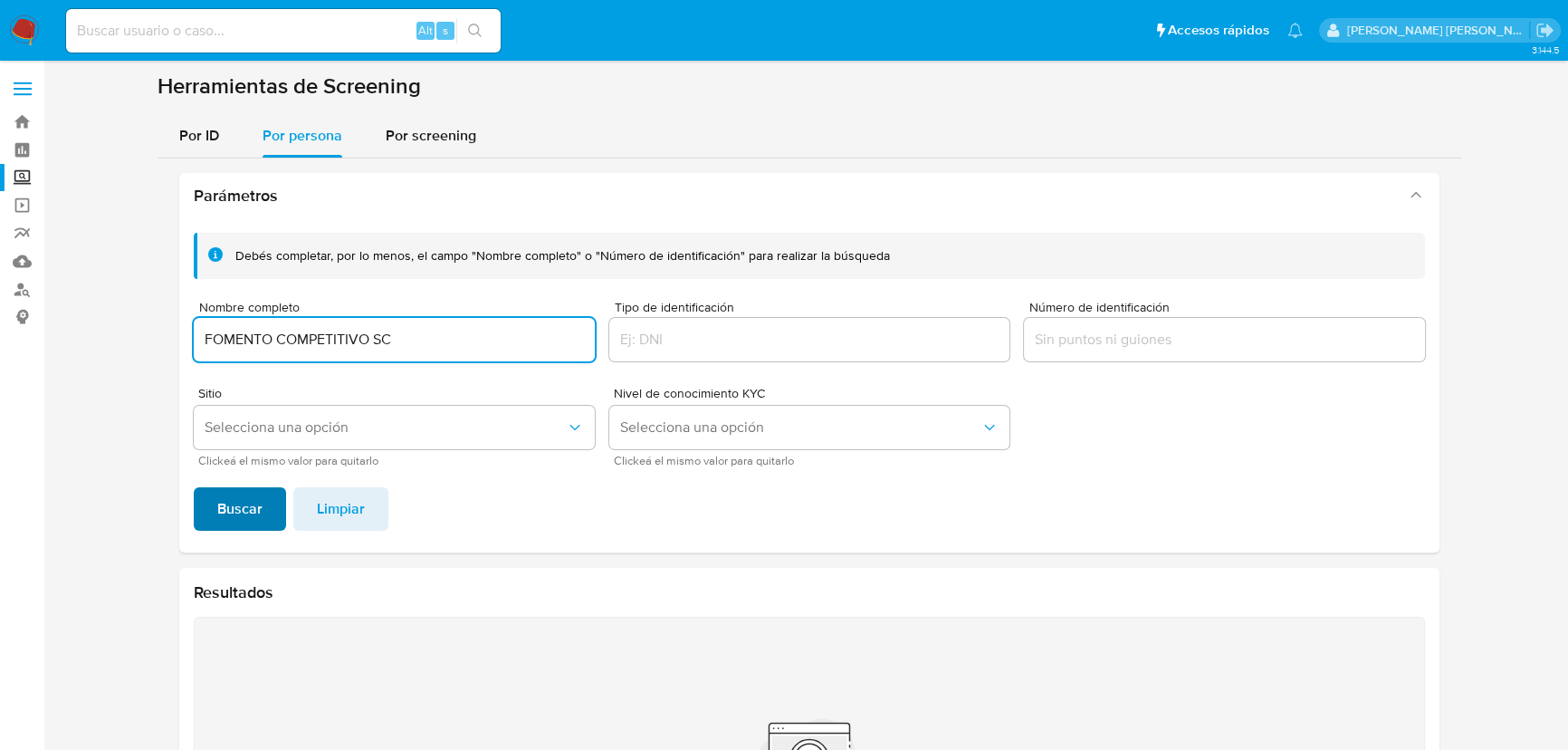 type on "FOMENTO COMPETITIVO SC" 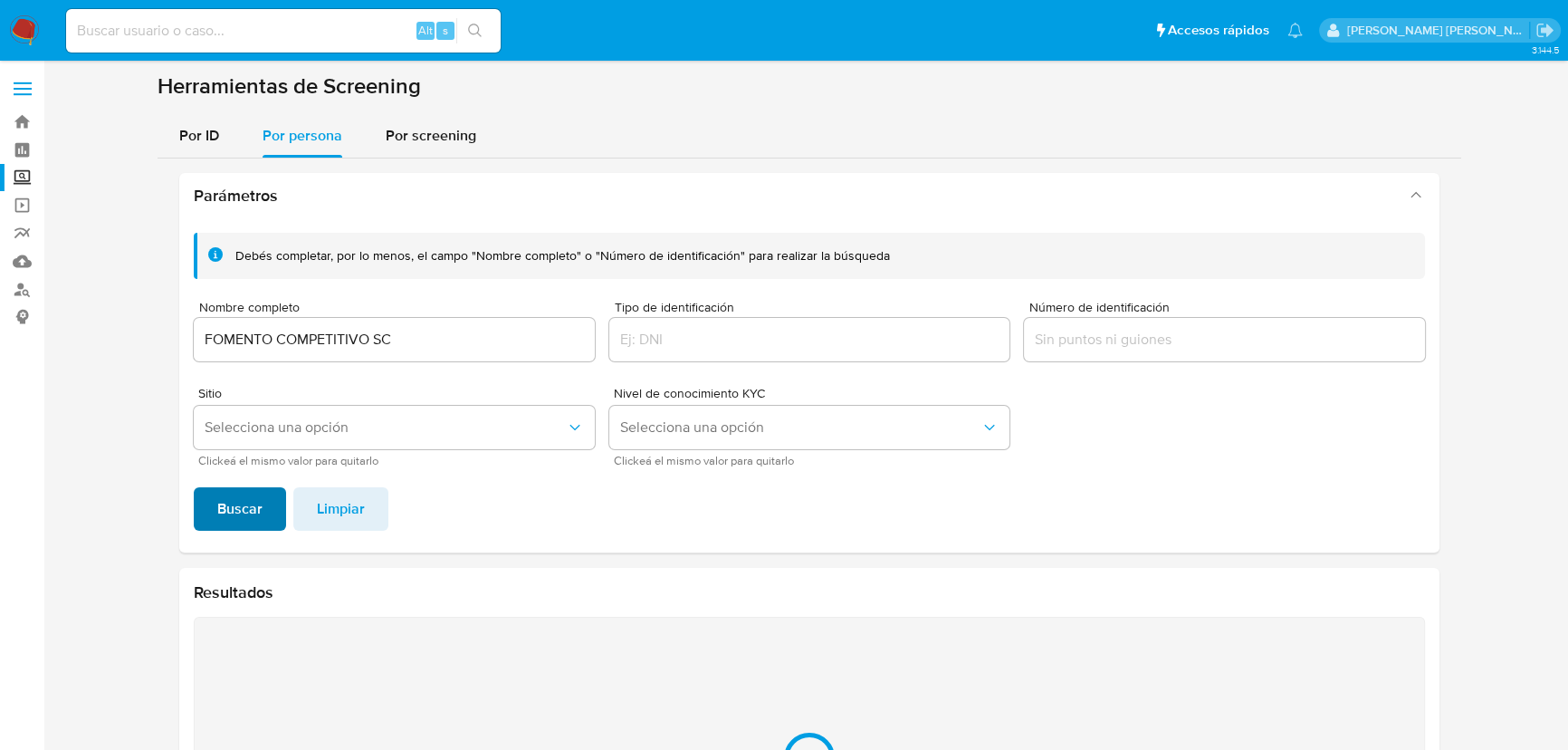 scroll, scrollTop: 224, scrollLeft: 0, axis: vertical 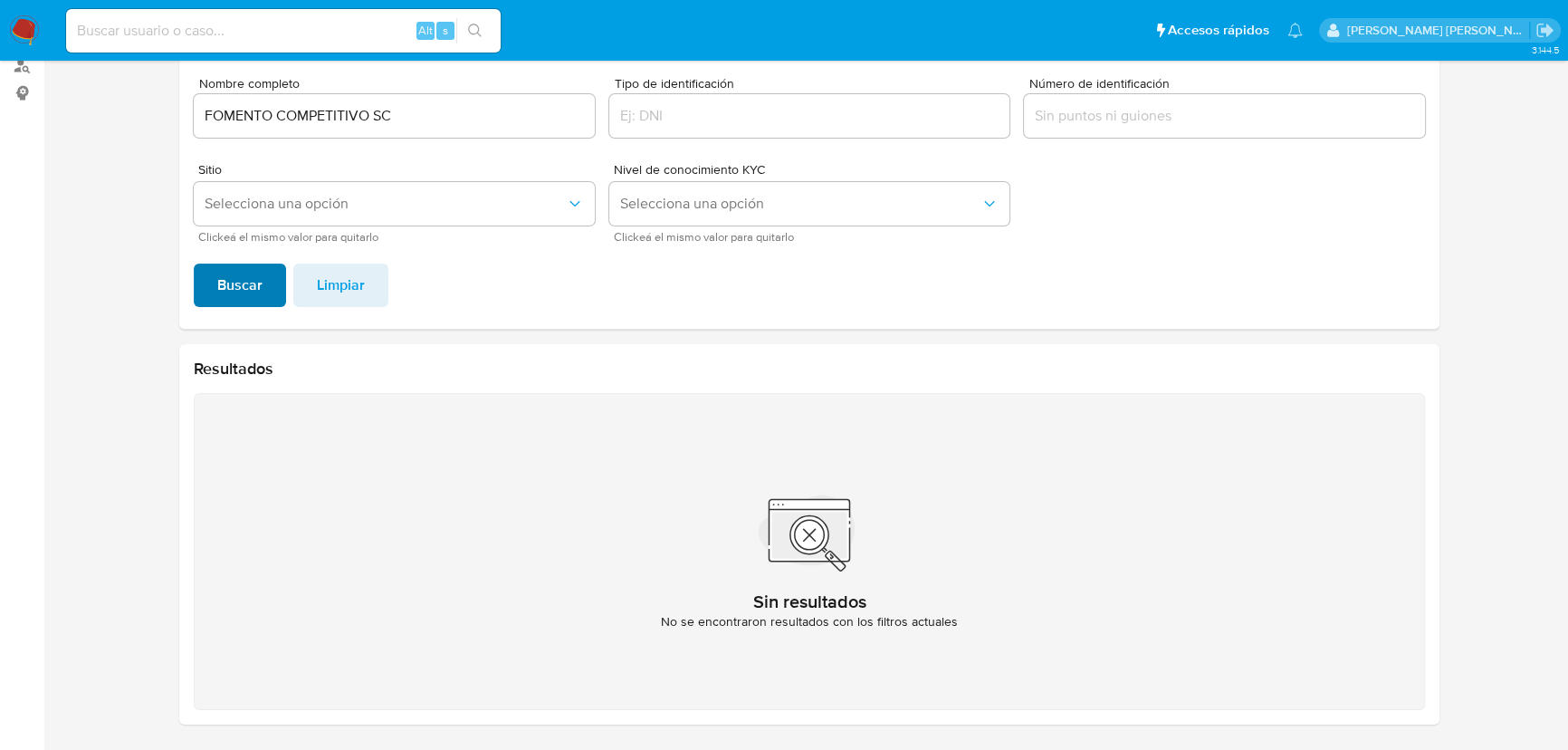 type 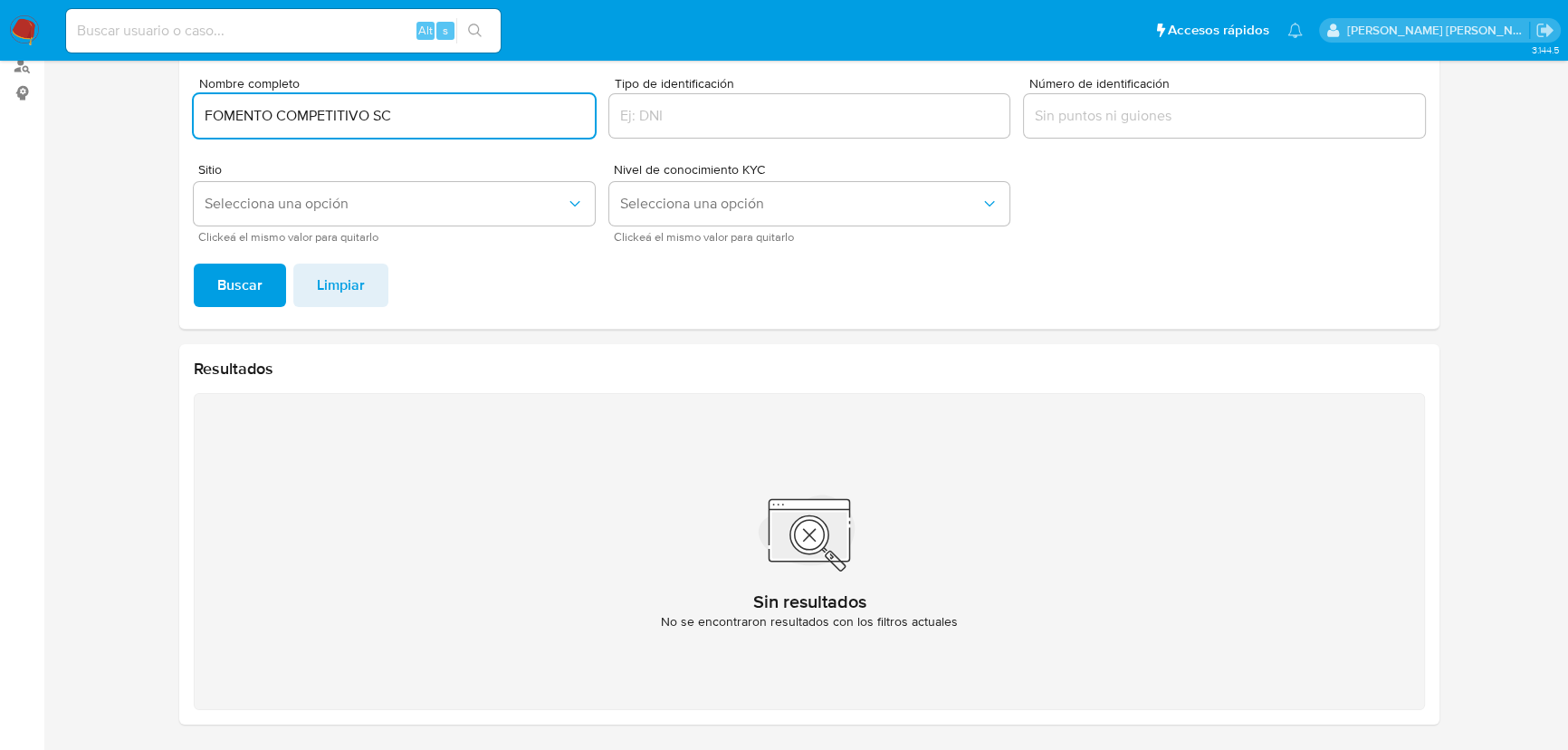 drag, startPoint x: 383, startPoint y: 128, endPoint x: 123, endPoint y: 111, distance: 260.55518 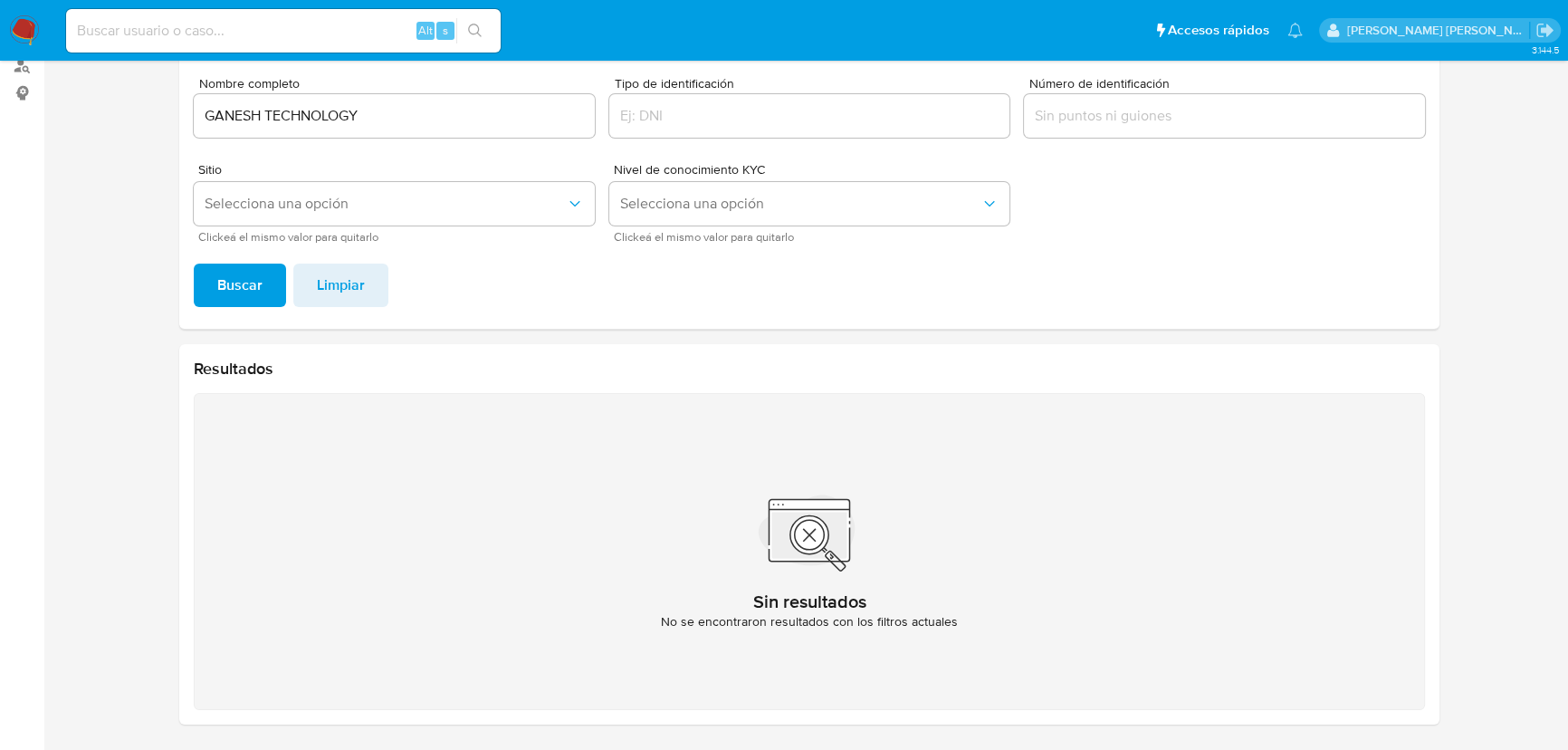 click on "Buscar" at bounding box center [240, 285] 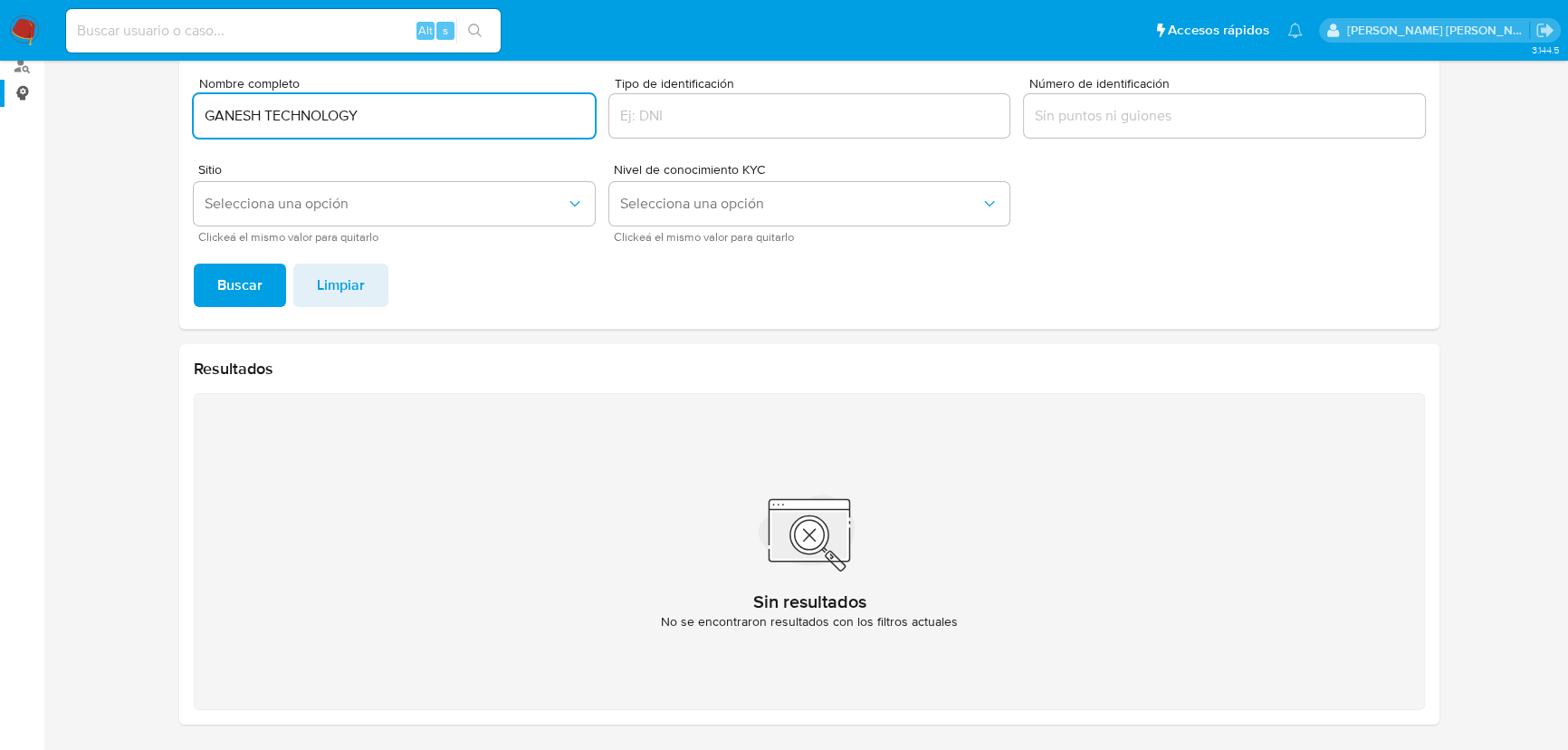 drag, startPoint x: 377, startPoint y: 108, endPoint x: 0, endPoint y: 91, distance: 377.38309 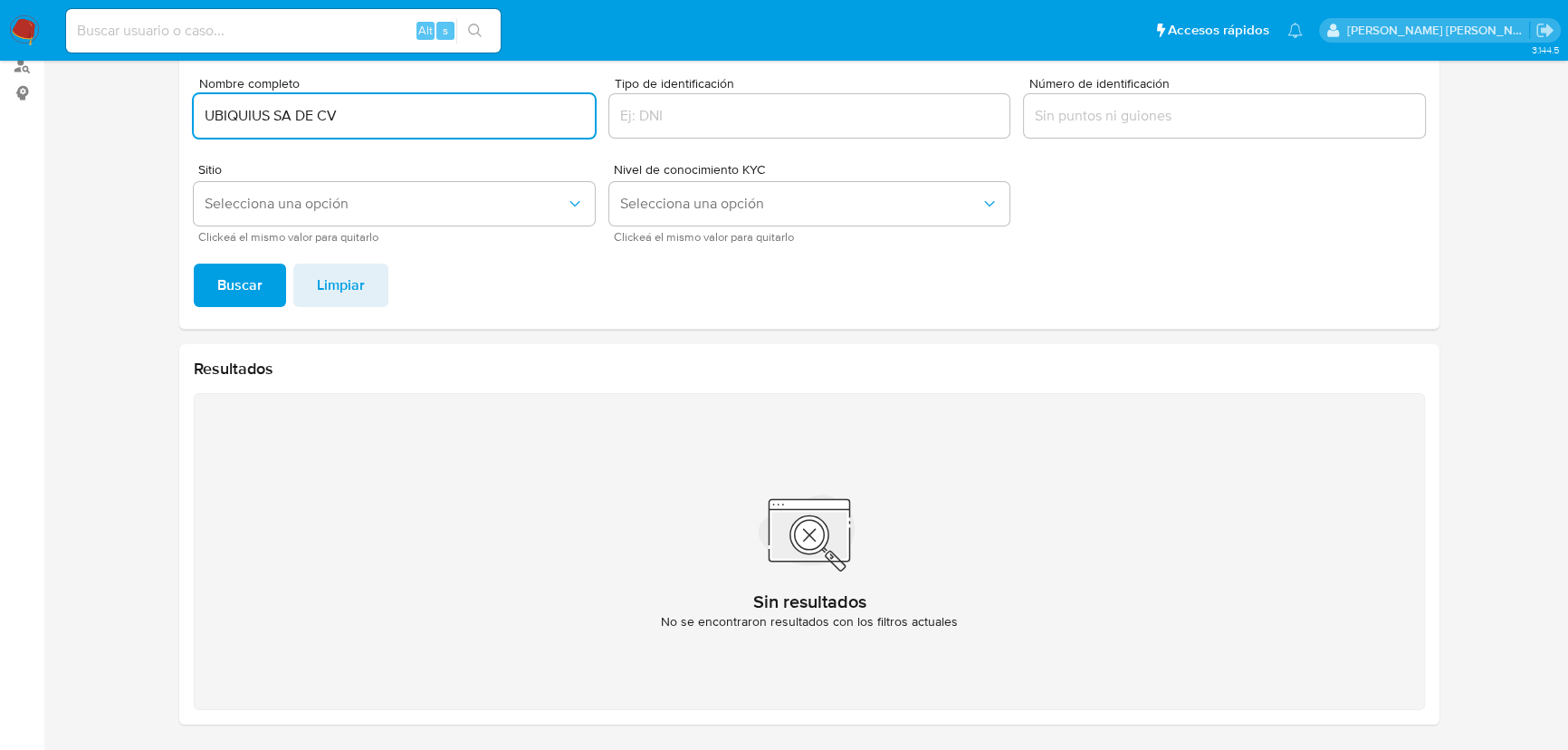 click on "Buscar" at bounding box center [240, 285] 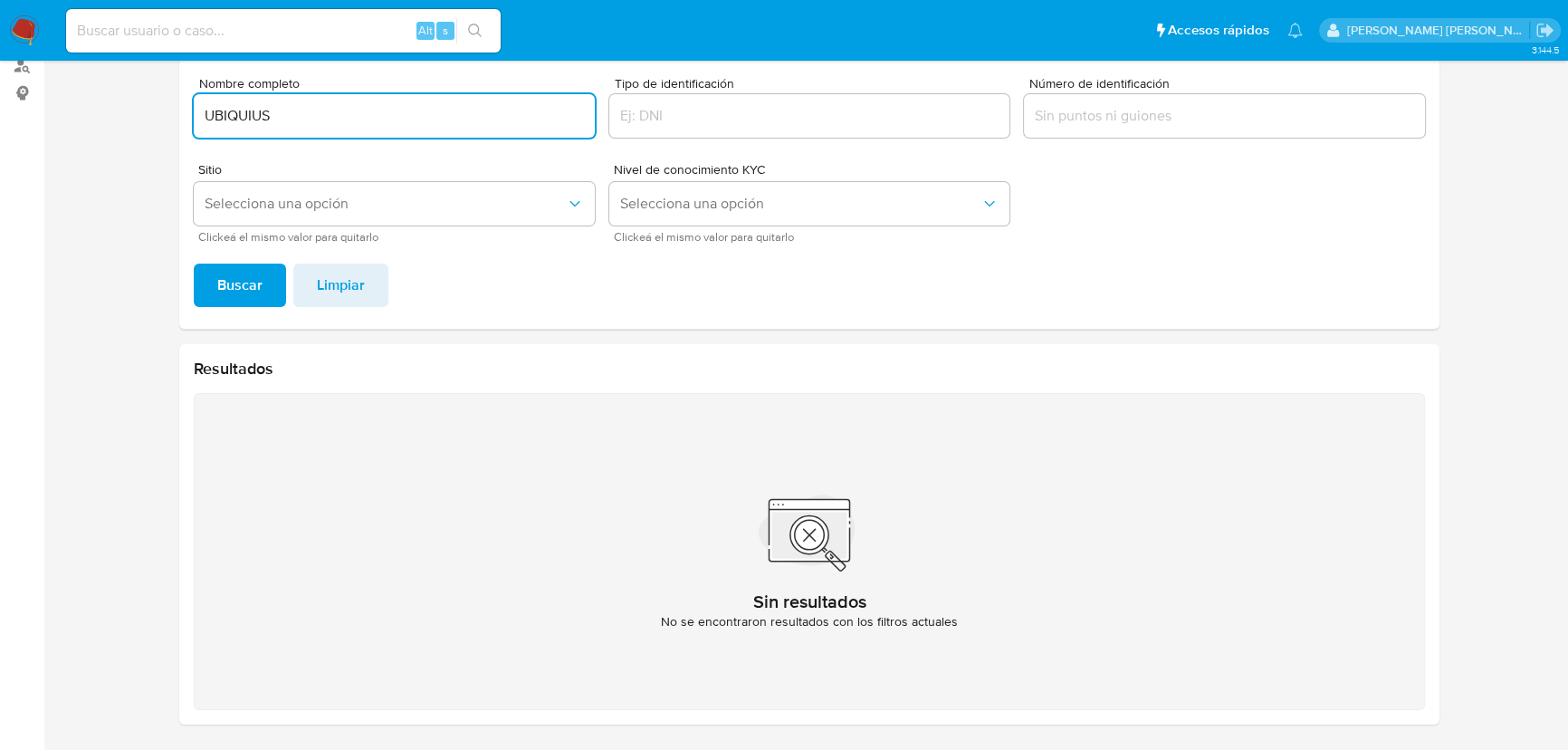 type on "UBIQUIUS" 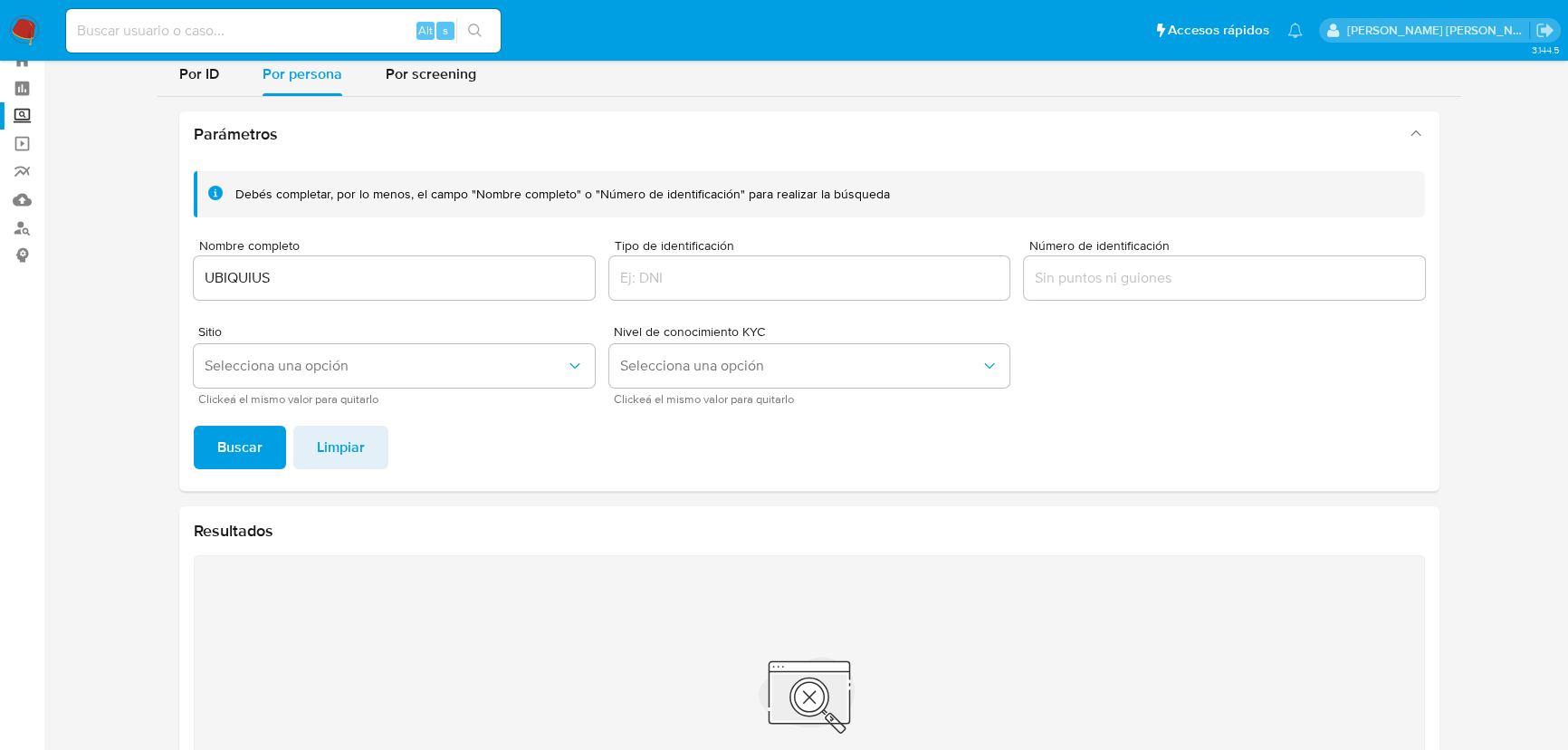 scroll, scrollTop: 59, scrollLeft: 0, axis: vertical 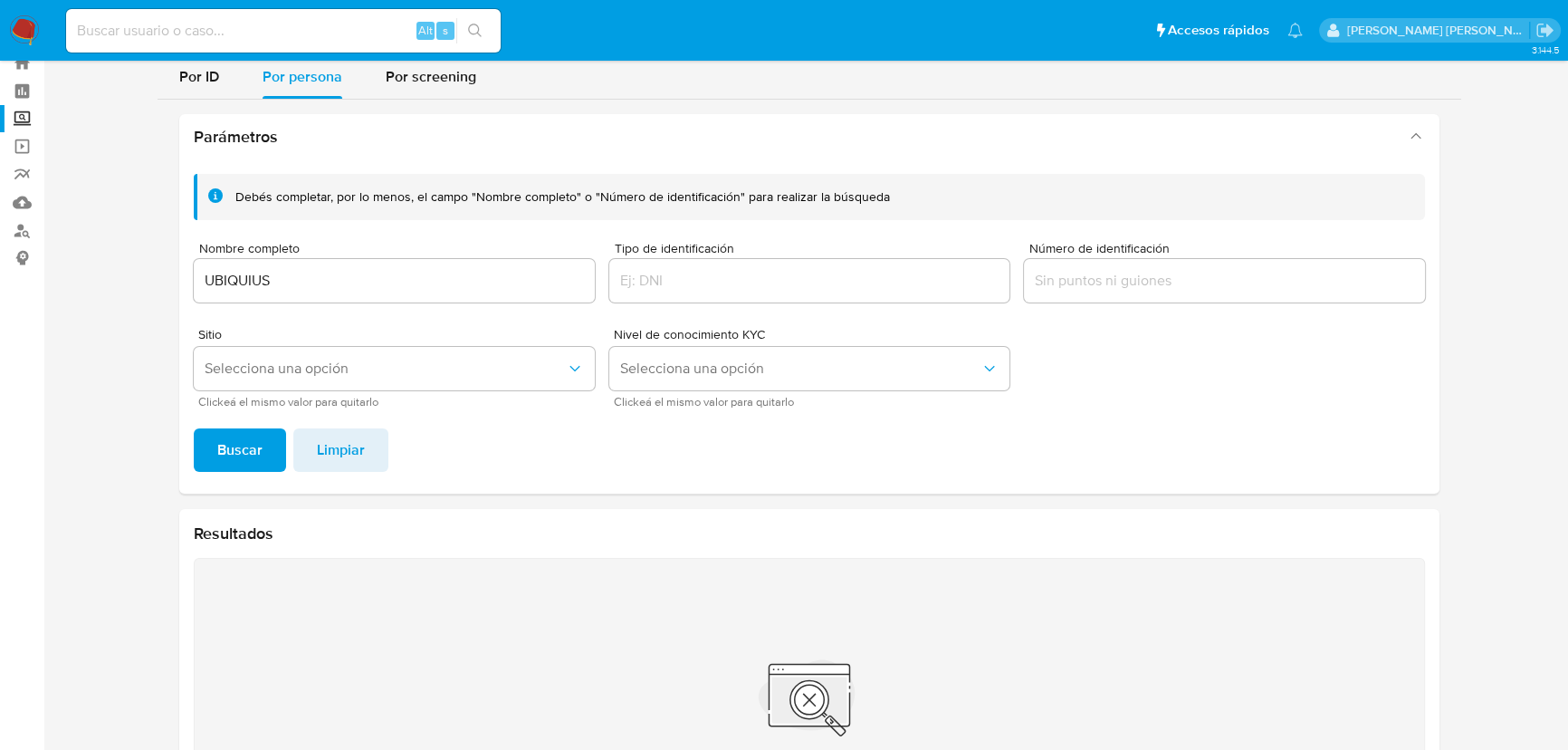 click at bounding box center [283, 31] 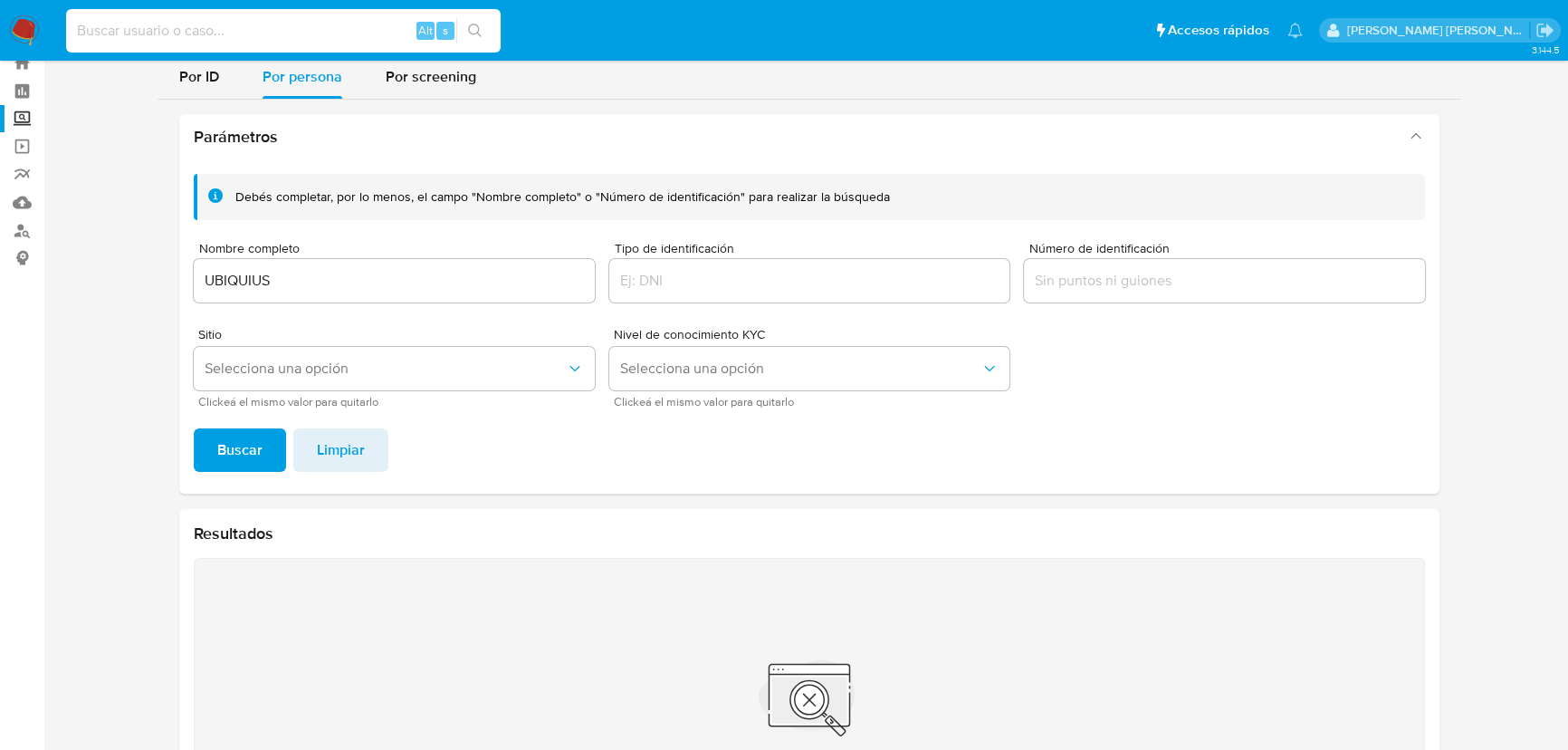 paste on "745185565" 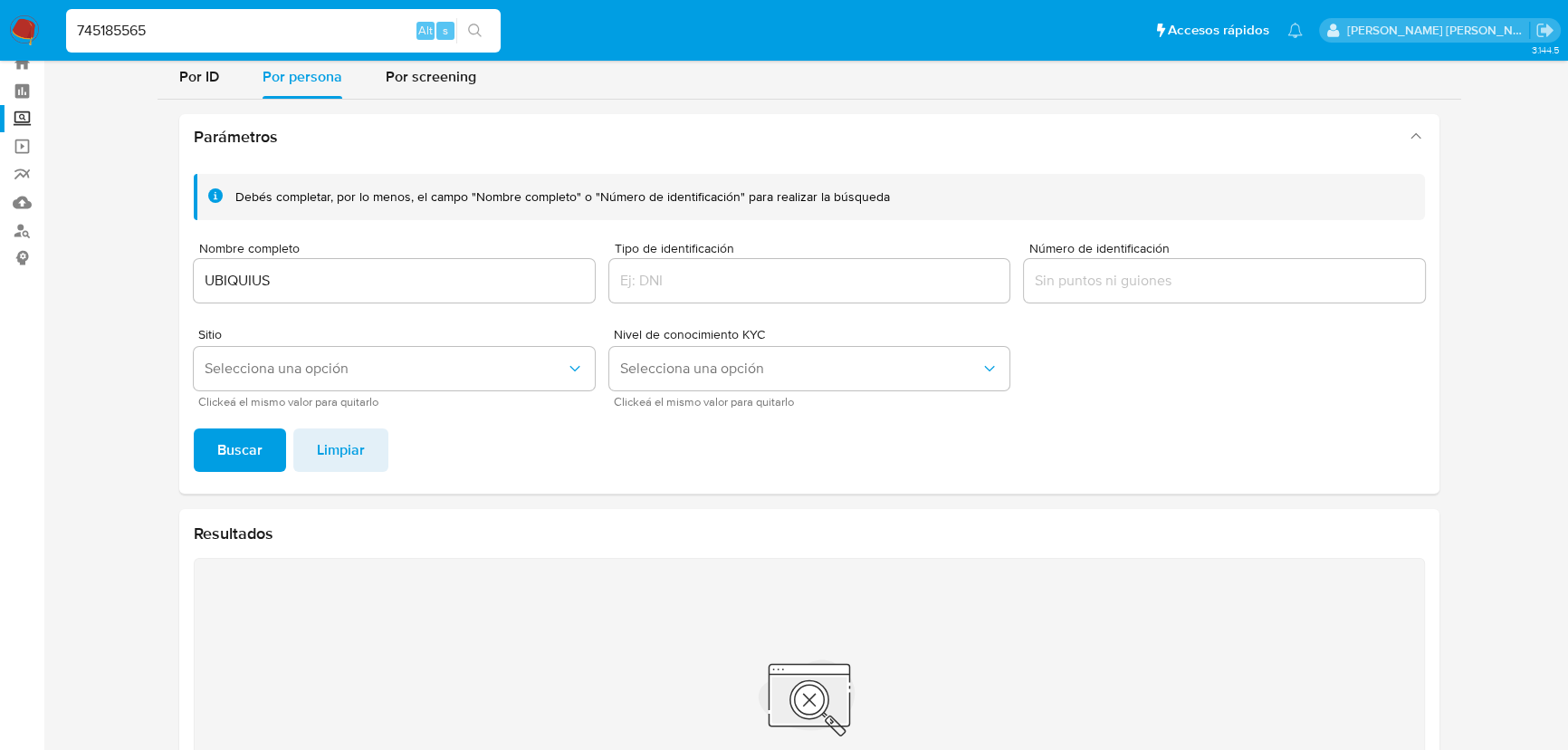type on "745185565" 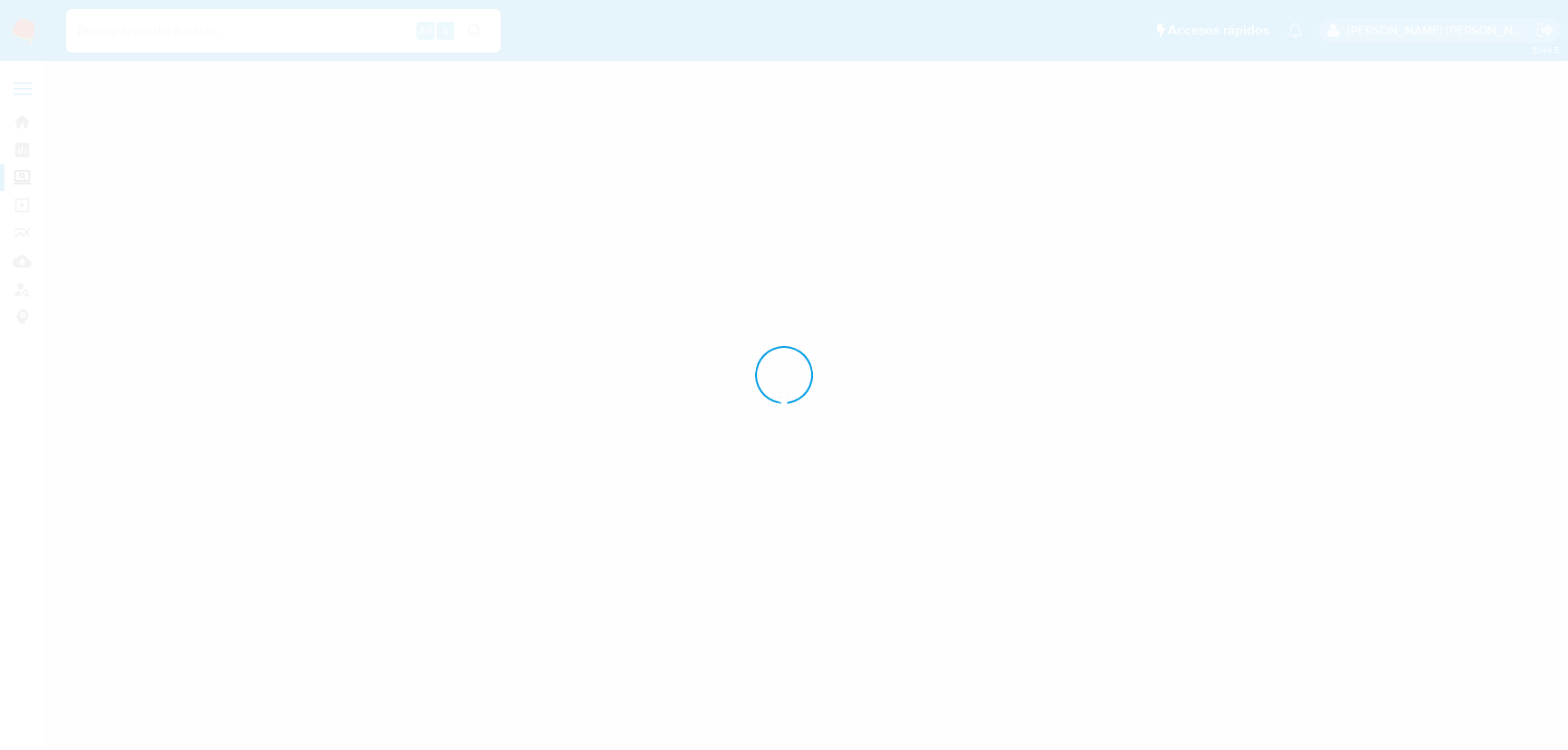 scroll, scrollTop: 0, scrollLeft: 0, axis: both 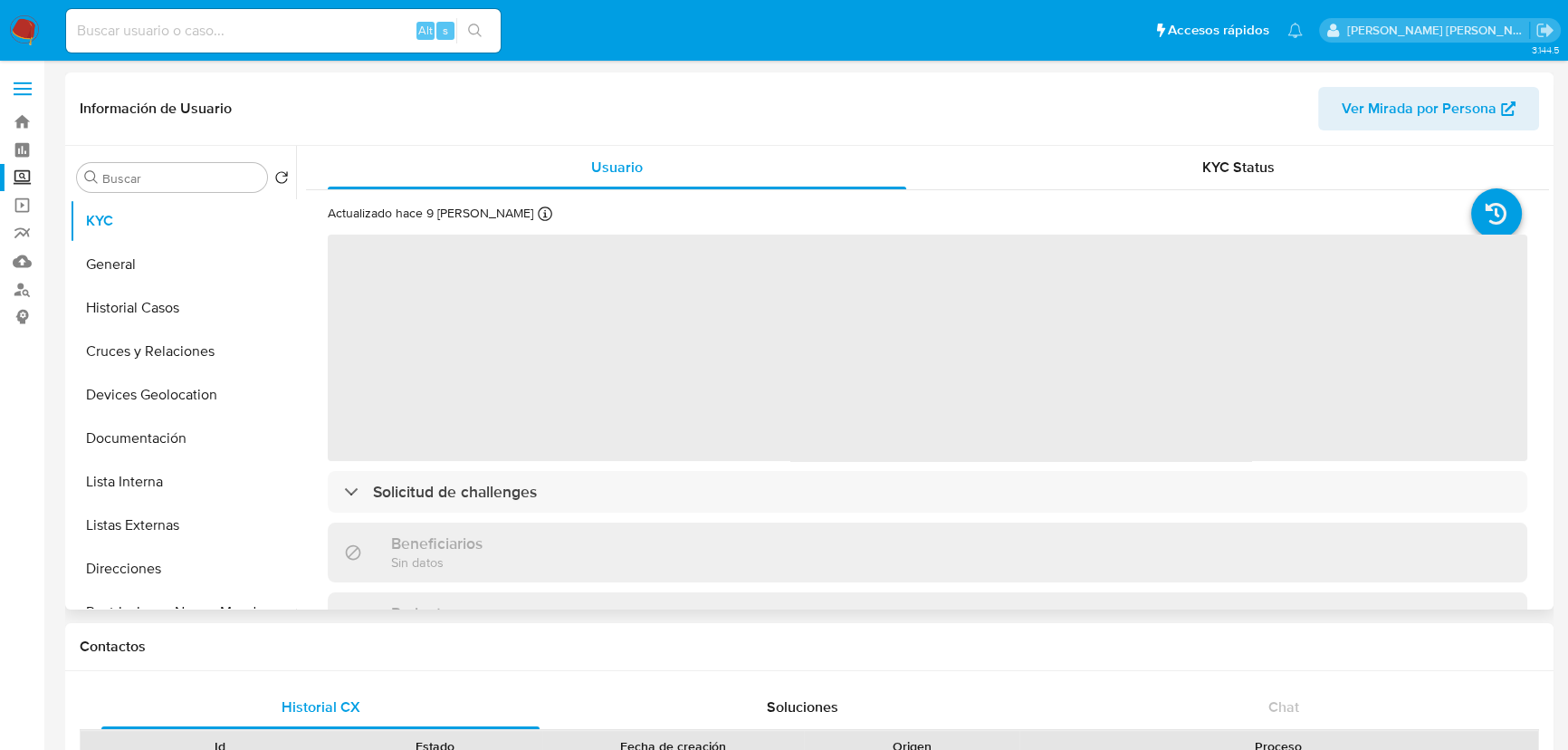 select on "10" 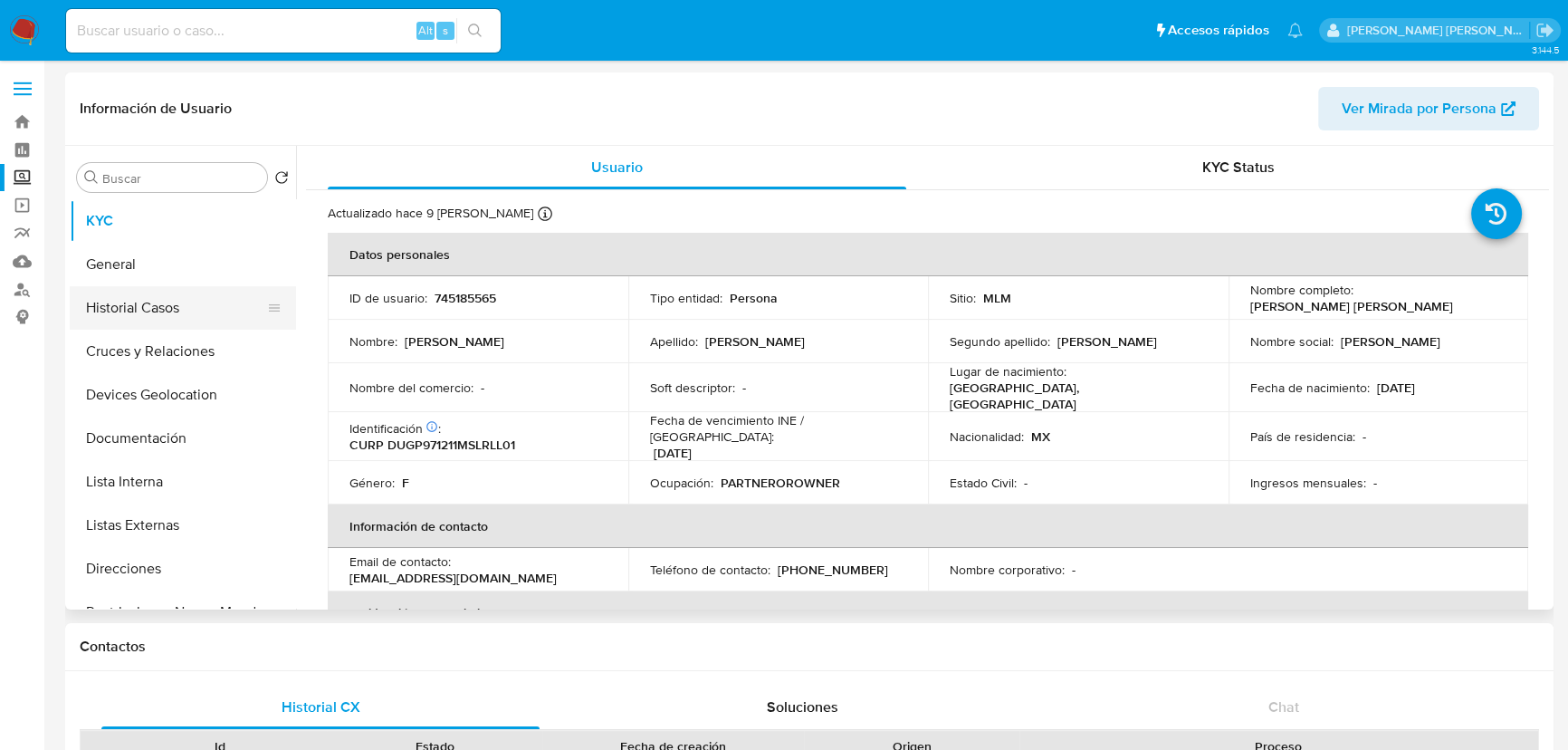 drag, startPoint x: 190, startPoint y: 310, endPoint x: 253, endPoint y: 301, distance: 63.63961 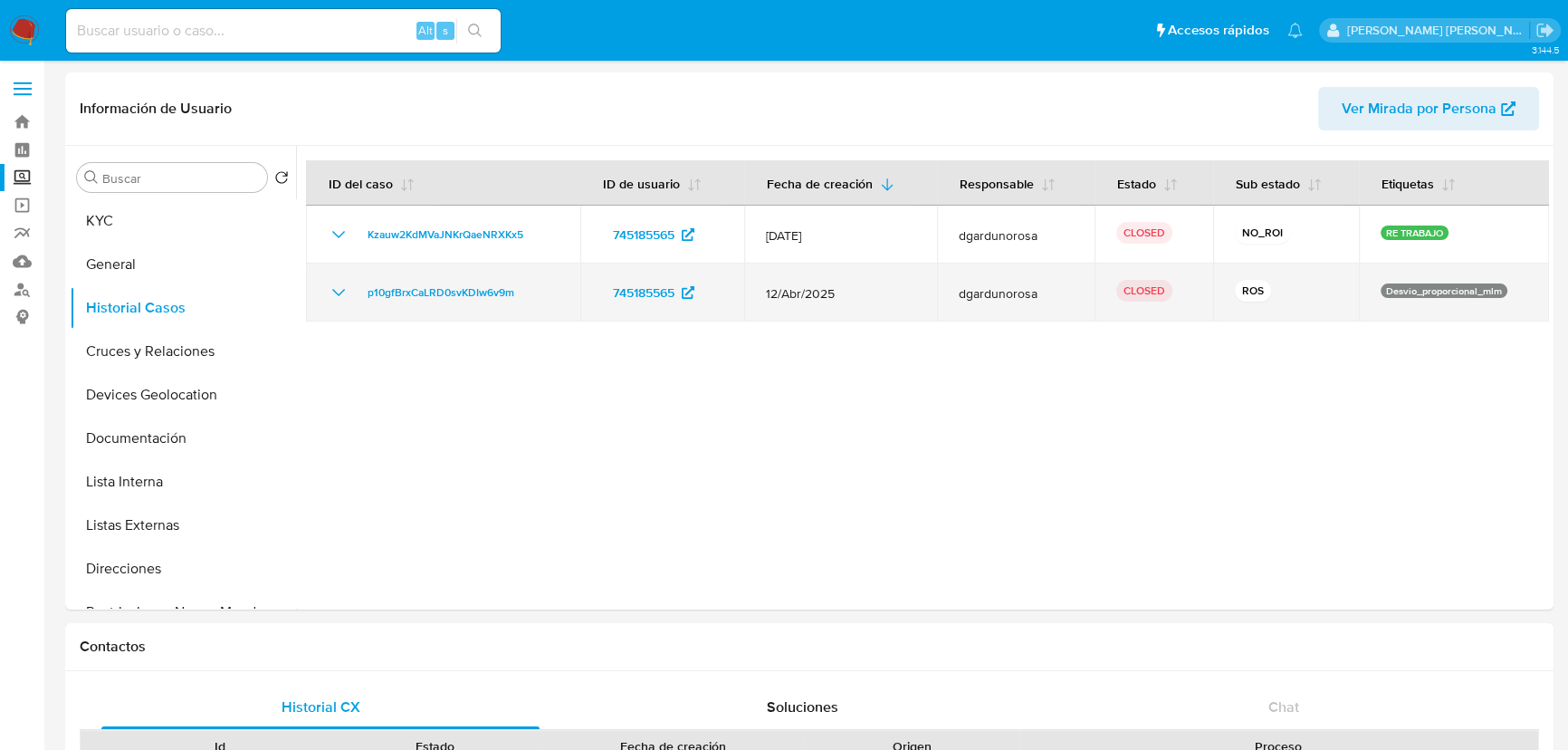 drag, startPoint x: 1275, startPoint y: 285, endPoint x: 544, endPoint y: 281, distance: 731.0109 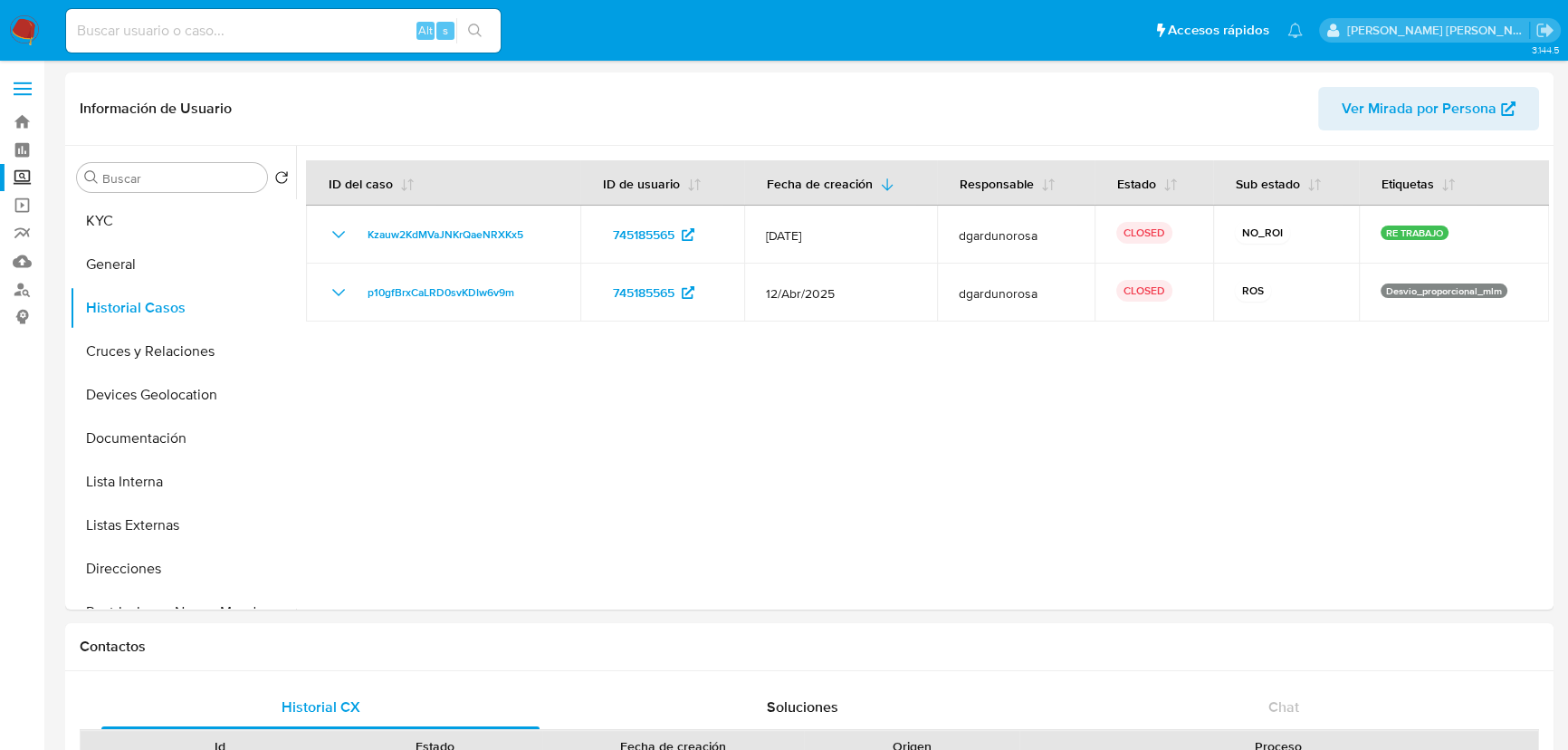 drag, startPoint x: 701, startPoint y: 384, endPoint x: 858, endPoint y: 349, distance: 160.85397 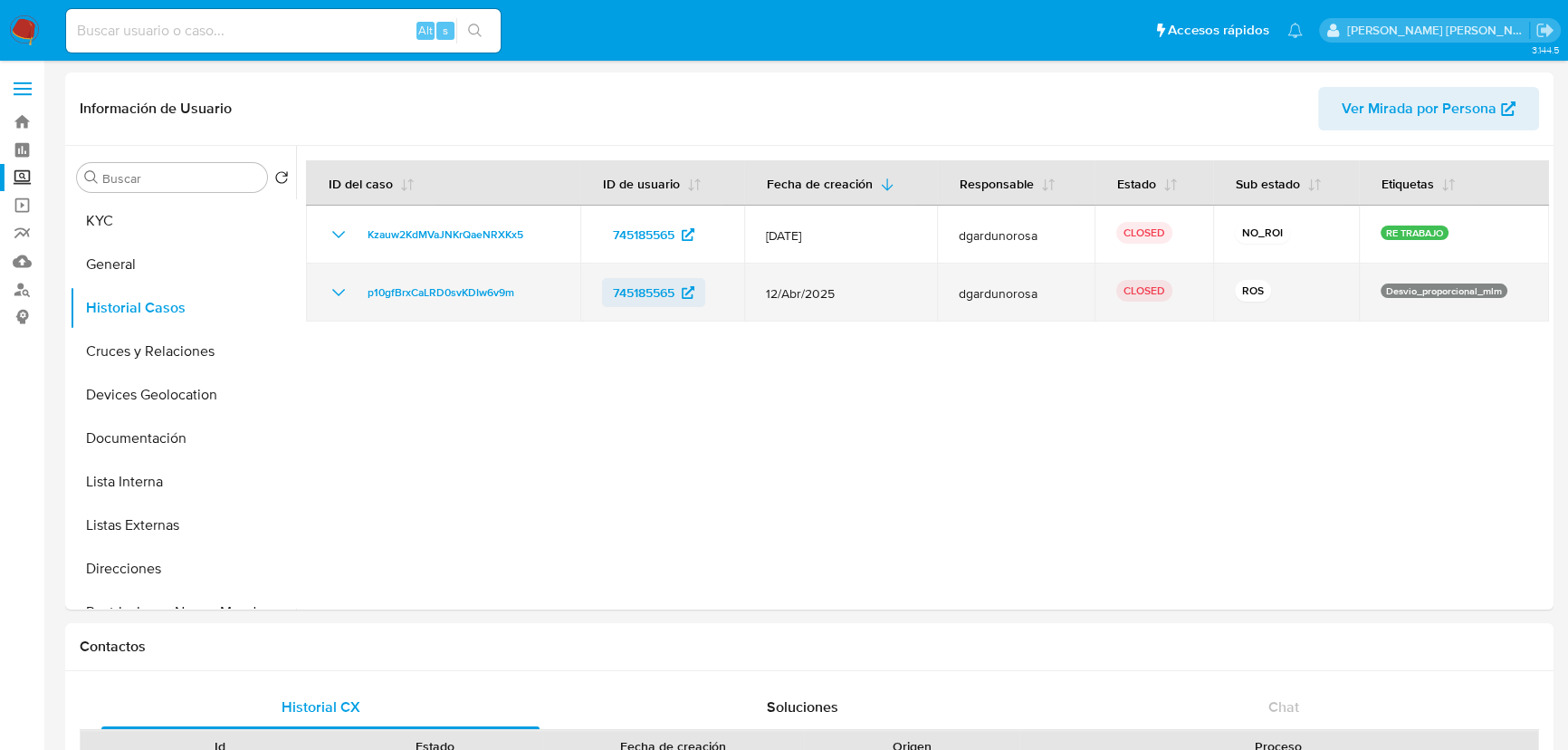 drag, startPoint x: 875, startPoint y: 297, endPoint x: 696, endPoint y: 293, distance: 179.04469 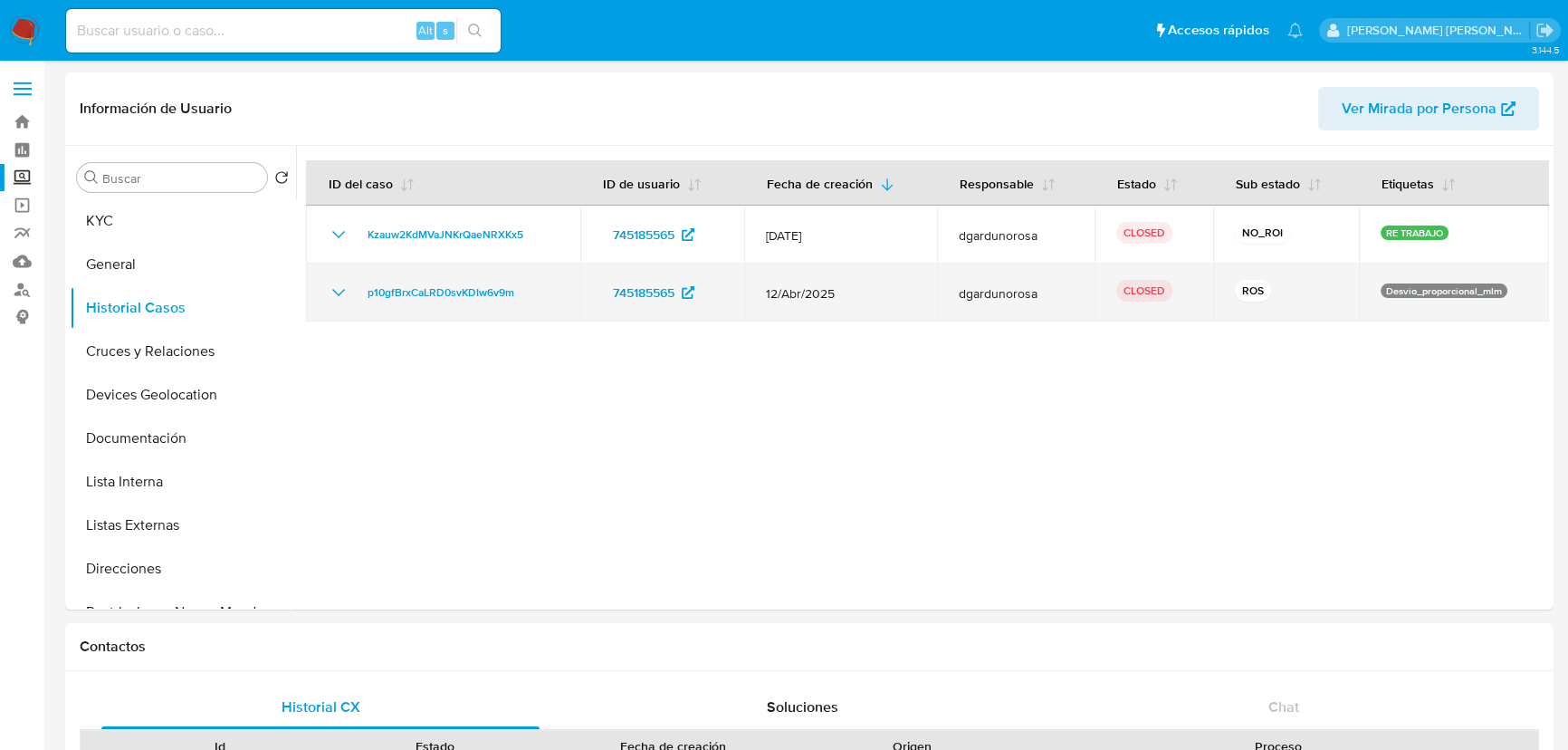 click 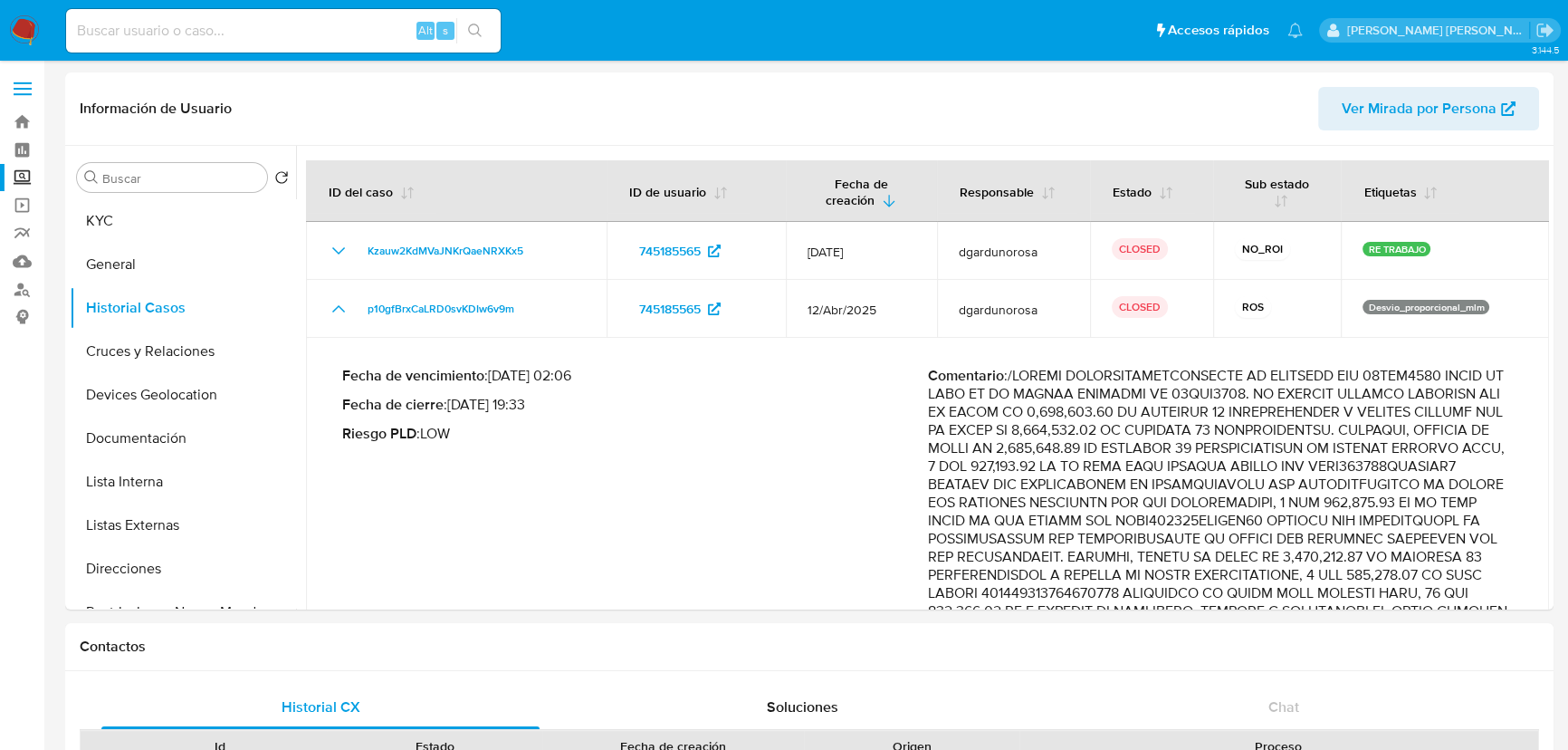 drag, startPoint x: 485, startPoint y: 408, endPoint x: 599, endPoint y: 410, distance: 114.017543 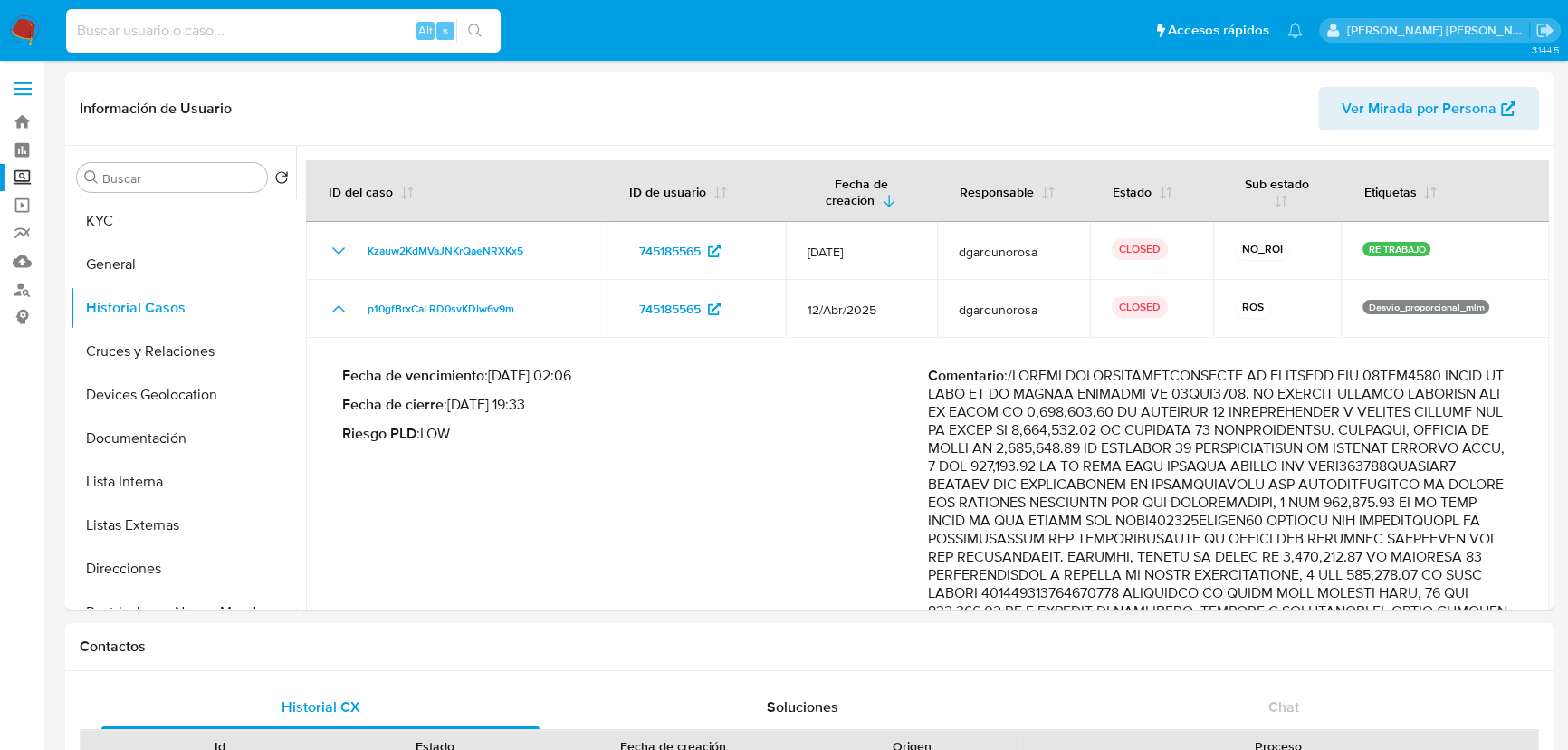 click at bounding box center (283, 31) 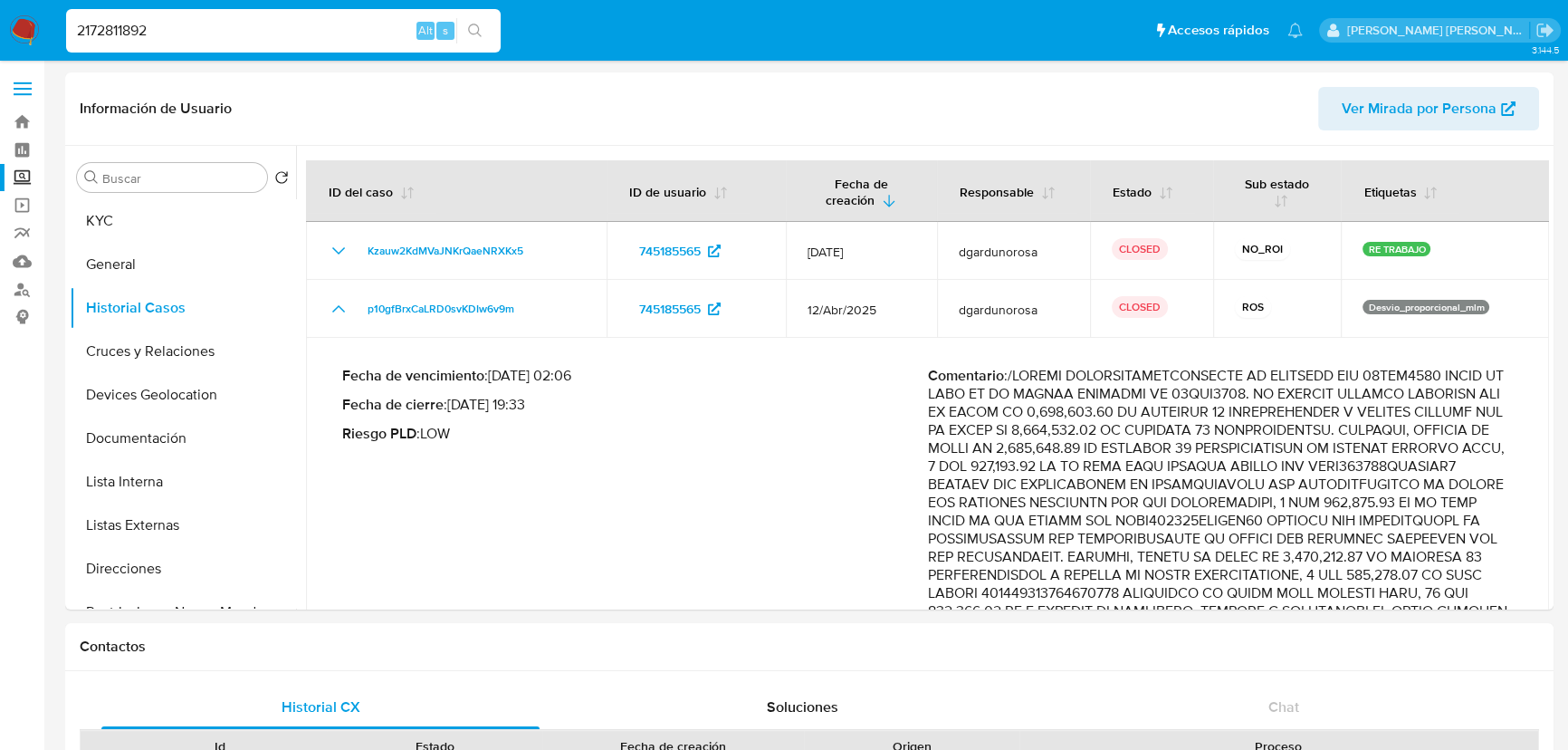 type on "2172811892" 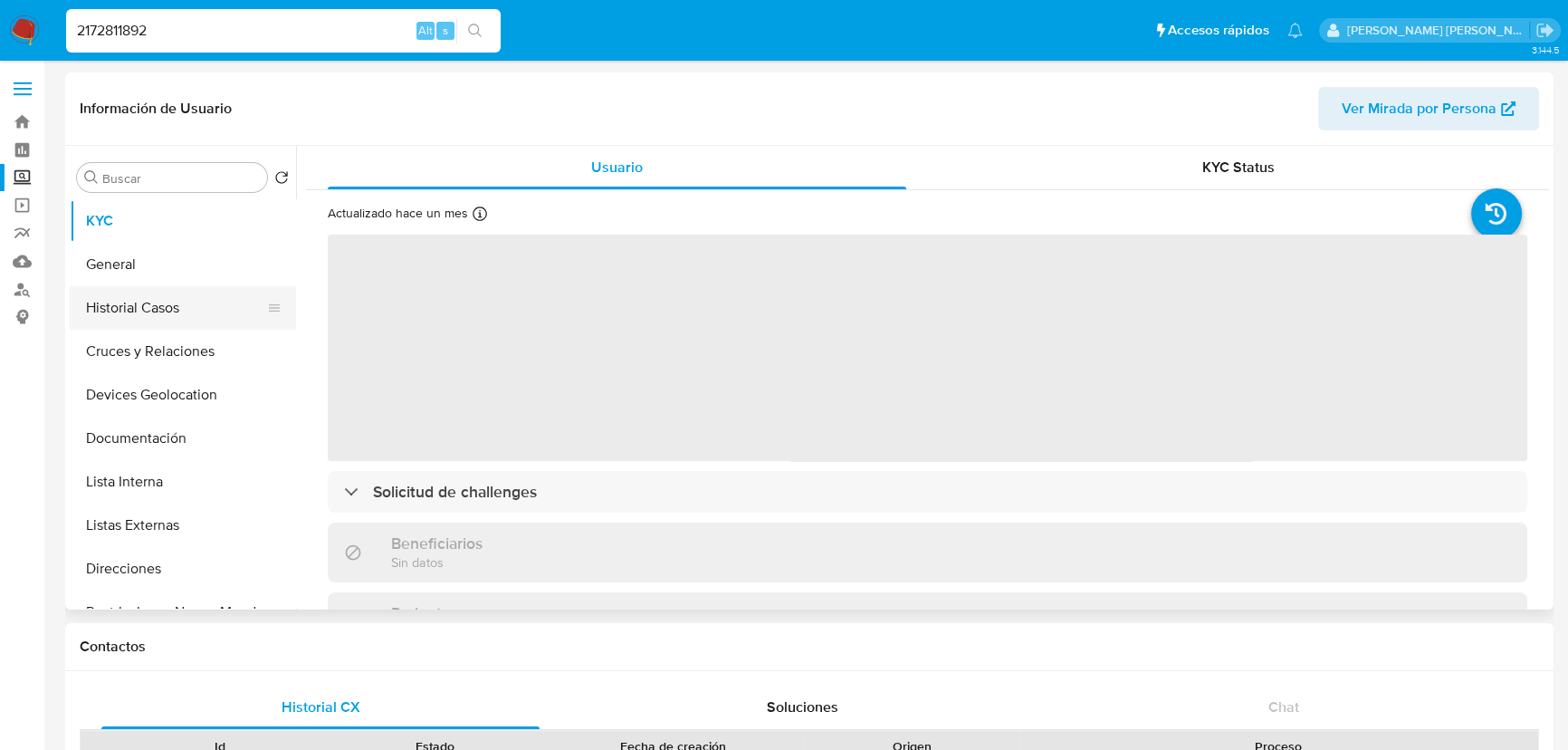 click on "Historial Casos" at bounding box center [176, 308] 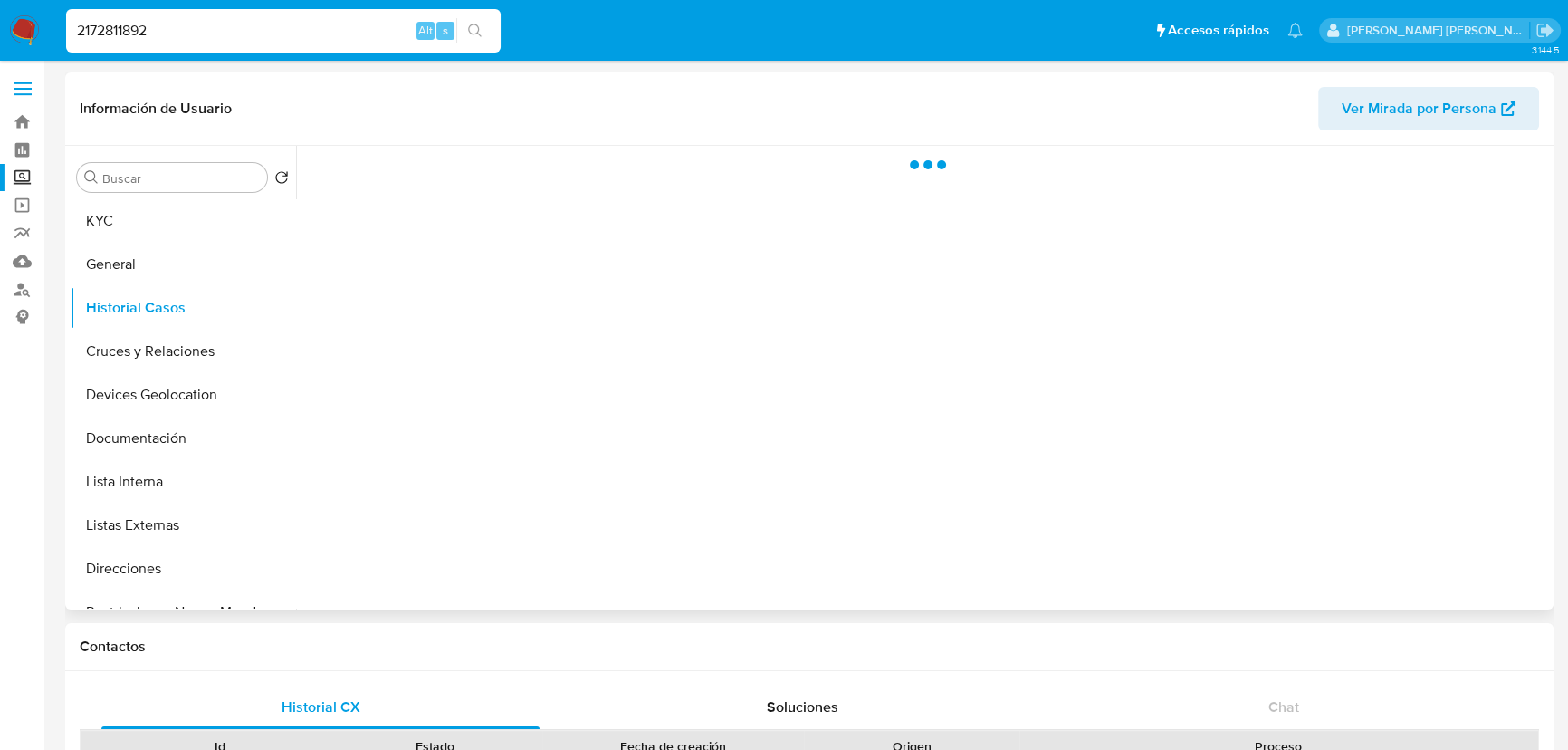 select on "10" 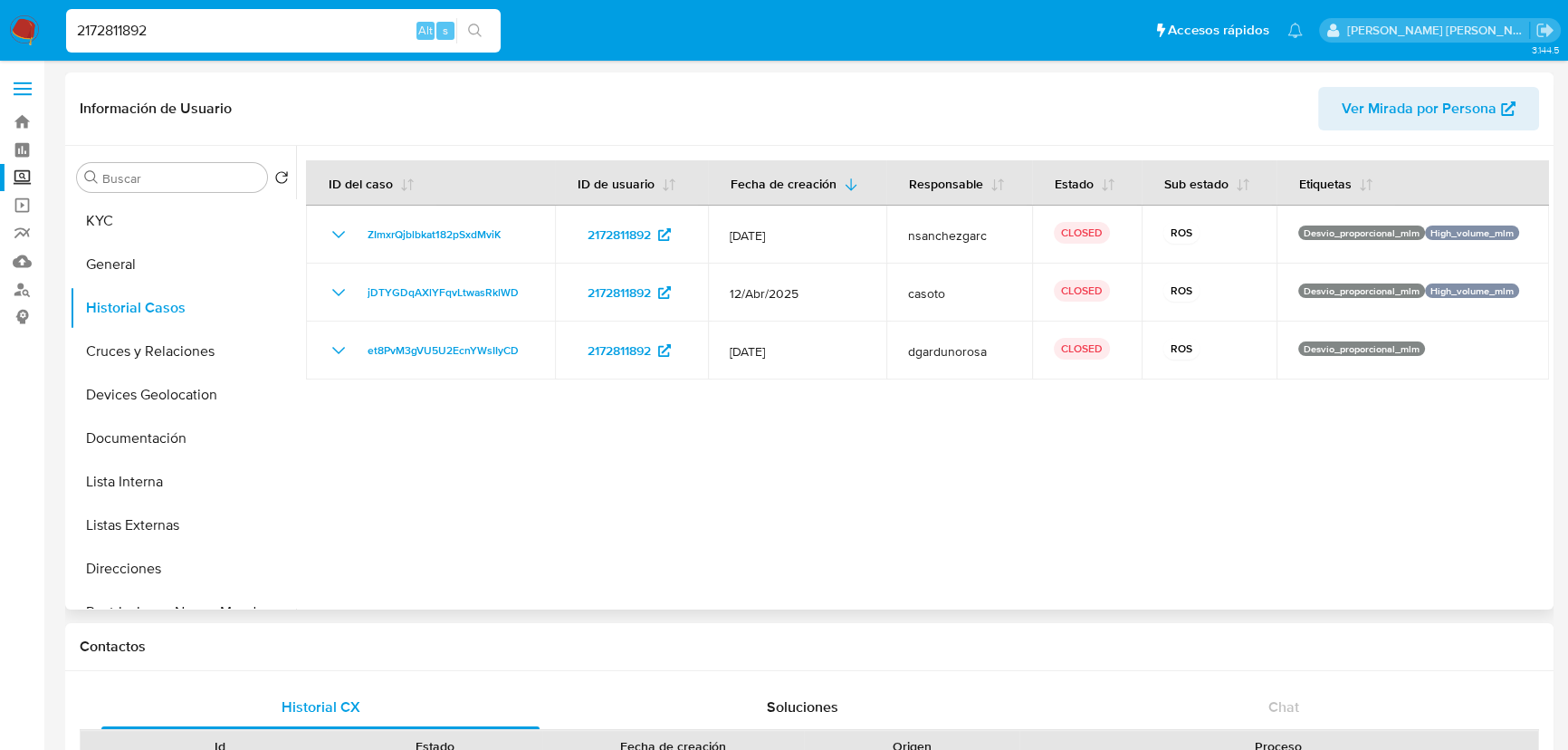 type 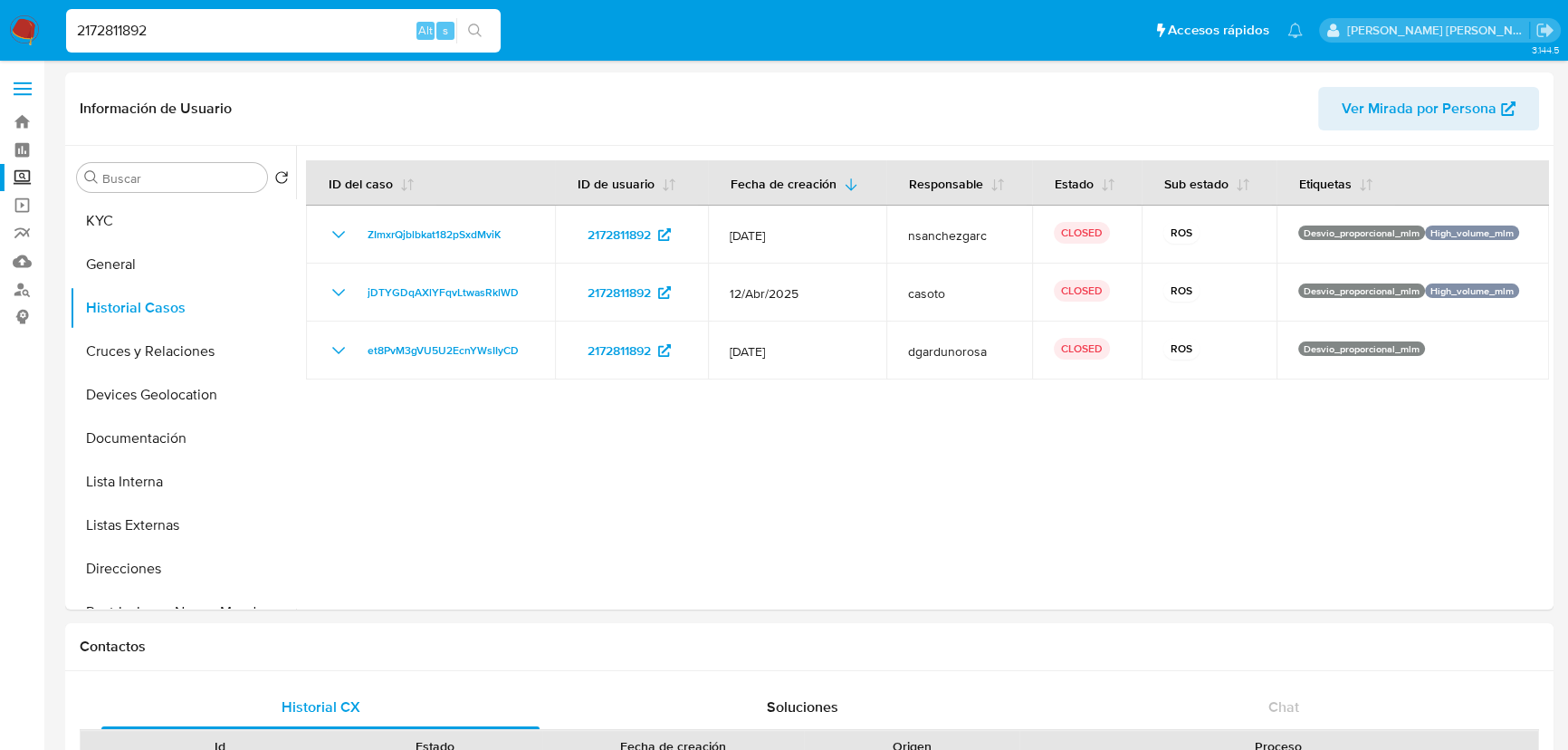 drag, startPoint x: 115, startPoint y: 29, endPoint x: 0, endPoint y: 3, distance: 117.9025 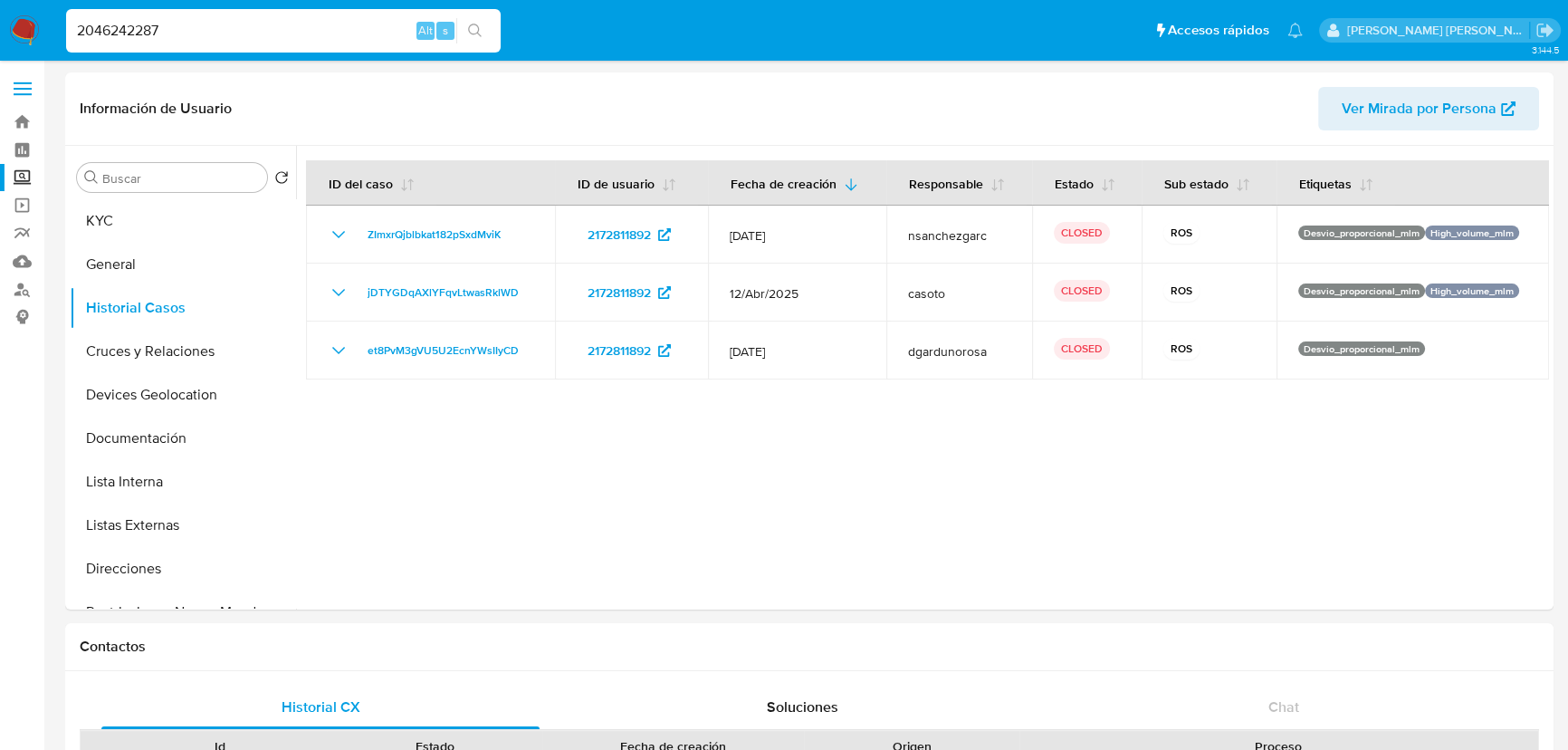 type on "2046242287" 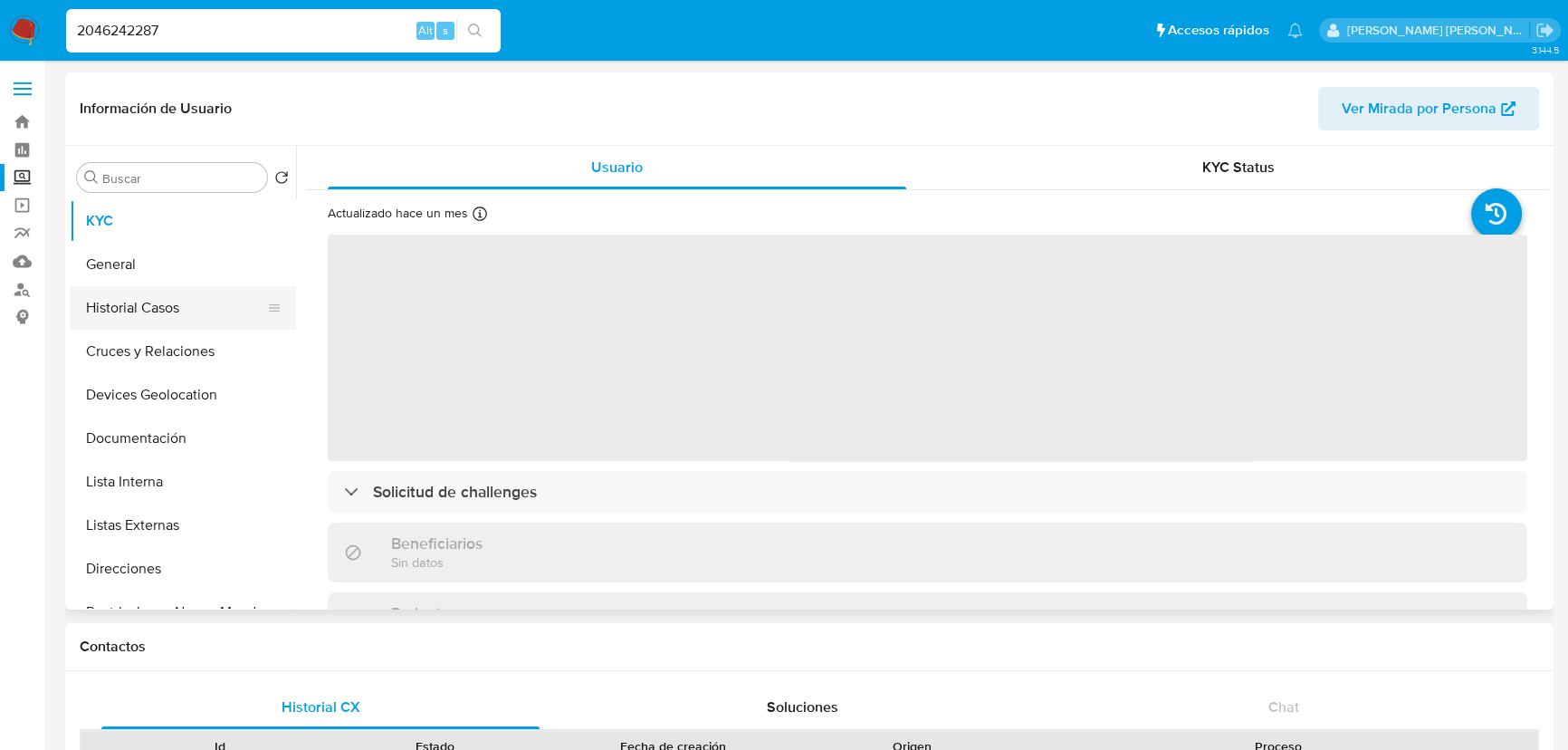 click on "Historial Casos" at bounding box center [176, 308] 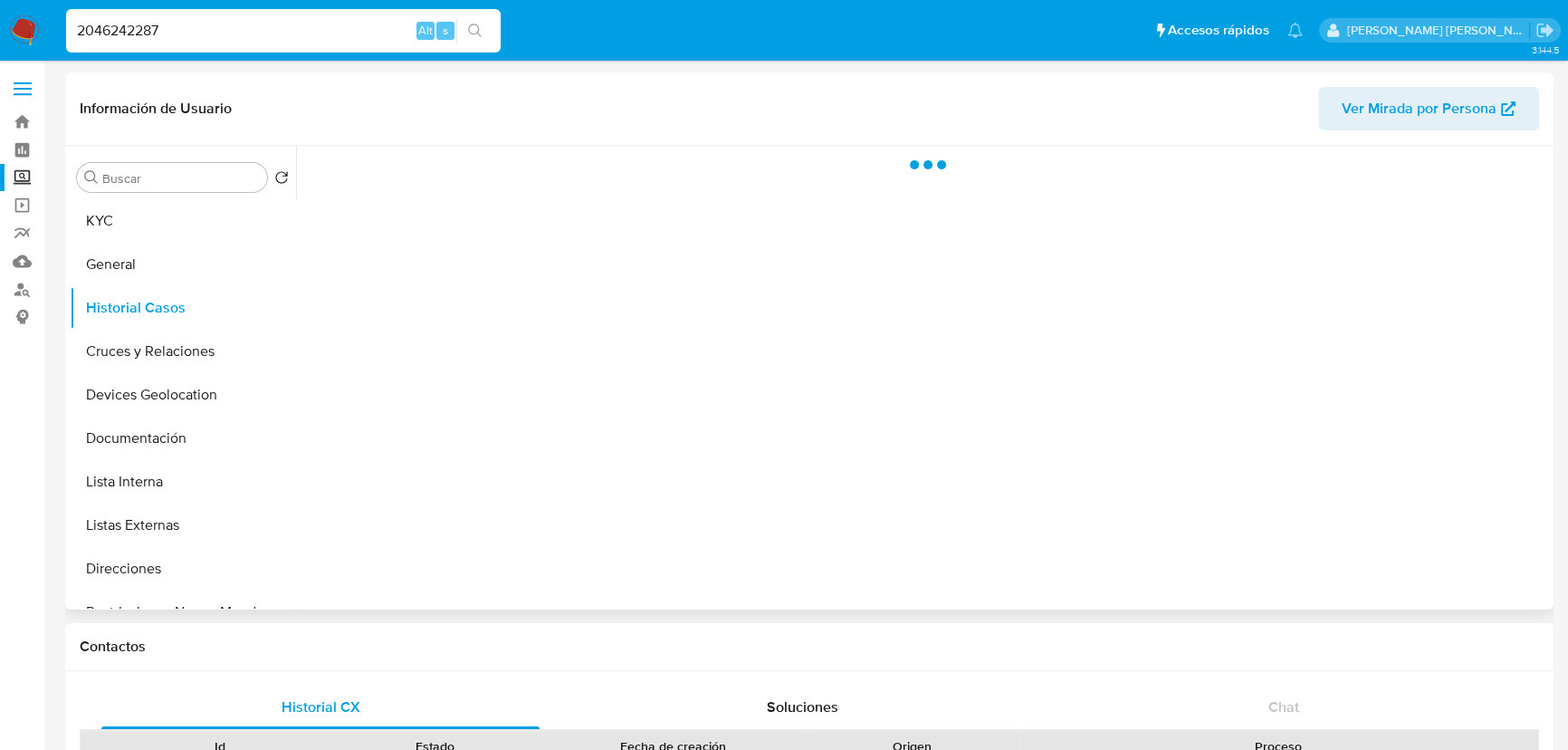 select on "10" 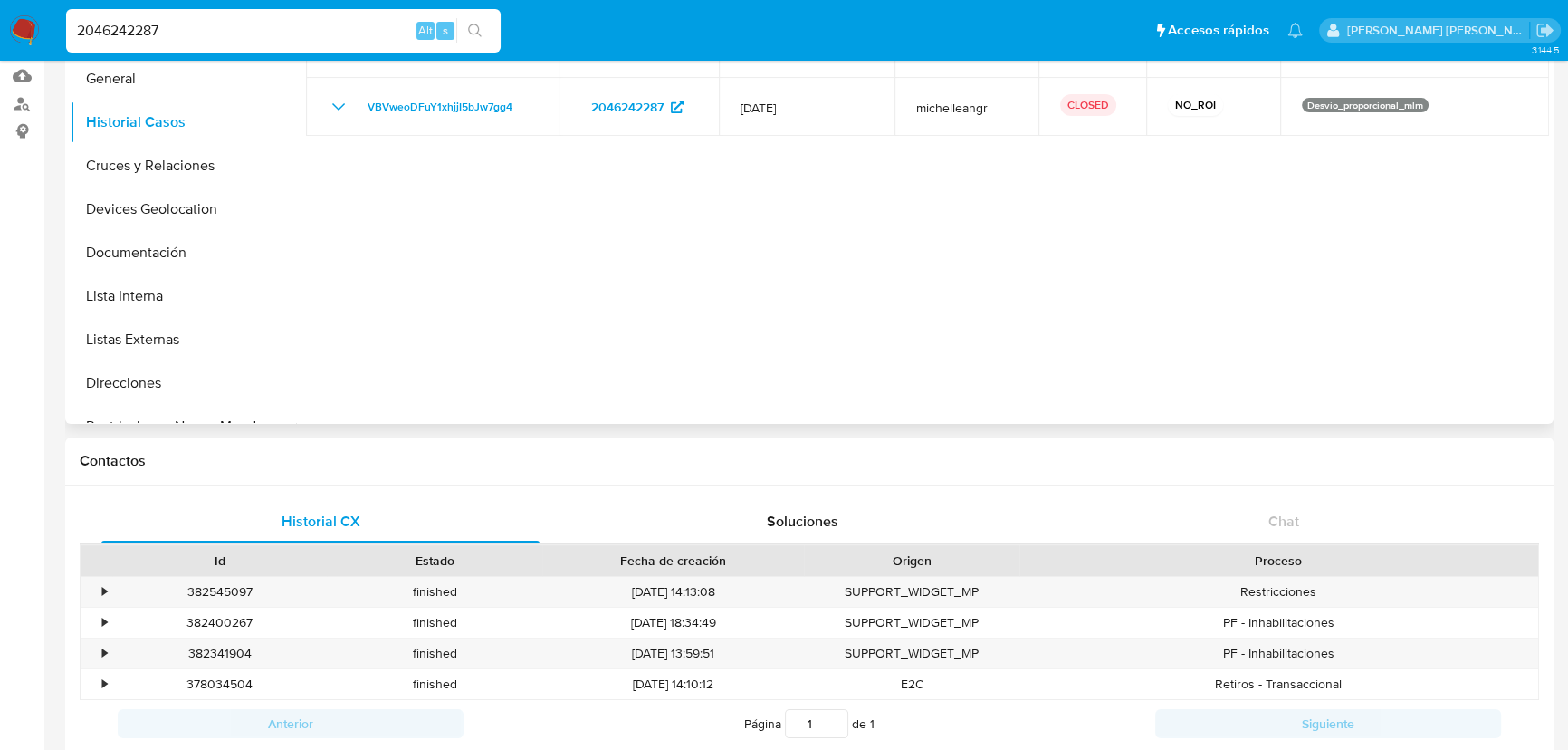 scroll, scrollTop: 82, scrollLeft: 0, axis: vertical 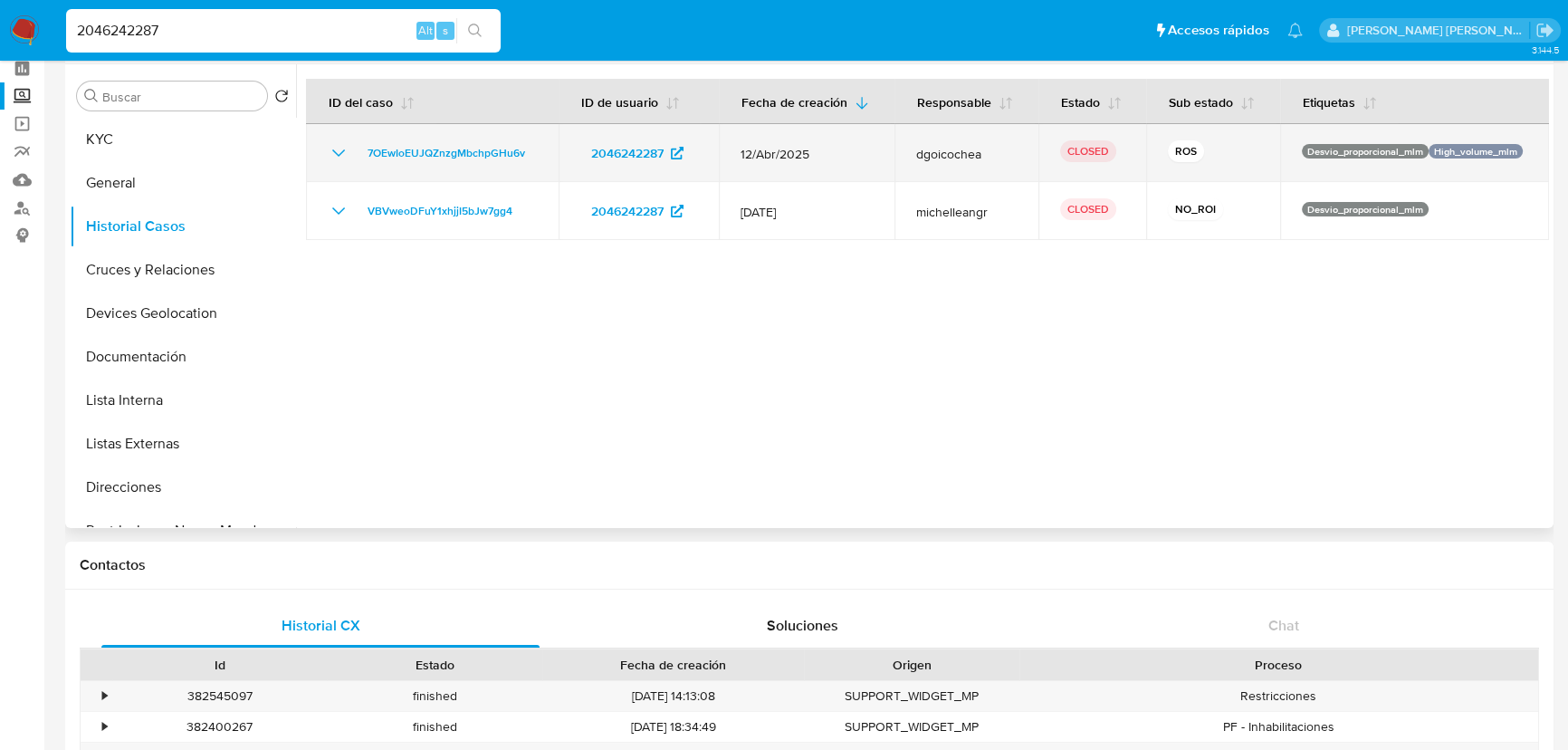 click 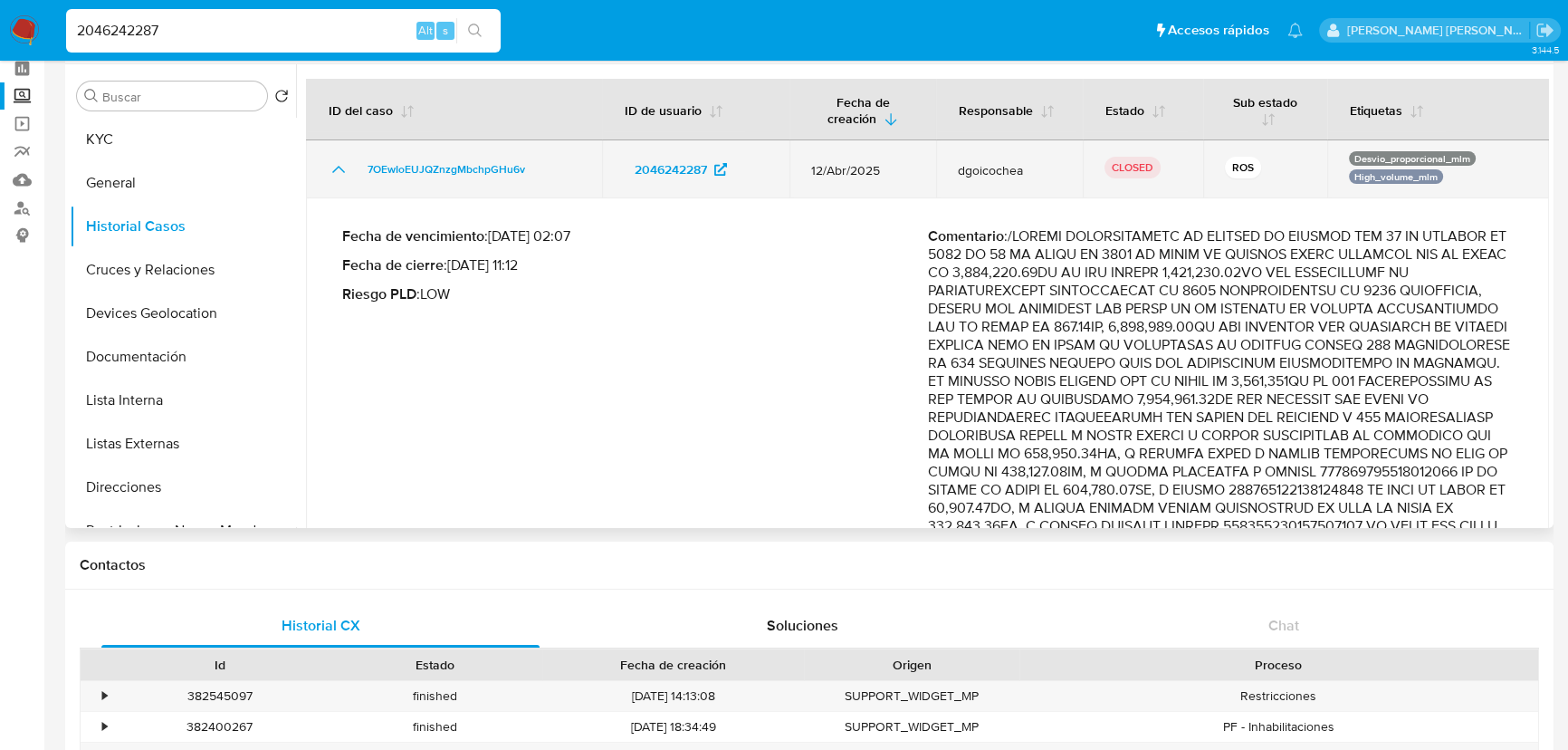 type 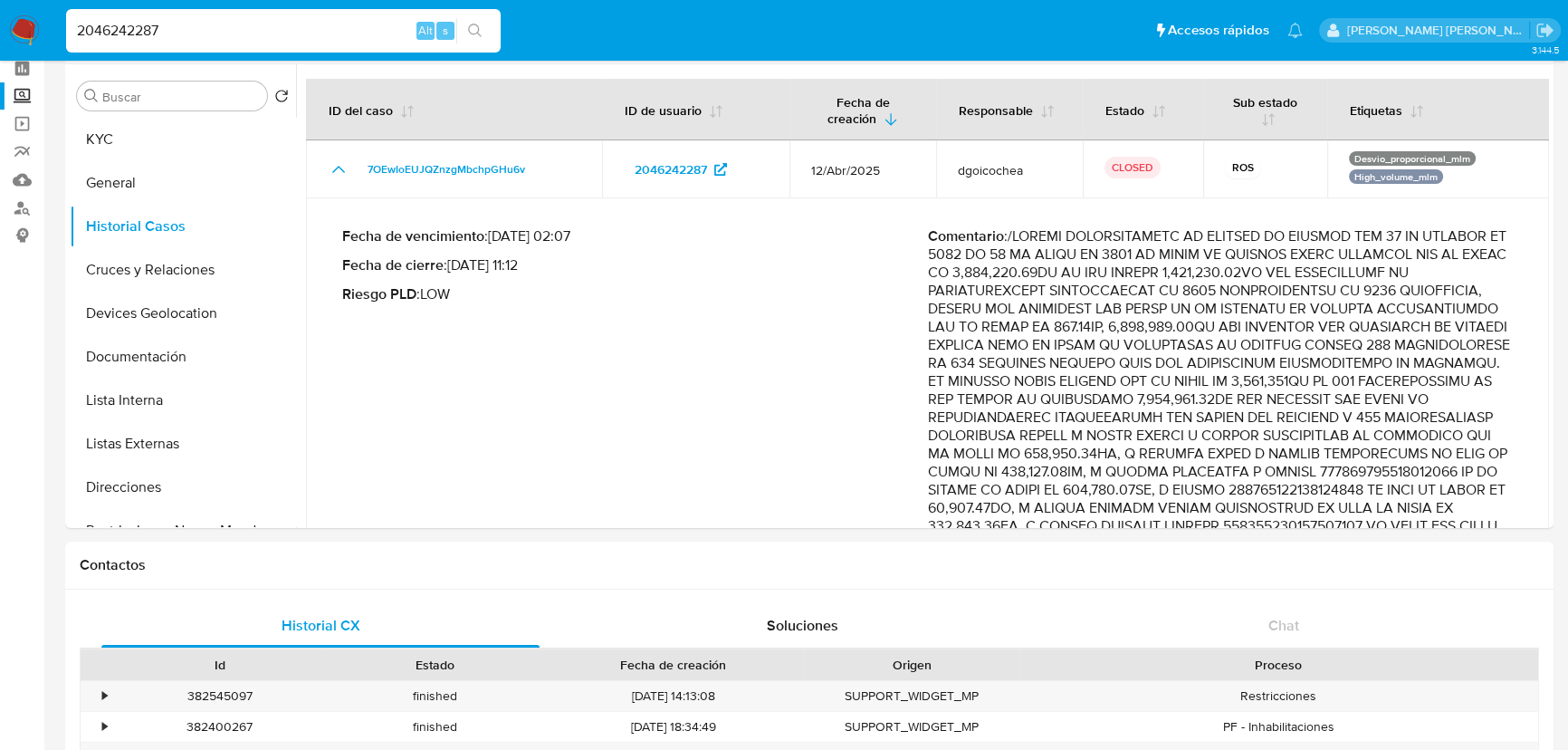 drag, startPoint x: 0, startPoint y: -6, endPoint x: 0, endPoint y: -53, distance: 47 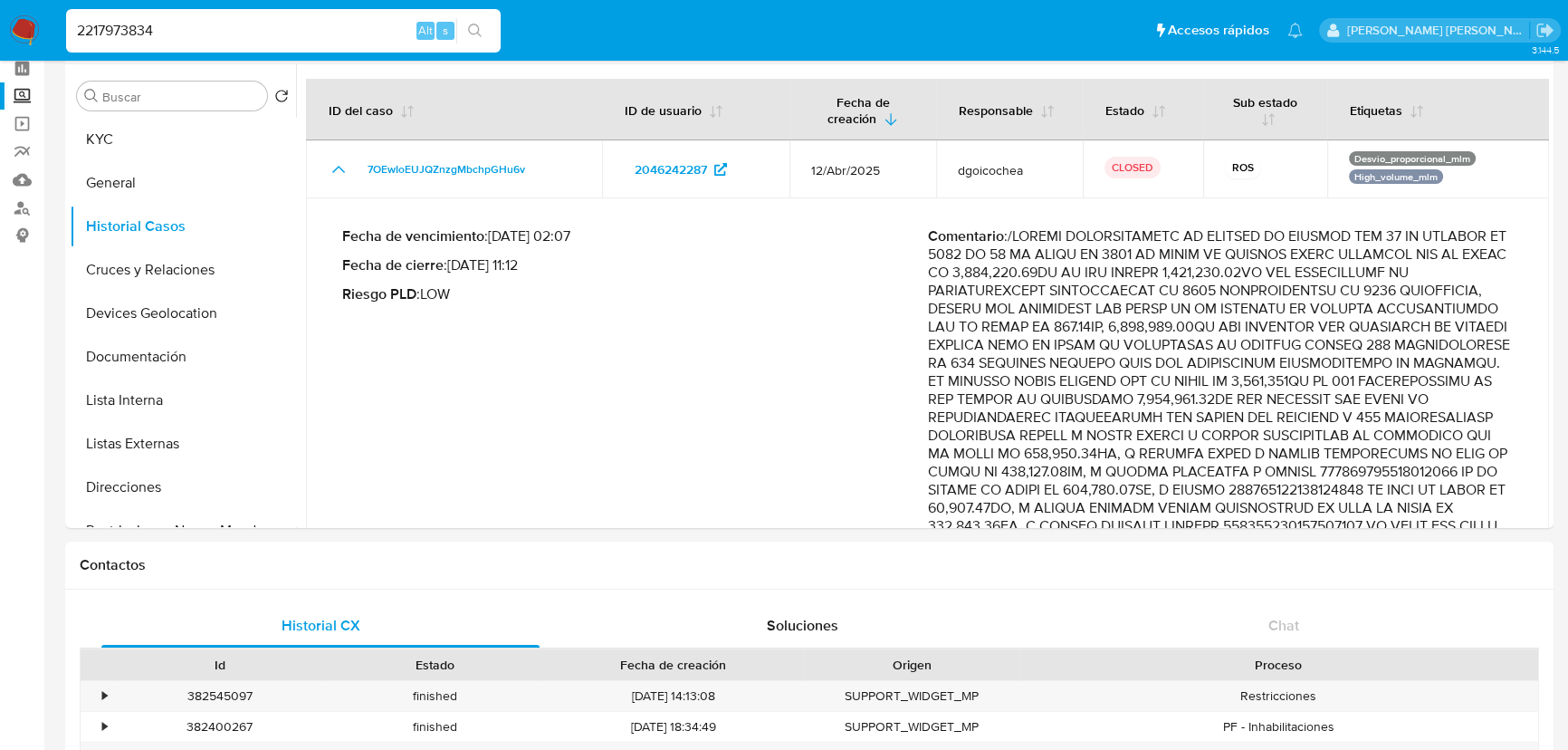 type on "2217973834" 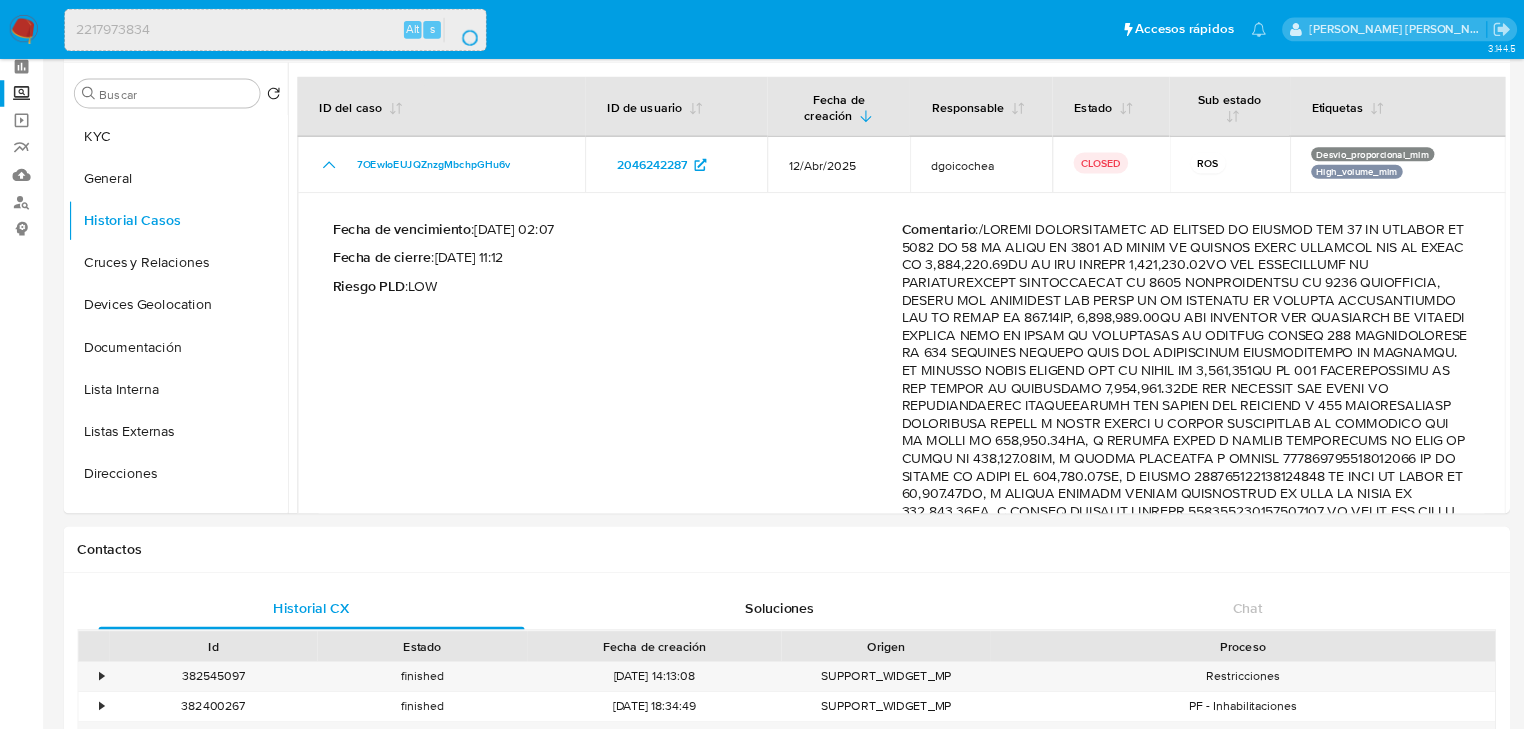scroll, scrollTop: 0, scrollLeft: 0, axis: both 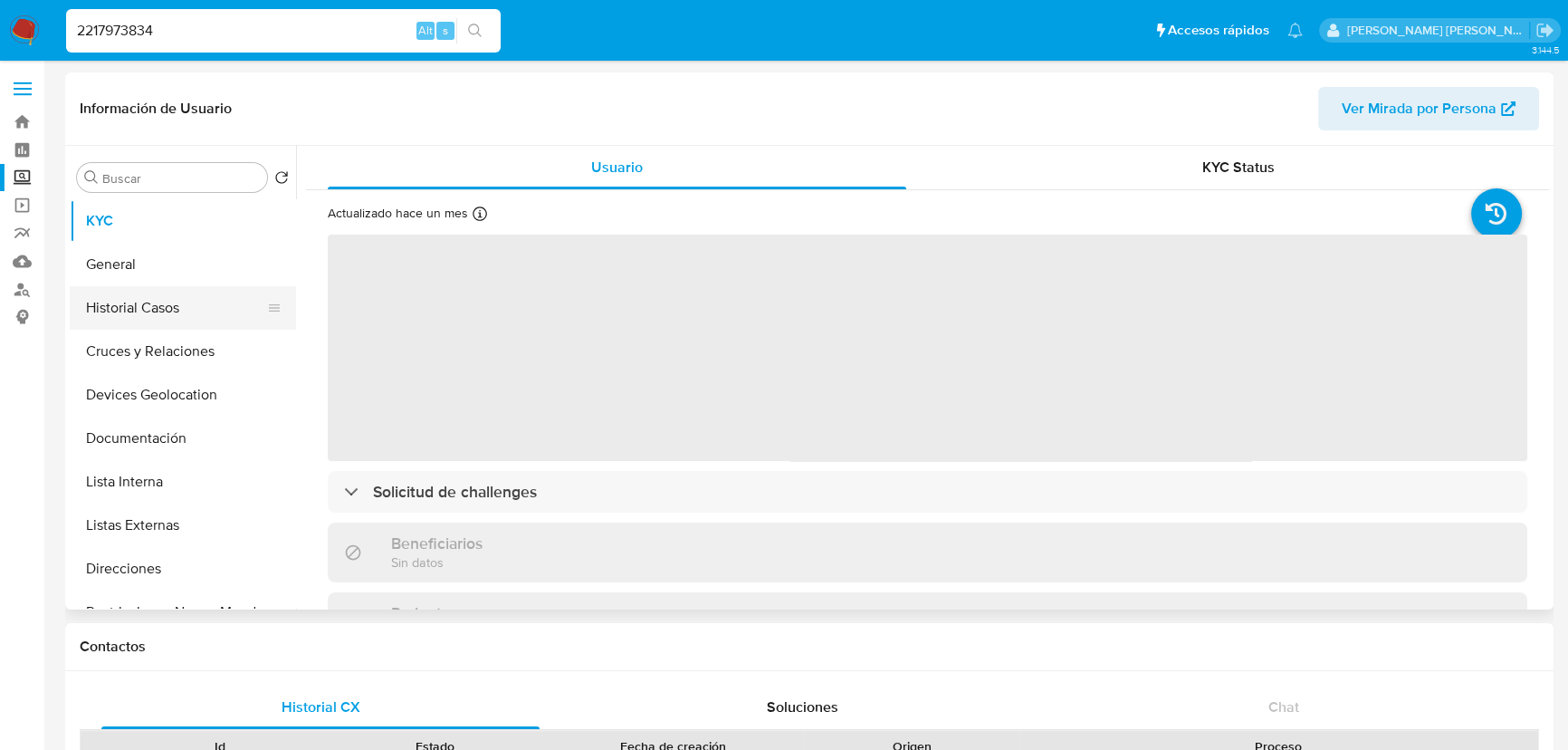 click on "Historial Casos" at bounding box center [176, 308] 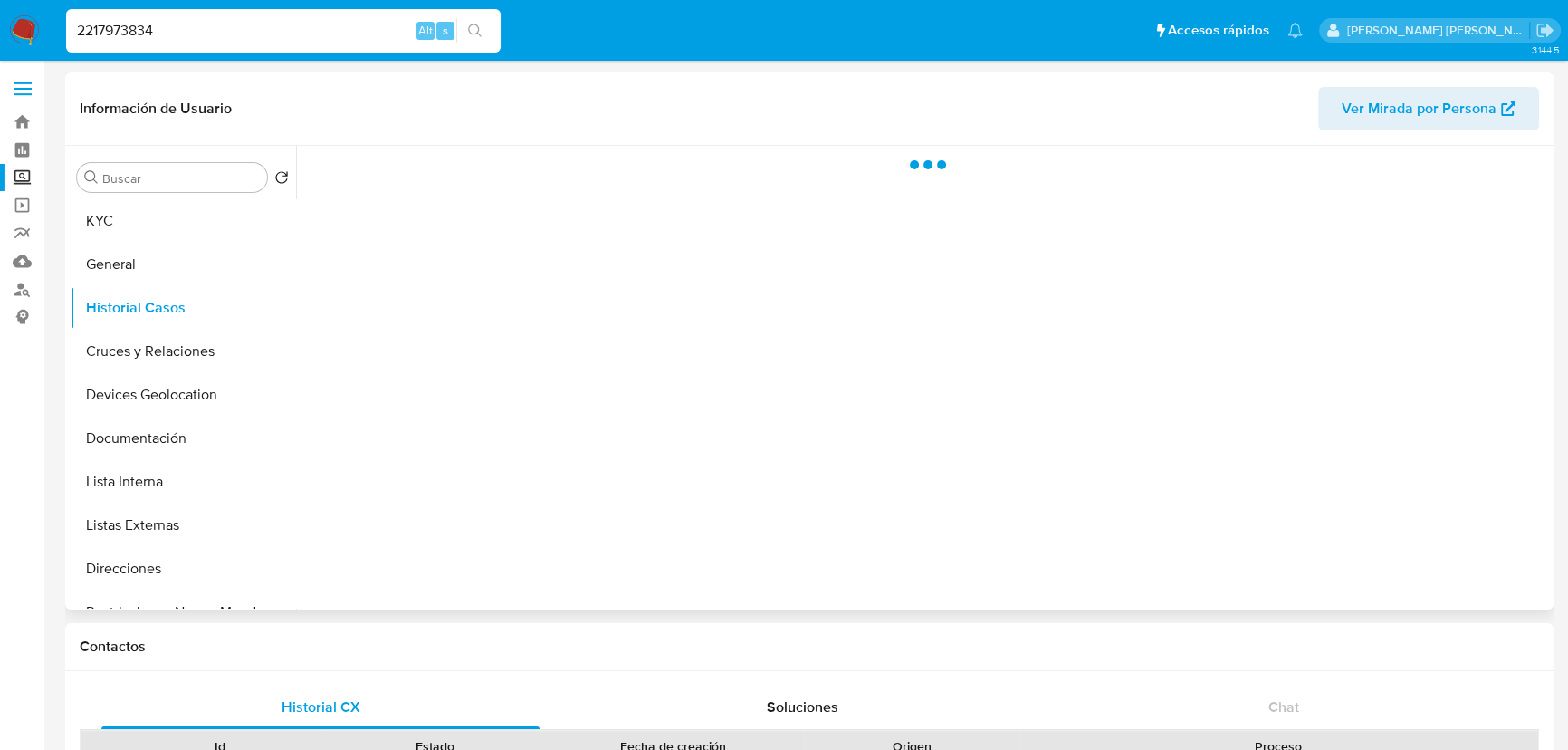 select on "10" 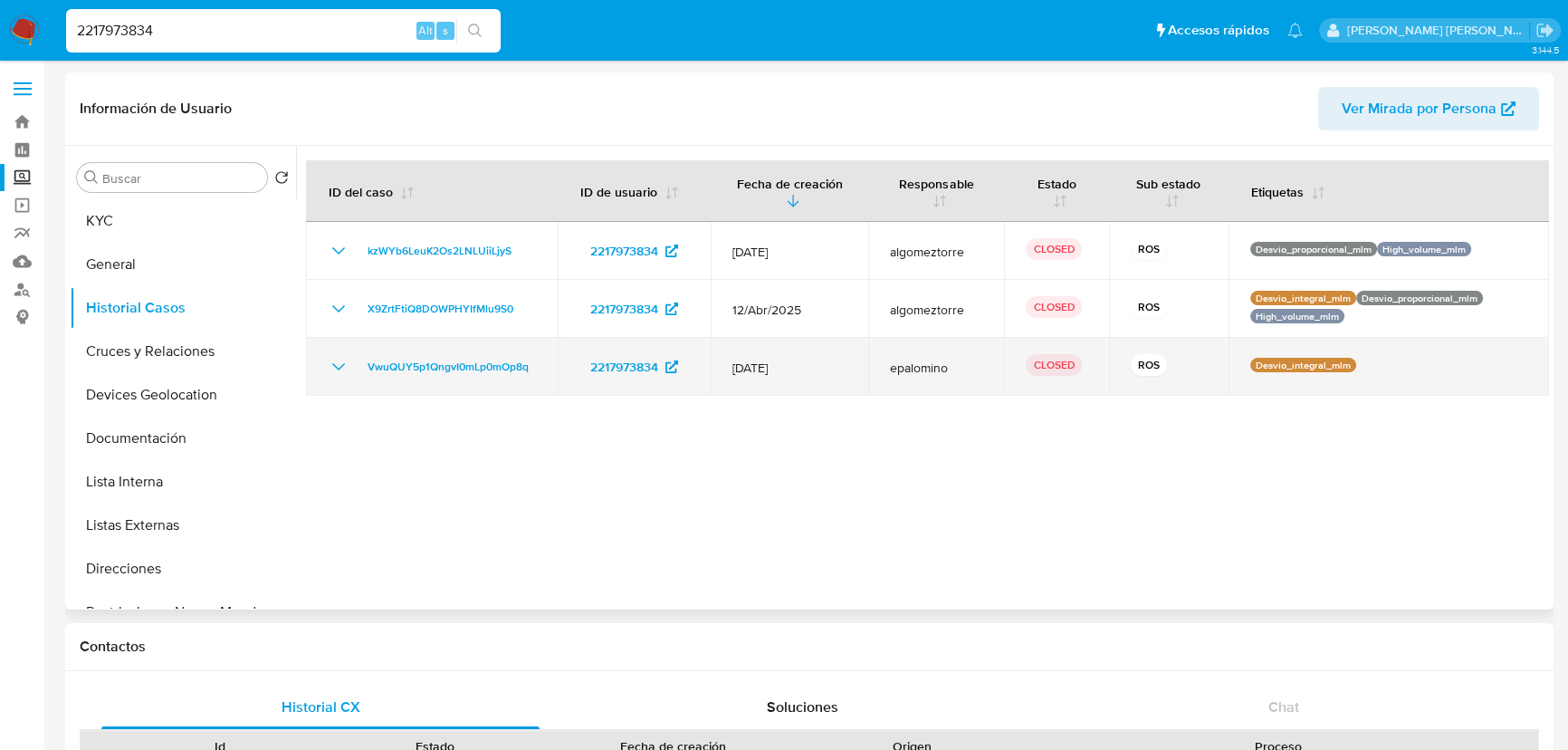type 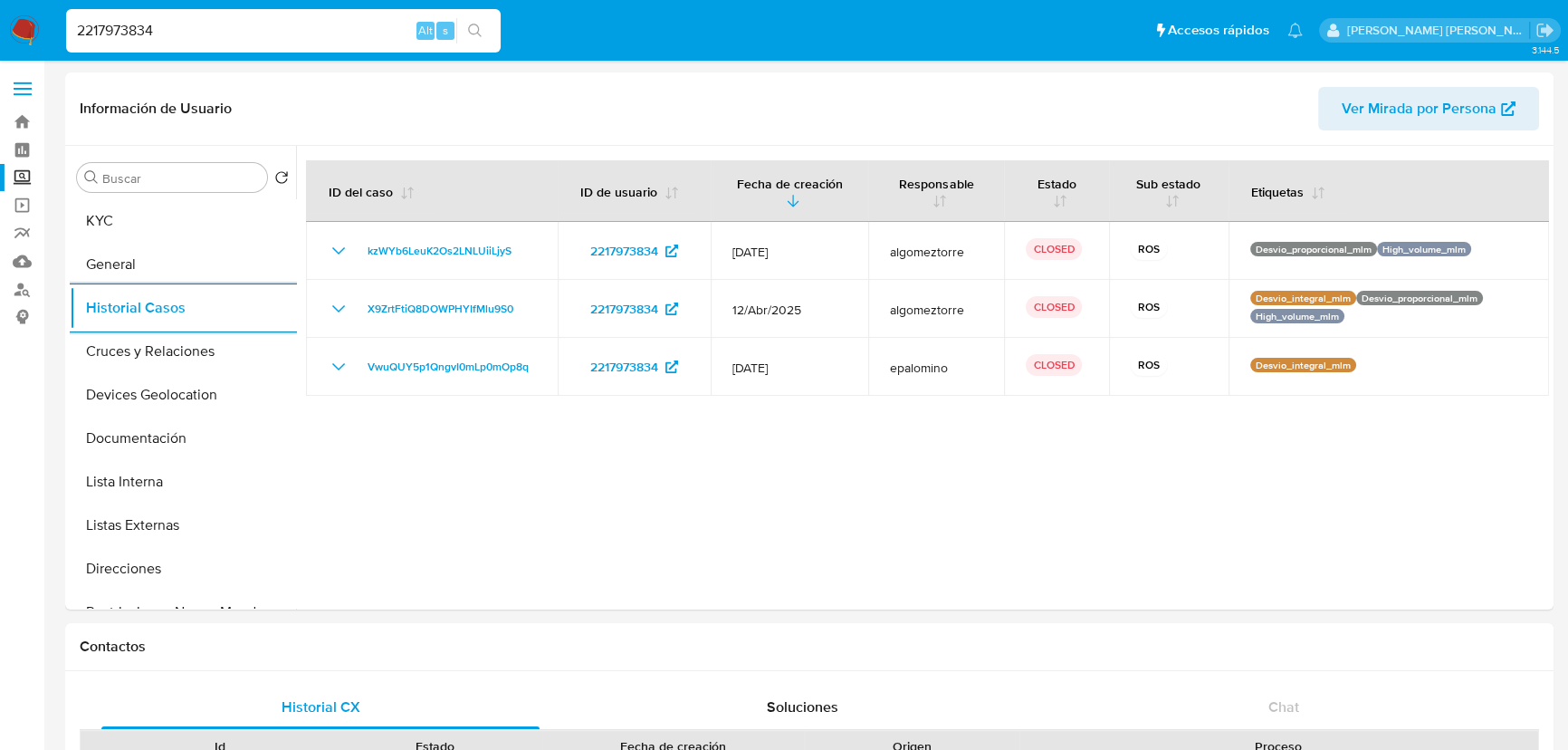 drag, startPoint x: 219, startPoint y: 22, endPoint x: 0, endPoint y: -35, distance: 226.296 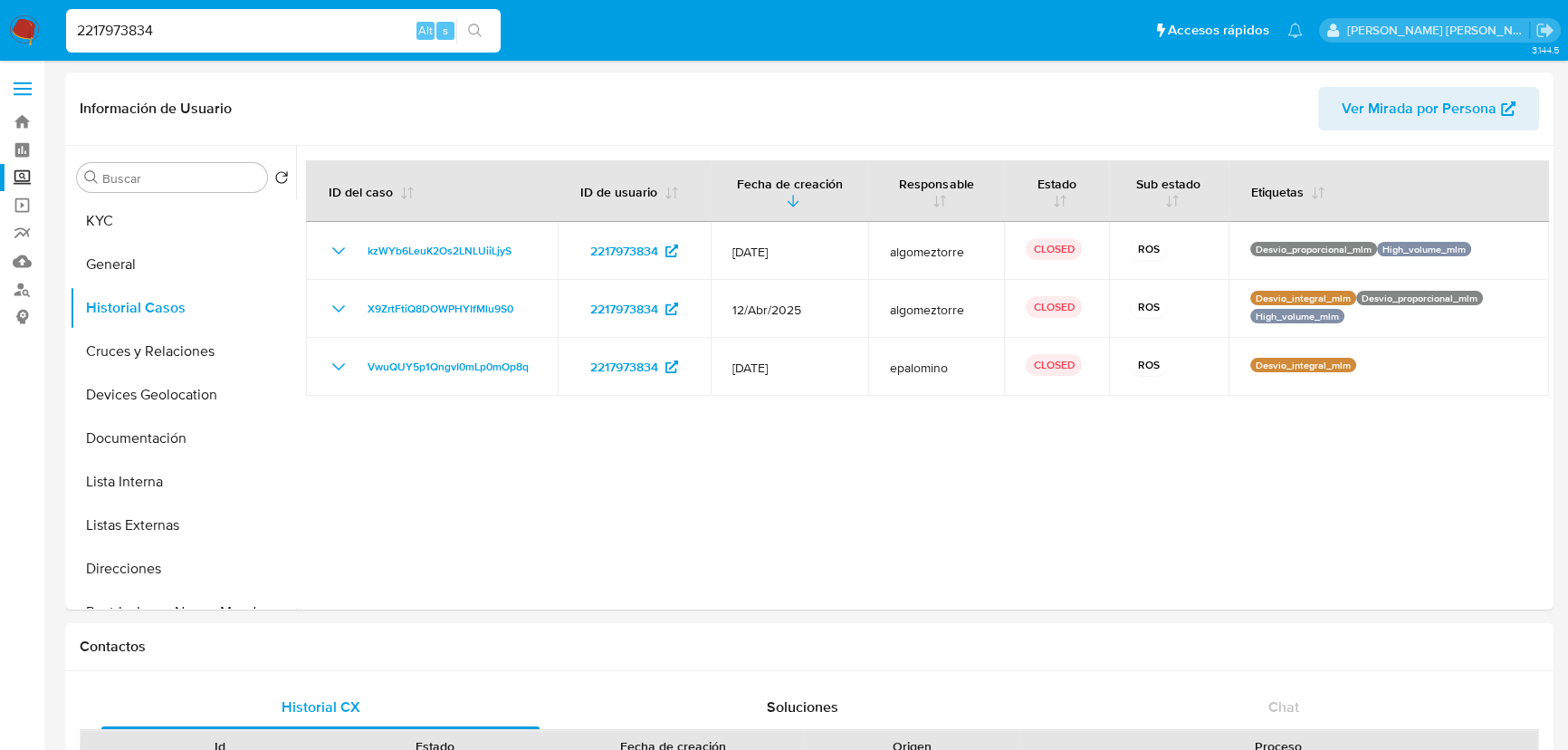paste on "187033081" 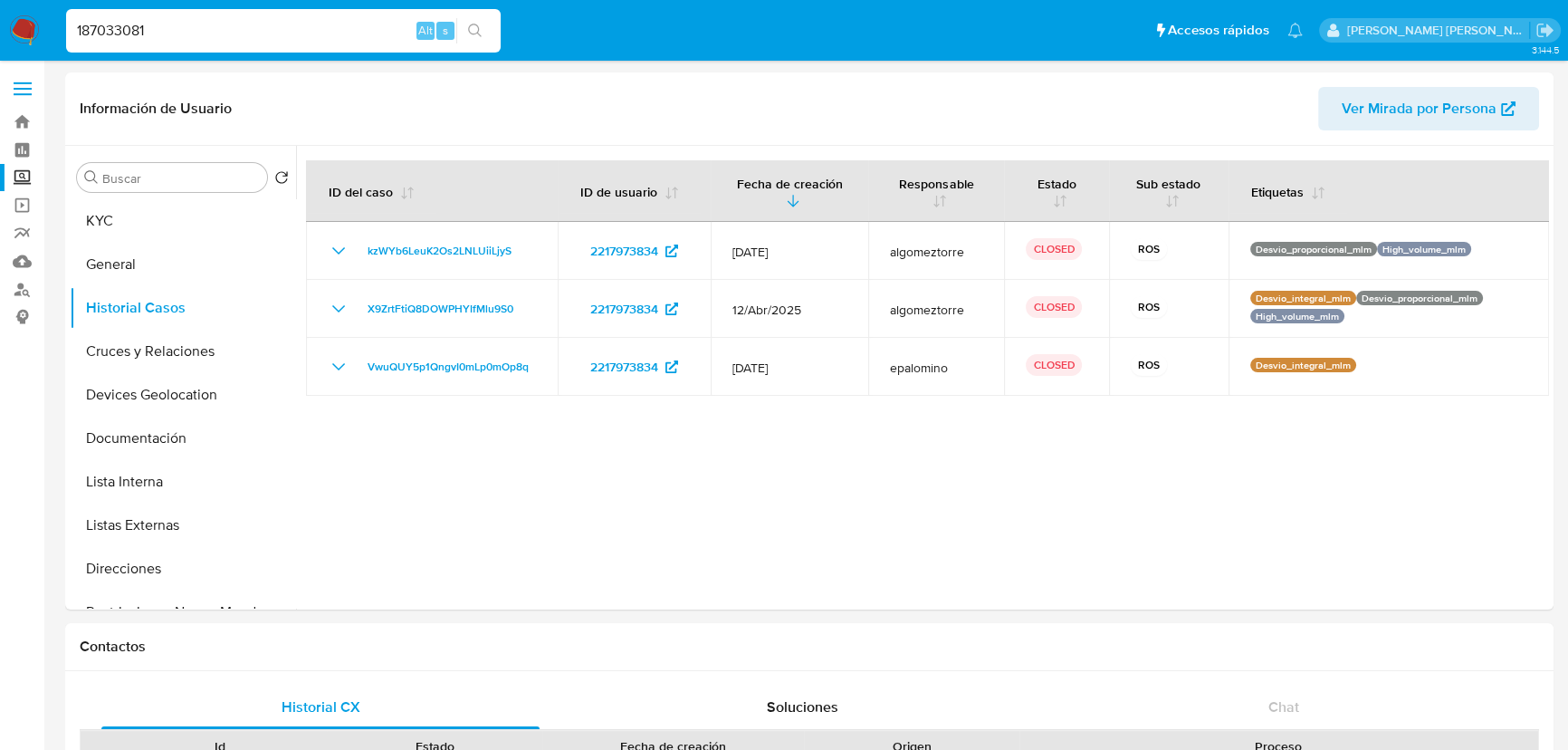type on "187033081" 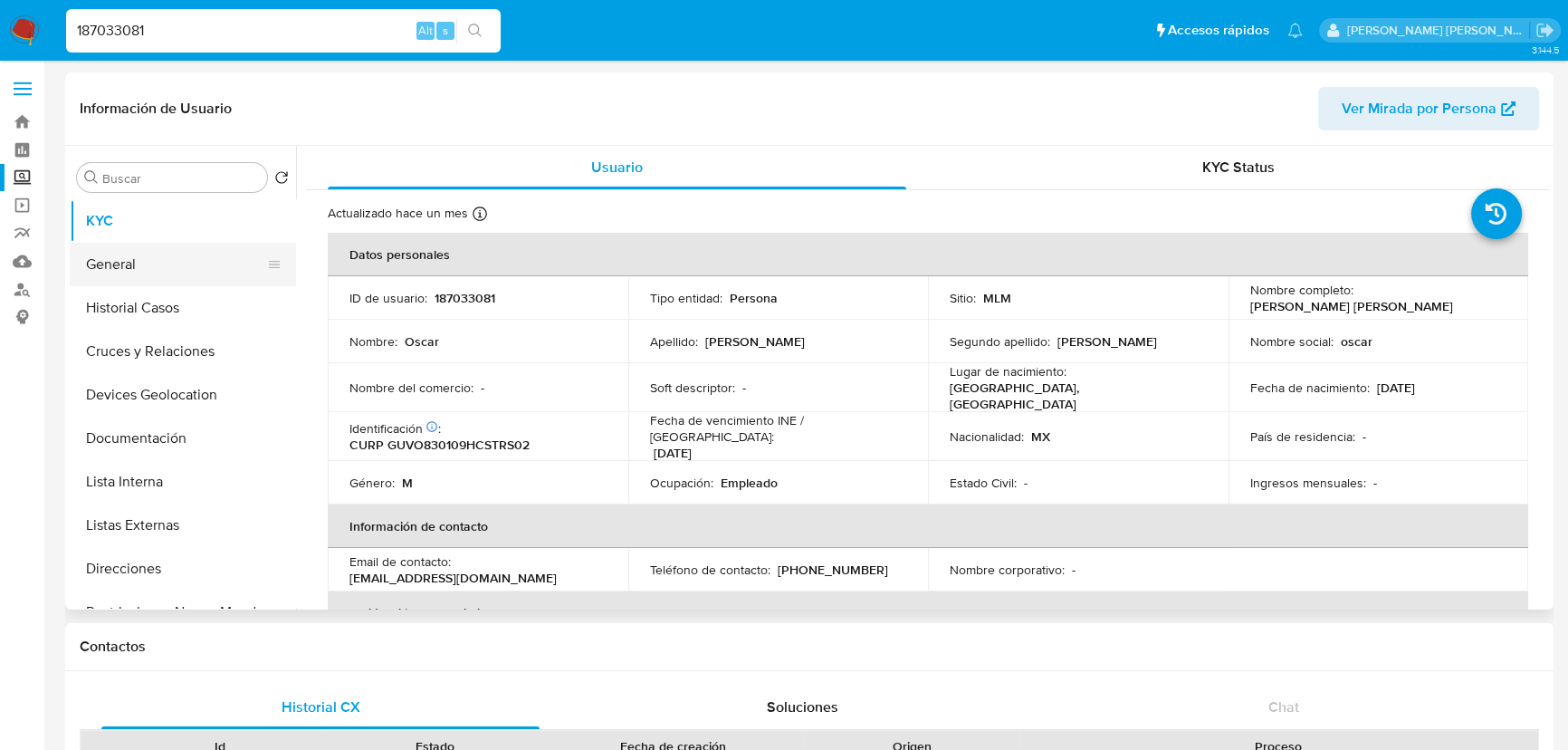 click on "General" at bounding box center [176, 264] 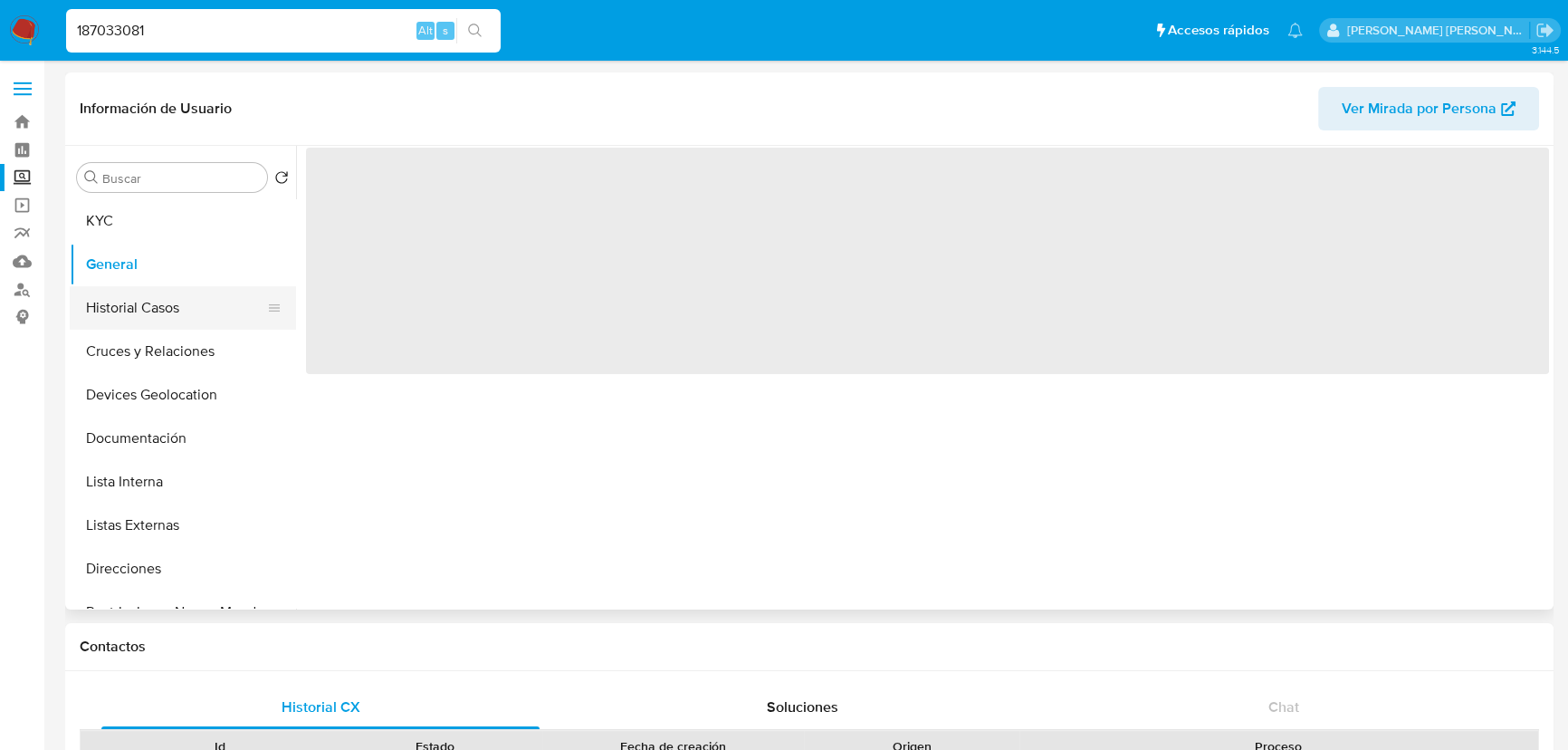 click on "Historial Casos" at bounding box center (176, 308) 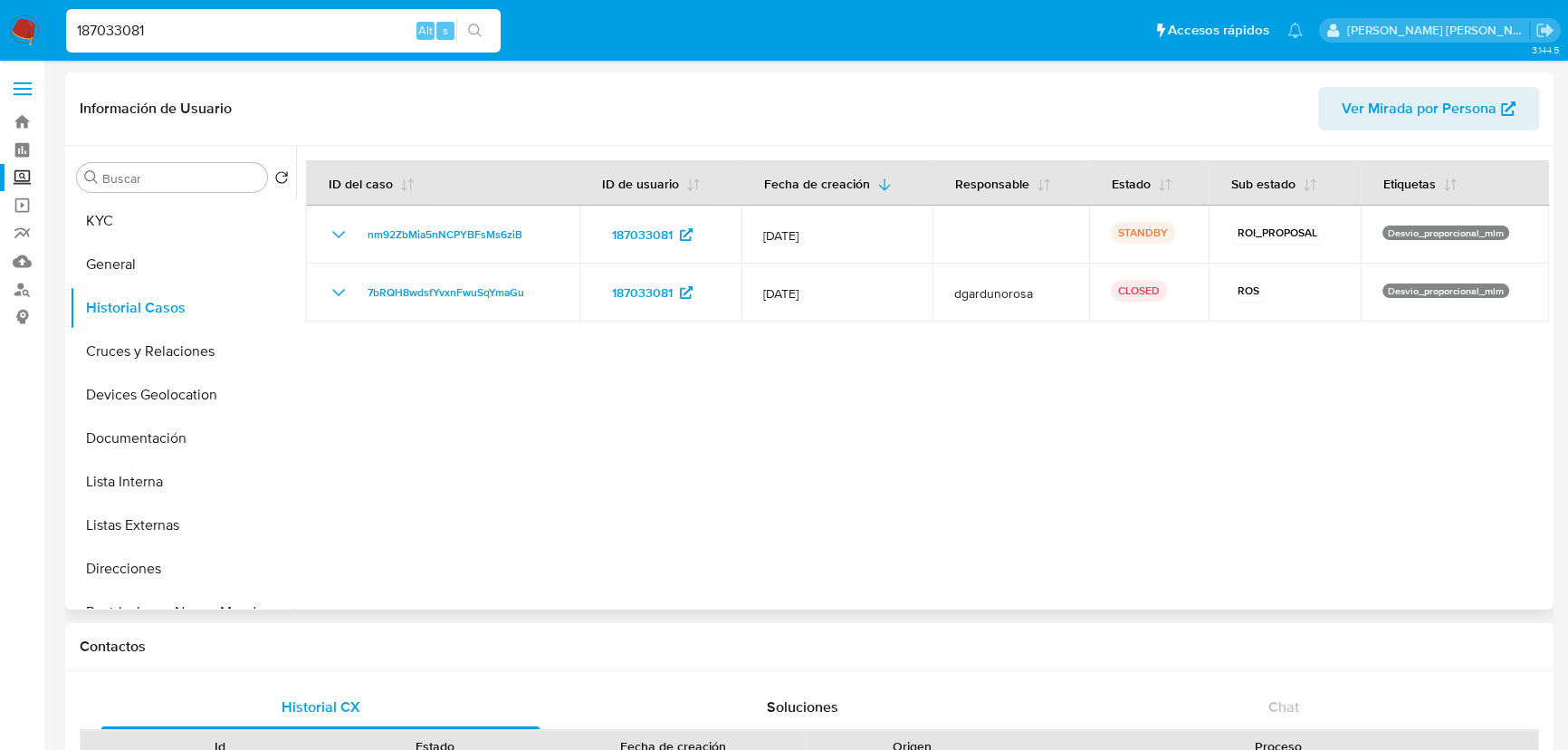 type 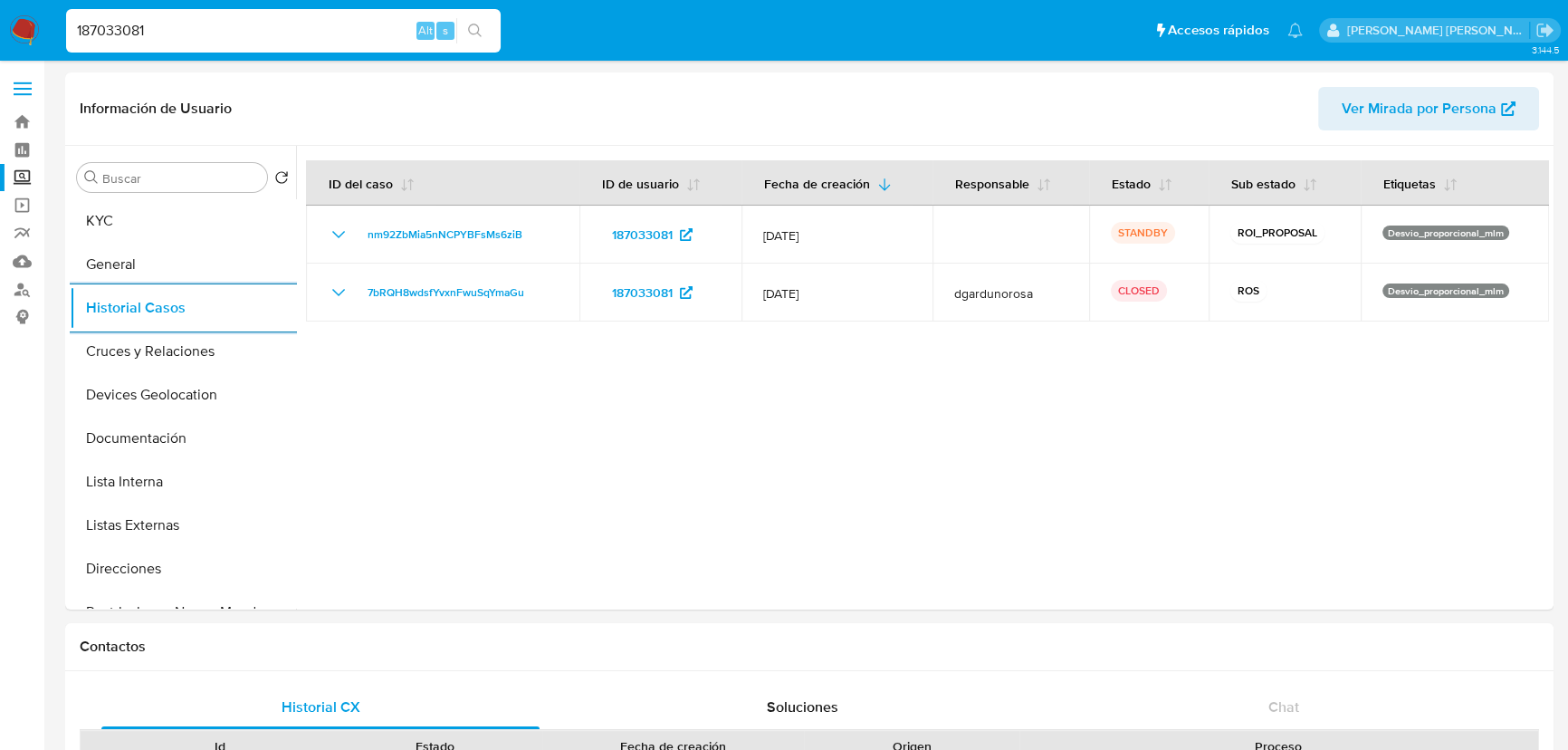 drag, startPoint x: 86, startPoint y: 23, endPoint x: 10, endPoint y: 2, distance: 78.848 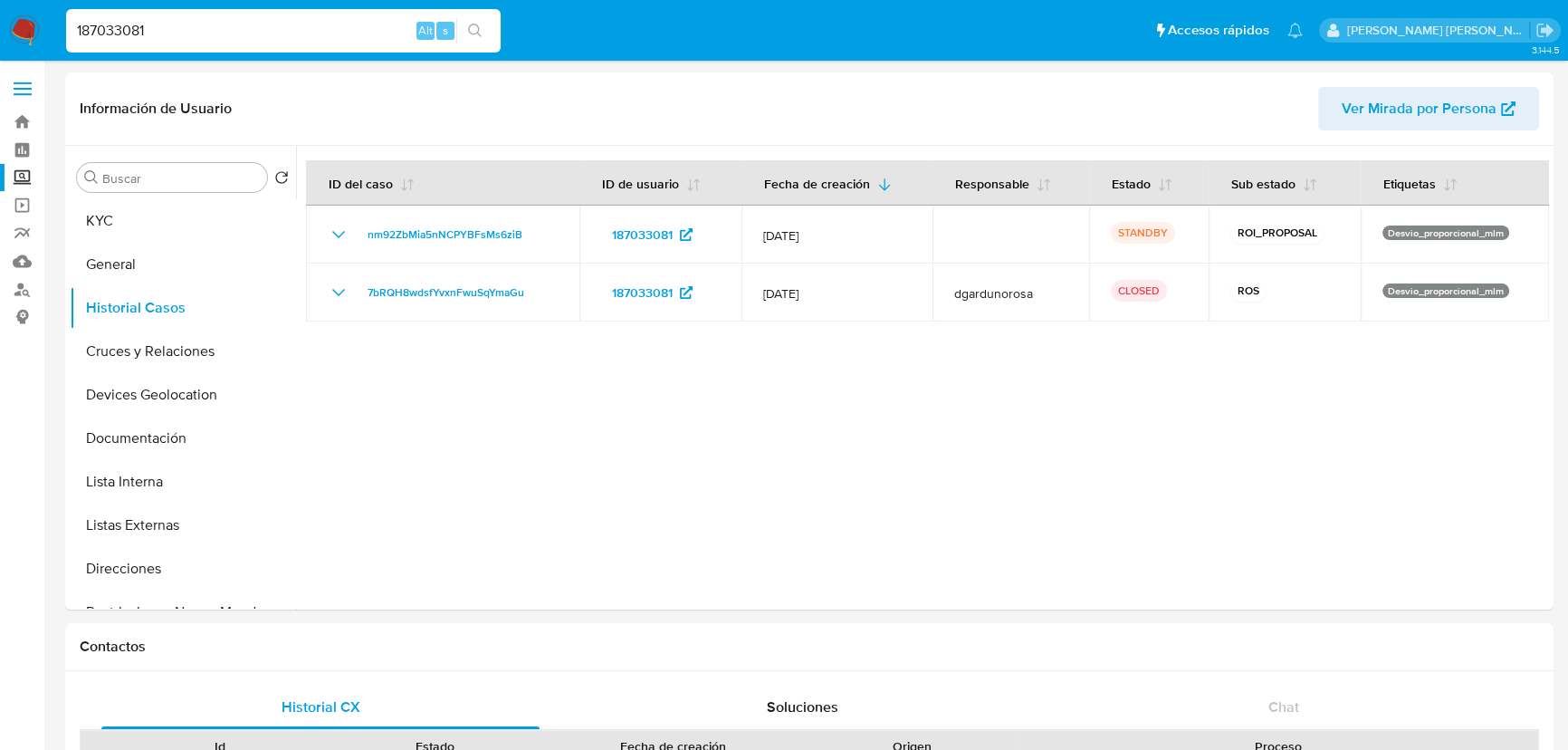 paste on "55216239" 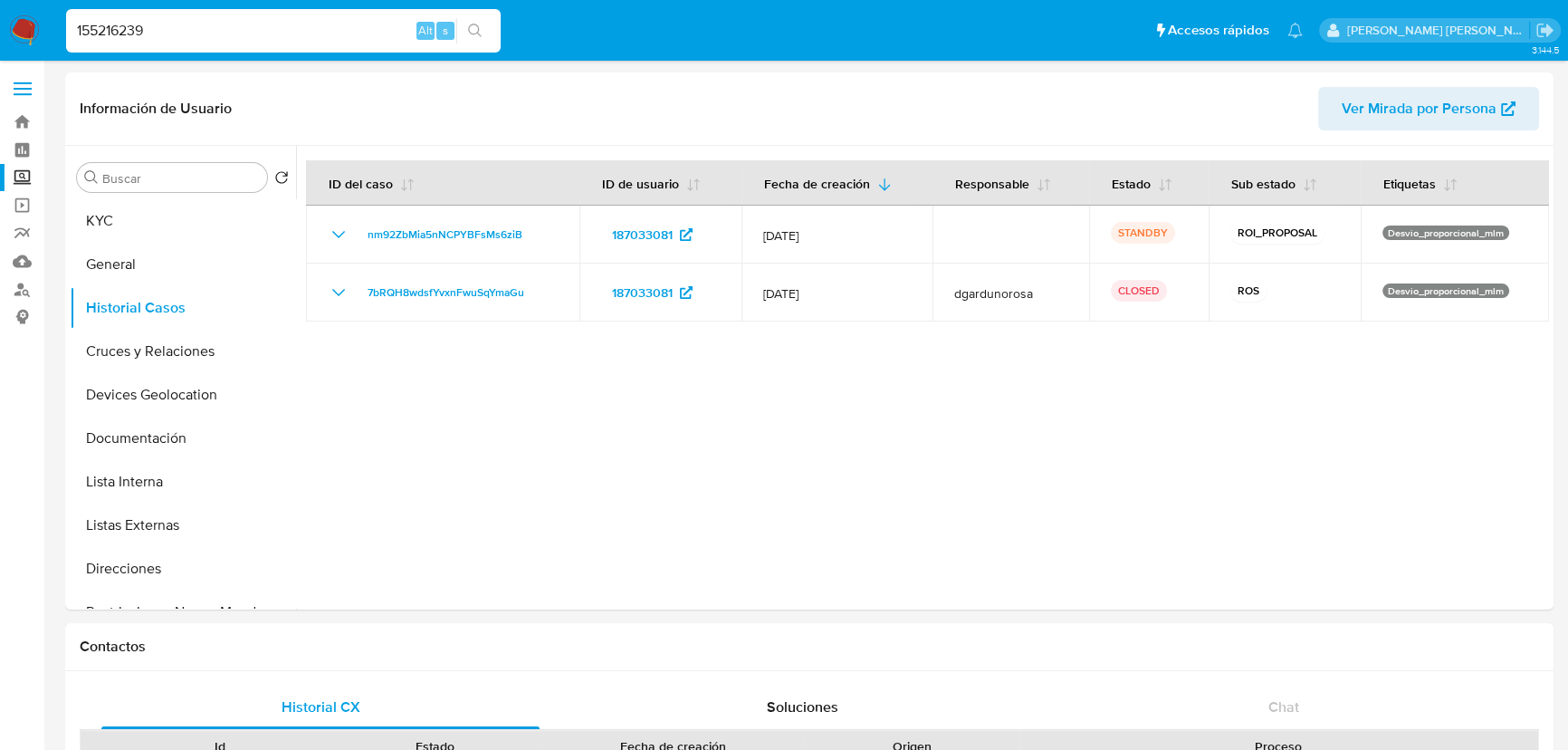 type on "155216239" 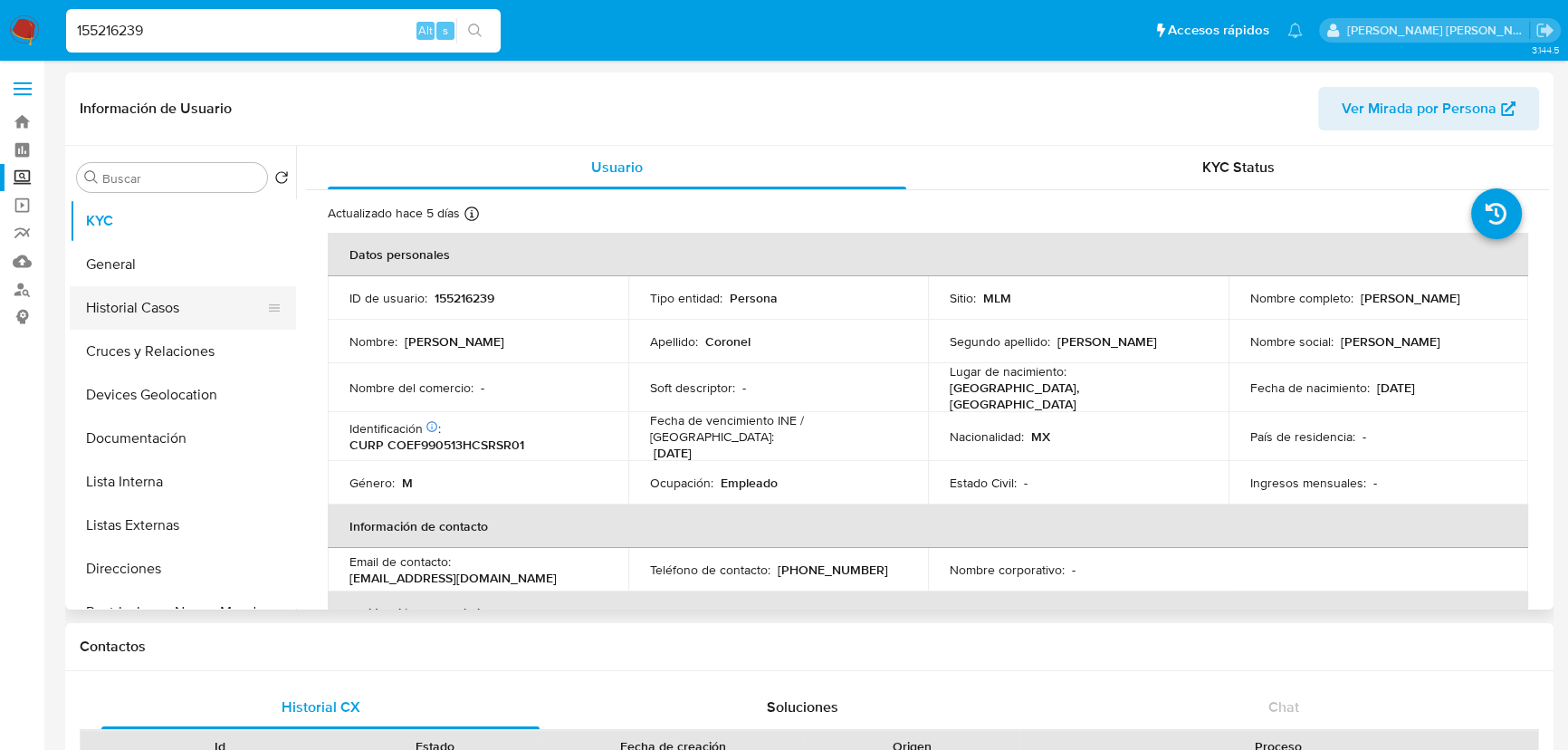 click on "Historial Casos" at bounding box center [176, 308] 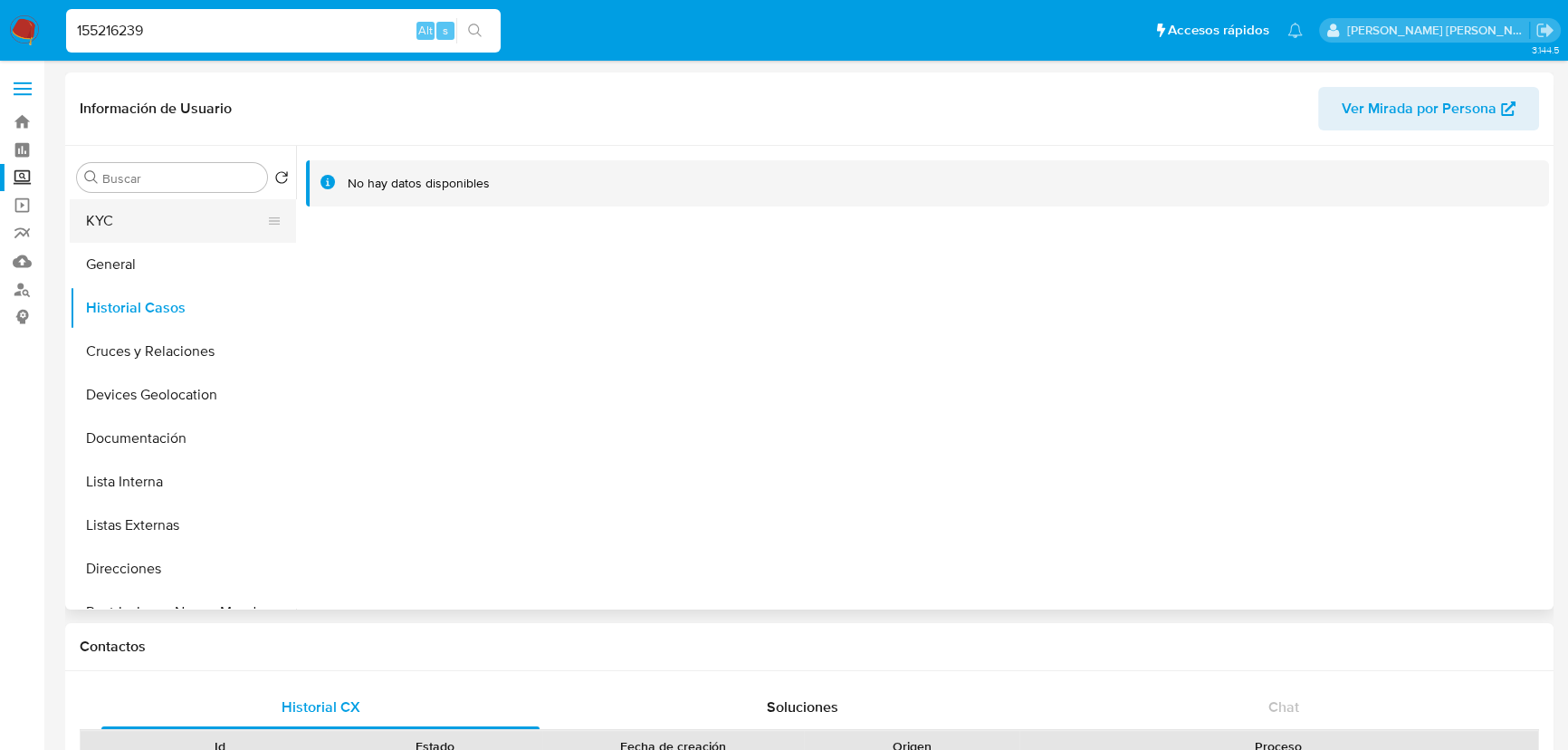 click on "KYC" at bounding box center [176, 221] 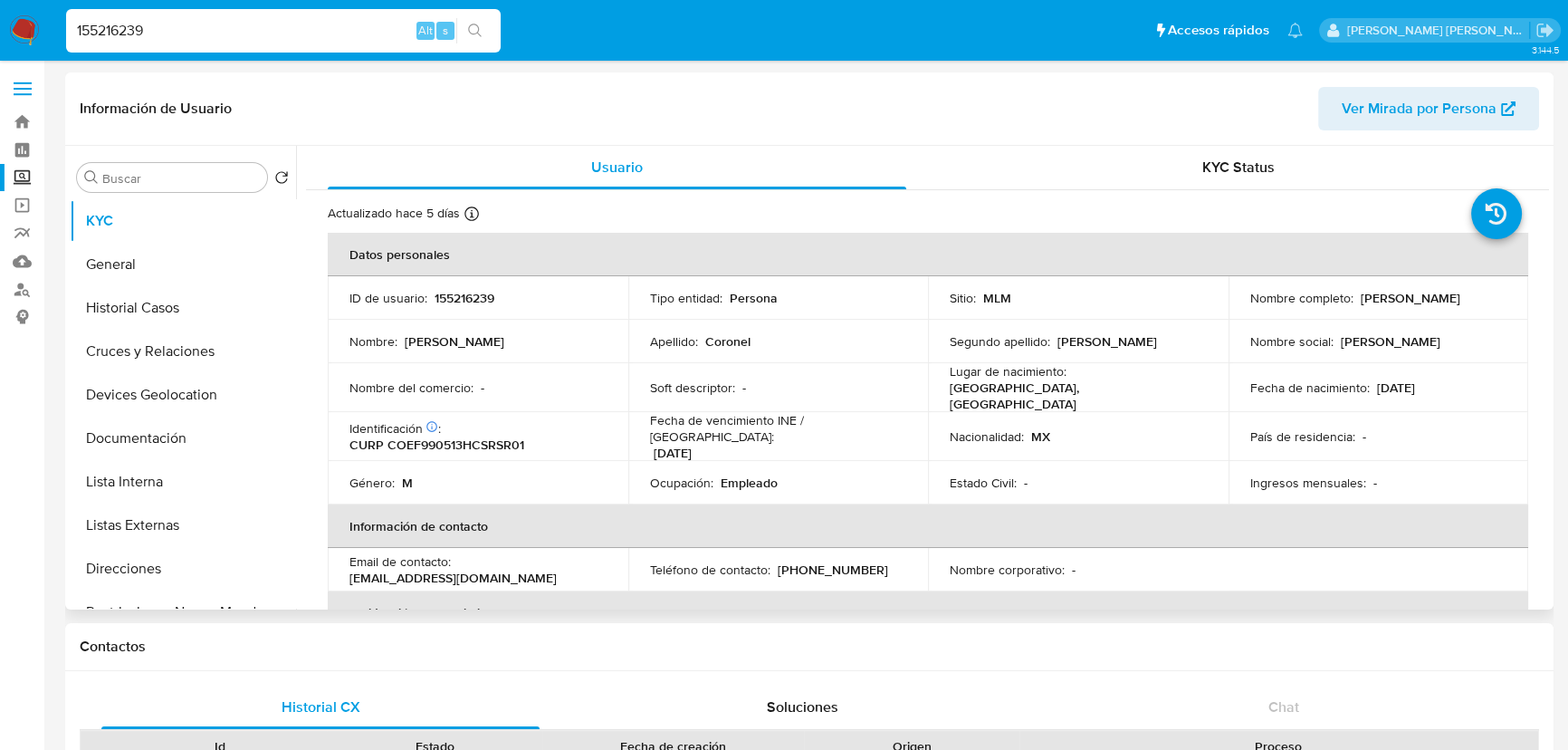 type 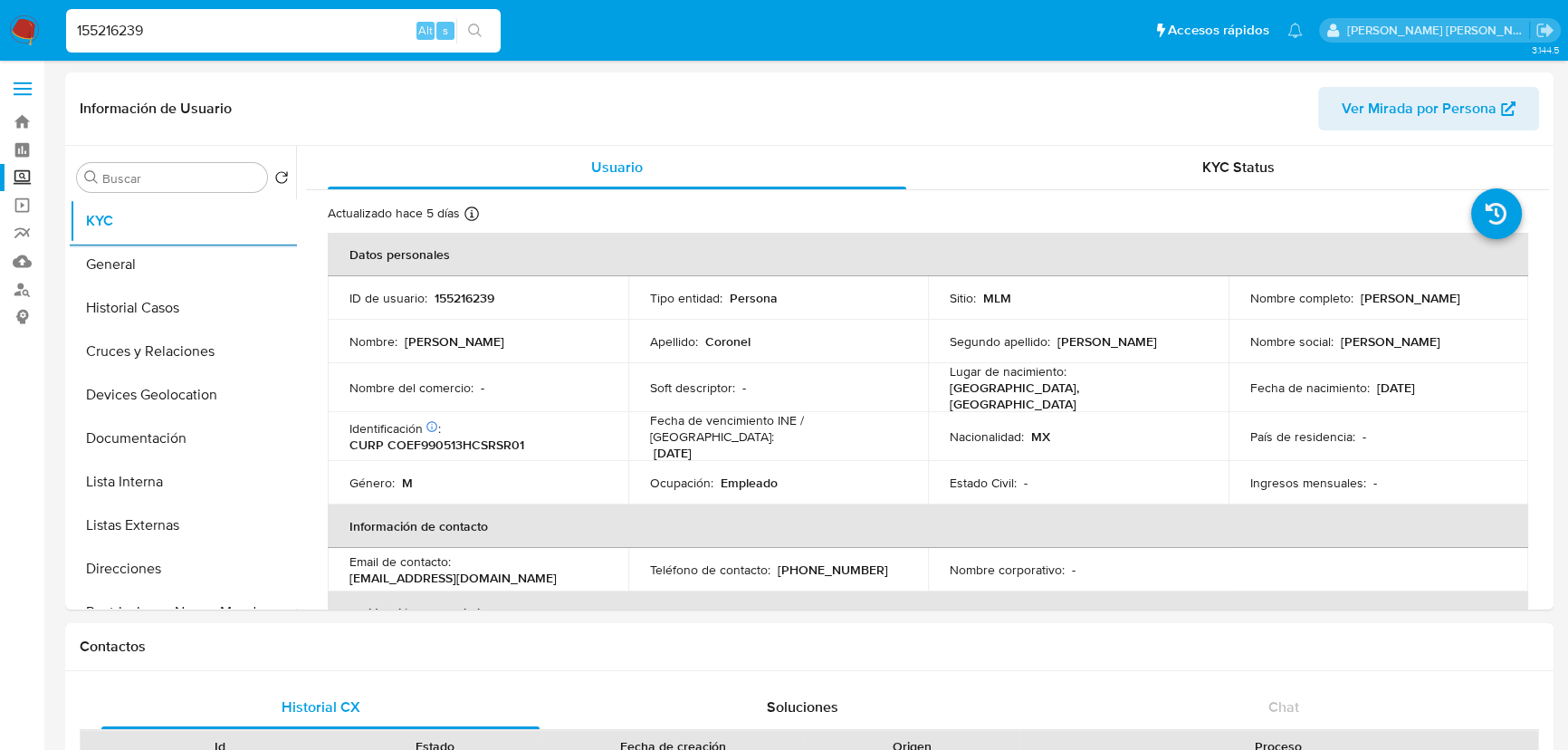 drag, startPoint x: 63, startPoint y: 31, endPoint x: 0, endPoint y: -10, distance: 75.16648 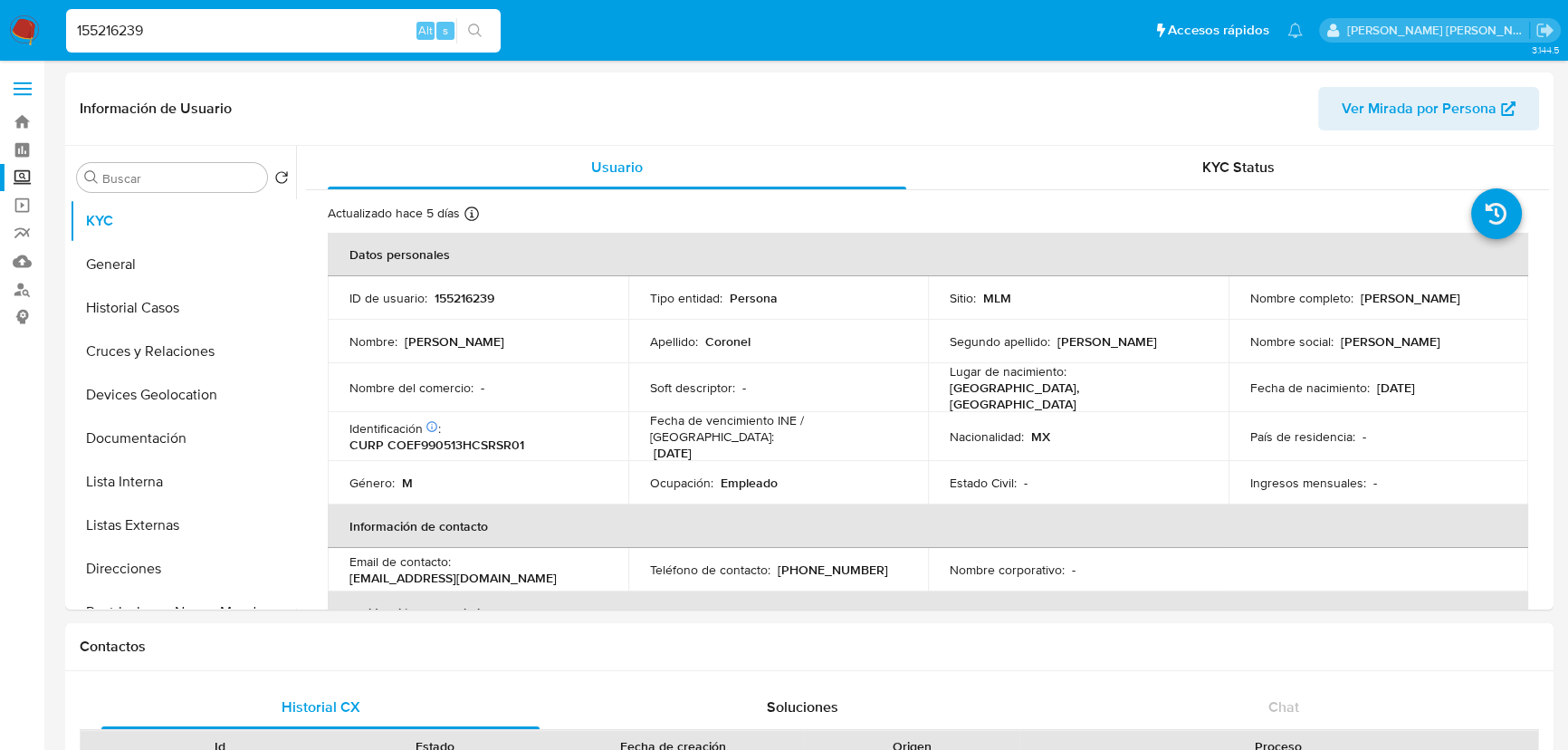 paste on "386082418" 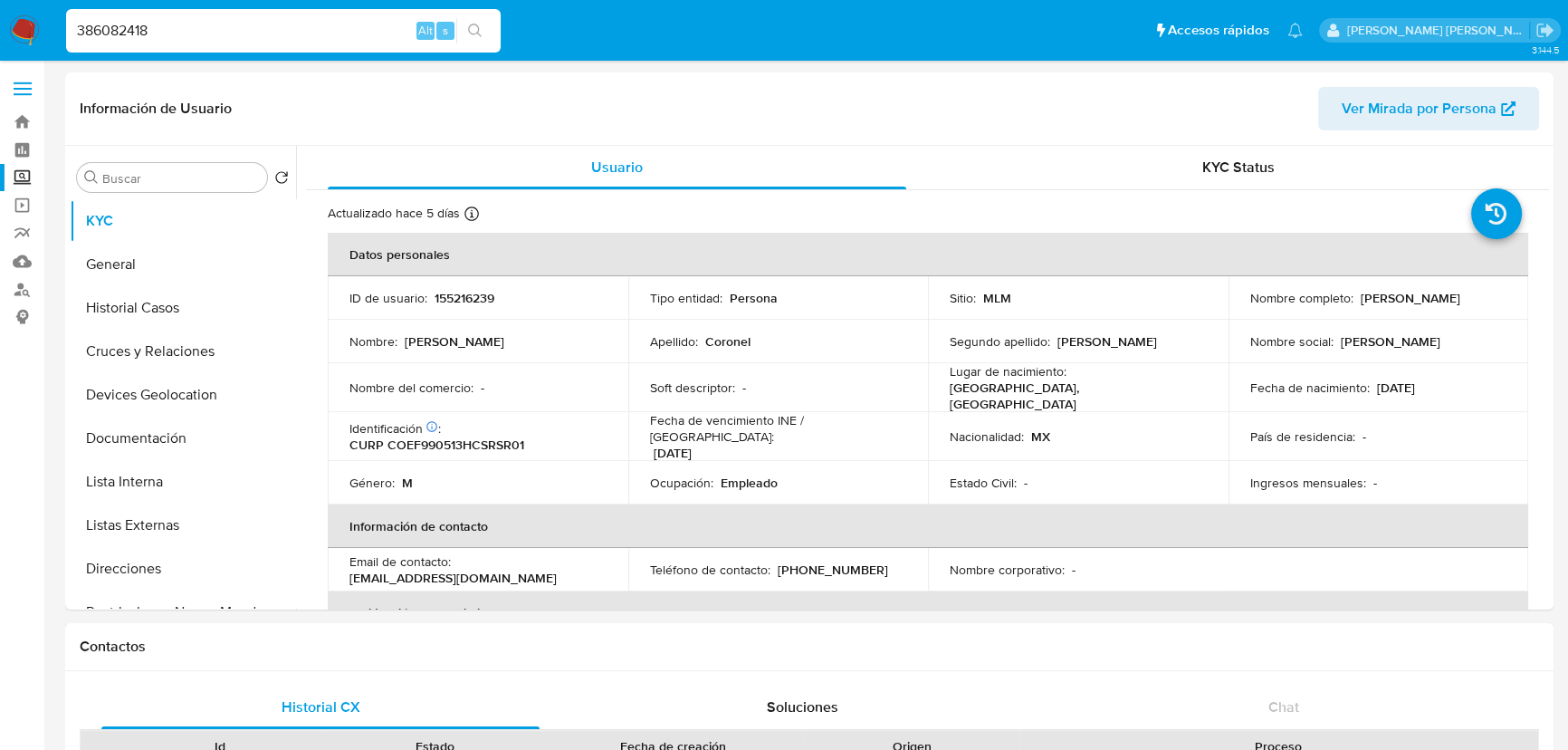 type on "386082418" 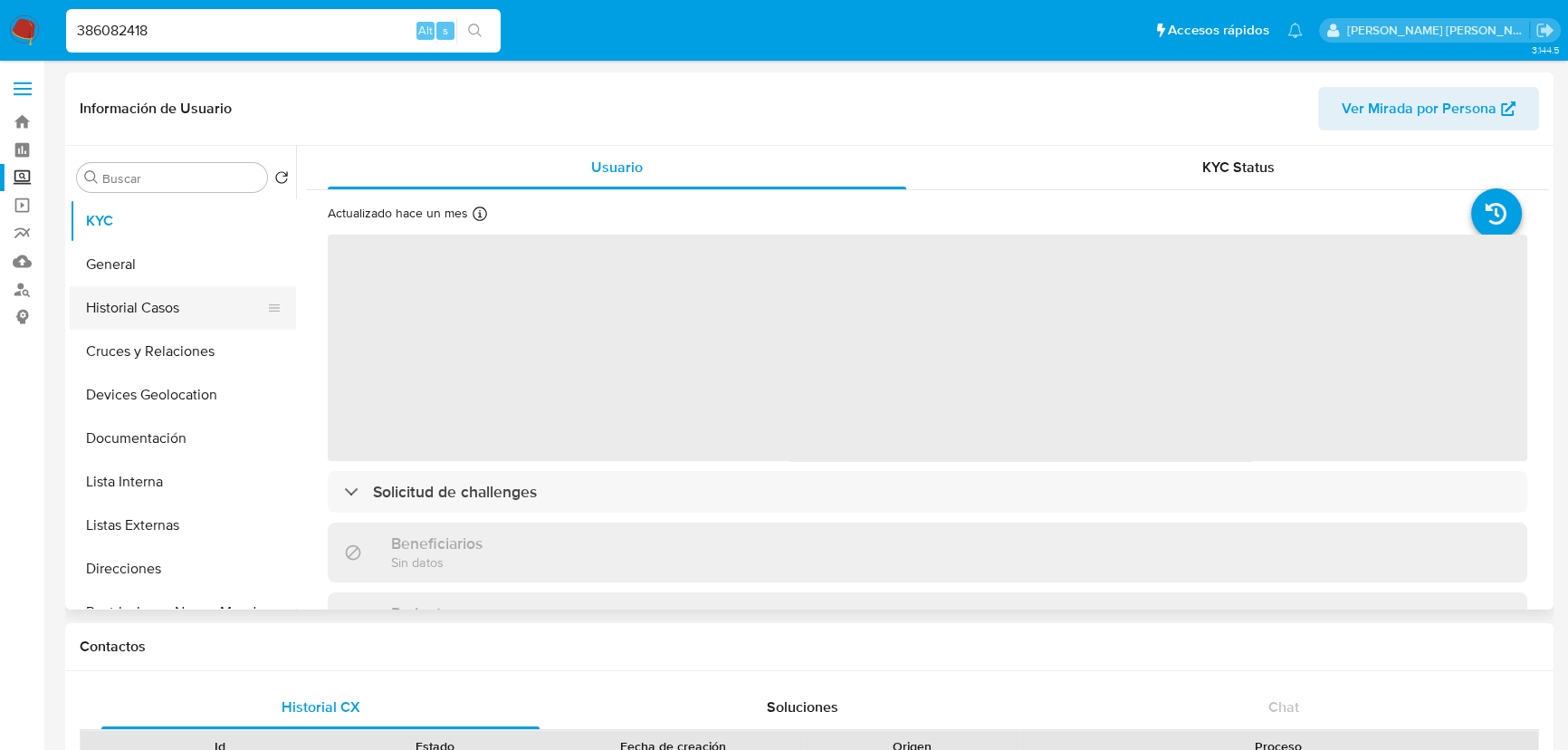 click on "Historial Casos" at bounding box center (176, 308) 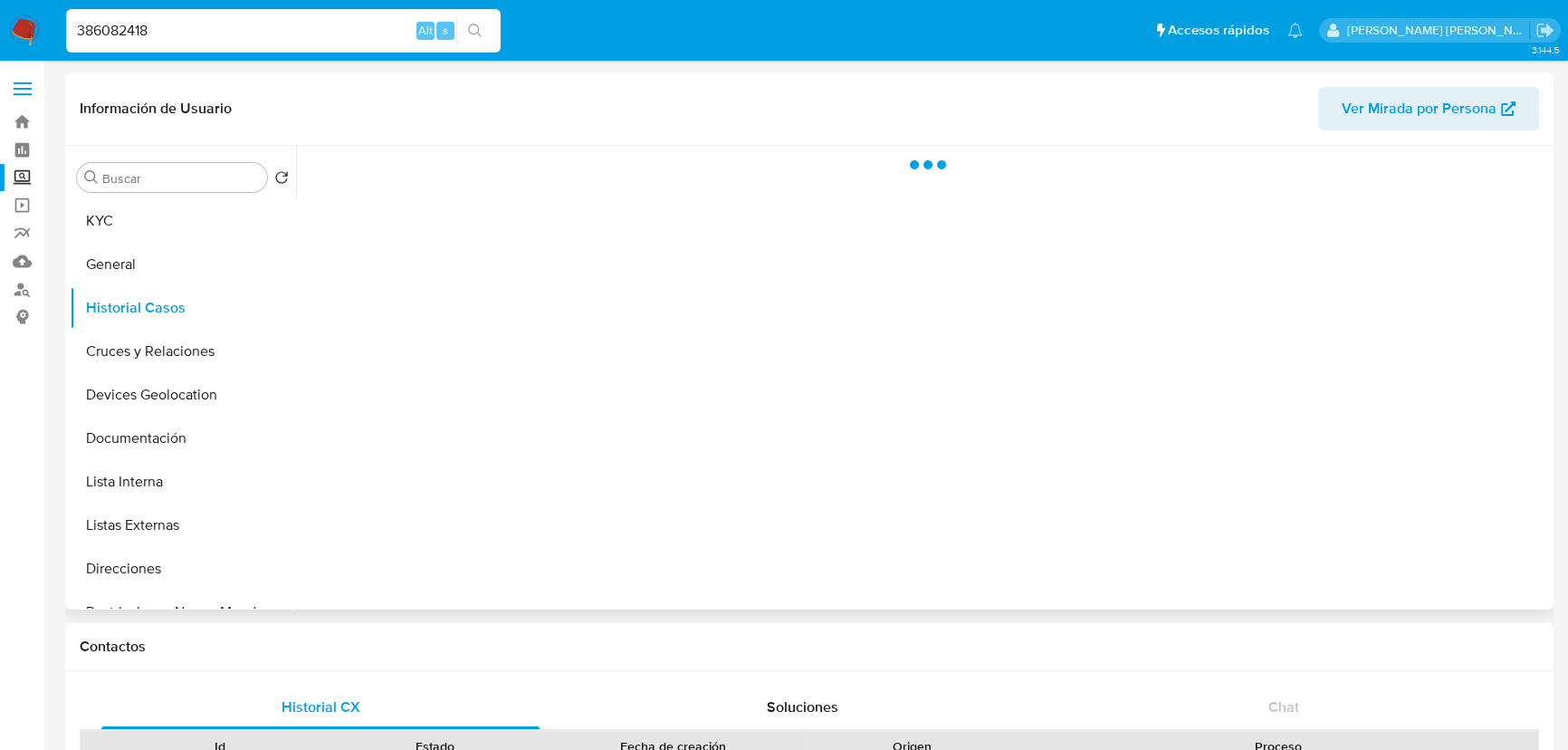select on "10" 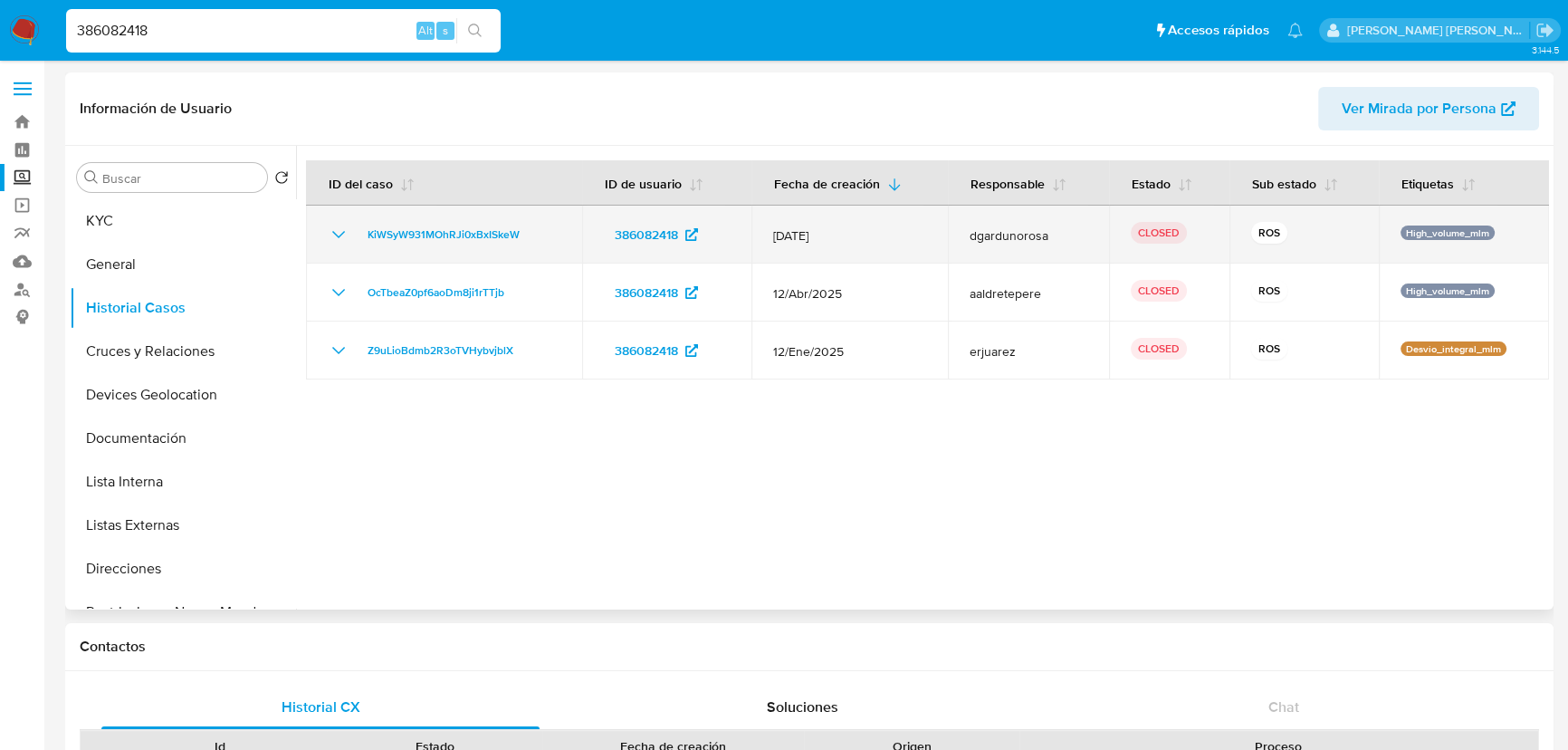 drag, startPoint x: 1065, startPoint y: 240, endPoint x: 1310, endPoint y: 242, distance: 245.0082 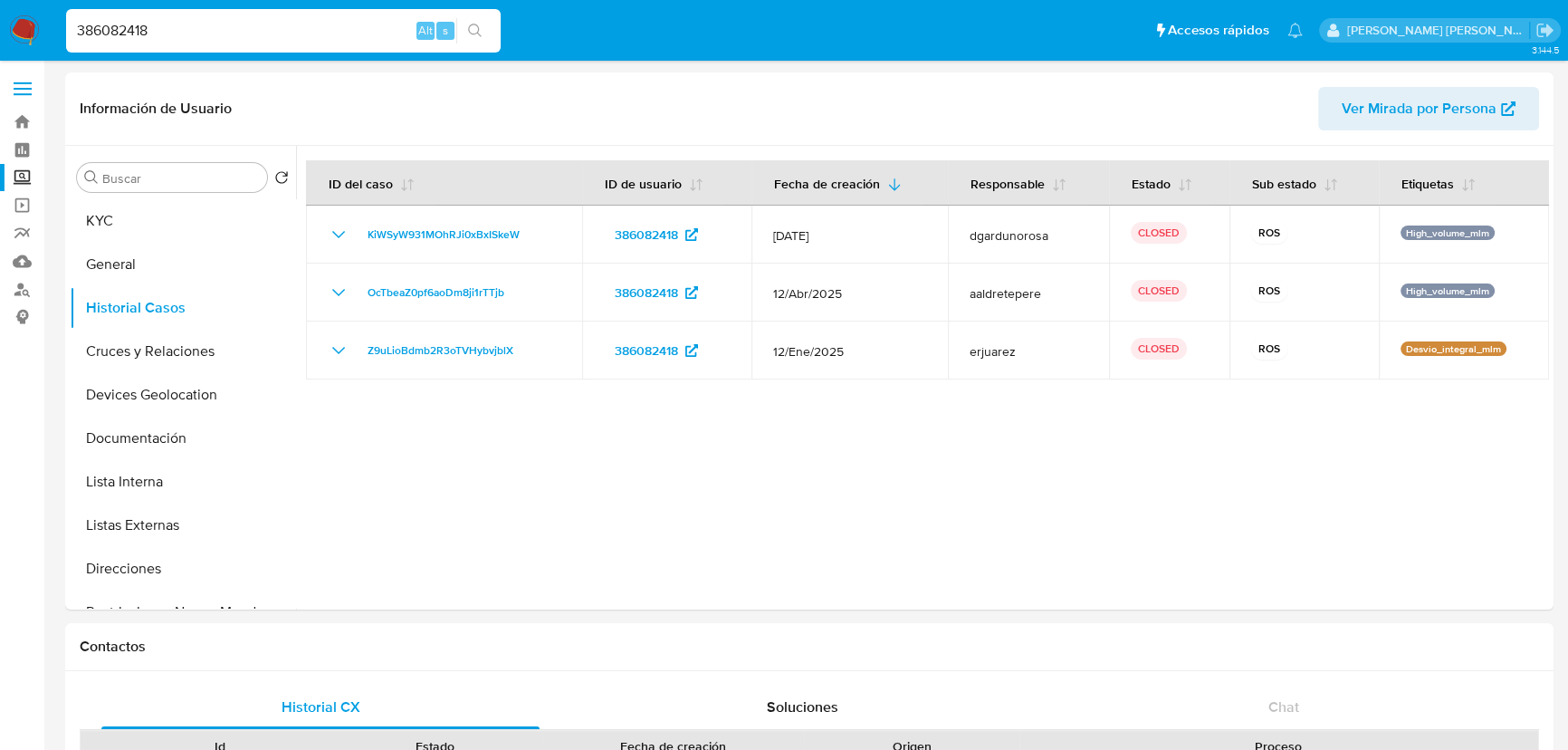 drag, startPoint x: 220, startPoint y: 36, endPoint x: 0, endPoint y: -14, distance: 225.6103 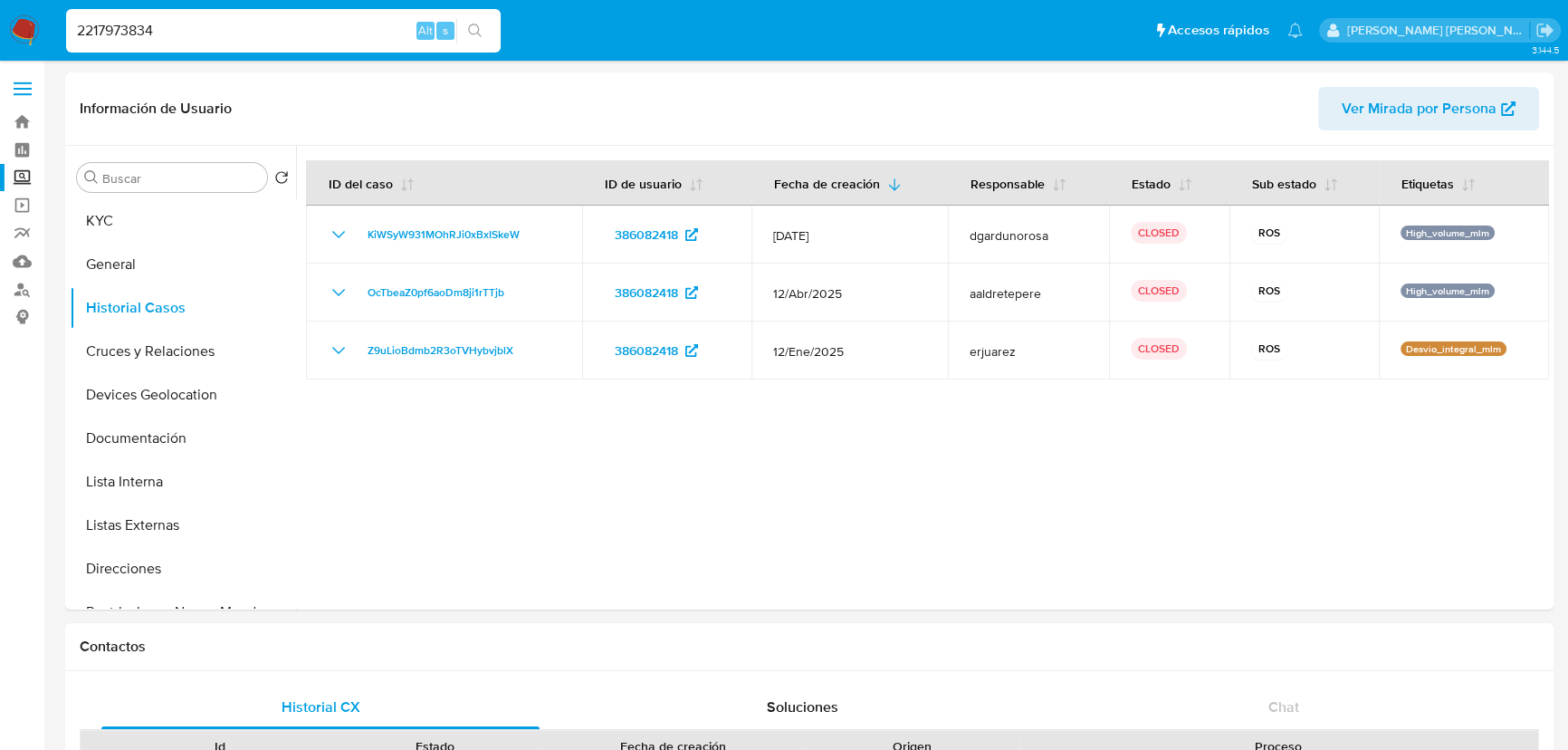 type on "2217973834" 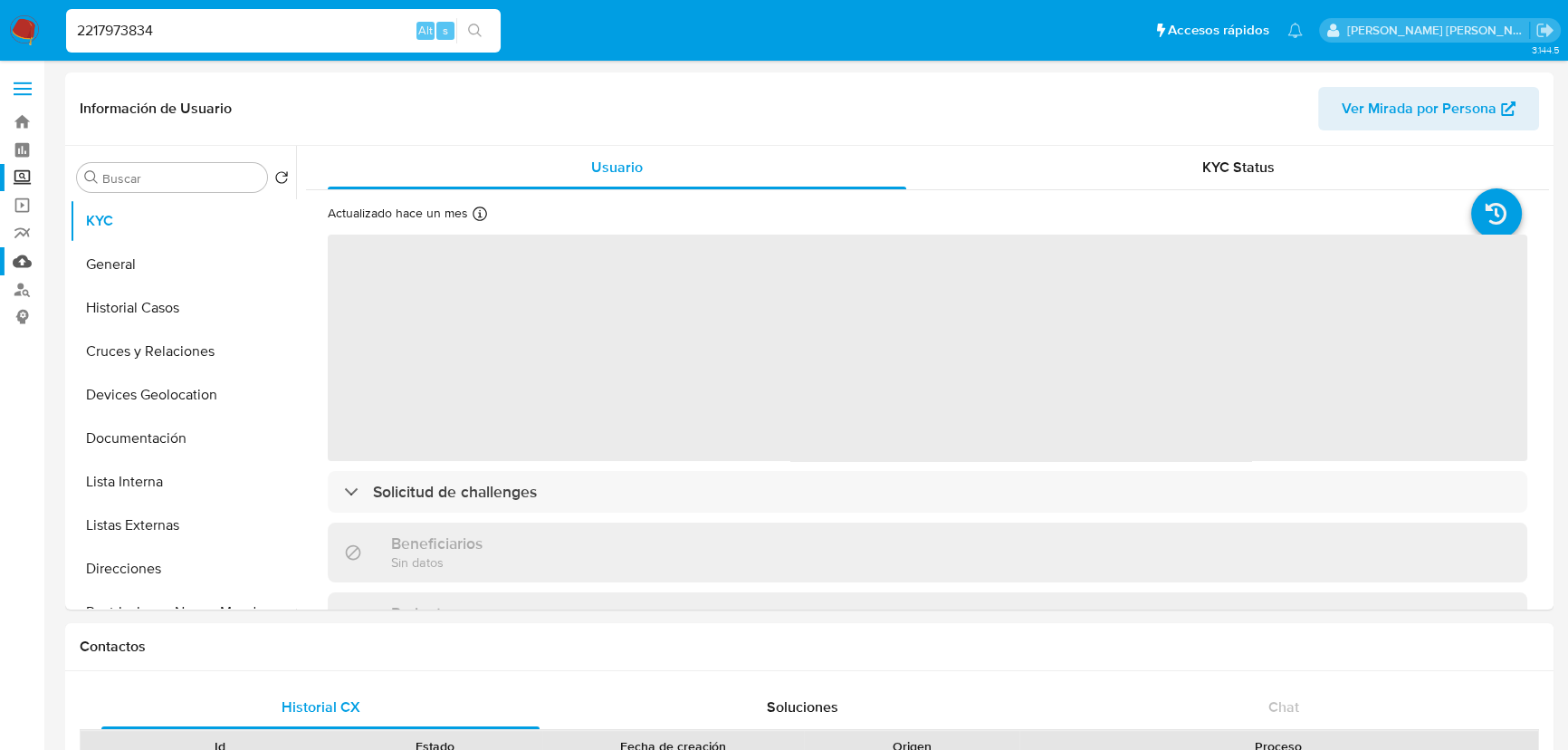 select on "10" 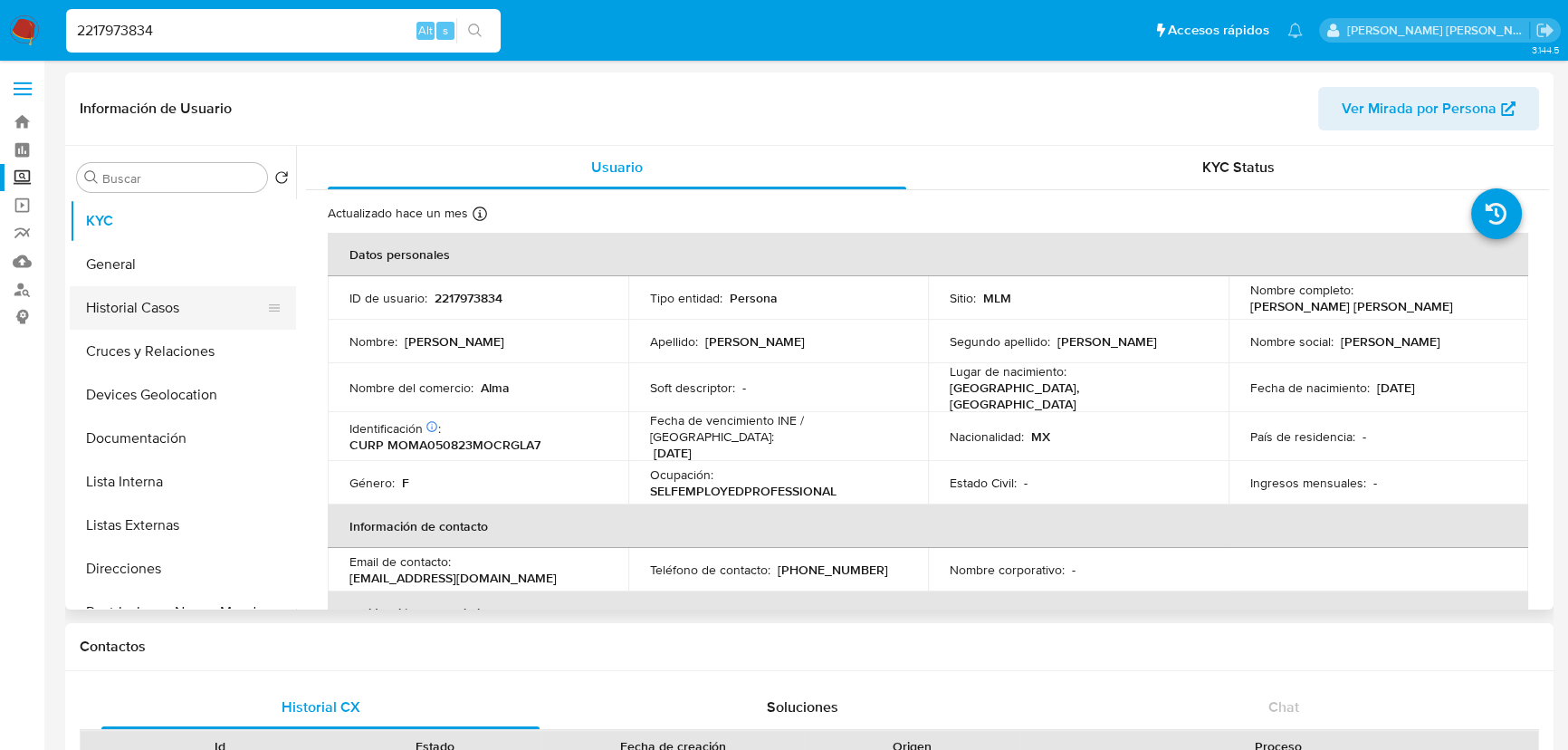 click on "Historial Casos" at bounding box center (176, 308) 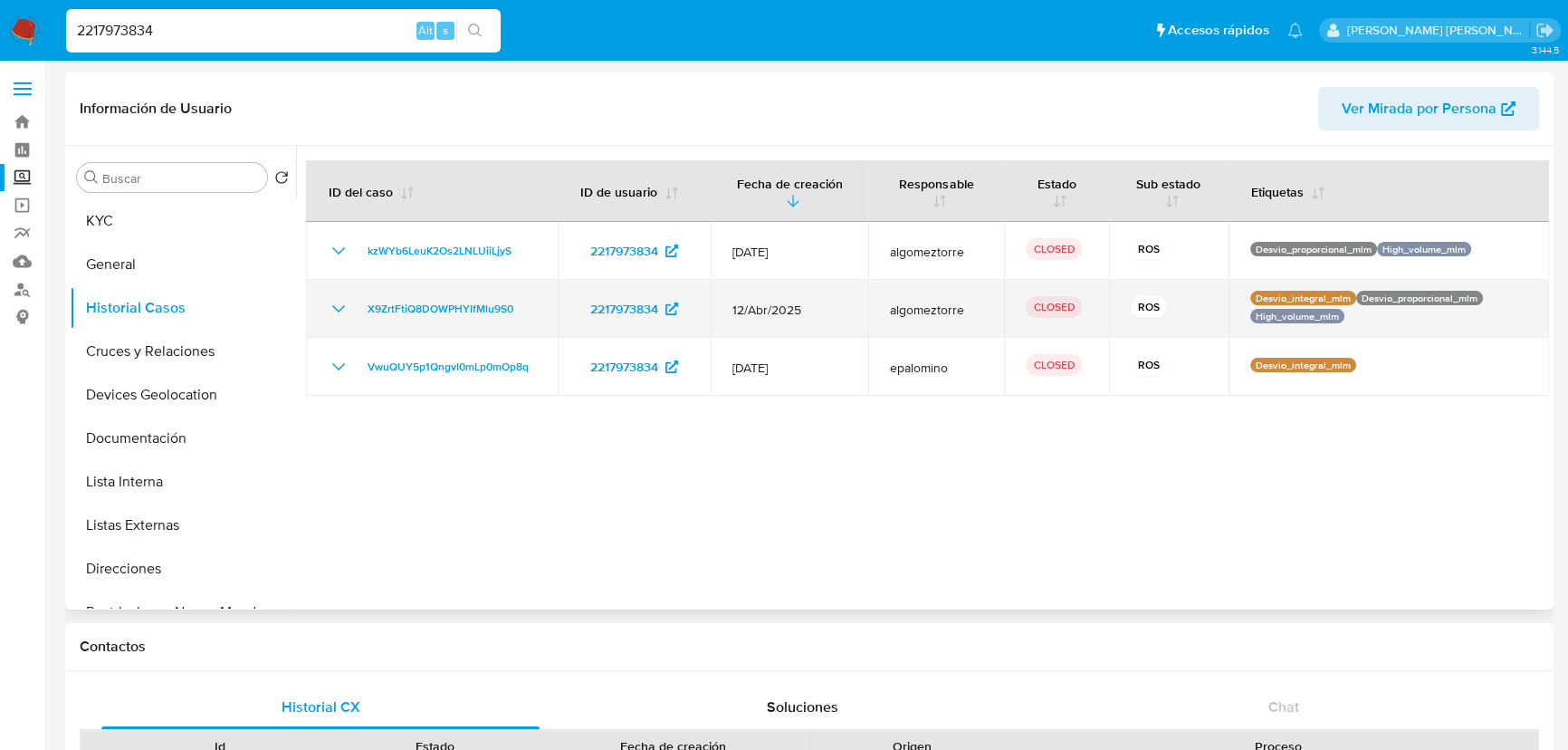 type 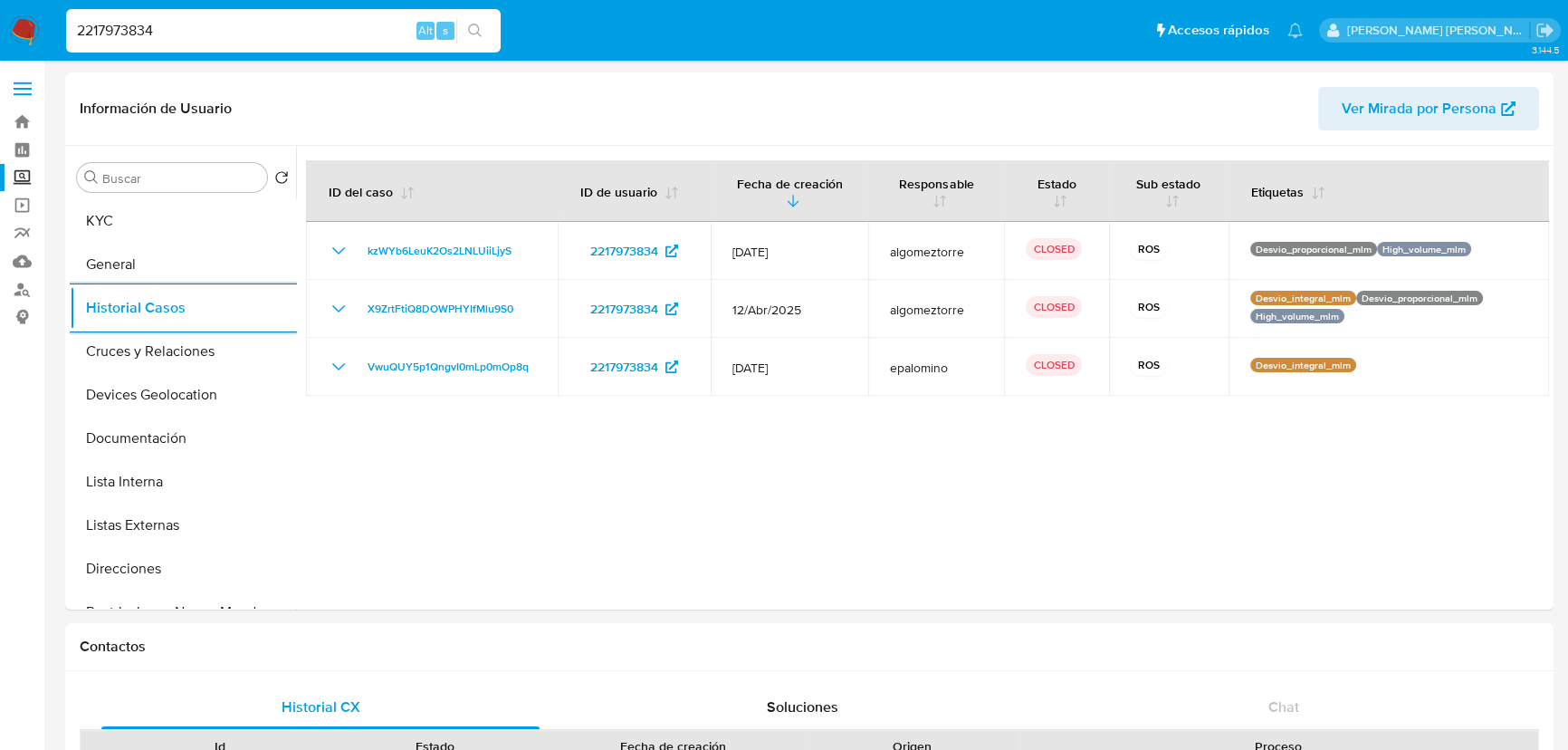 drag, startPoint x: 251, startPoint y: 30, endPoint x: 178, endPoint y: 41, distance: 73.824 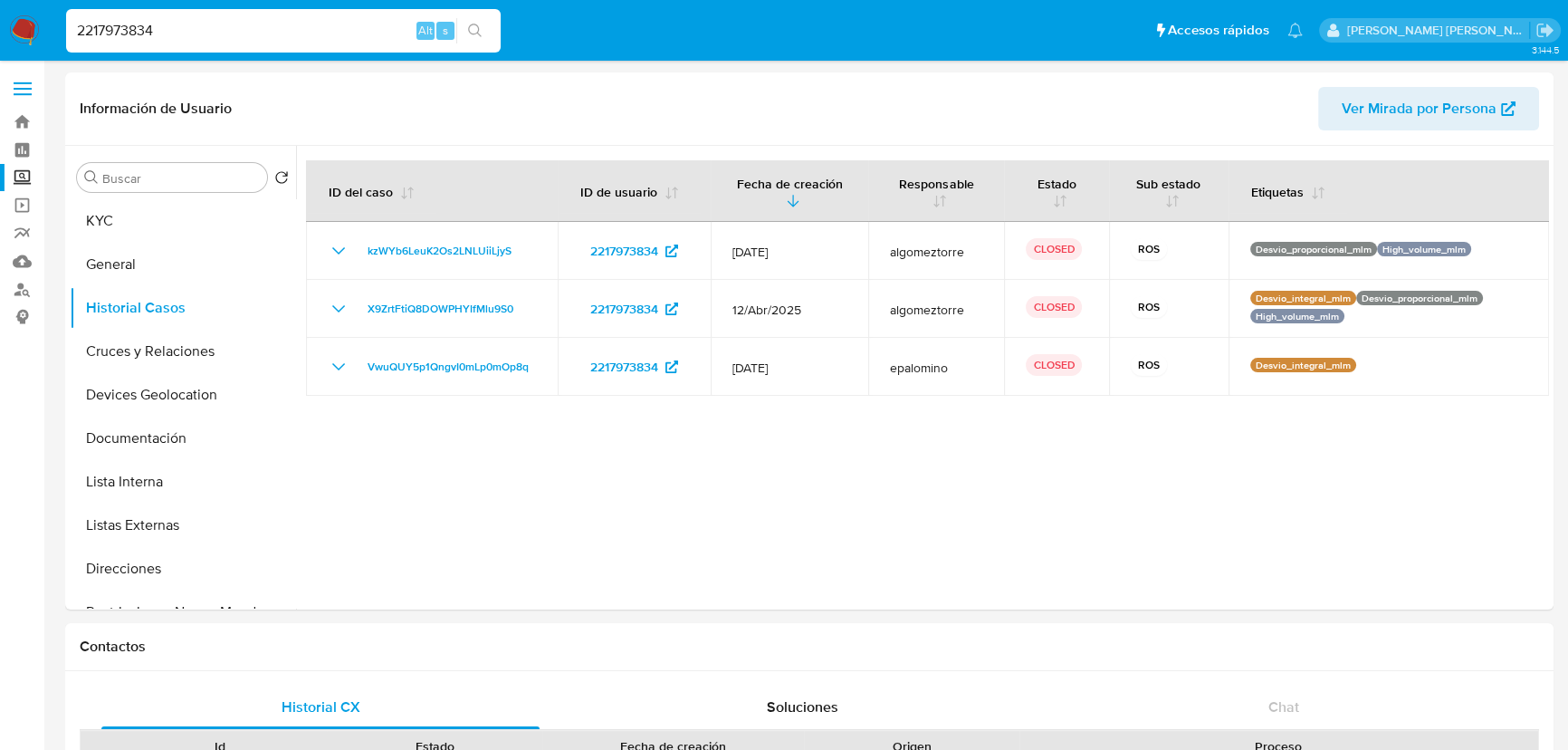drag, startPoint x: 178, startPoint y: 41, endPoint x: 146, endPoint y: 36, distance: 32.388269 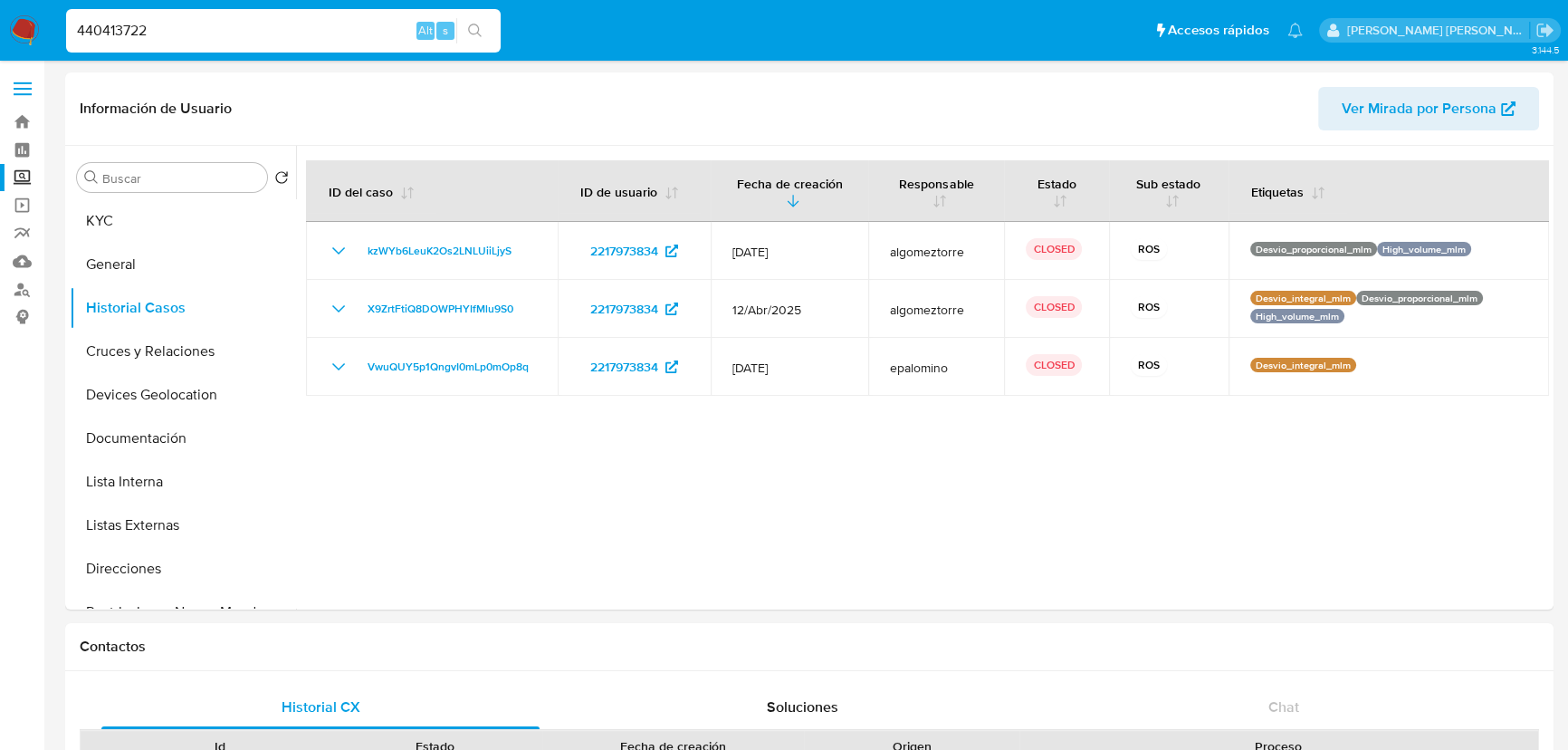 type on "440413722" 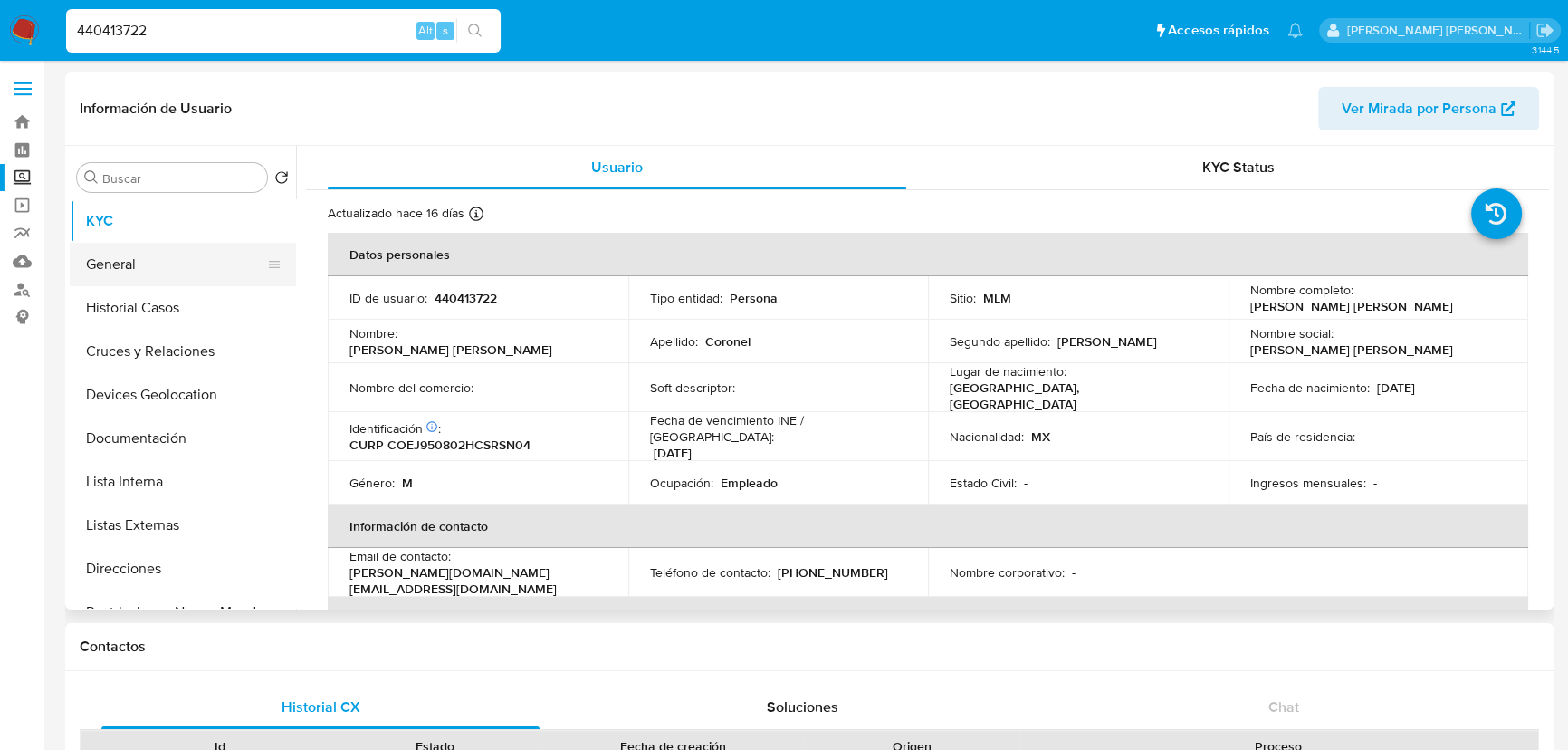 select on "10" 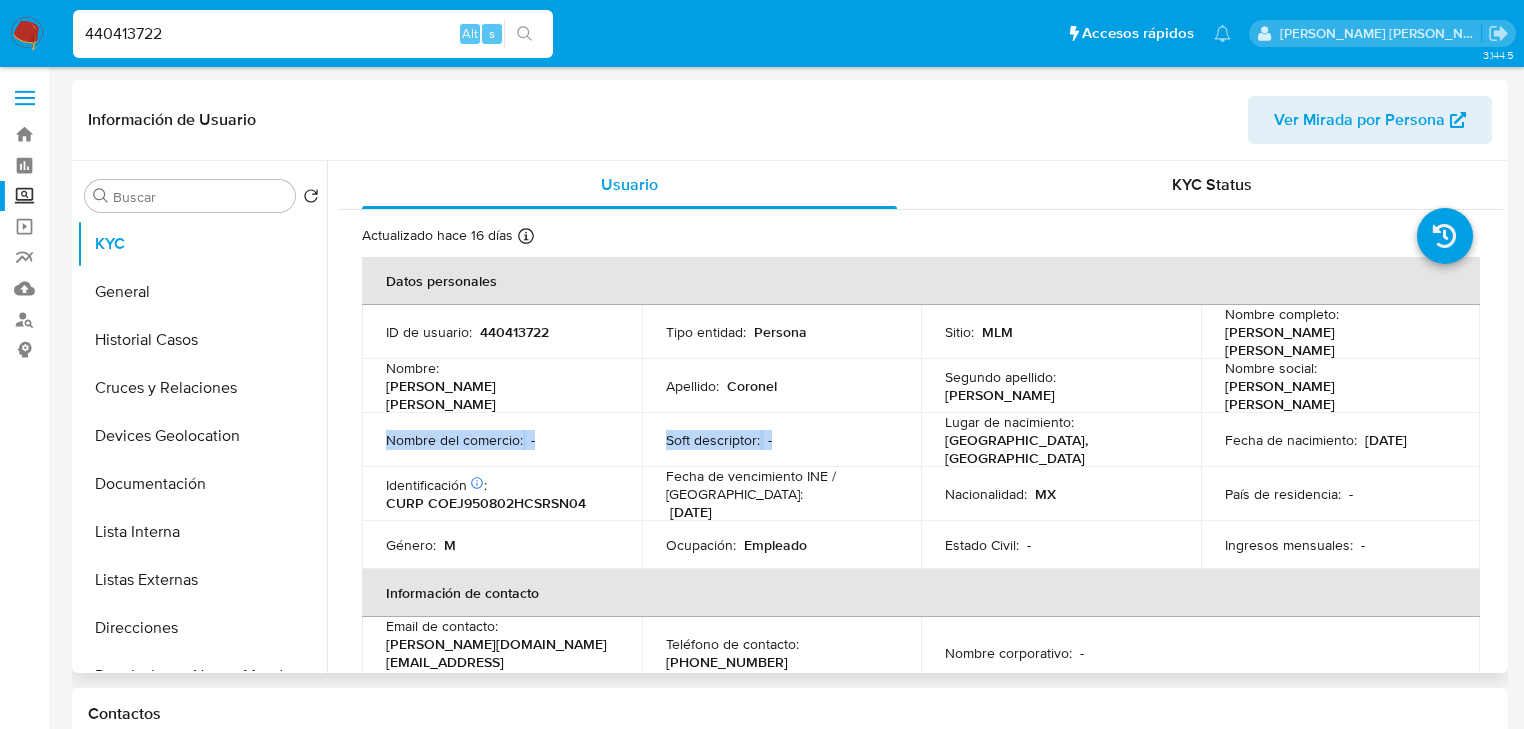 drag, startPoint x: 804, startPoint y: 426, endPoint x: 368, endPoint y: 425, distance: 436.00116 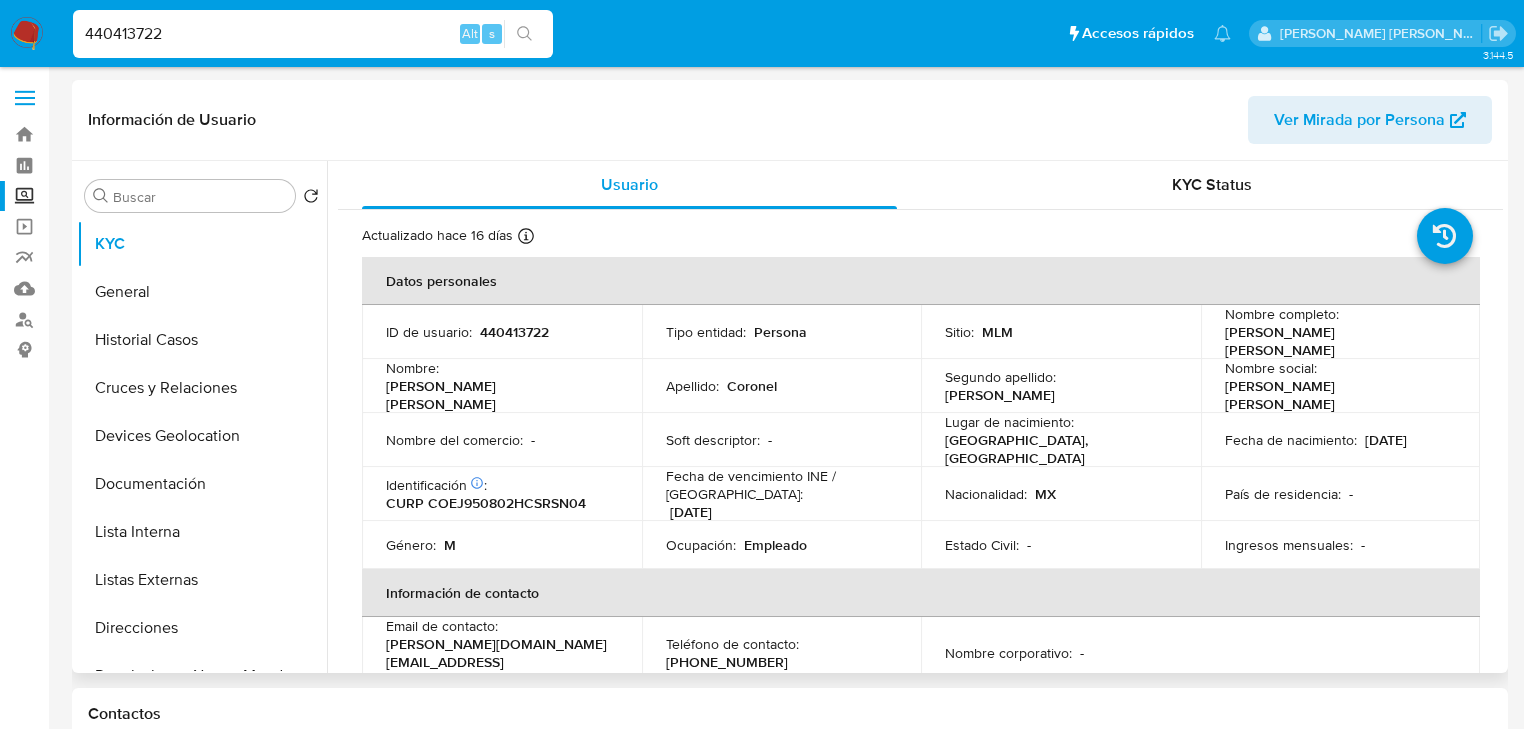 click on "Soft descriptor :    -" at bounding box center [782, 440] 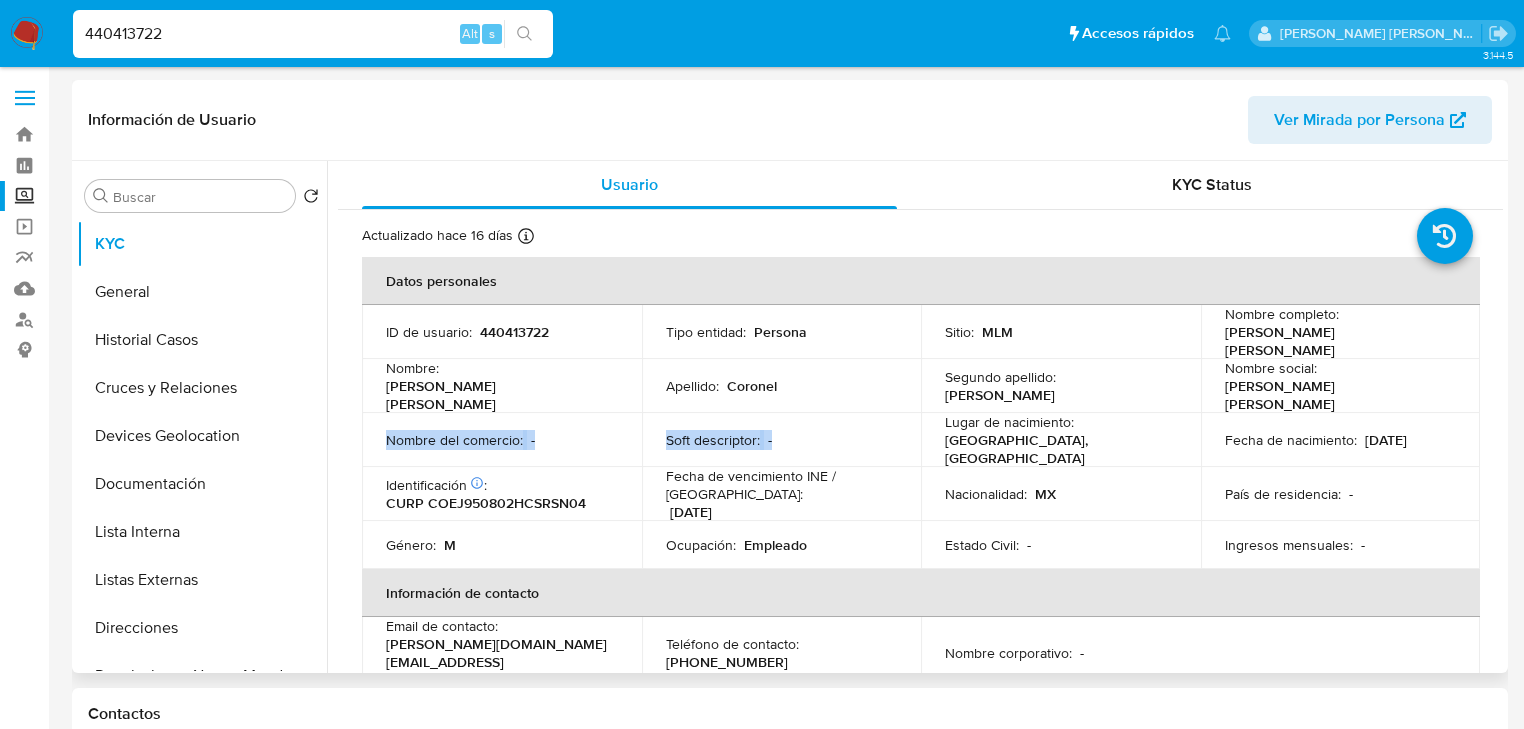 drag, startPoint x: 876, startPoint y: 436, endPoint x: 378, endPoint y: 432, distance: 498.01605 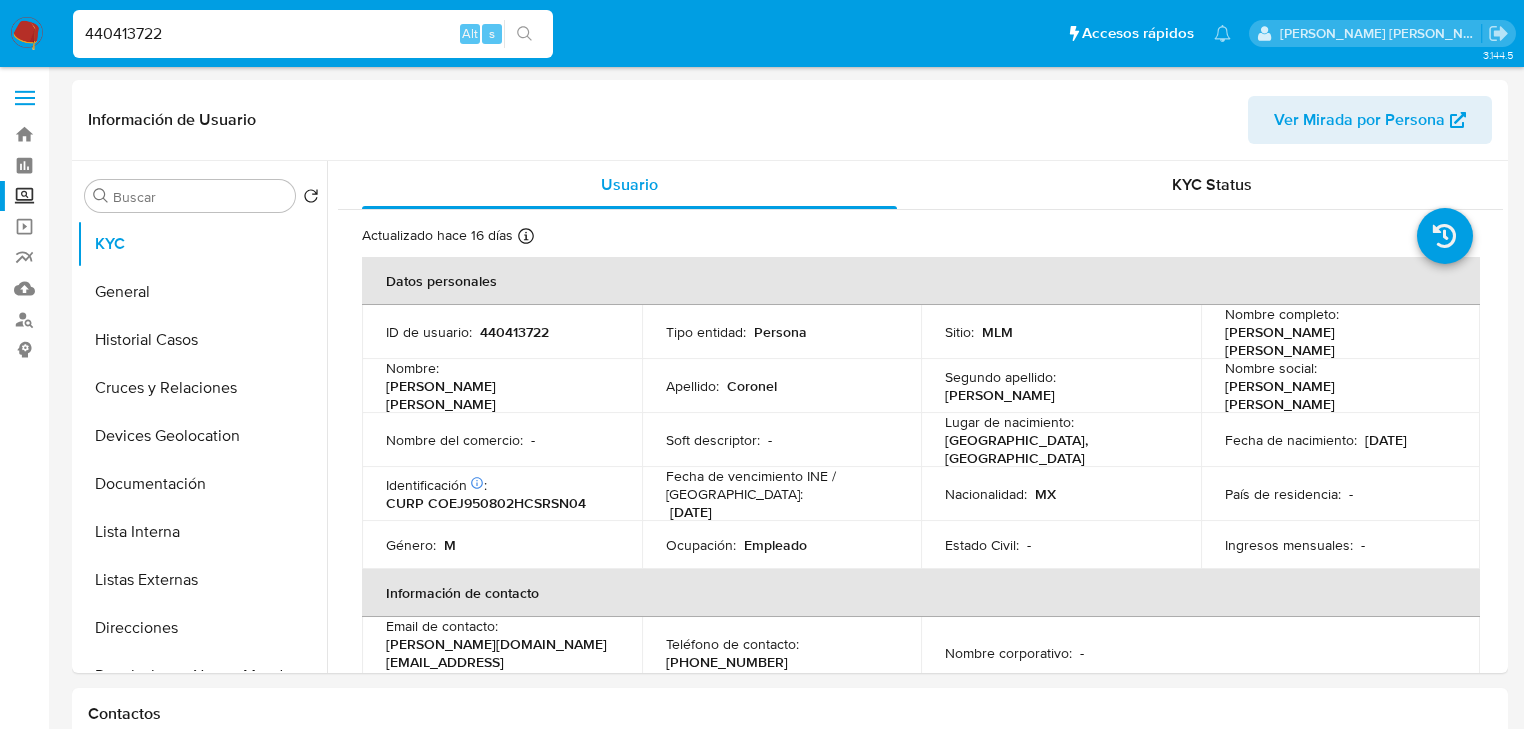 drag, startPoint x: 248, startPoint y: 42, endPoint x: 0, endPoint y: -11, distance: 253.60008 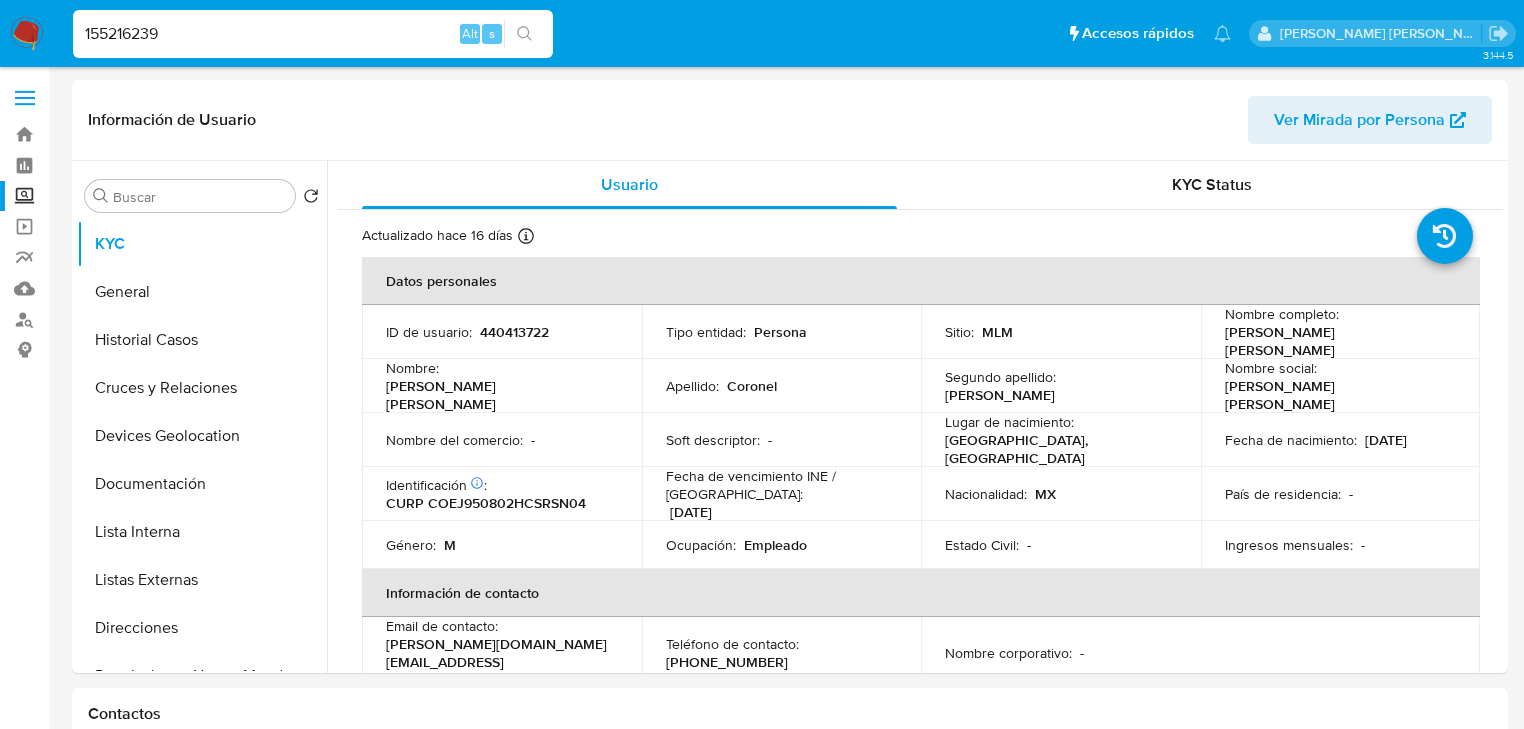 type on "155216239" 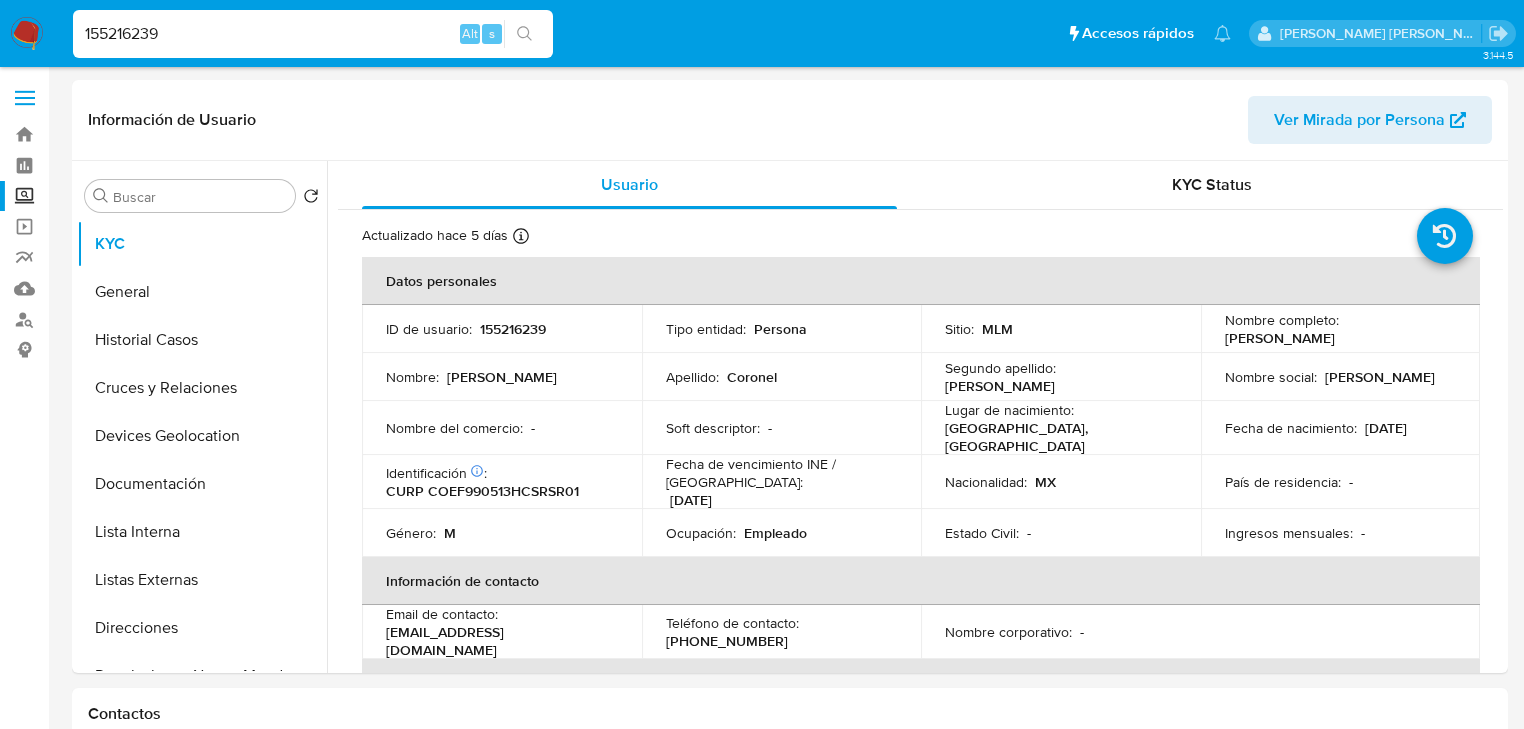 select on "10" 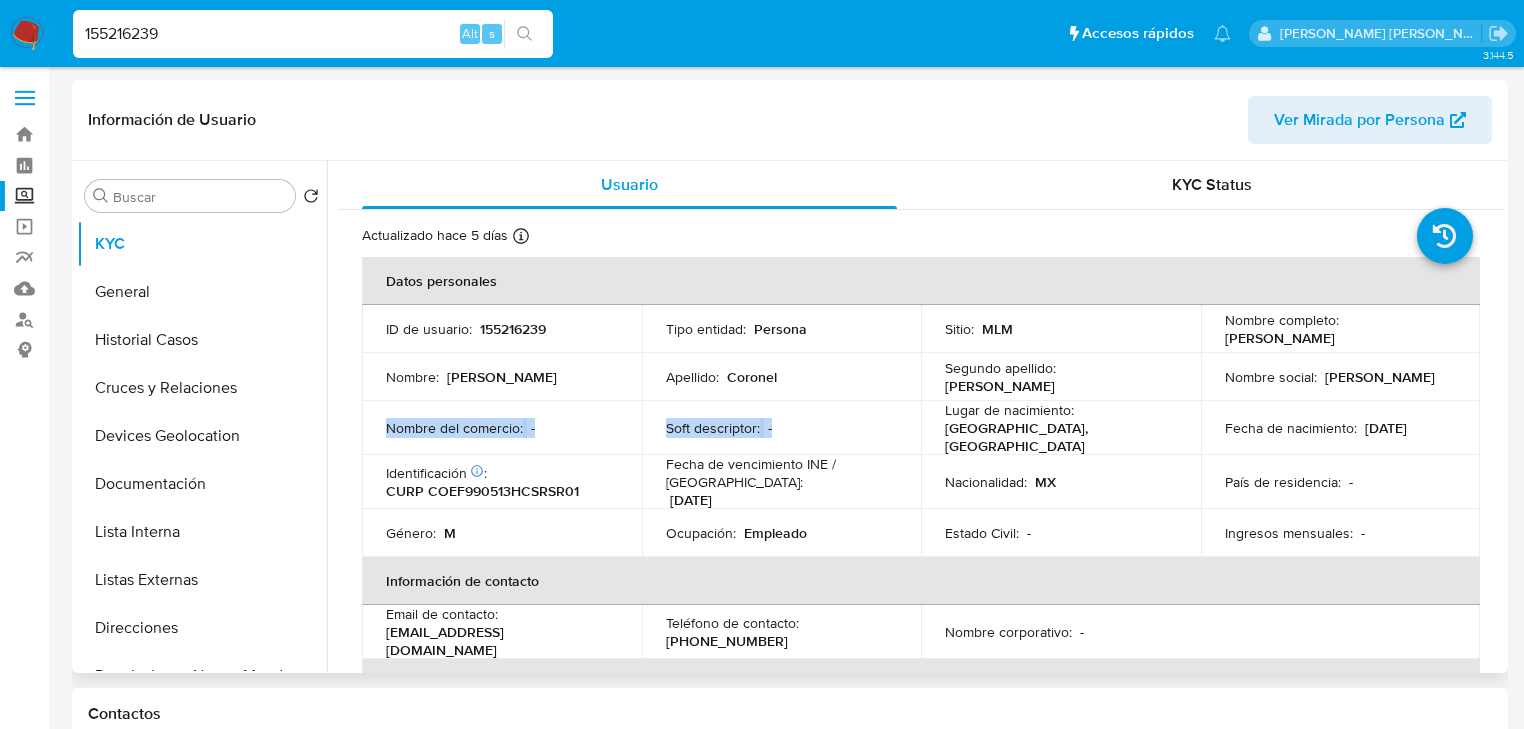 drag, startPoint x: 802, startPoint y: 430, endPoint x: 380, endPoint y: 424, distance: 422.04266 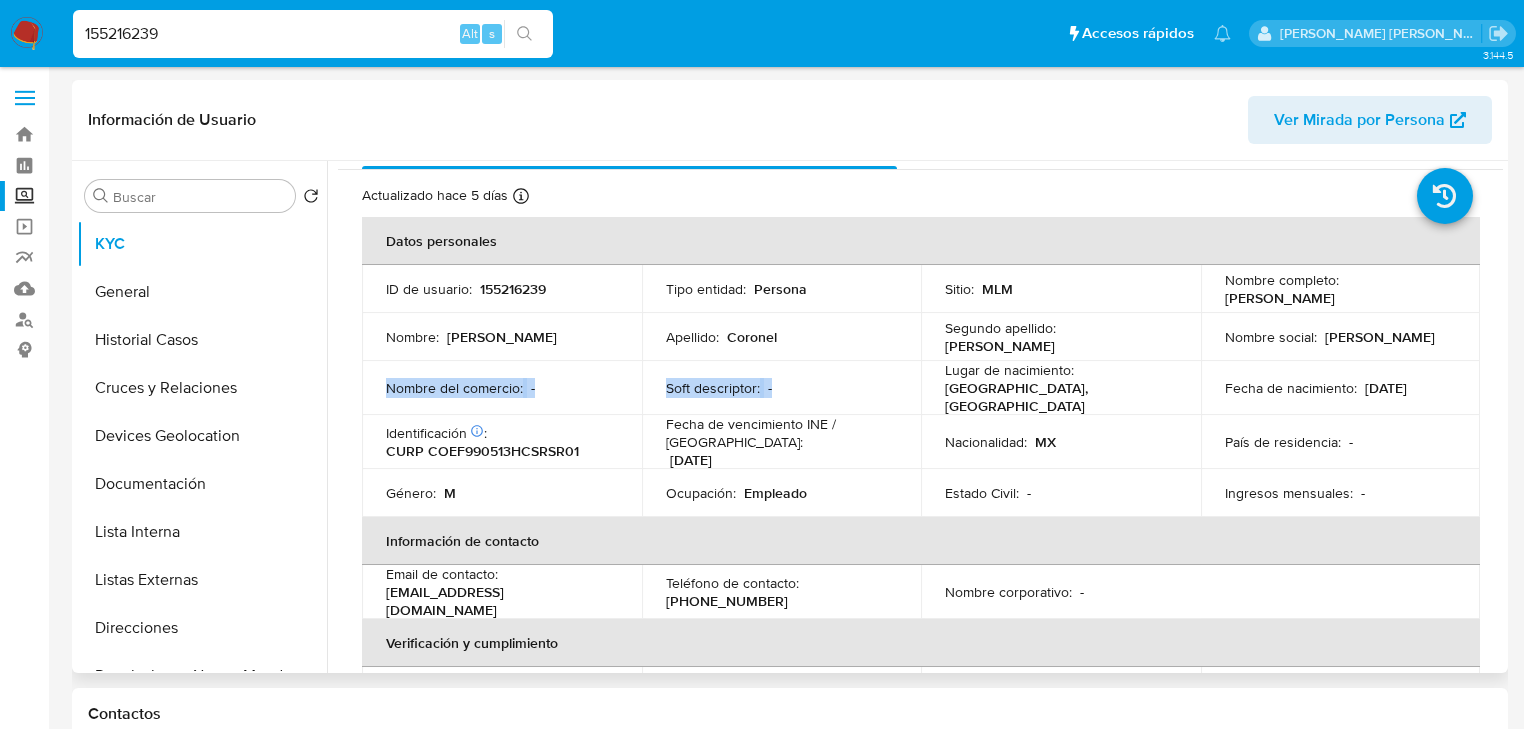 scroll, scrollTop: 80, scrollLeft: 0, axis: vertical 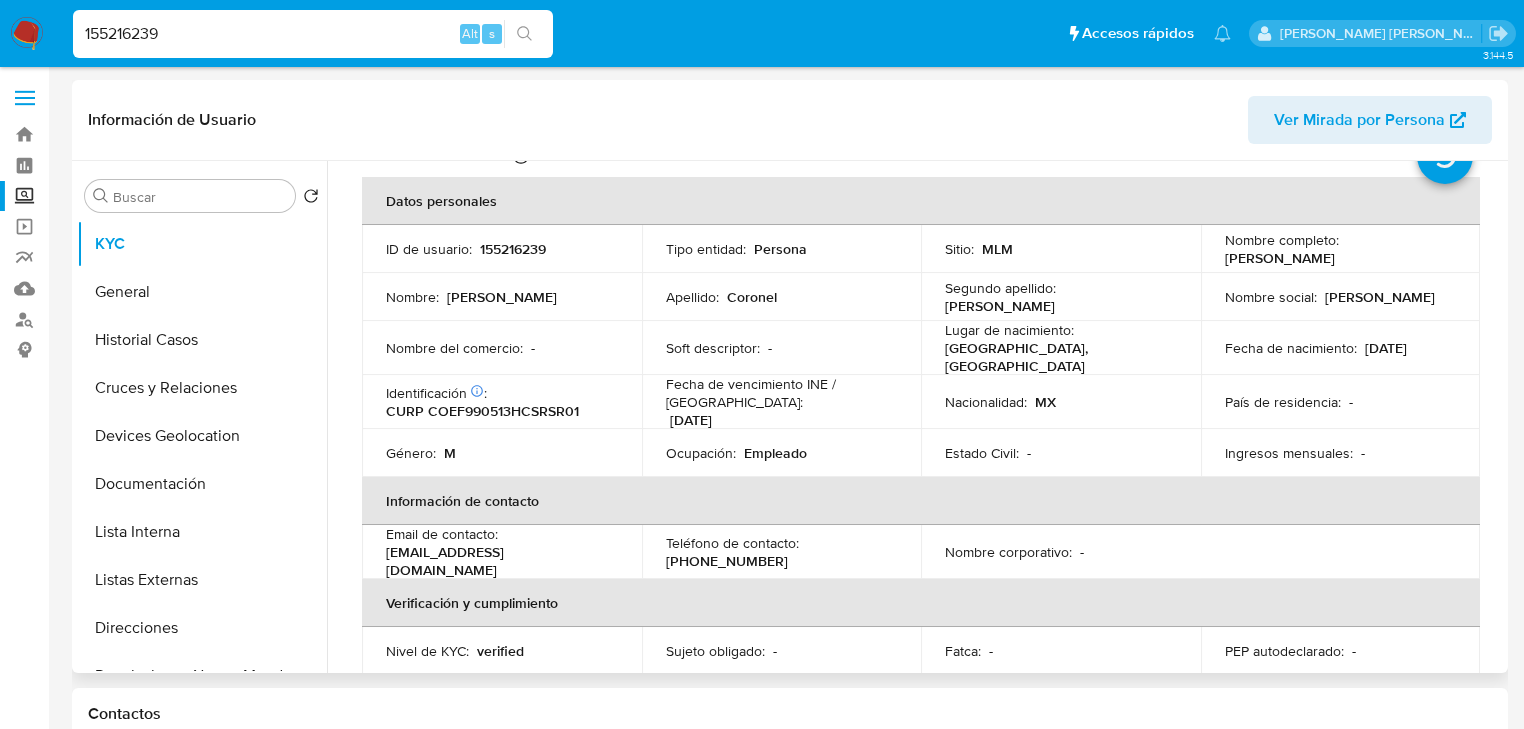 drag, startPoint x: 909, startPoint y: 504, endPoint x: 911, endPoint y: 489, distance: 15.132746 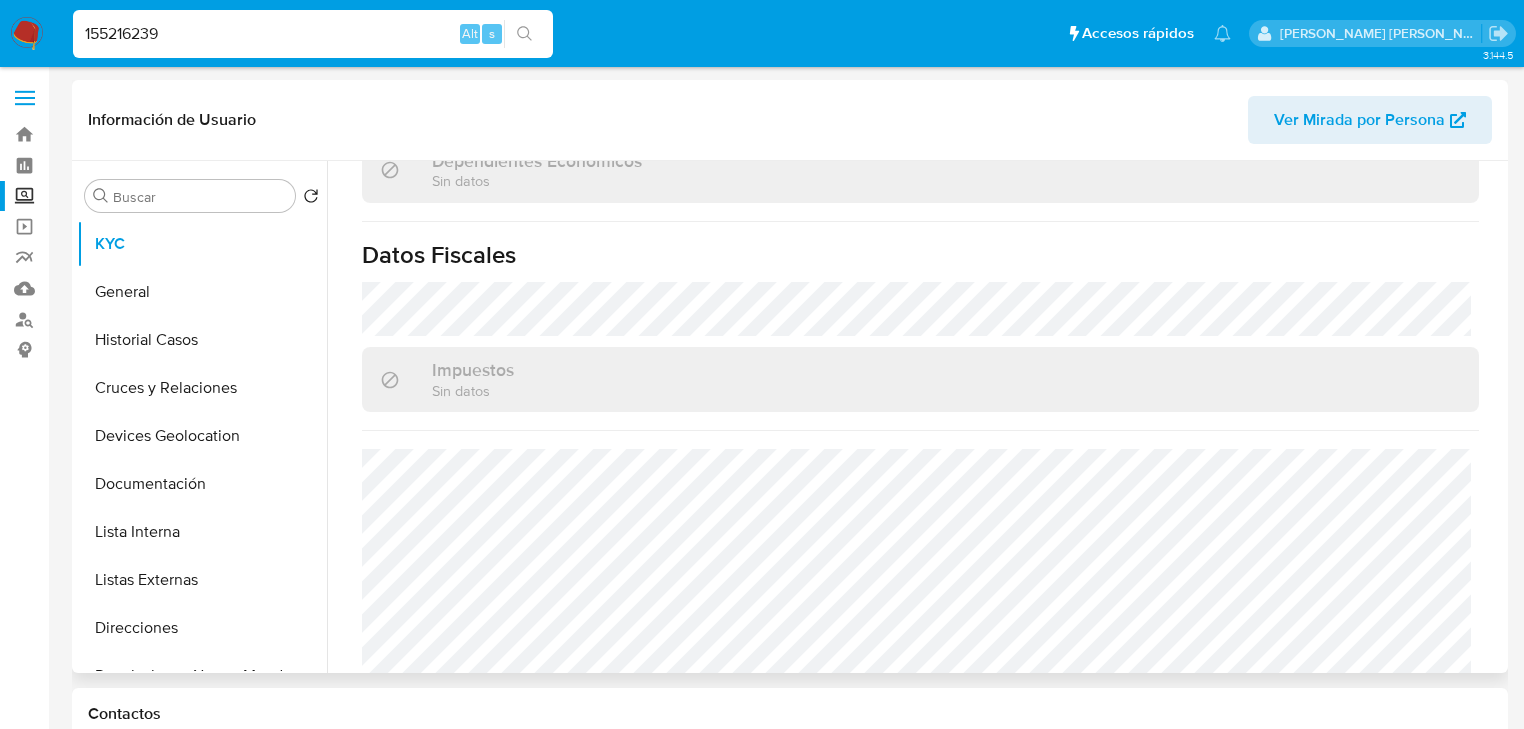 scroll, scrollTop: 1263, scrollLeft: 0, axis: vertical 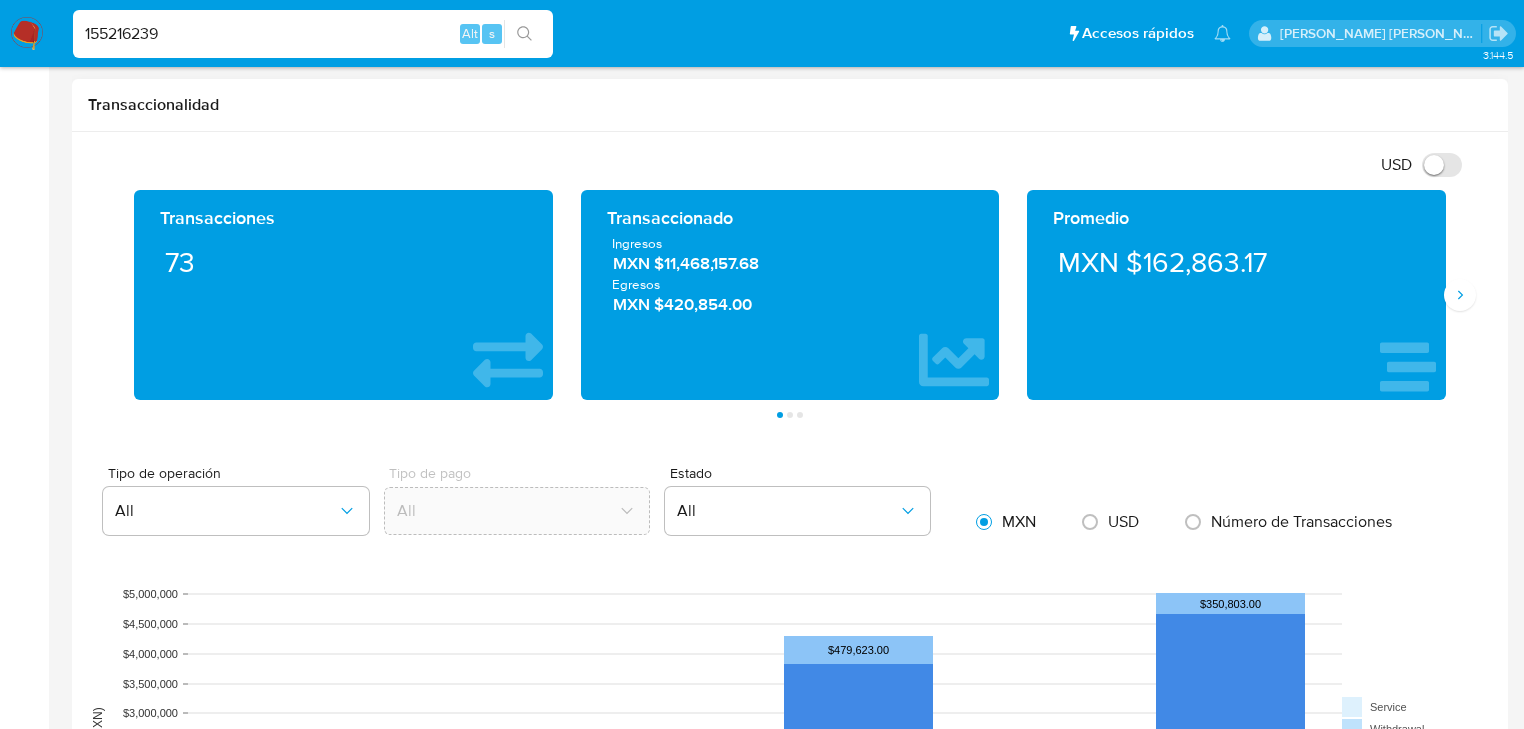 drag, startPoint x: 782, startPoint y: 275, endPoint x: 616, endPoint y: 268, distance: 166.14752 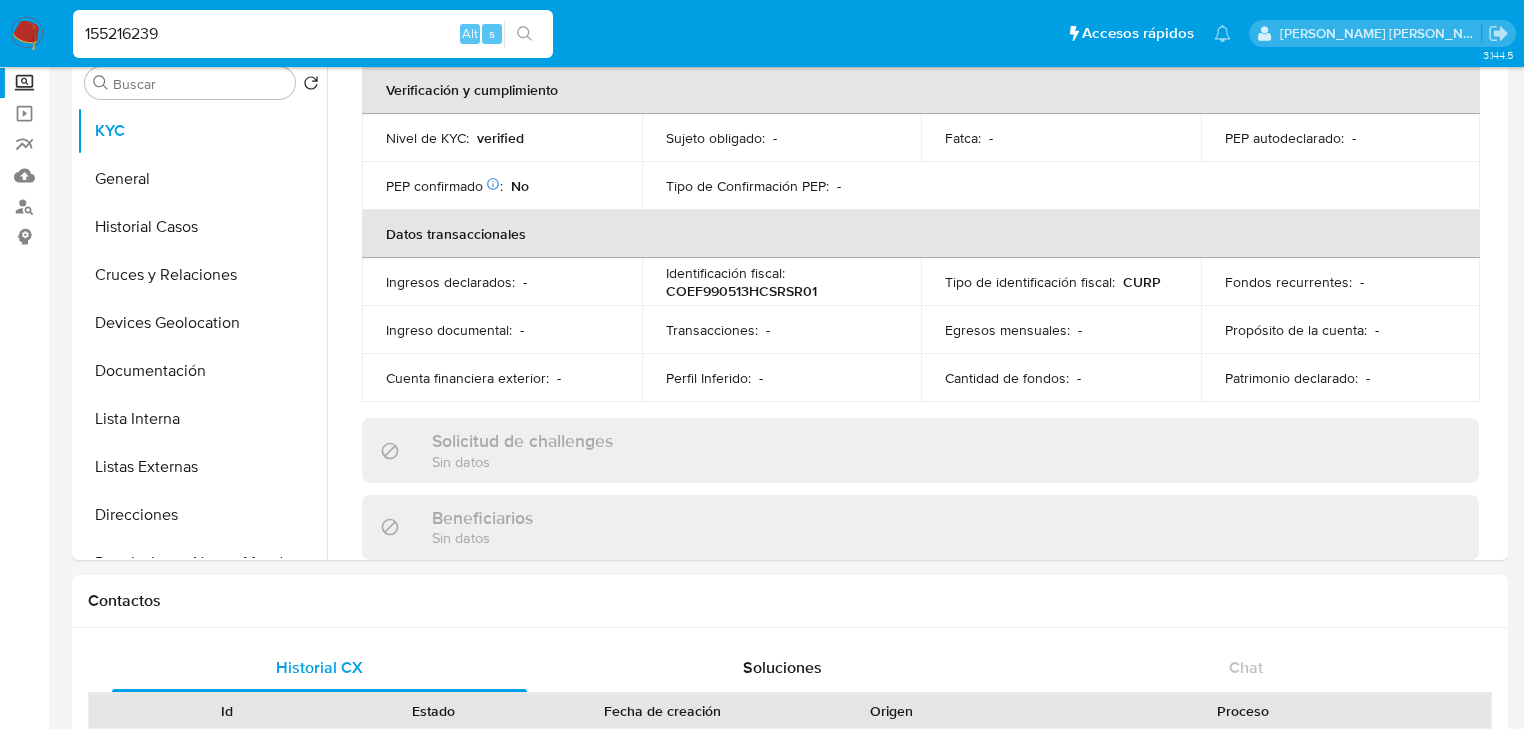 scroll, scrollTop: 0, scrollLeft: 0, axis: both 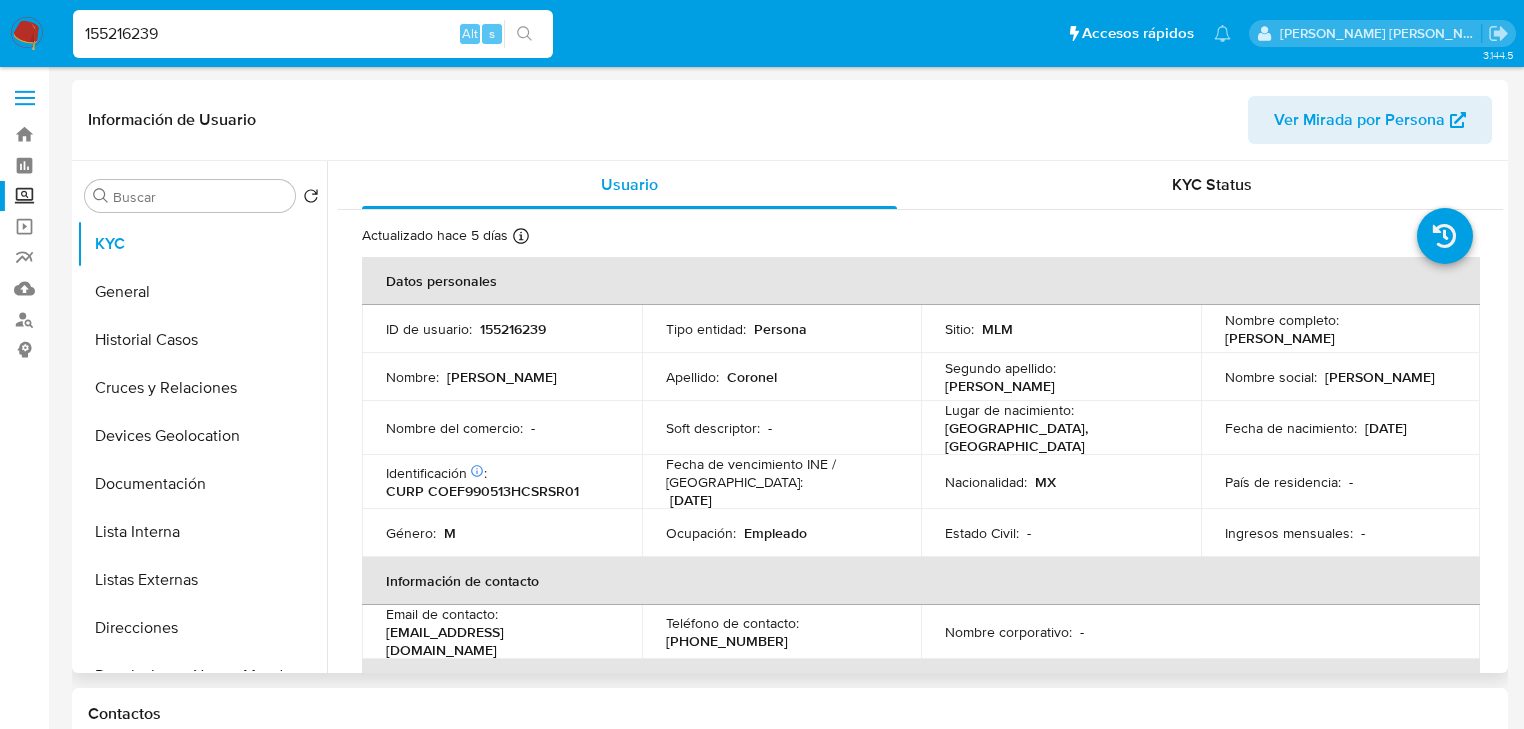 click on "155216239" at bounding box center [513, 329] 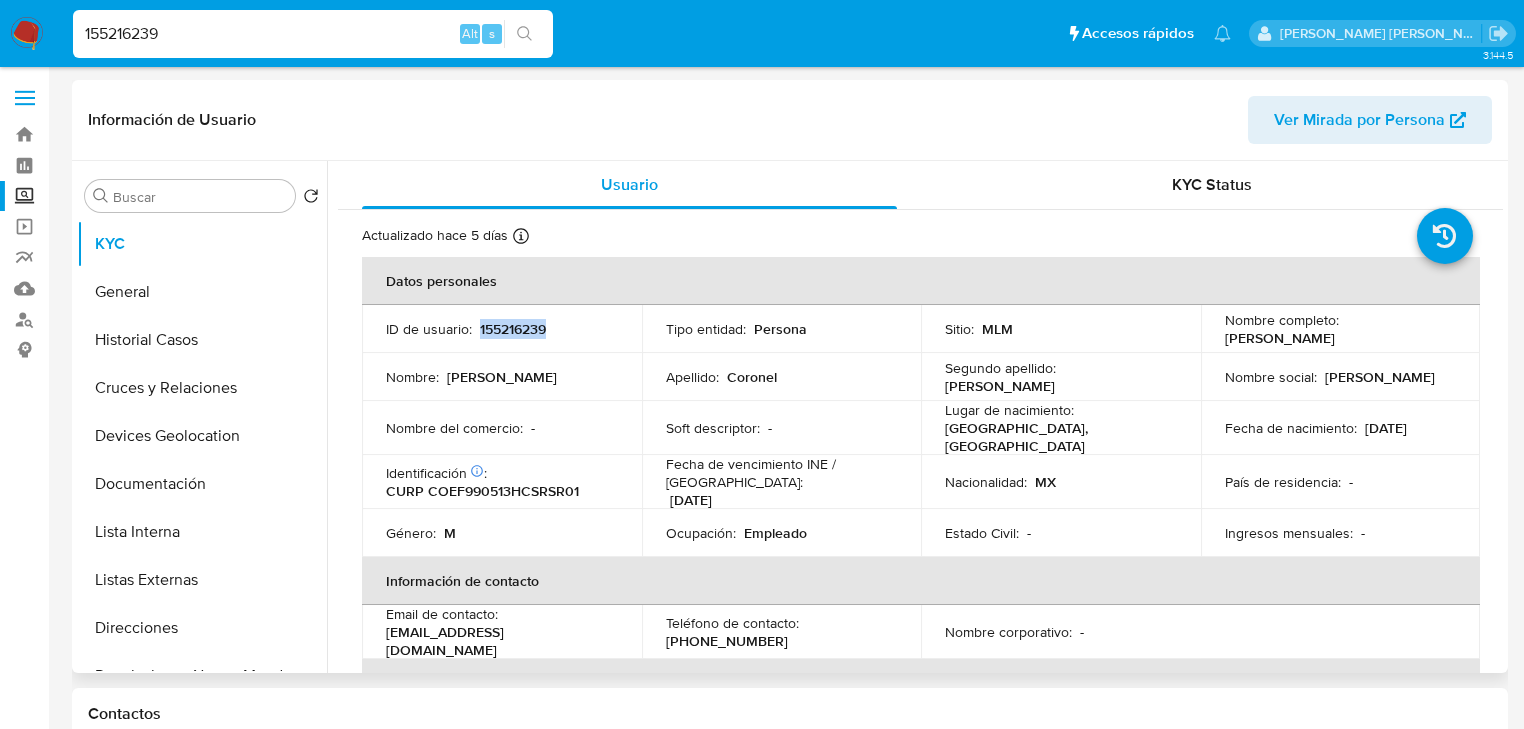 click on "155216239" at bounding box center (513, 329) 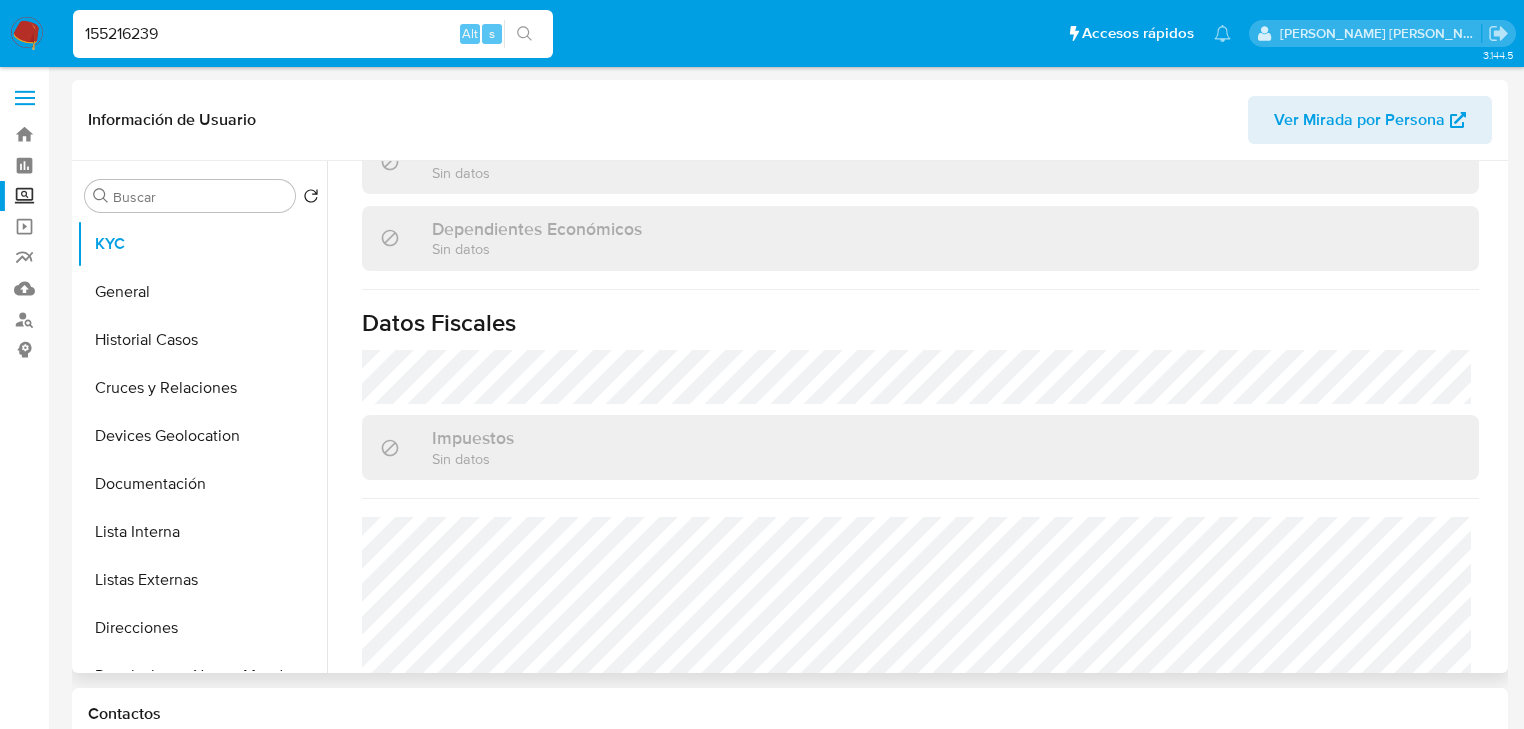 scroll, scrollTop: 1263, scrollLeft: 0, axis: vertical 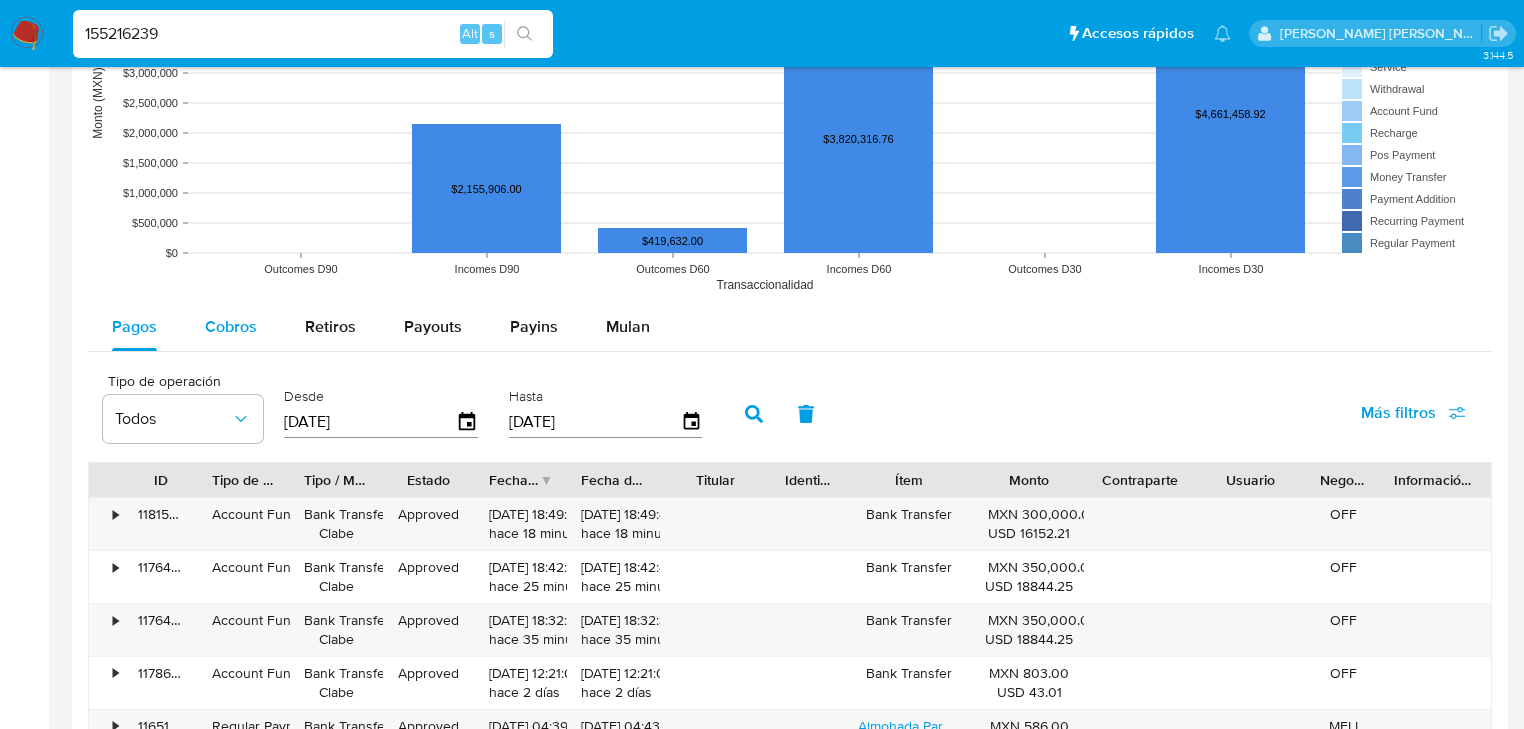 click on "Cobros" at bounding box center (231, 326) 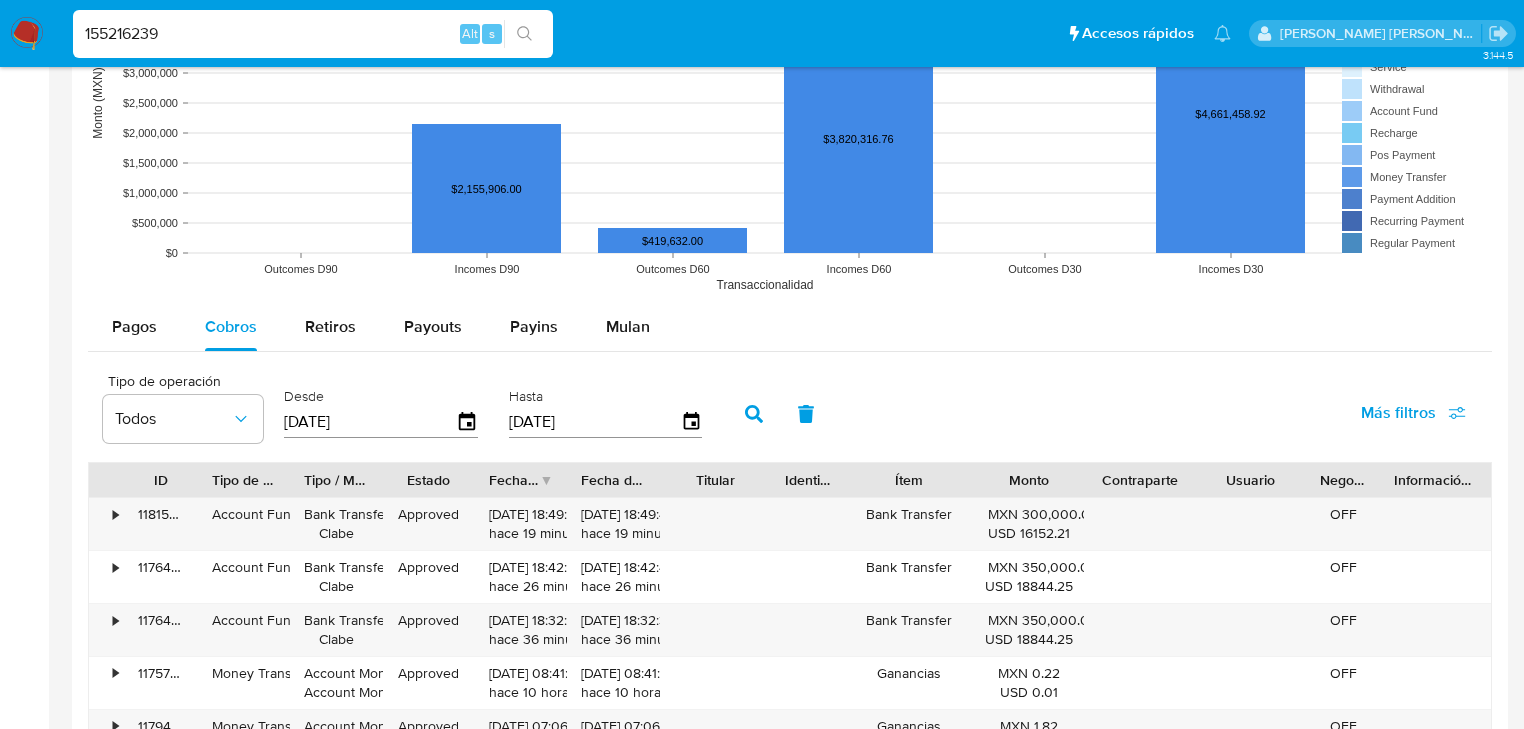 type 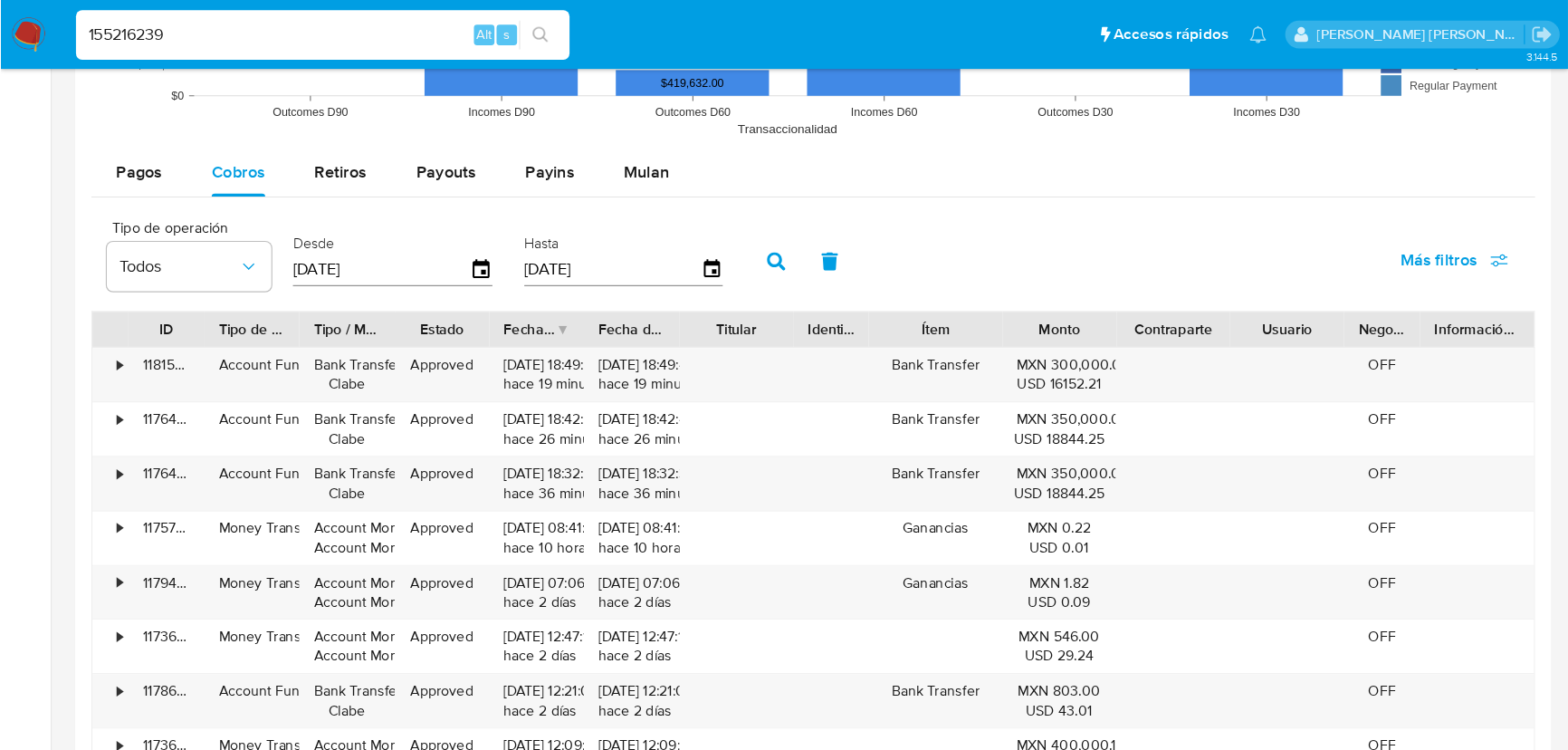 scroll, scrollTop: 1594, scrollLeft: 0, axis: vertical 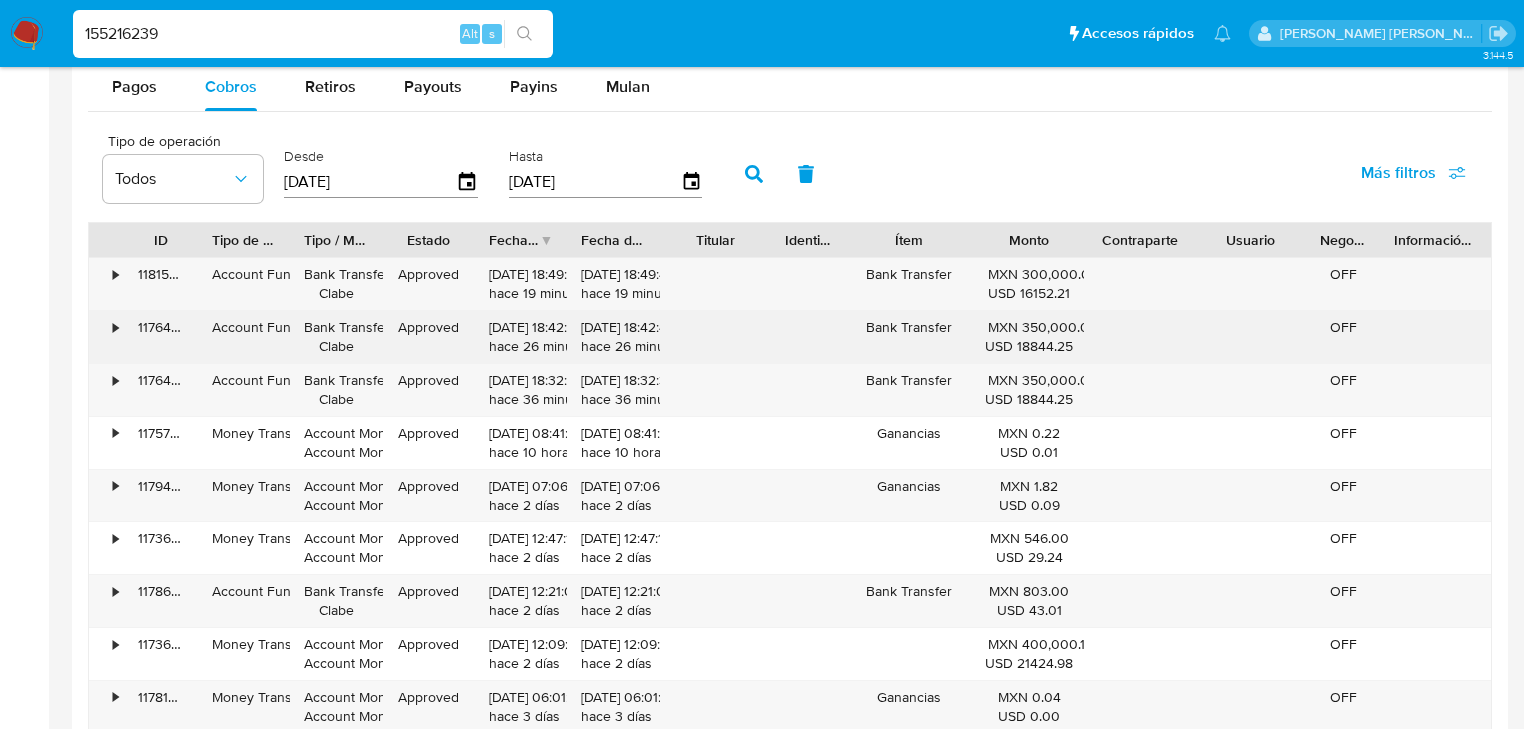 click on "• 117648360305 Account Fund Bank Transfer [PERSON_NAME] Approved [DATE] 18:42:46 hace 26 minutos [DATE] 18:42:46 hace 26 minutos Bank Transfer MXN 350,000.00 USD 18844.25 OFF" at bounding box center [790, 337] 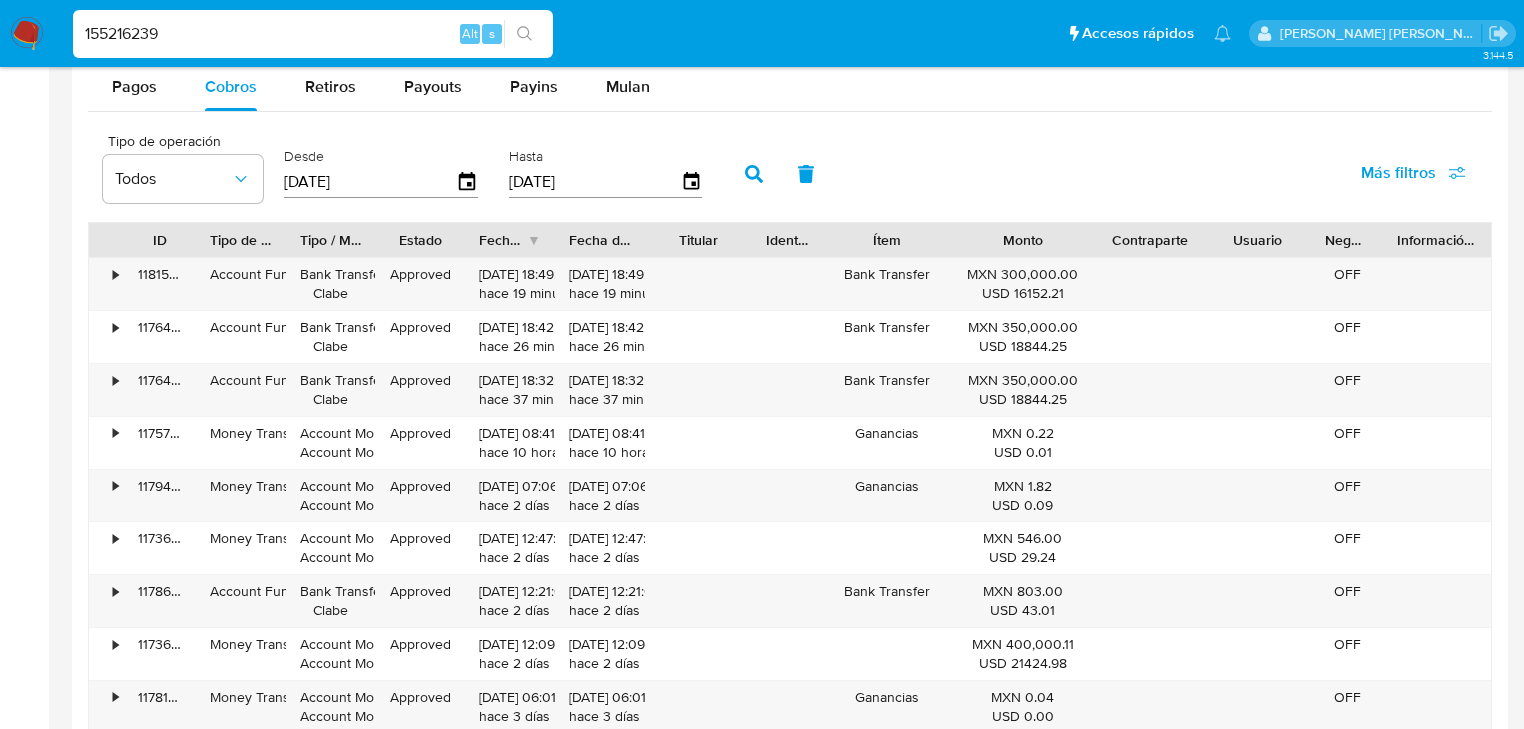drag, startPoint x: 1081, startPoint y: 246, endPoint x: 1116, endPoint y: 255, distance: 36.138622 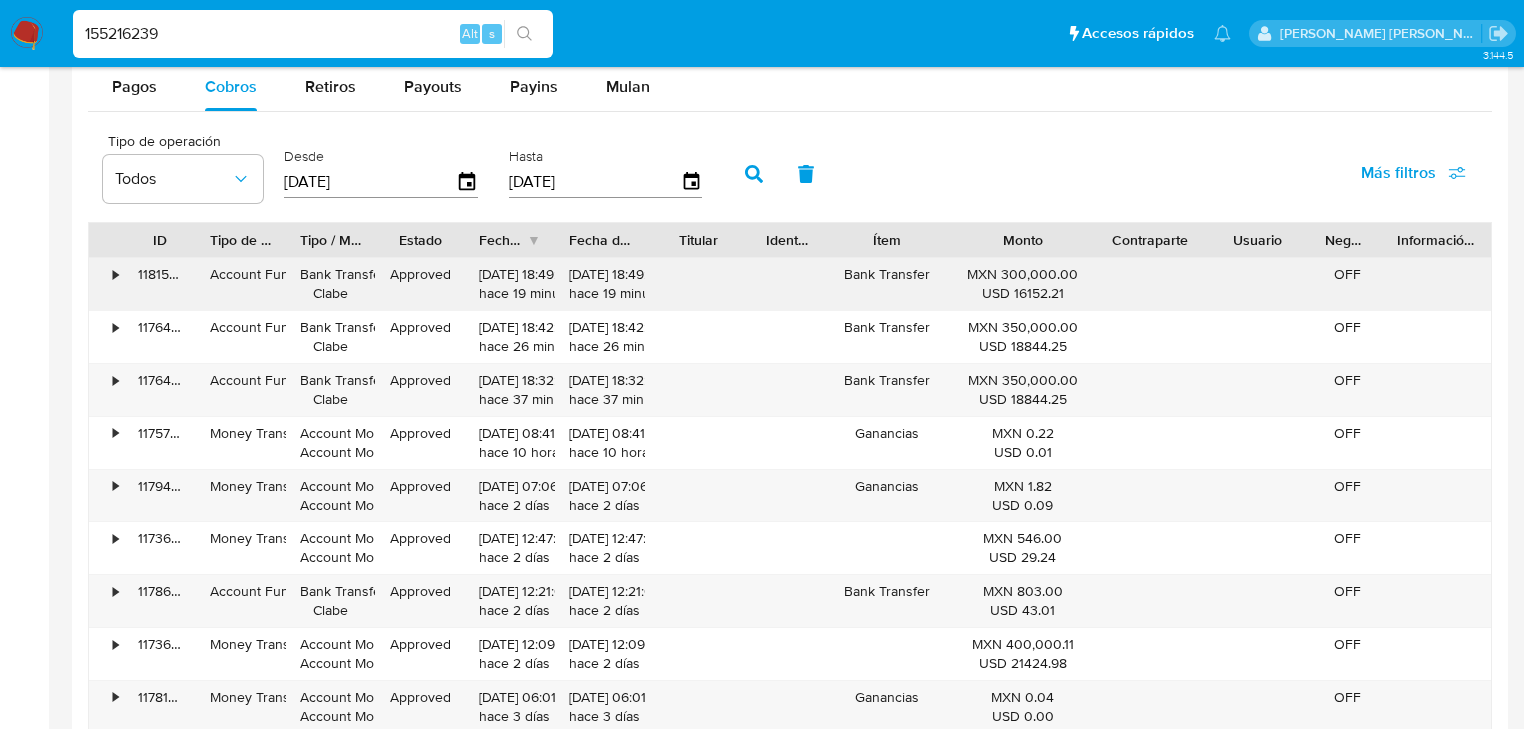 drag, startPoint x: 1064, startPoint y: 380, endPoint x: 962, endPoint y: 269, distance: 150.74814 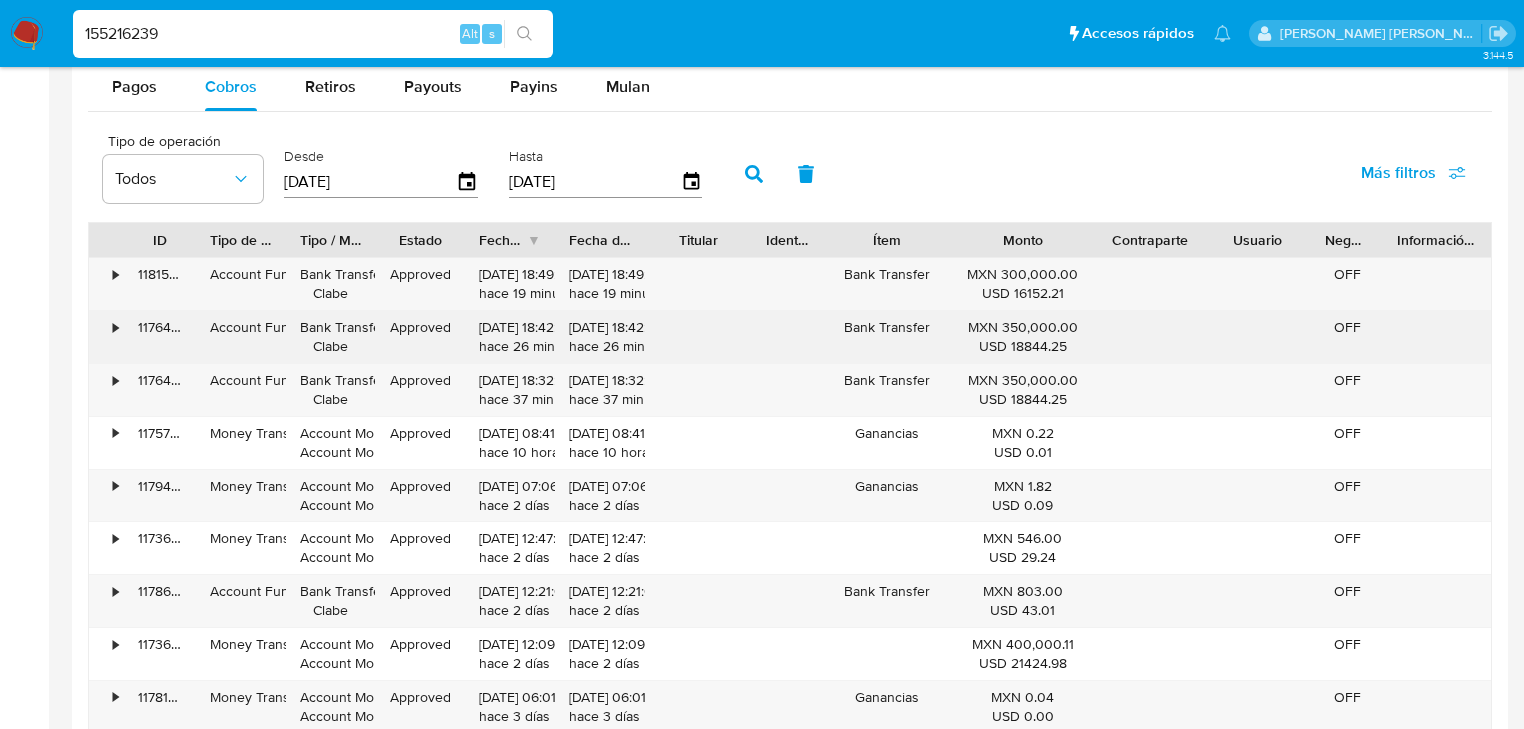 click on "MXN 350,000.00 USD 18844.25" at bounding box center [1023, 337] 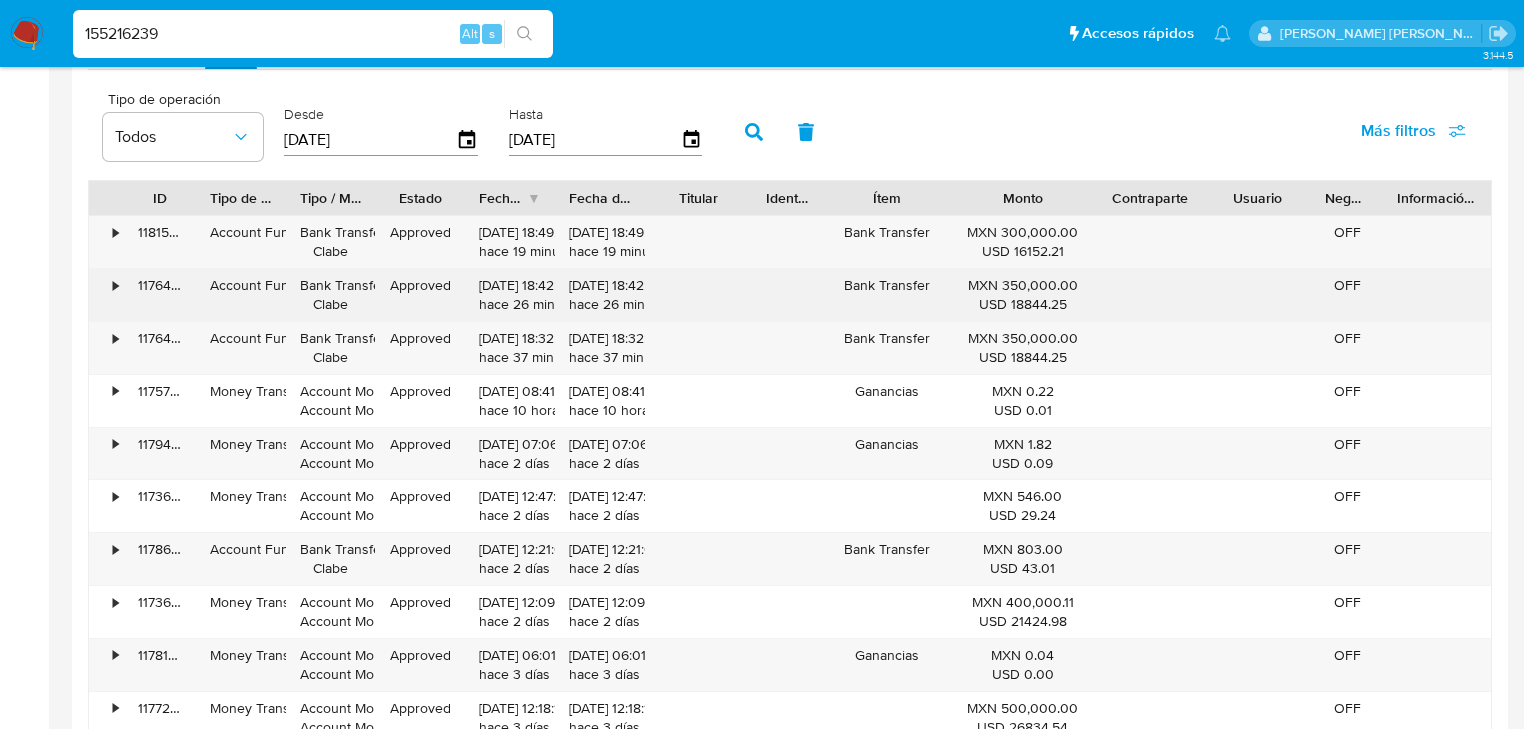 scroll, scrollTop: 1840, scrollLeft: 0, axis: vertical 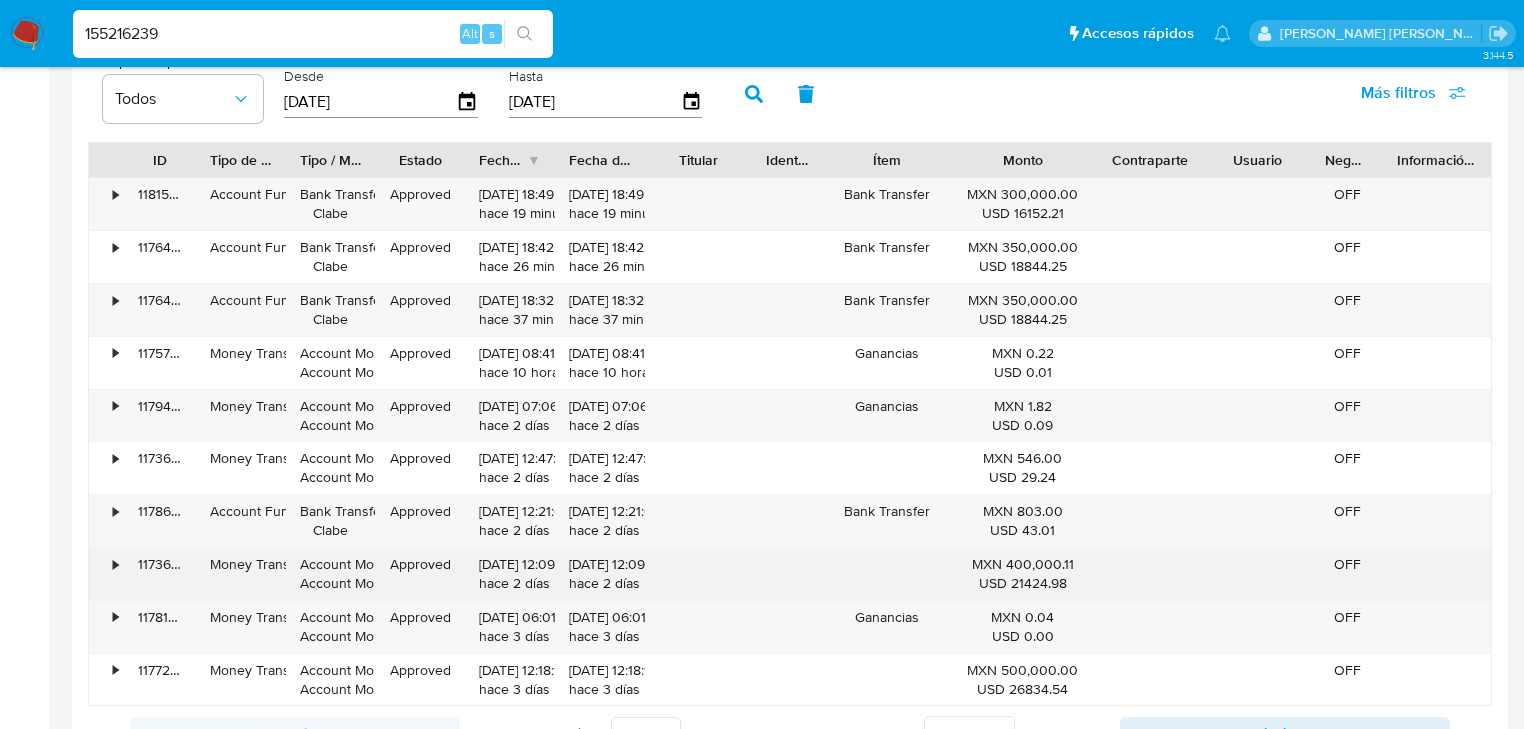 drag, startPoint x: 1056, startPoint y: 569, endPoint x: 885, endPoint y: 568, distance: 171.00293 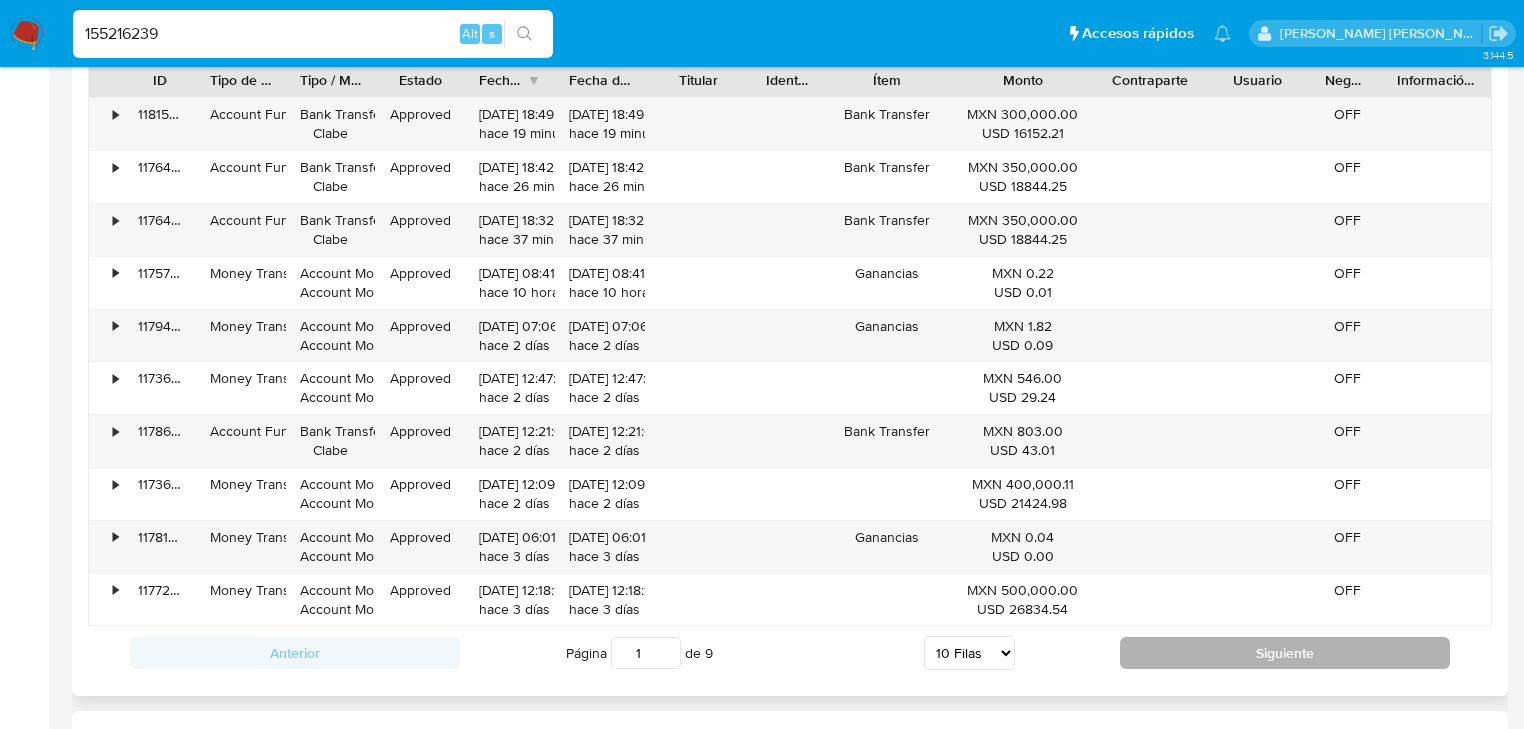 click on "Siguiente" at bounding box center [1285, 653] 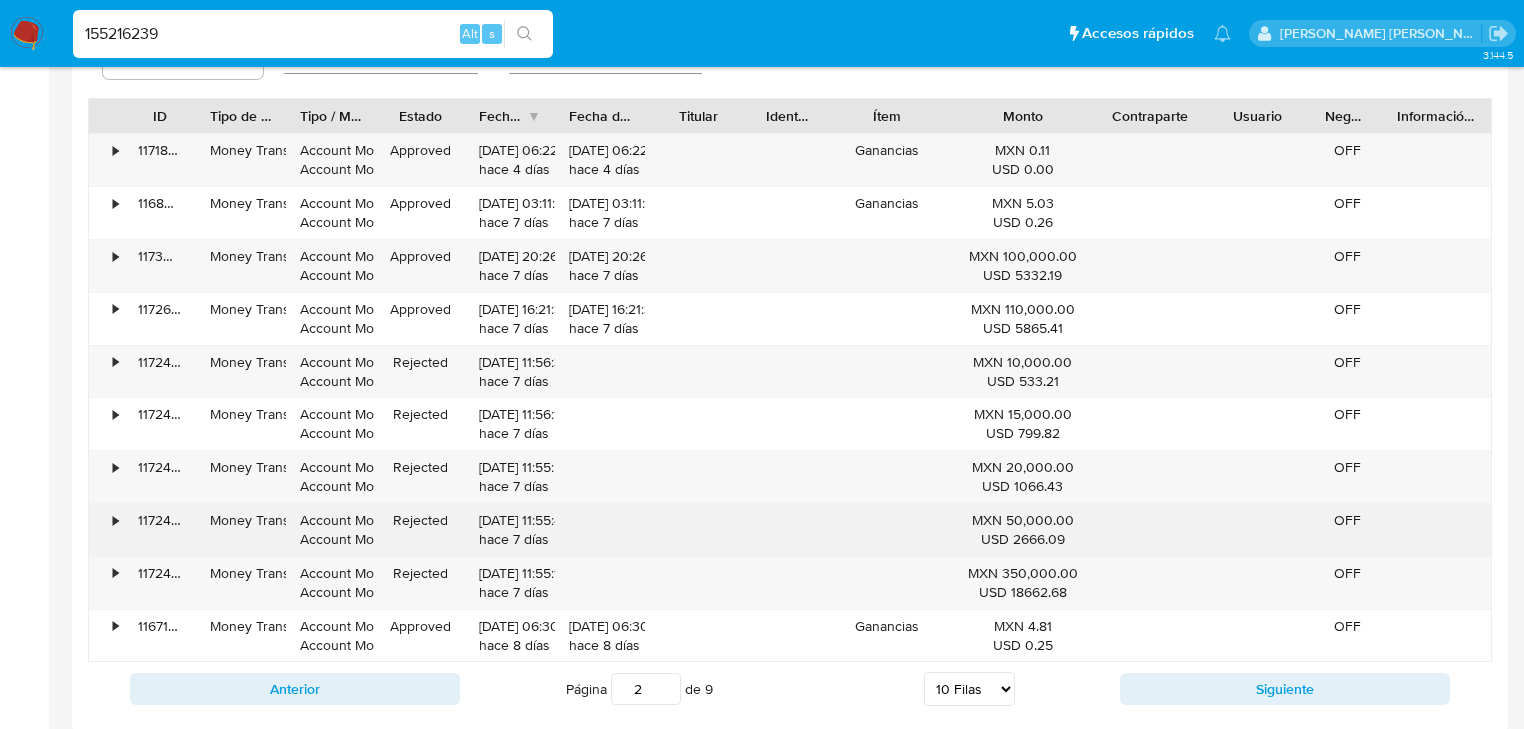 scroll, scrollTop: 1920, scrollLeft: 0, axis: vertical 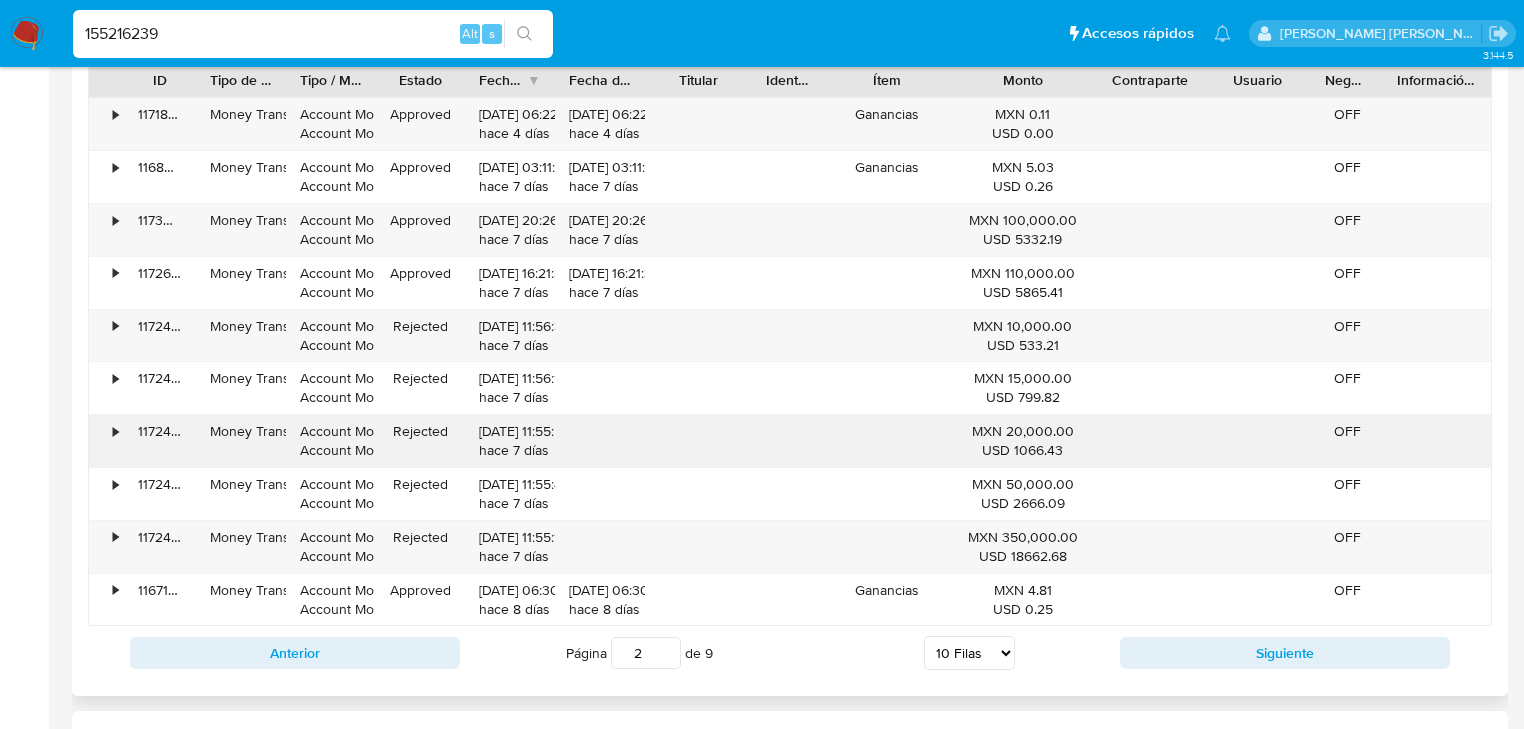 drag, startPoint x: 1075, startPoint y: 541, endPoint x: 1022, endPoint y: 453, distance: 102.7278 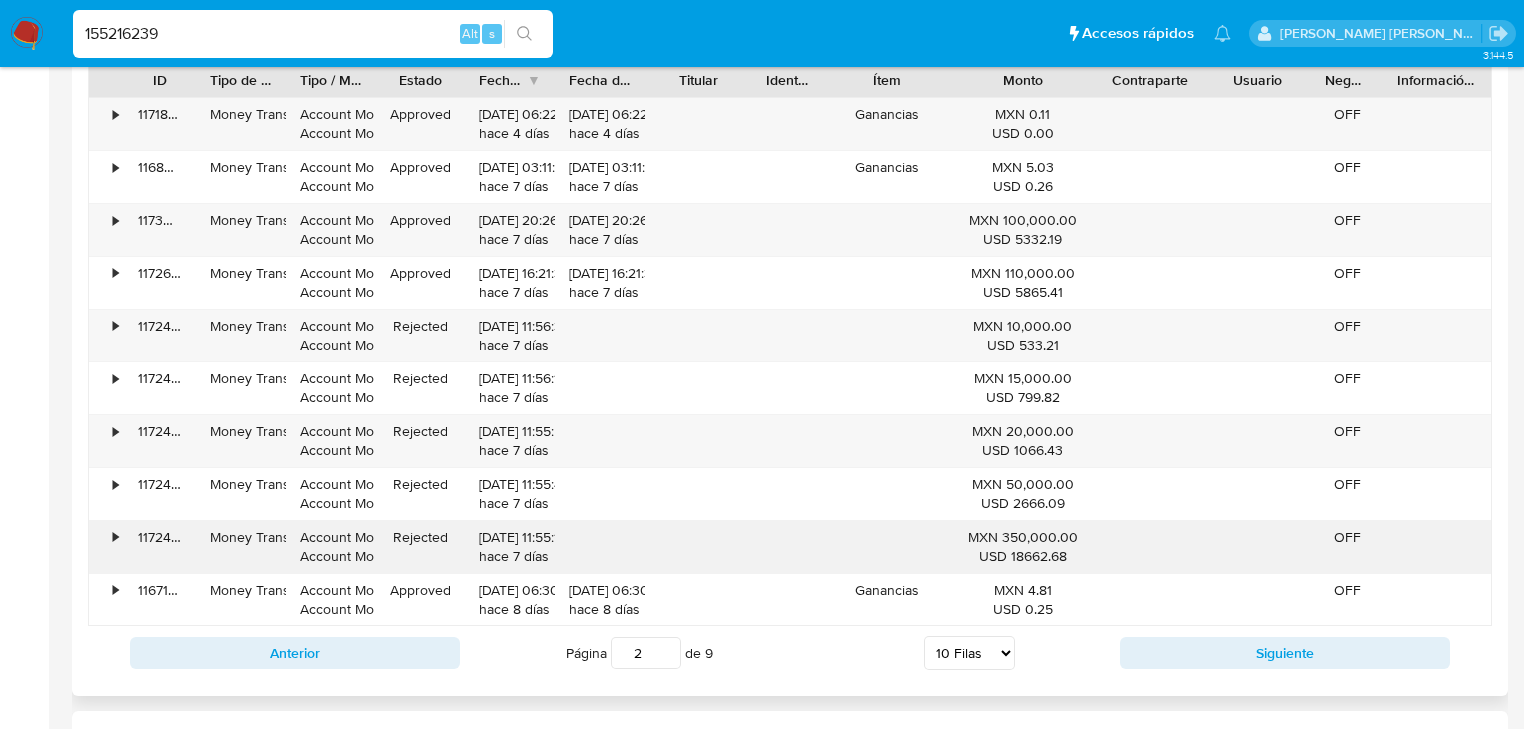 click on "MXN 350,000.00 USD 18662.68" at bounding box center [1023, 547] 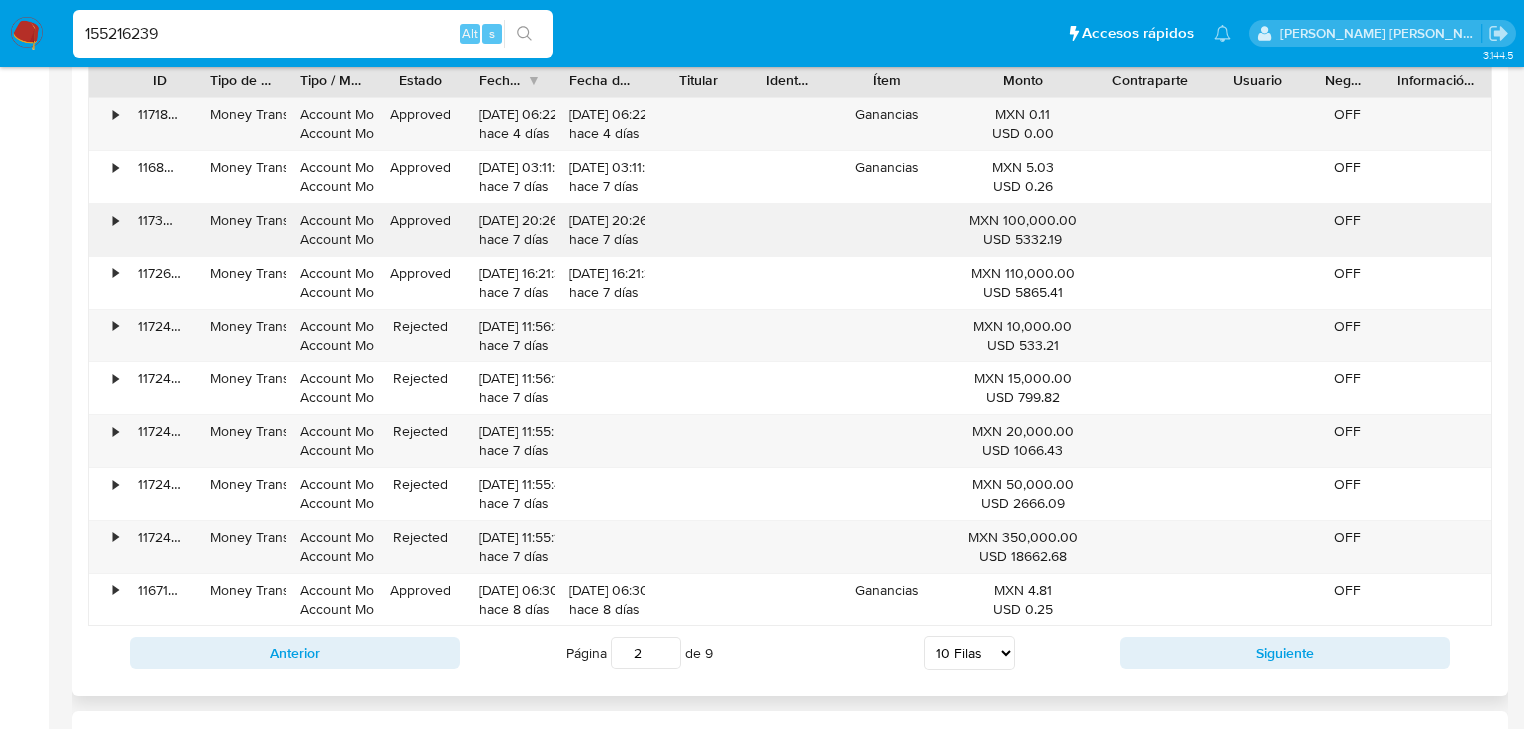 drag, startPoint x: 1073, startPoint y: 541, endPoint x: 420, endPoint y: 222, distance: 726.75305 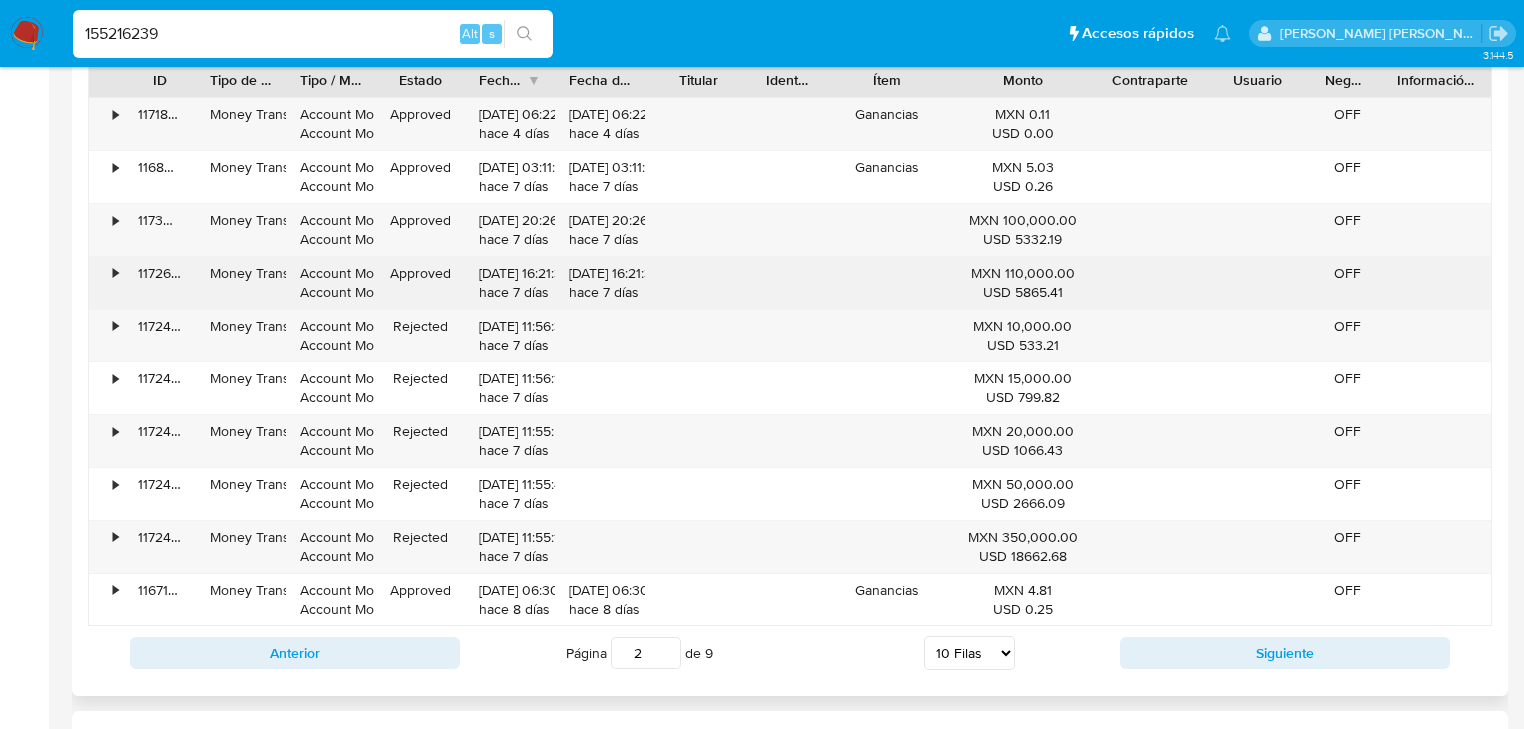 click on "USD 5865.41" at bounding box center (1023, 292) 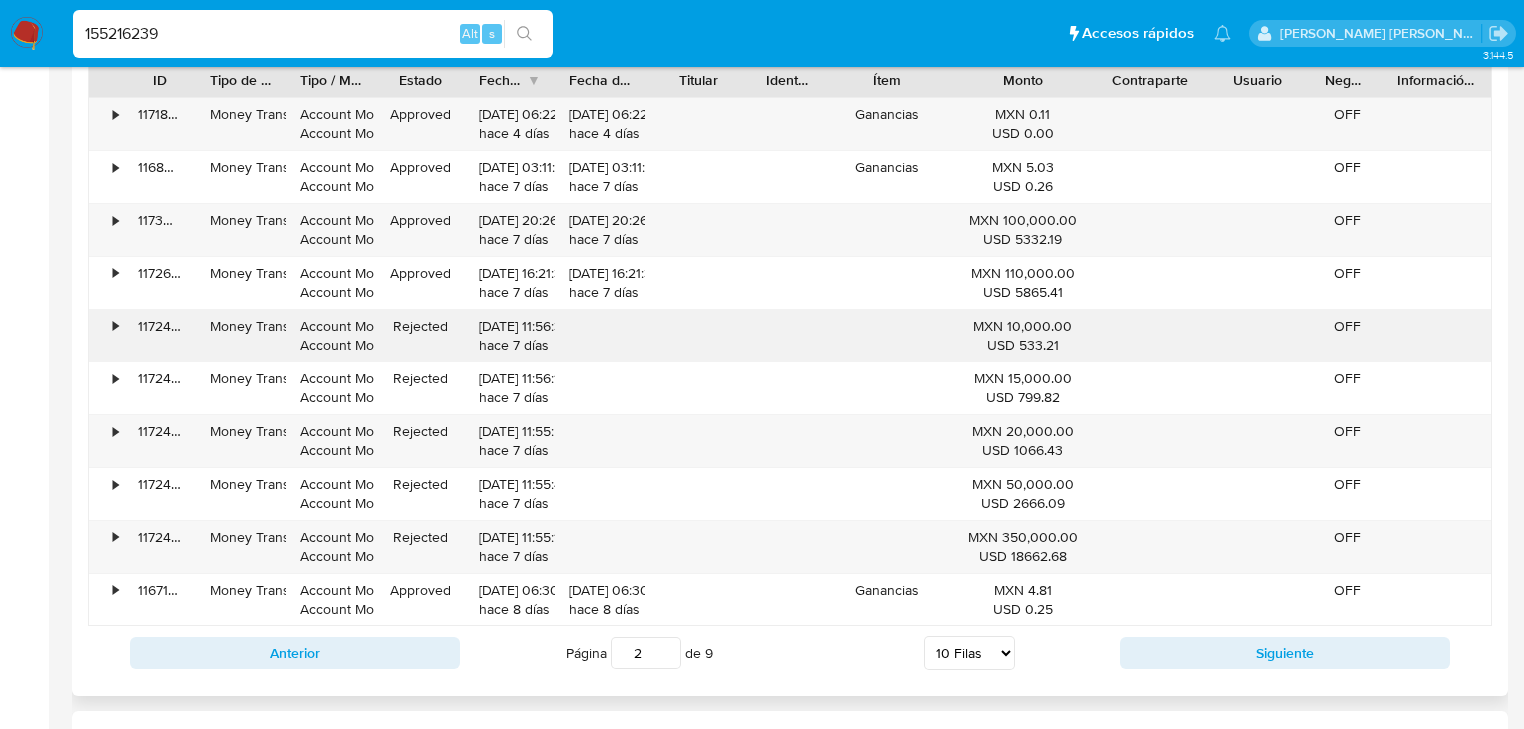 drag, startPoint x: 452, startPoint y: 485, endPoint x: 392, endPoint y: 332, distance: 164.34415 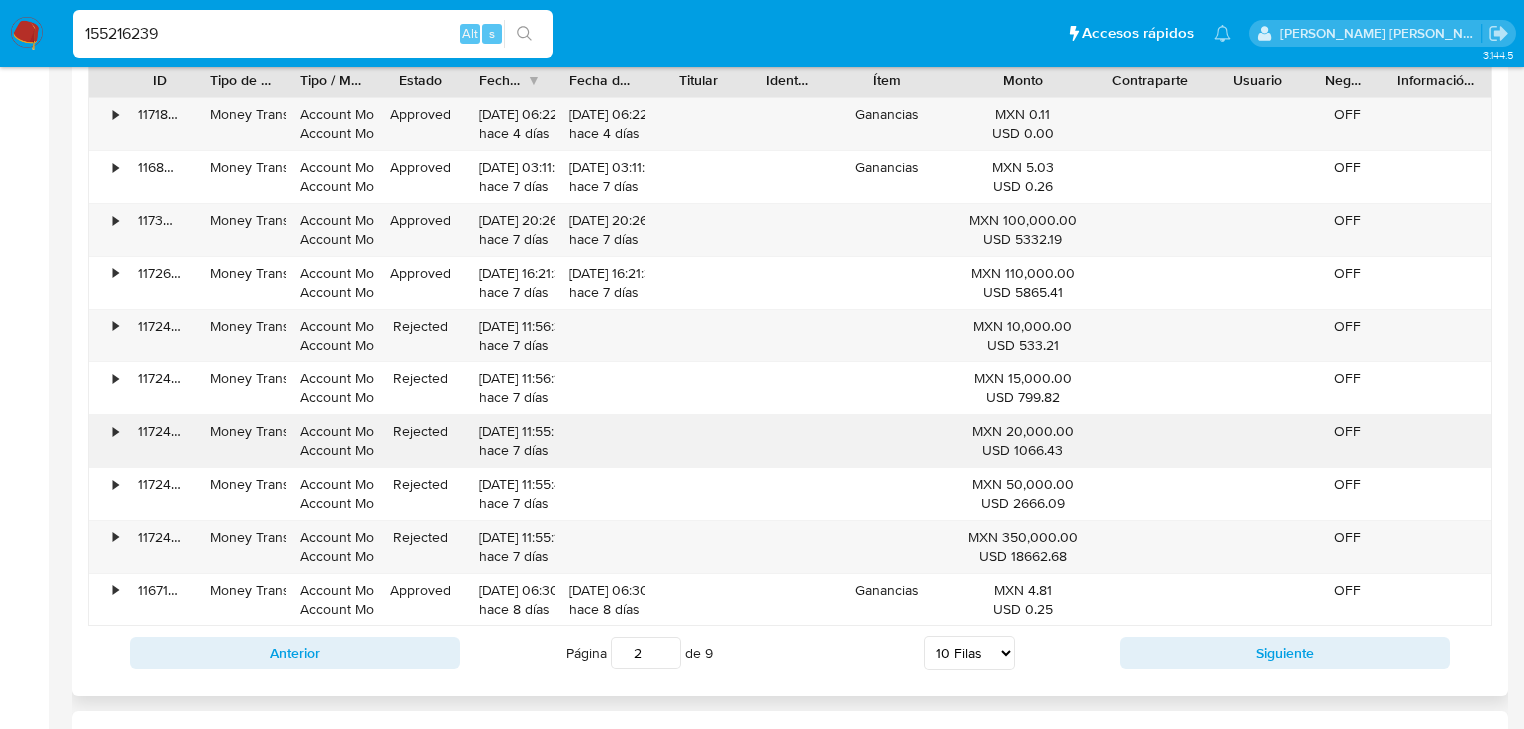 click on "MXN 20,000.00 USD 1066.43" at bounding box center (1023, 441) 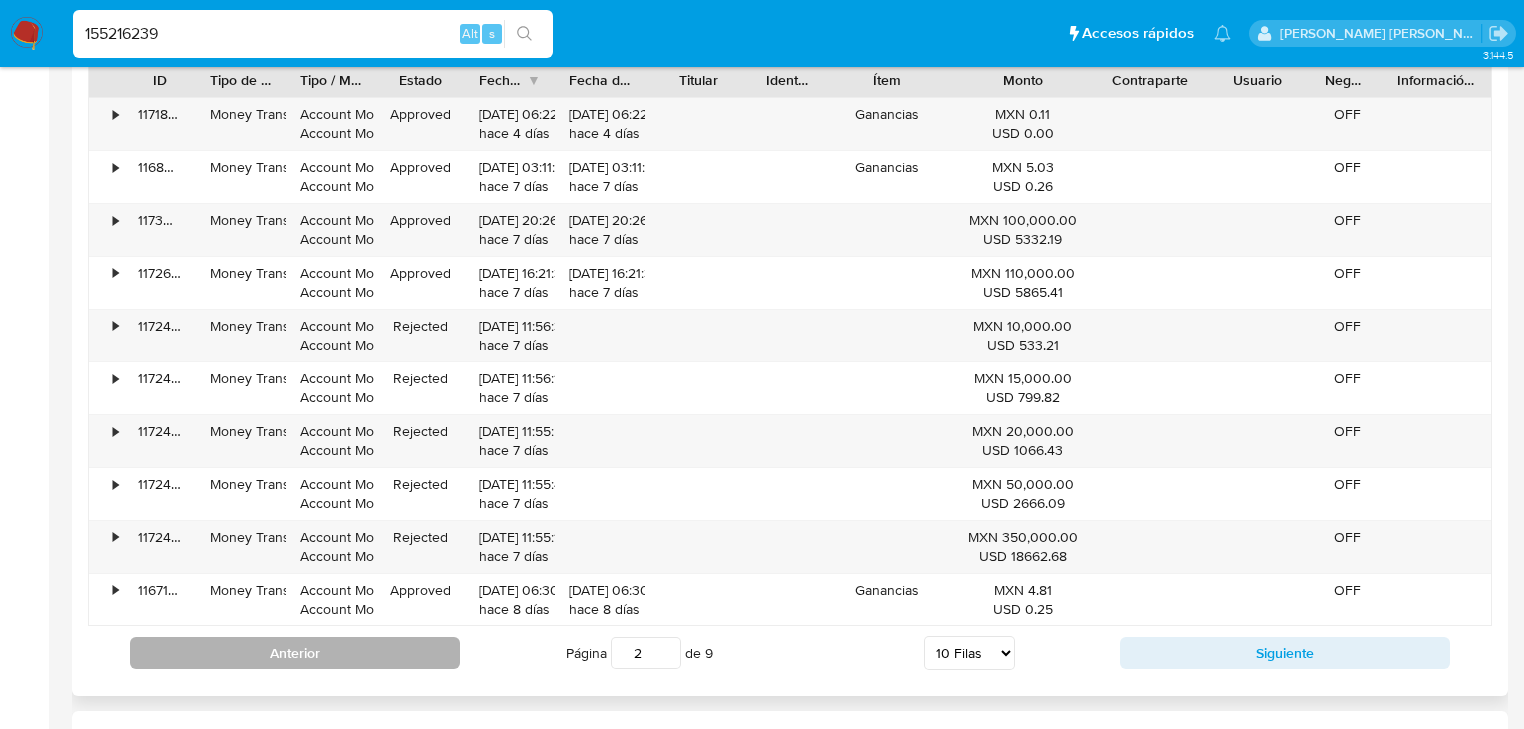 click on "Anterior" at bounding box center (295, 653) 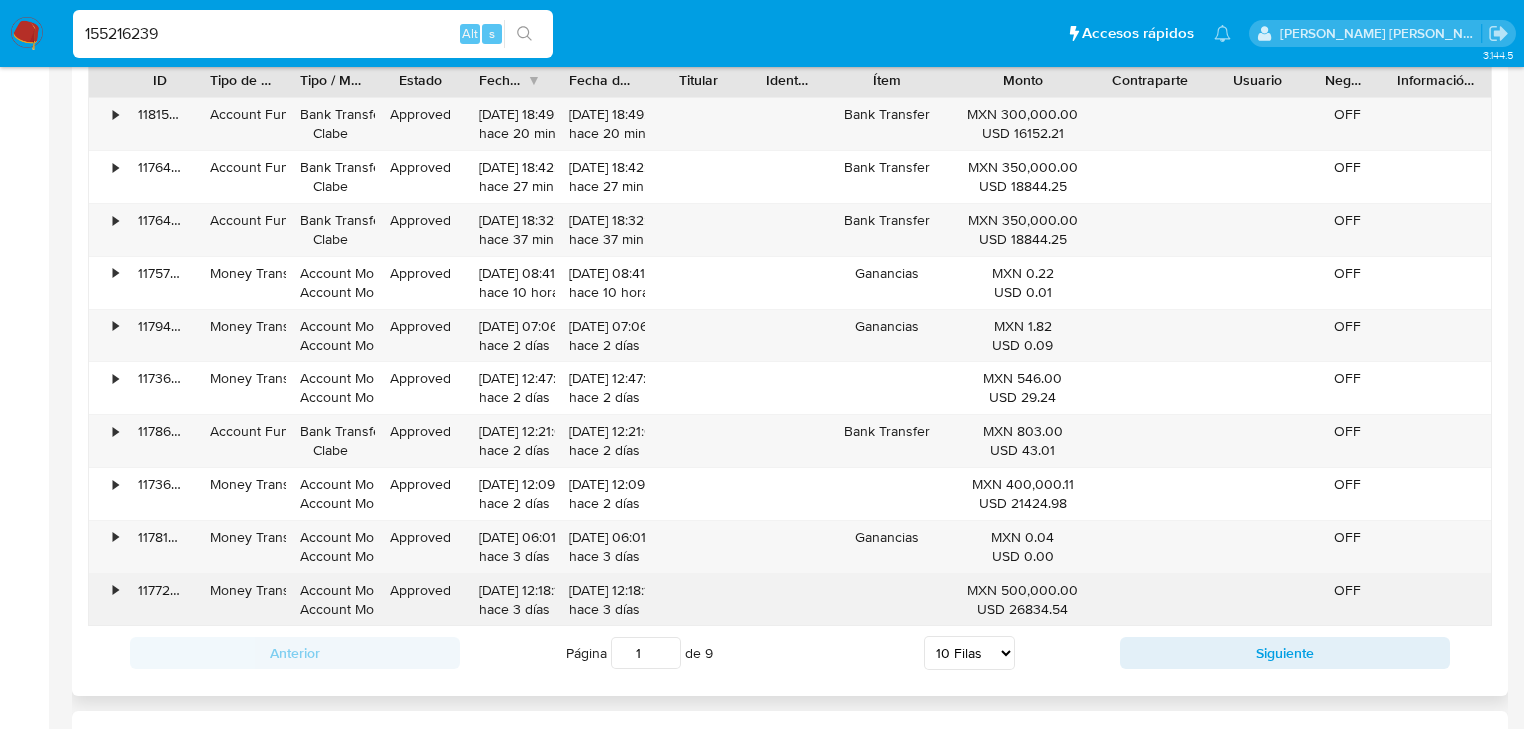 drag, startPoint x: 1065, startPoint y: 589, endPoint x: 958, endPoint y: 586, distance: 107.042046 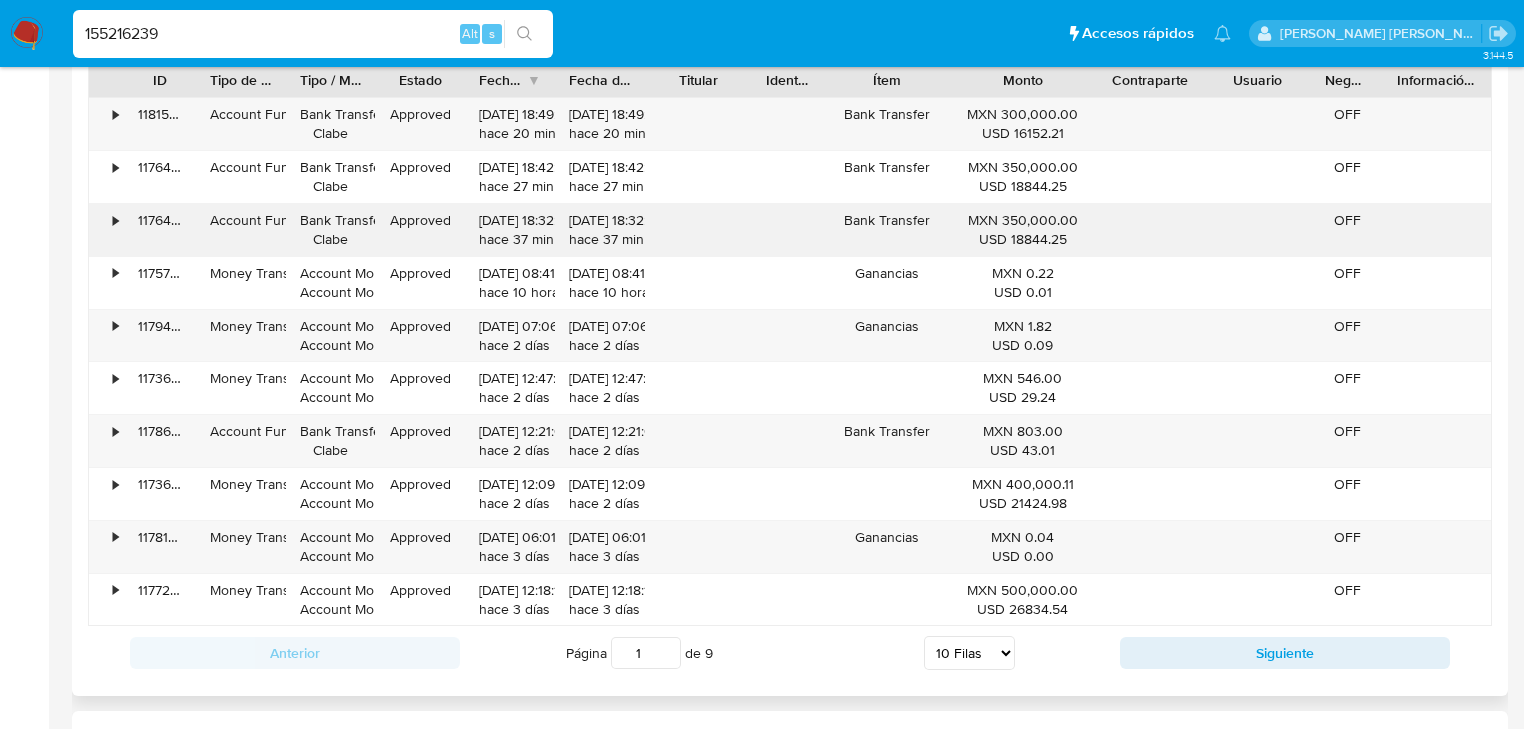 drag, startPoint x: 1085, startPoint y: 217, endPoint x: 984, endPoint y: 214, distance: 101.04455 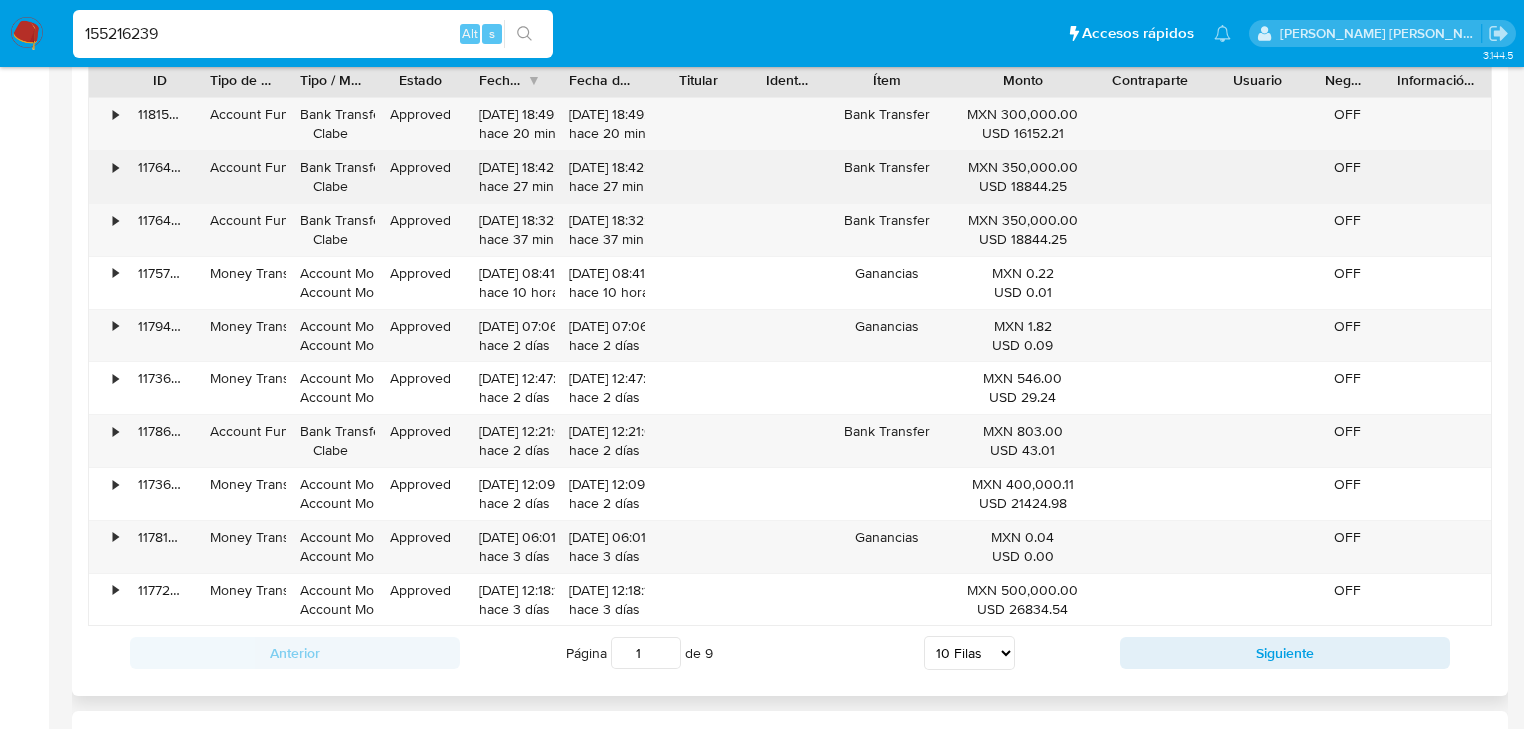 drag, startPoint x: 1047, startPoint y: 159, endPoint x: 1007, endPoint y: 156, distance: 40.112343 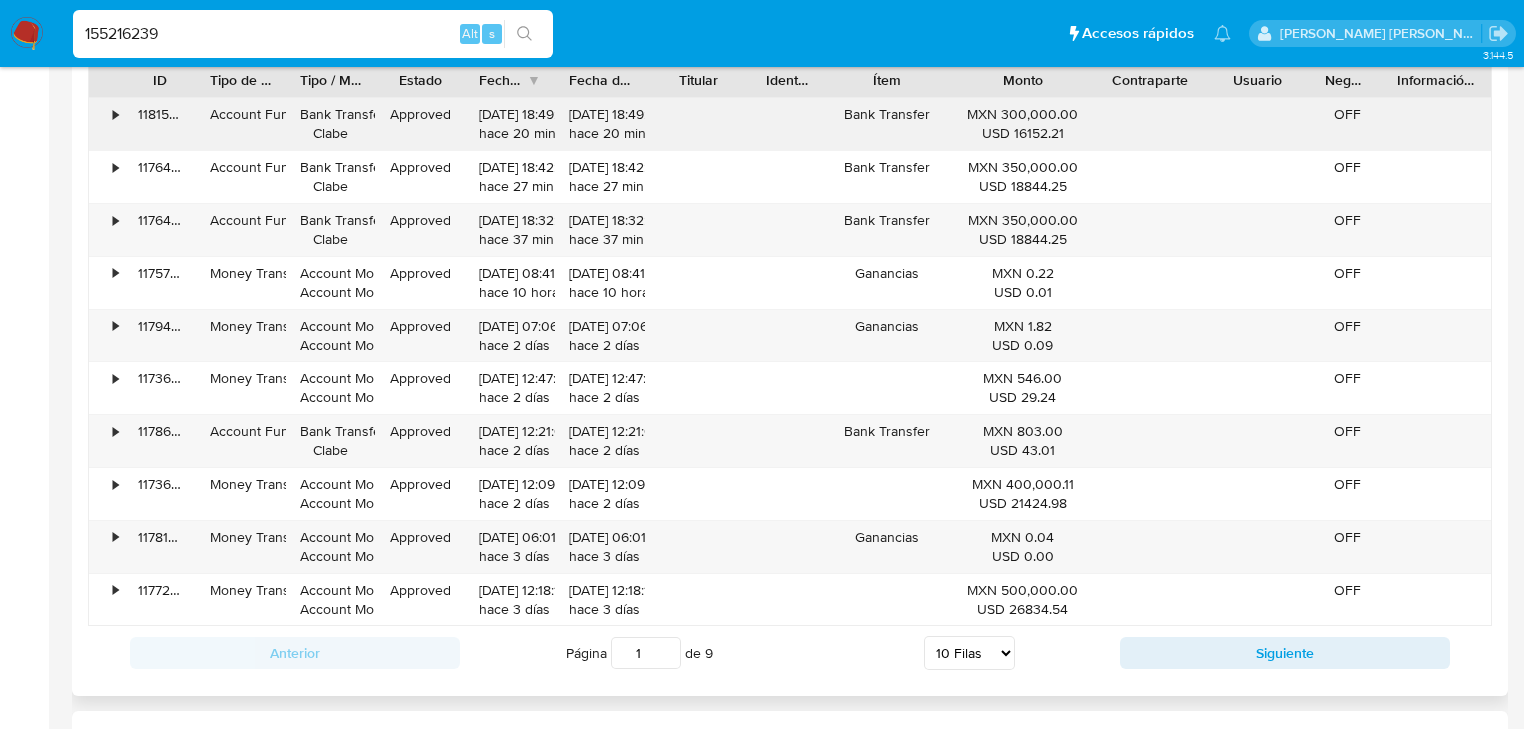 drag, startPoint x: 1050, startPoint y: 115, endPoint x: 341, endPoint y: 127, distance: 709.10156 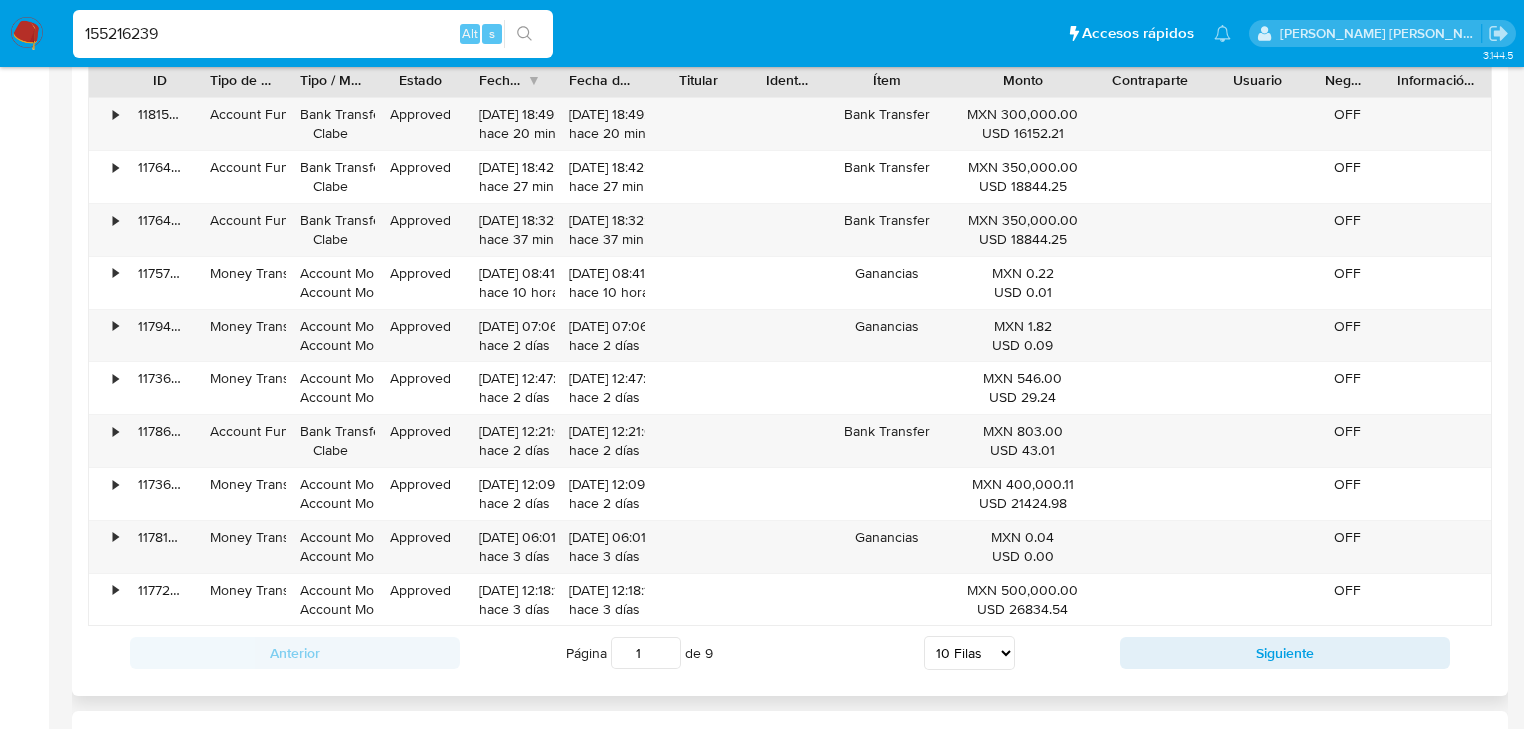 click on "5   Filas 10   Filas 20   Filas 25   Filas 50   Filas 100   Filas" at bounding box center (969, 653) 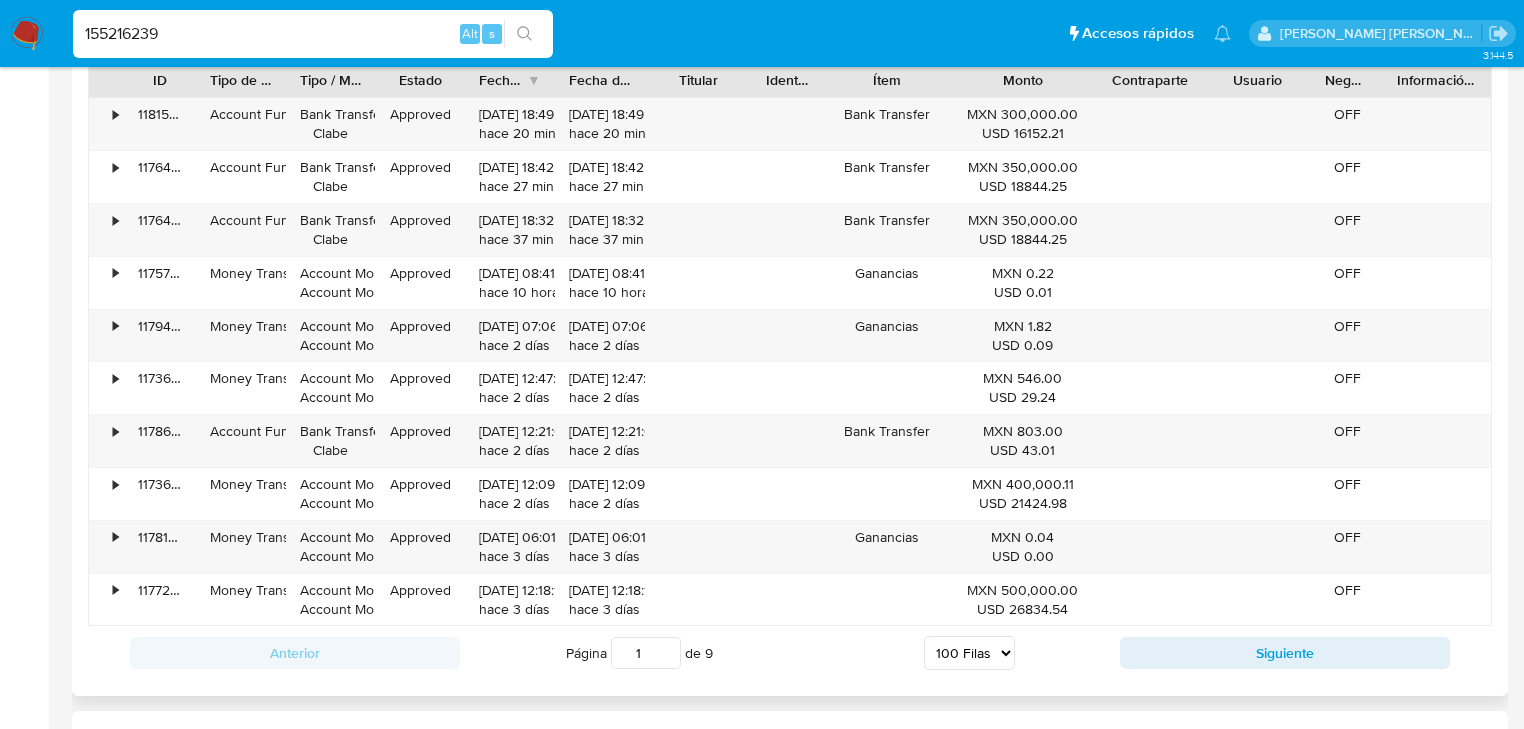 click on "5   Filas 10   Filas 20   Filas 25   Filas 50   Filas 100   Filas" at bounding box center (969, 653) 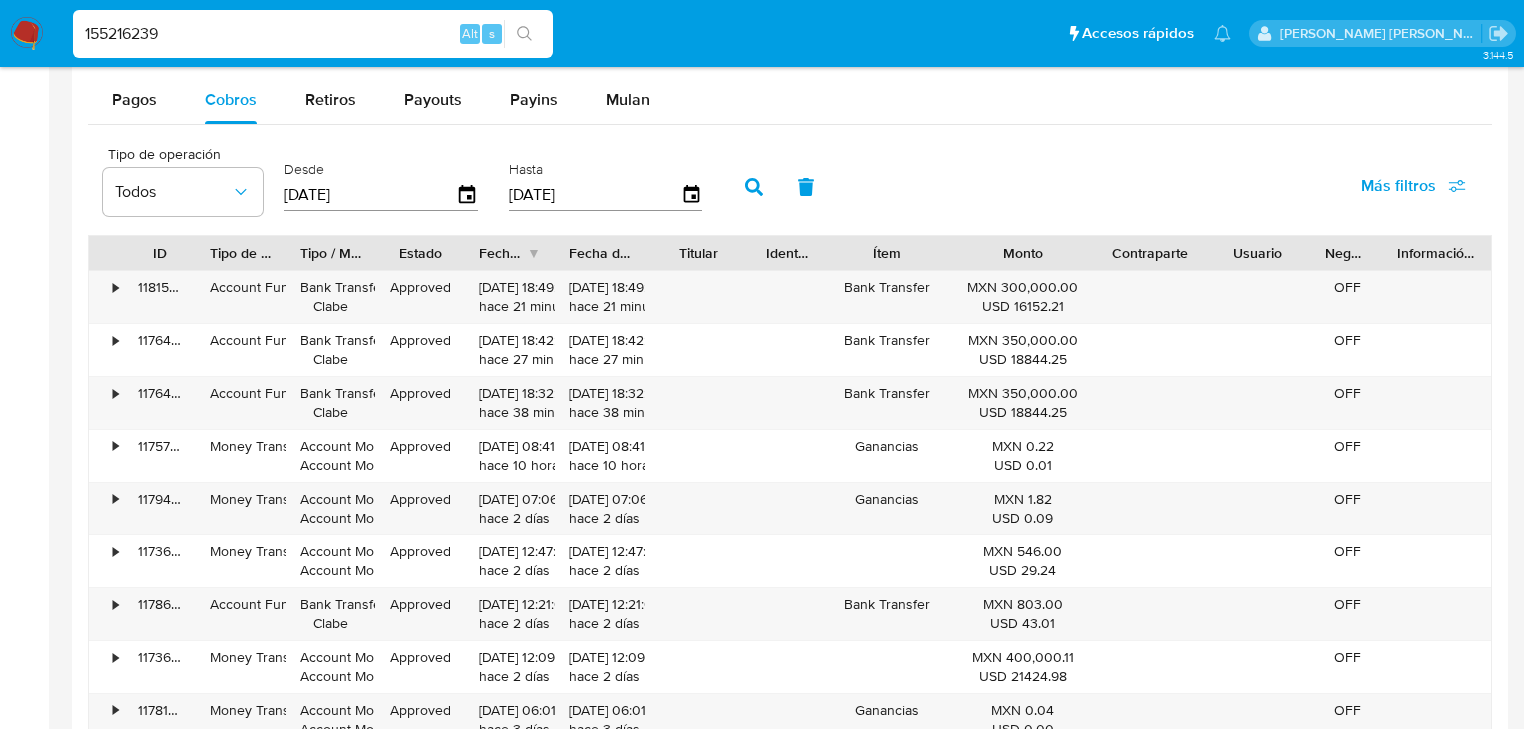 scroll, scrollTop: 1680, scrollLeft: 0, axis: vertical 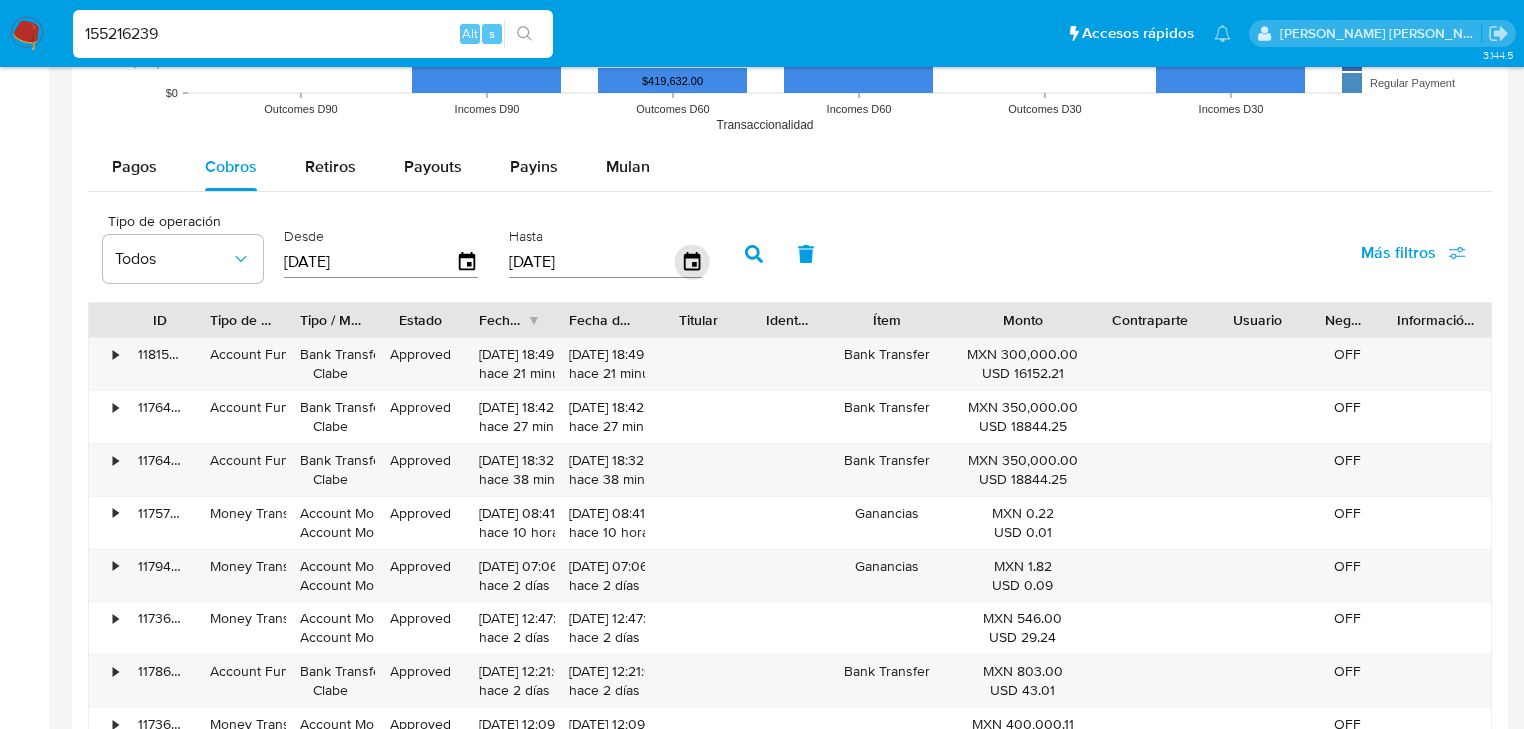 click 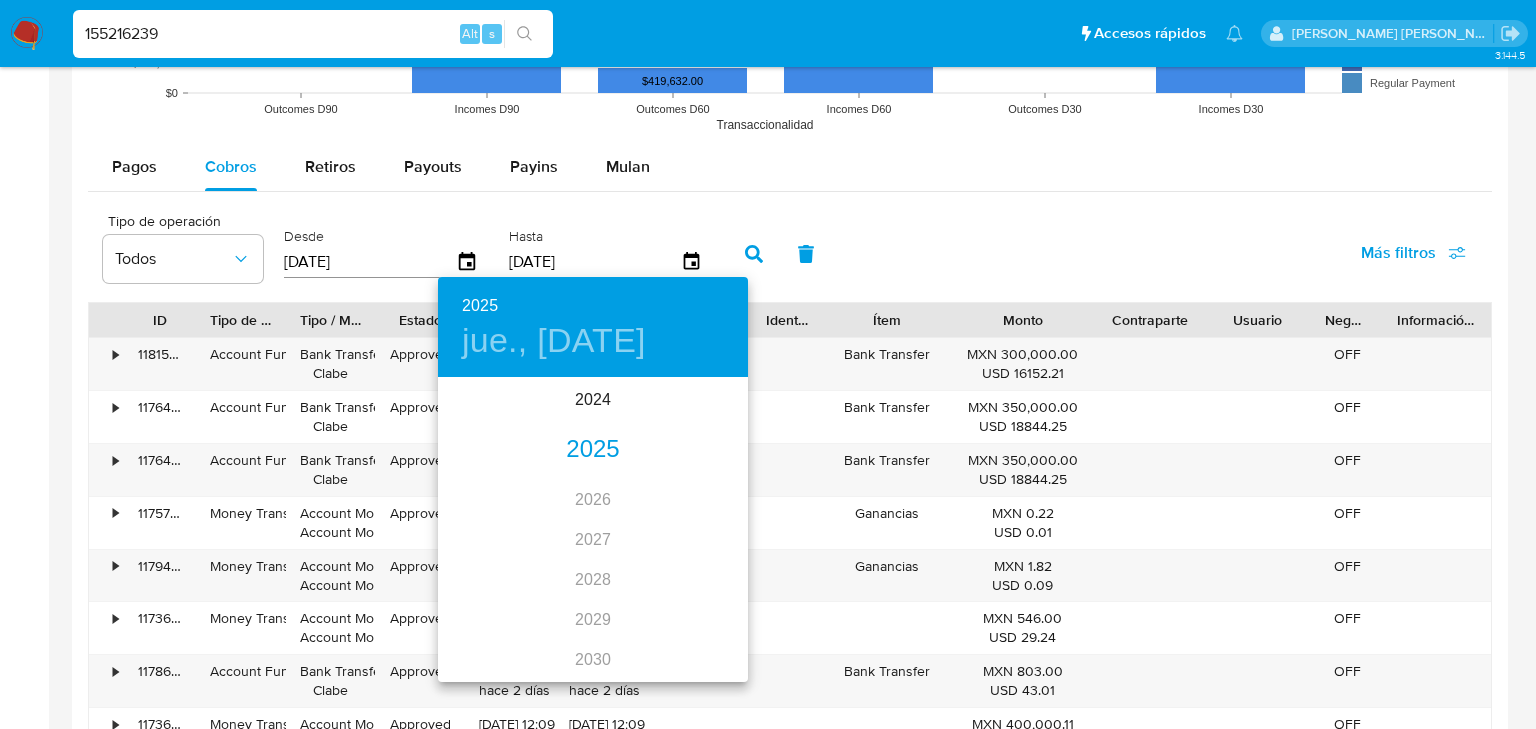 click on "2025" at bounding box center [593, 450] 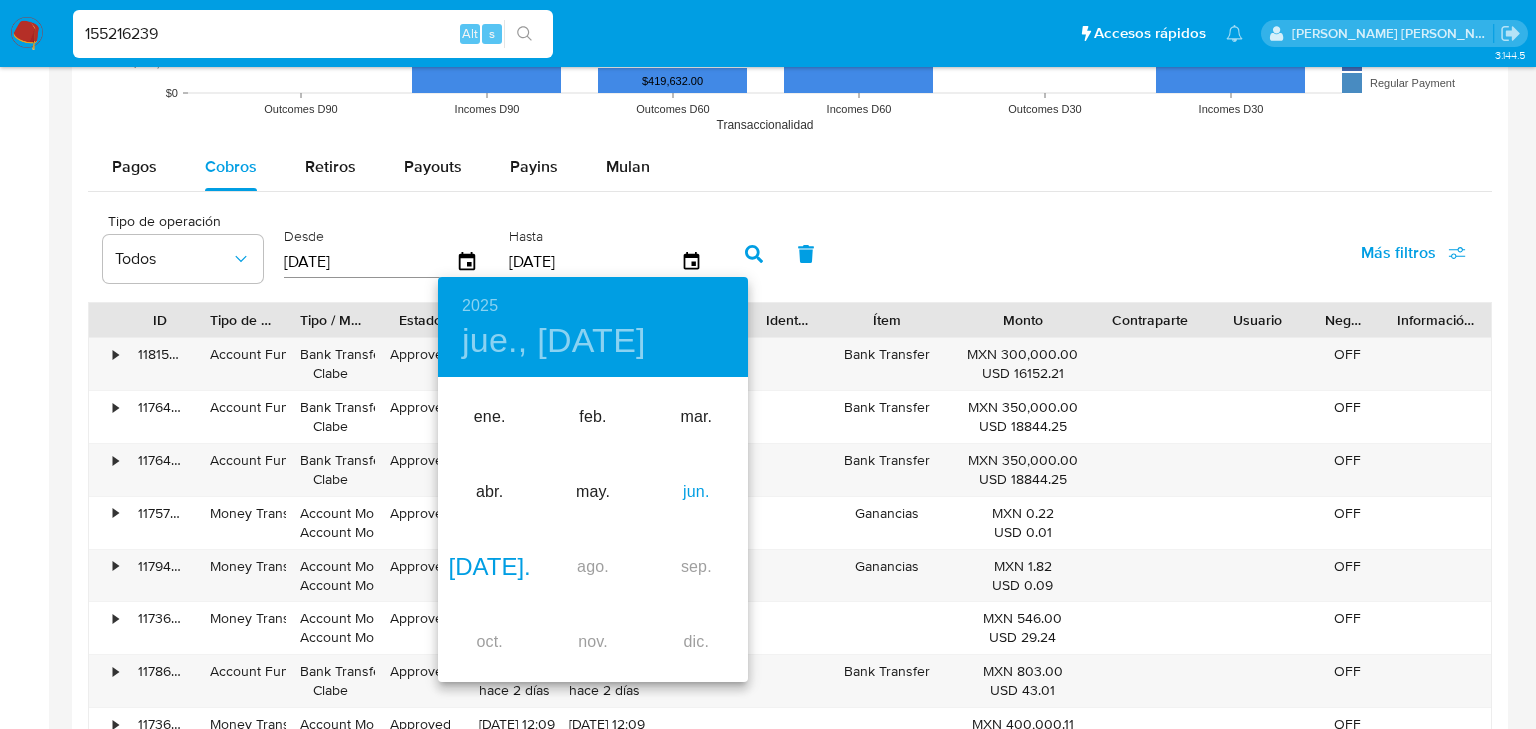 click on "jun." at bounding box center (696, 492) 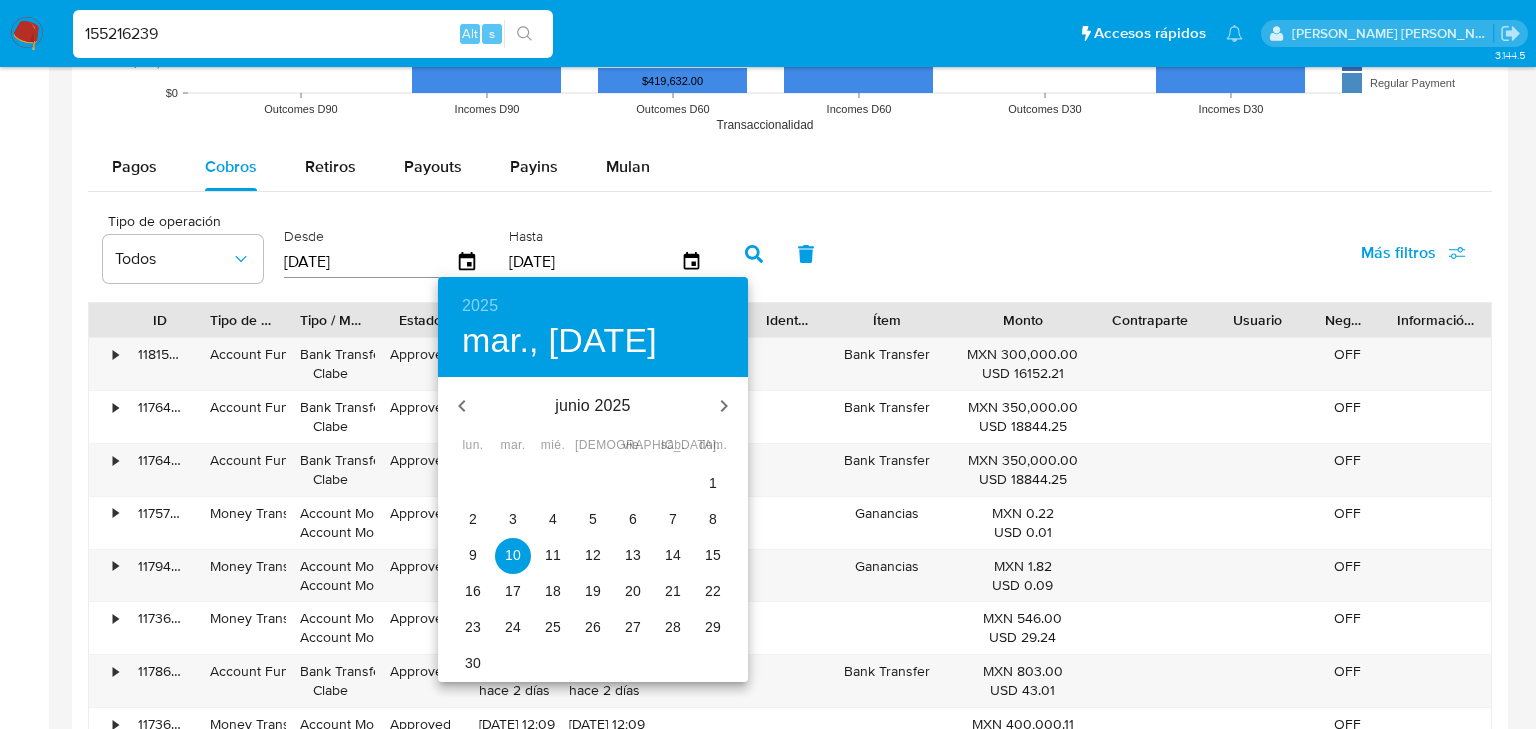 drag, startPoint x: 460, startPoint y: 662, endPoint x: 607, endPoint y: 482, distance: 232.39836 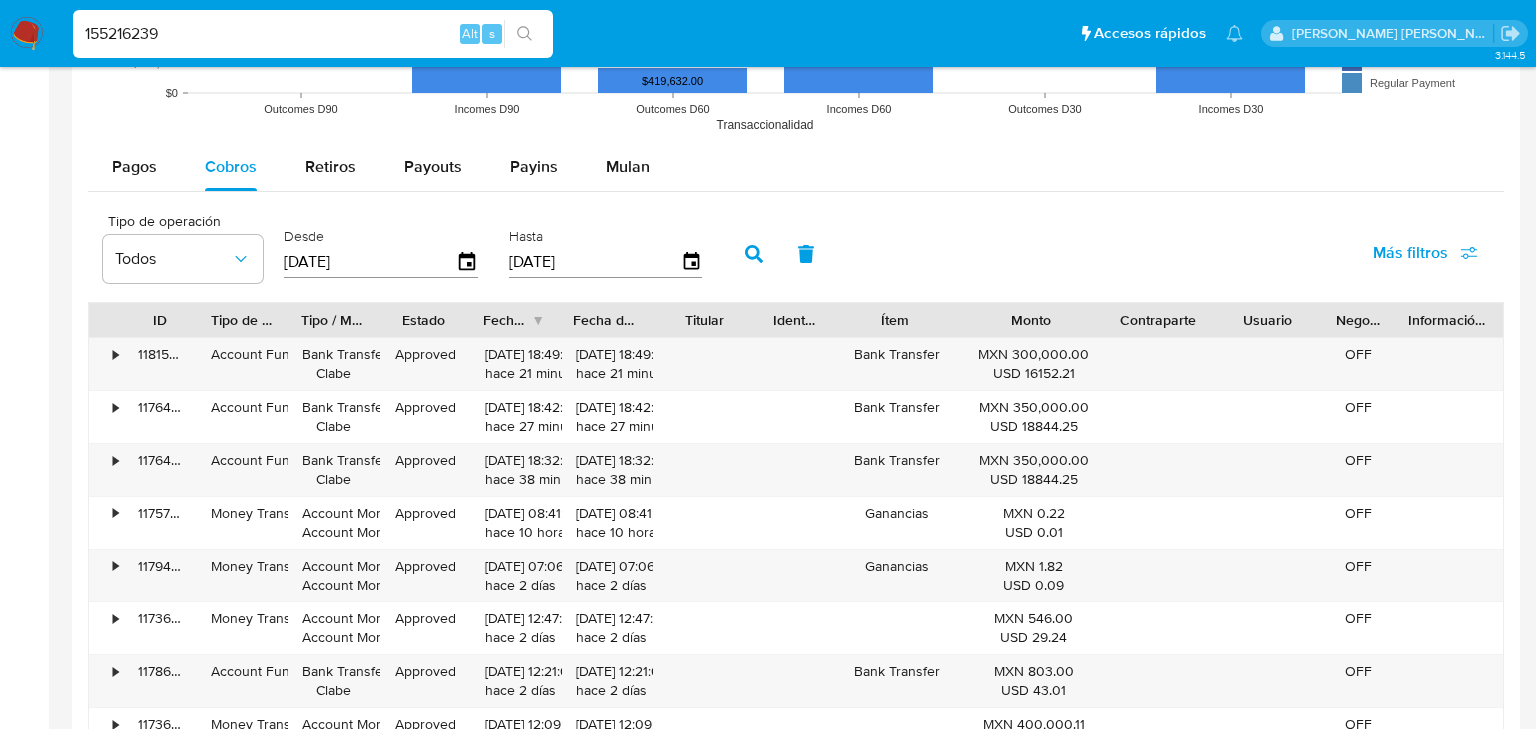 type on "[DATE]" 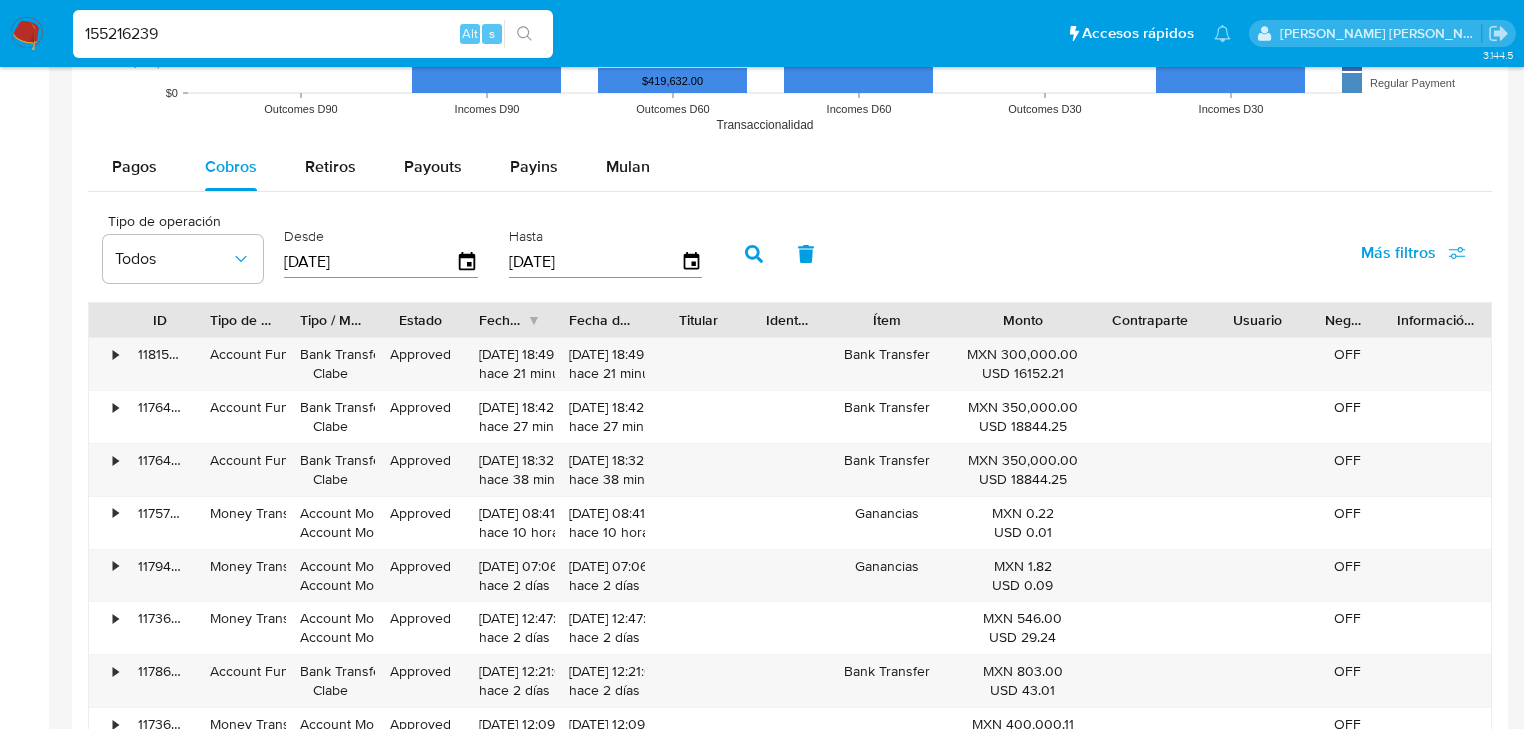 click 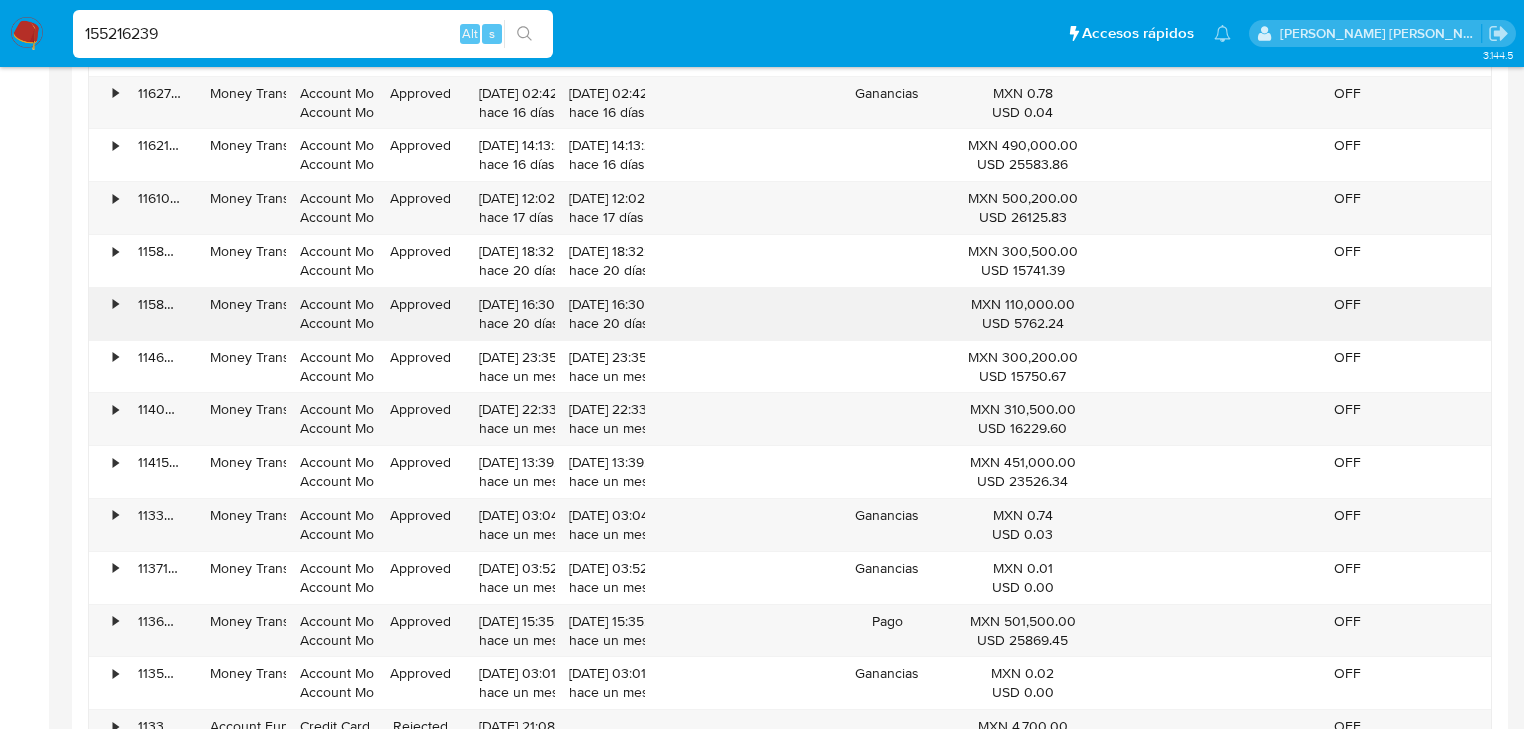 scroll, scrollTop: 2160, scrollLeft: 0, axis: vertical 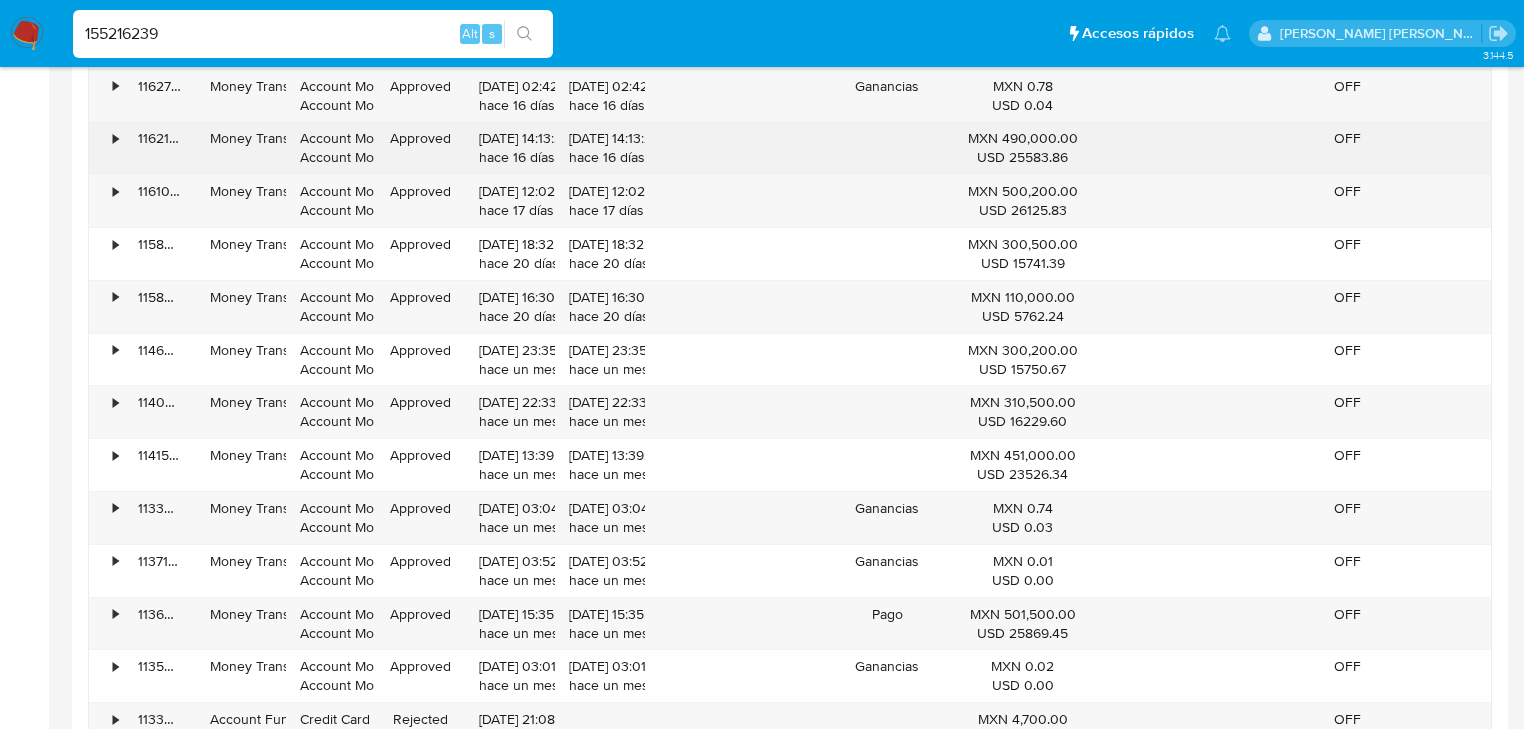 drag, startPoint x: 1073, startPoint y: 470, endPoint x: 949, endPoint y: 149, distance: 344.1177 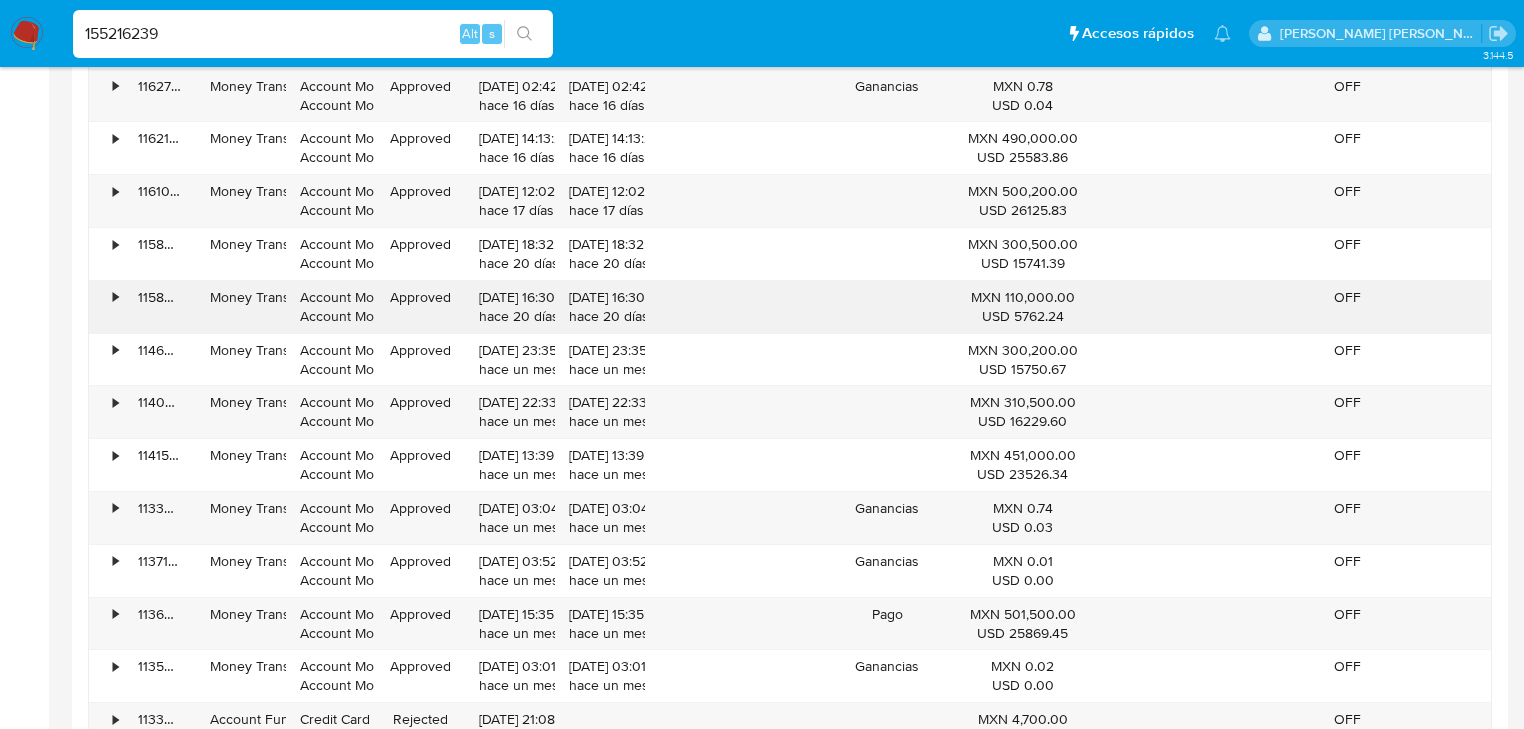 drag, startPoint x: 1076, startPoint y: 459, endPoint x: 1003, endPoint y: 302, distance: 173.14156 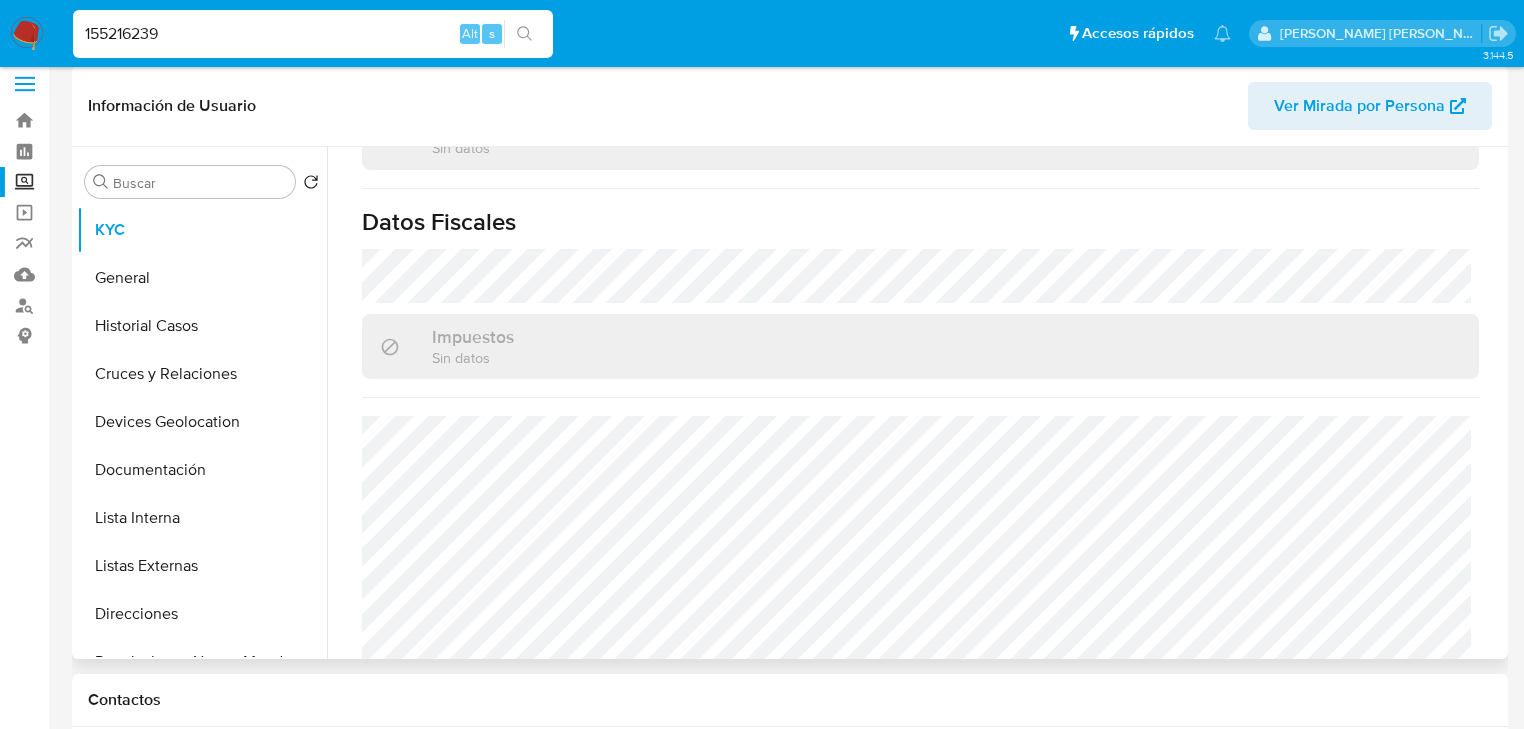 scroll, scrollTop: 0, scrollLeft: 0, axis: both 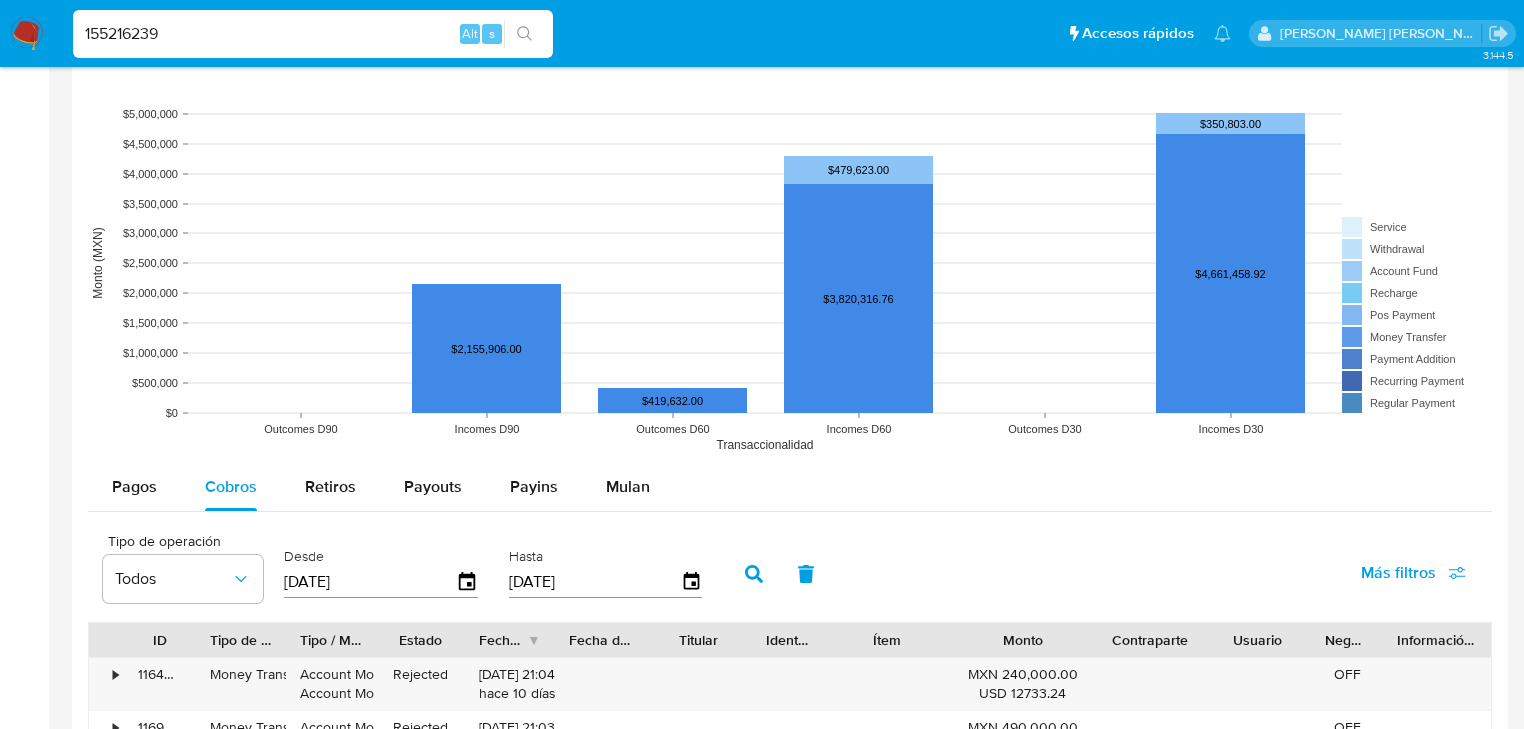 click on "Payouts" at bounding box center [433, 486] 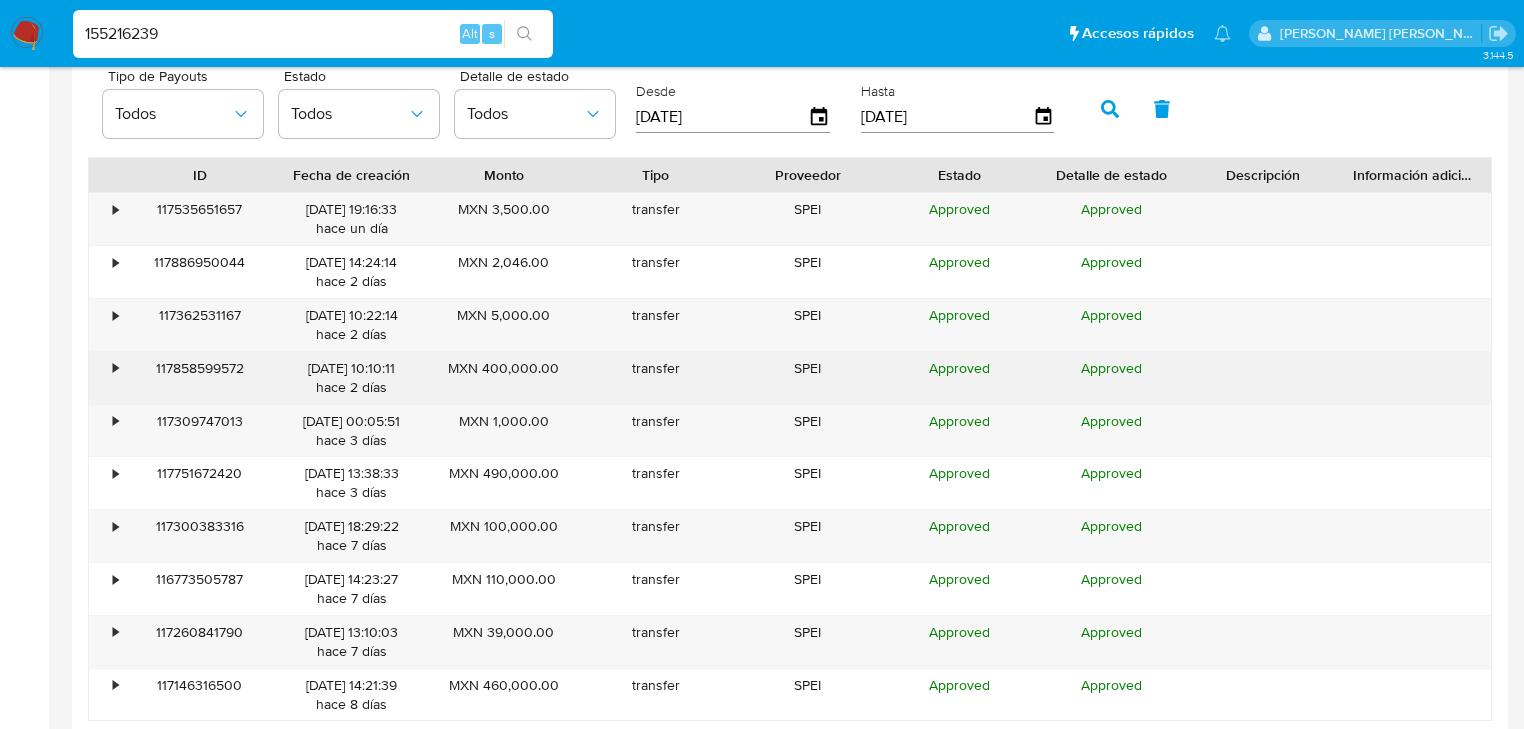 scroll, scrollTop: 1920, scrollLeft: 0, axis: vertical 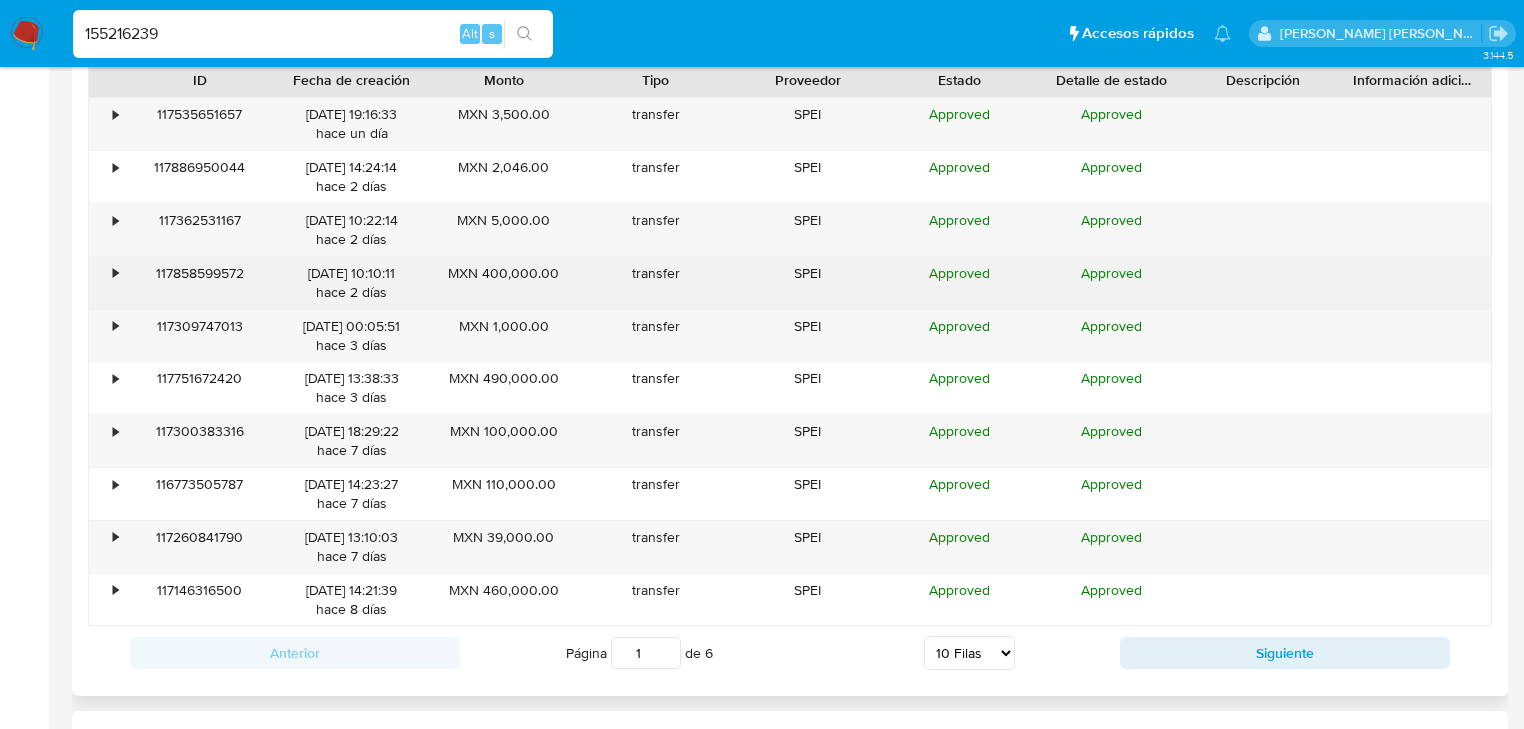 click on "•" at bounding box center (106, 283) 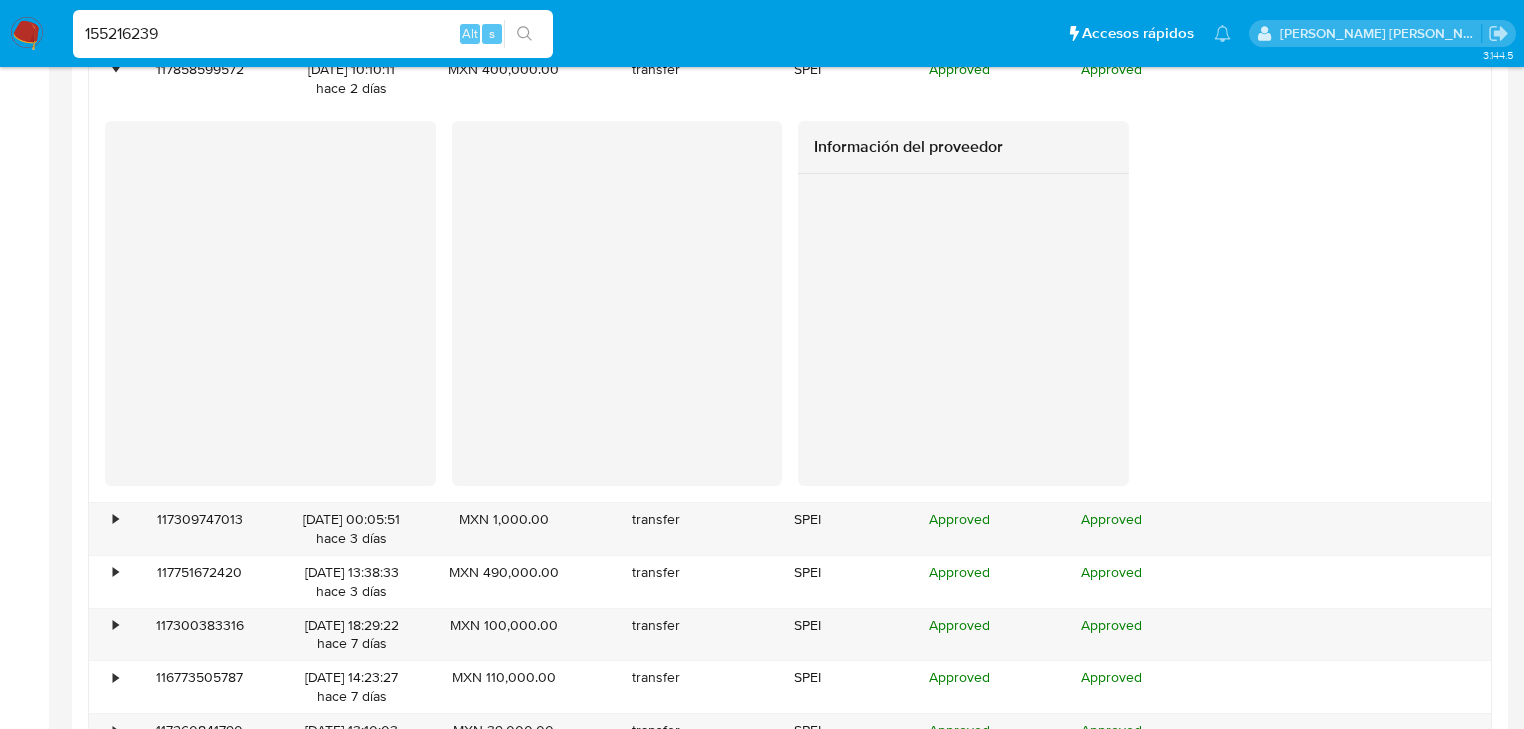 scroll, scrollTop: 2160, scrollLeft: 0, axis: vertical 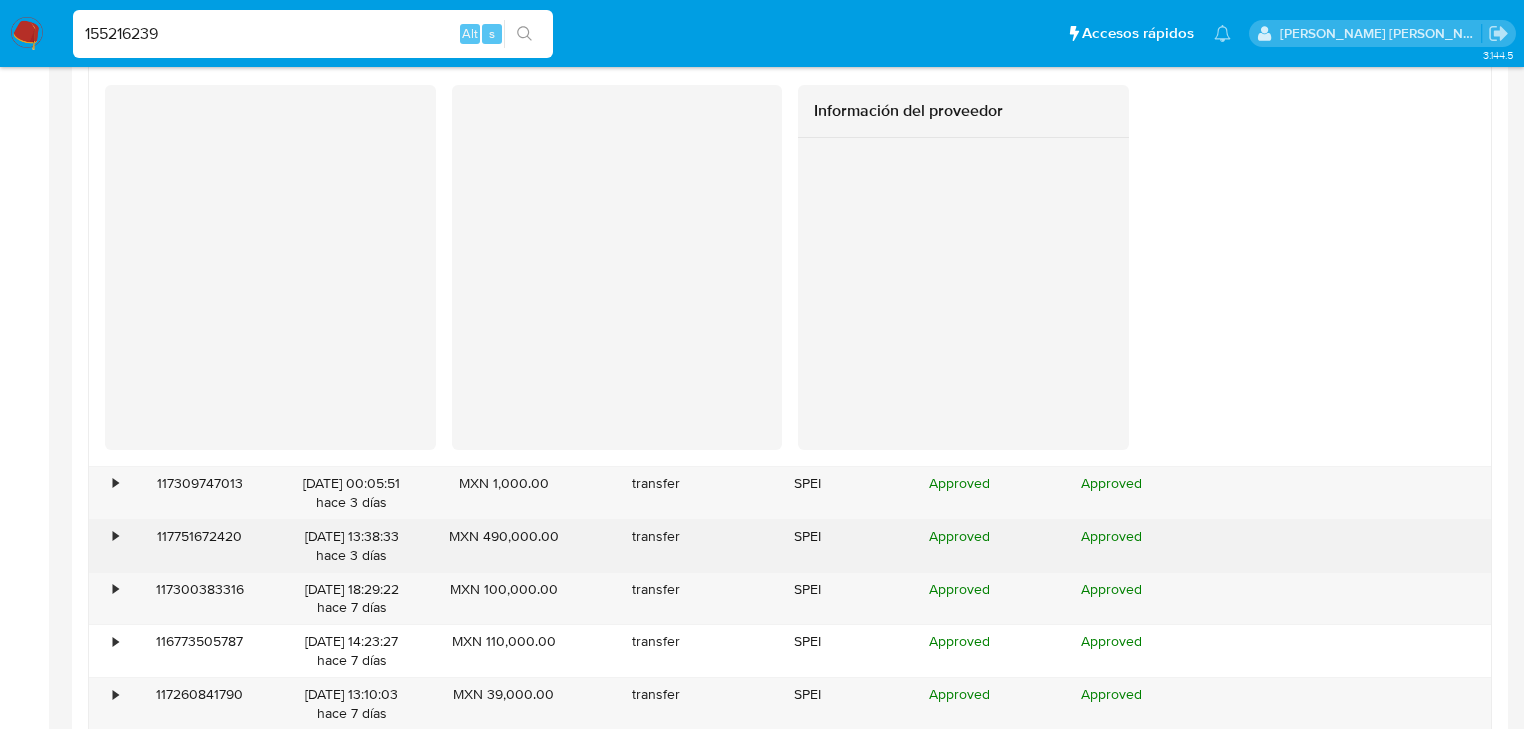 click on "•" at bounding box center [106, 546] 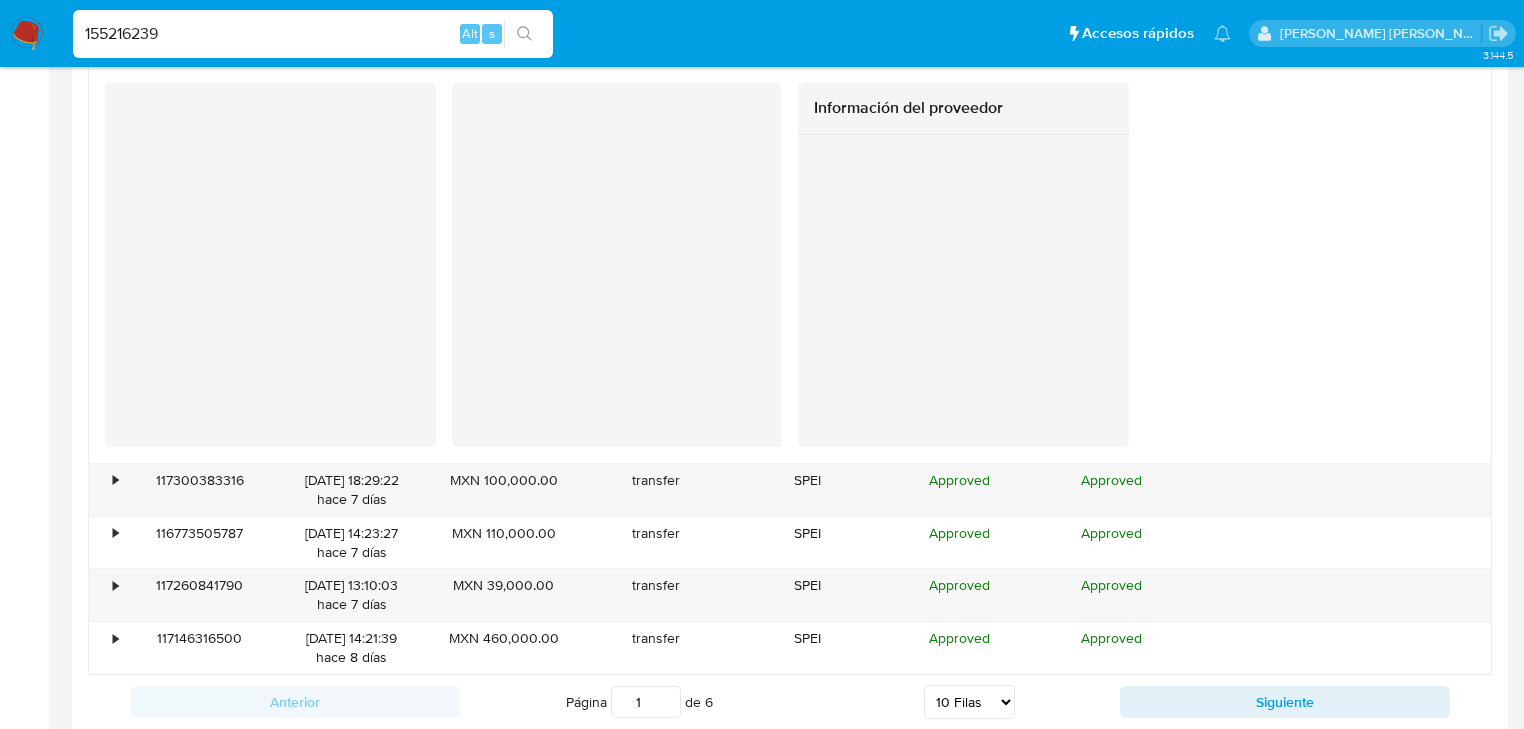 scroll, scrollTop: 2640, scrollLeft: 0, axis: vertical 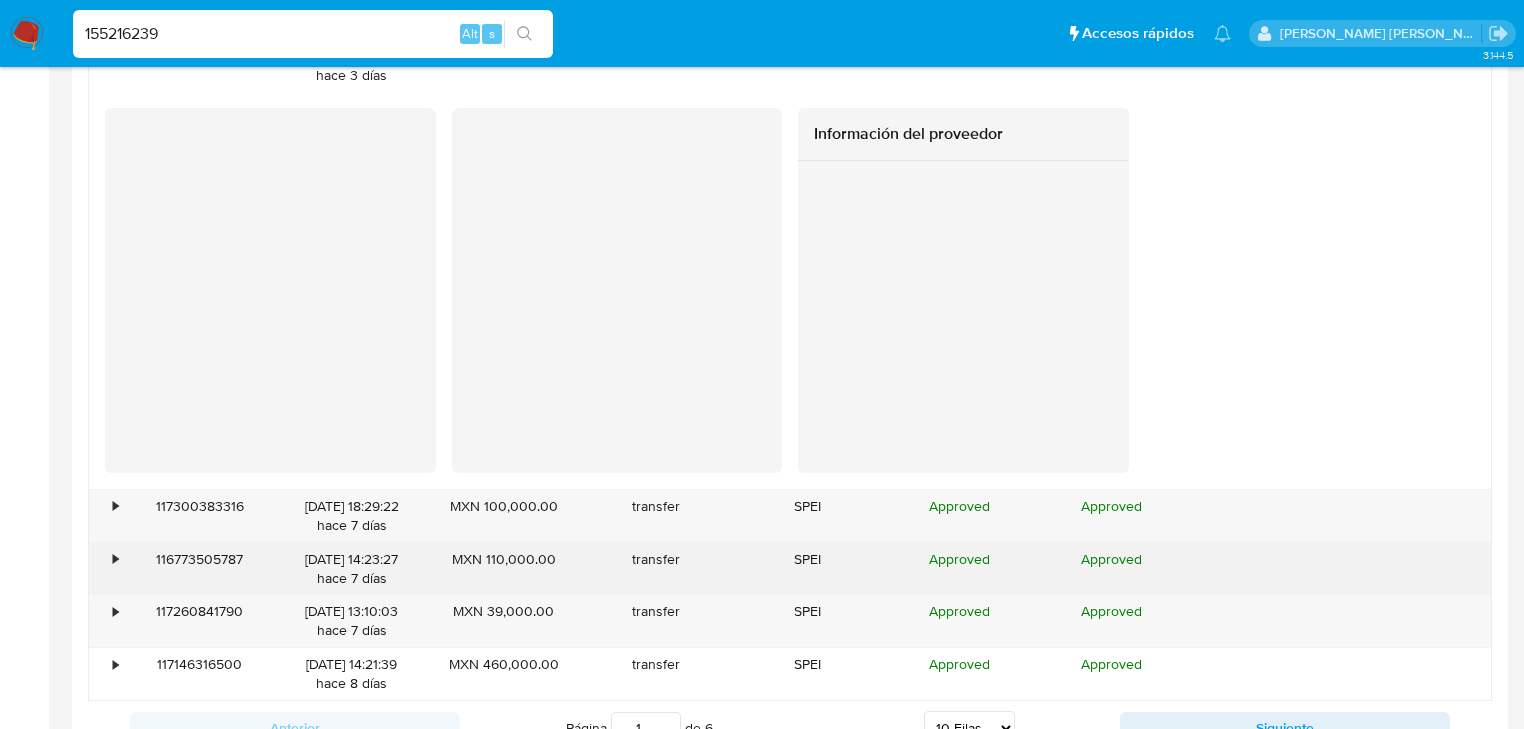 click on "•" at bounding box center (115, 559) 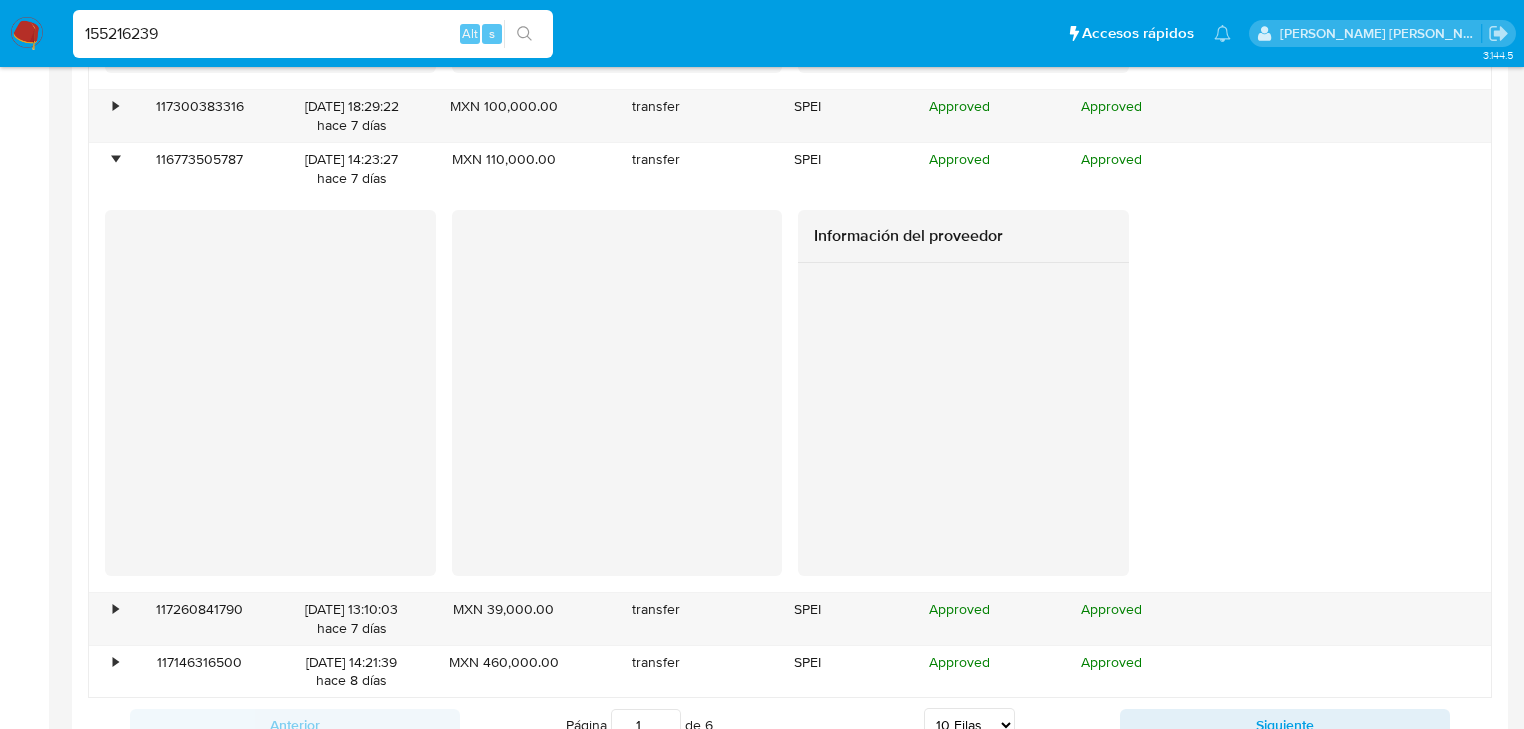 scroll, scrollTop: 3120, scrollLeft: 0, axis: vertical 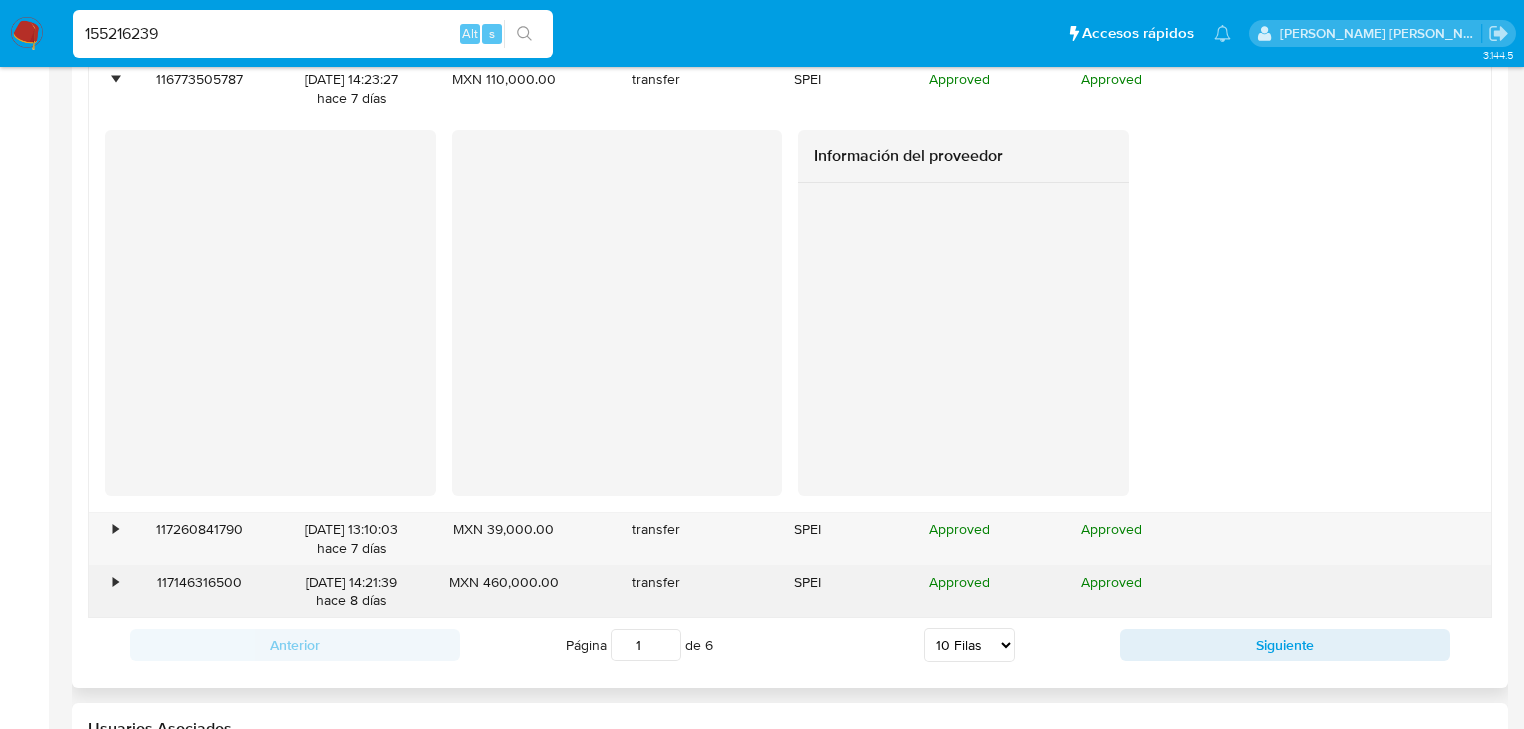 click on "•" at bounding box center [115, 582] 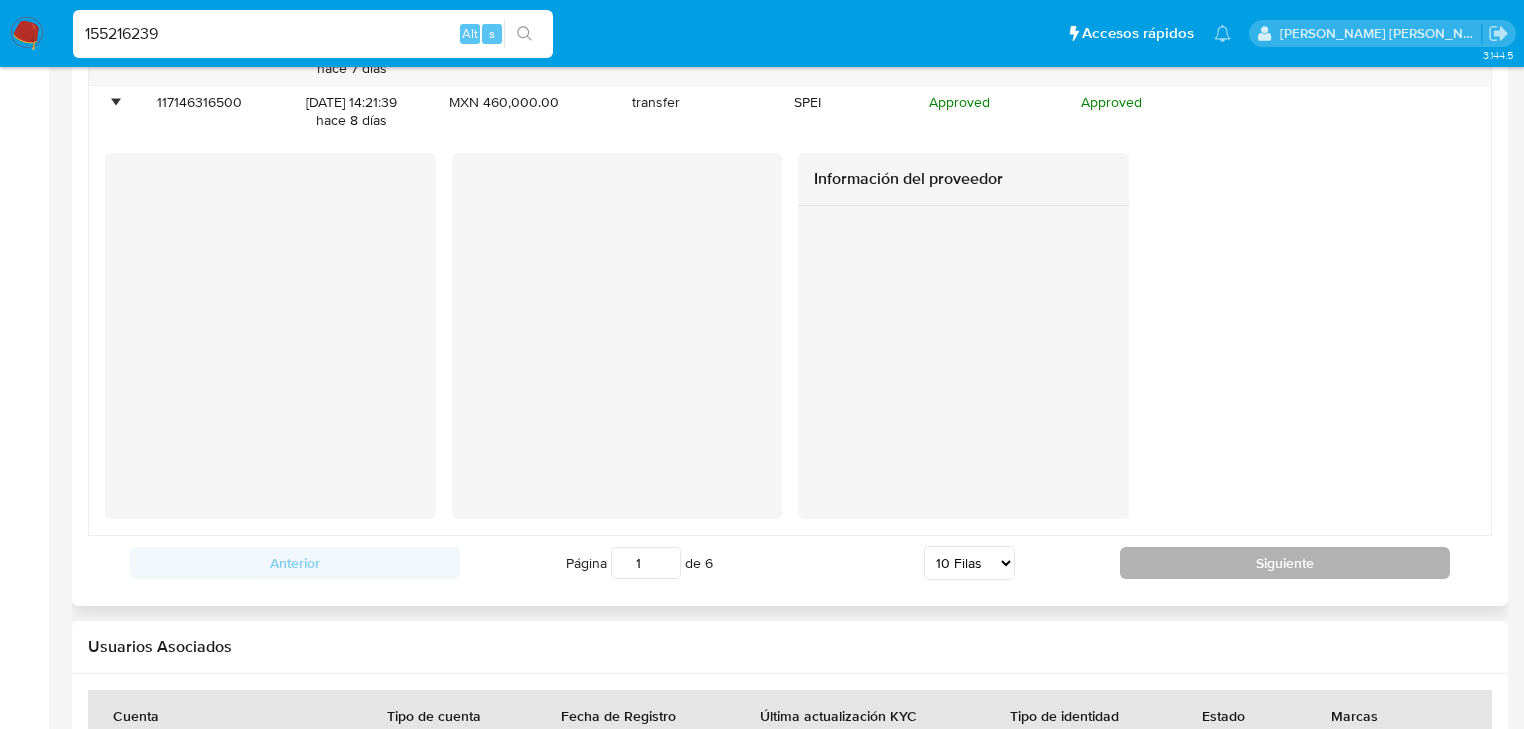 click on "Siguiente" at bounding box center [1285, 563] 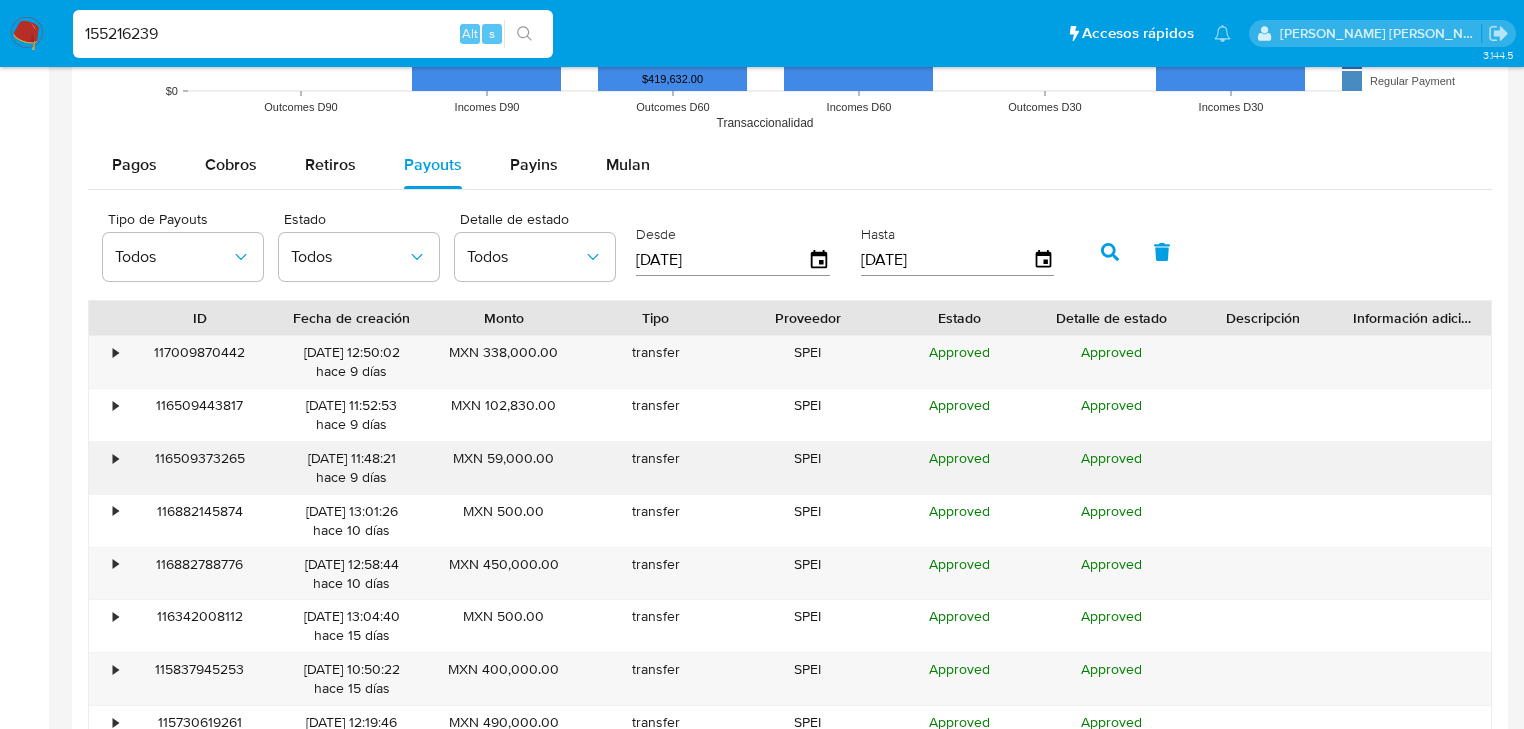 scroll, scrollTop: 1792, scrollLeft: 0, axis: vertical 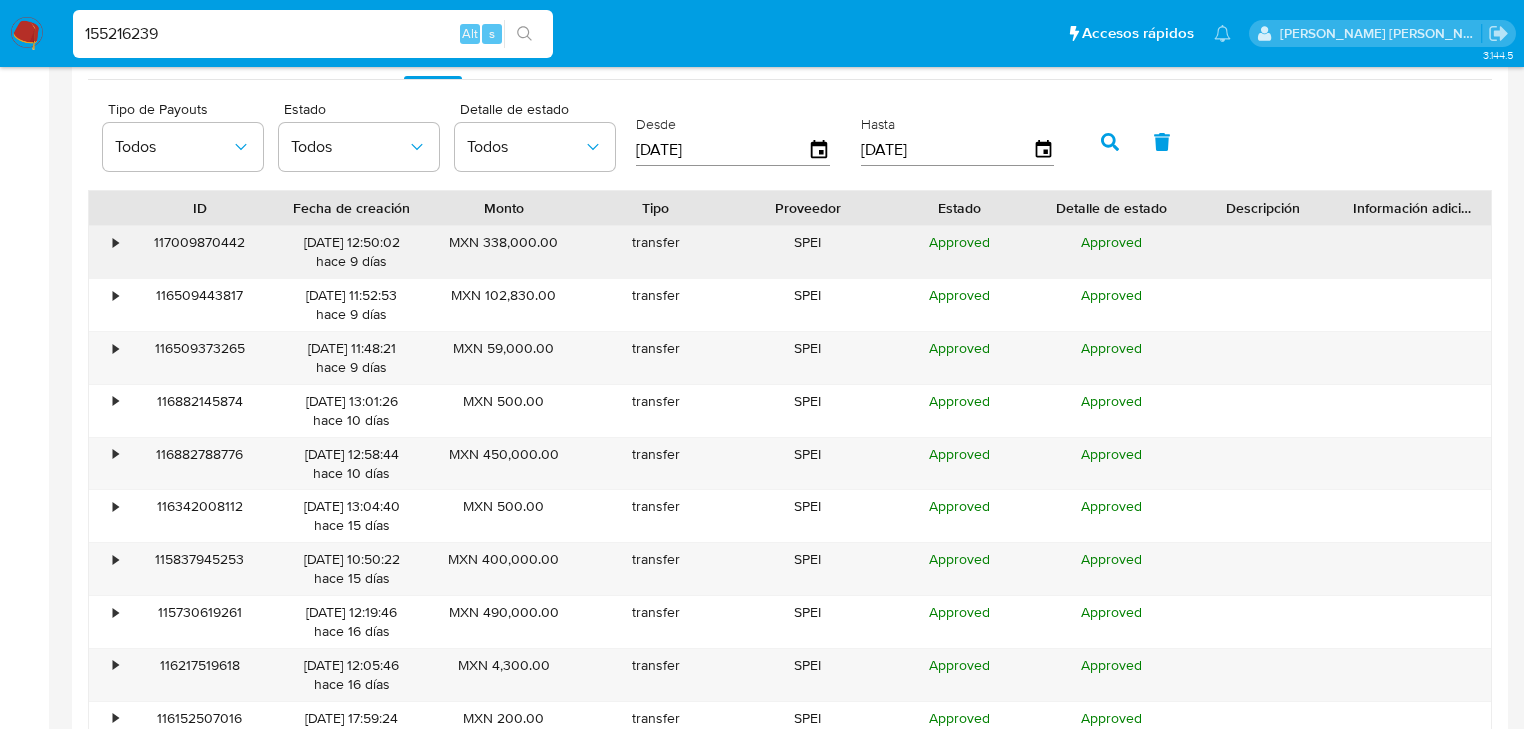 click on "•" at bounding box center (106, 252) 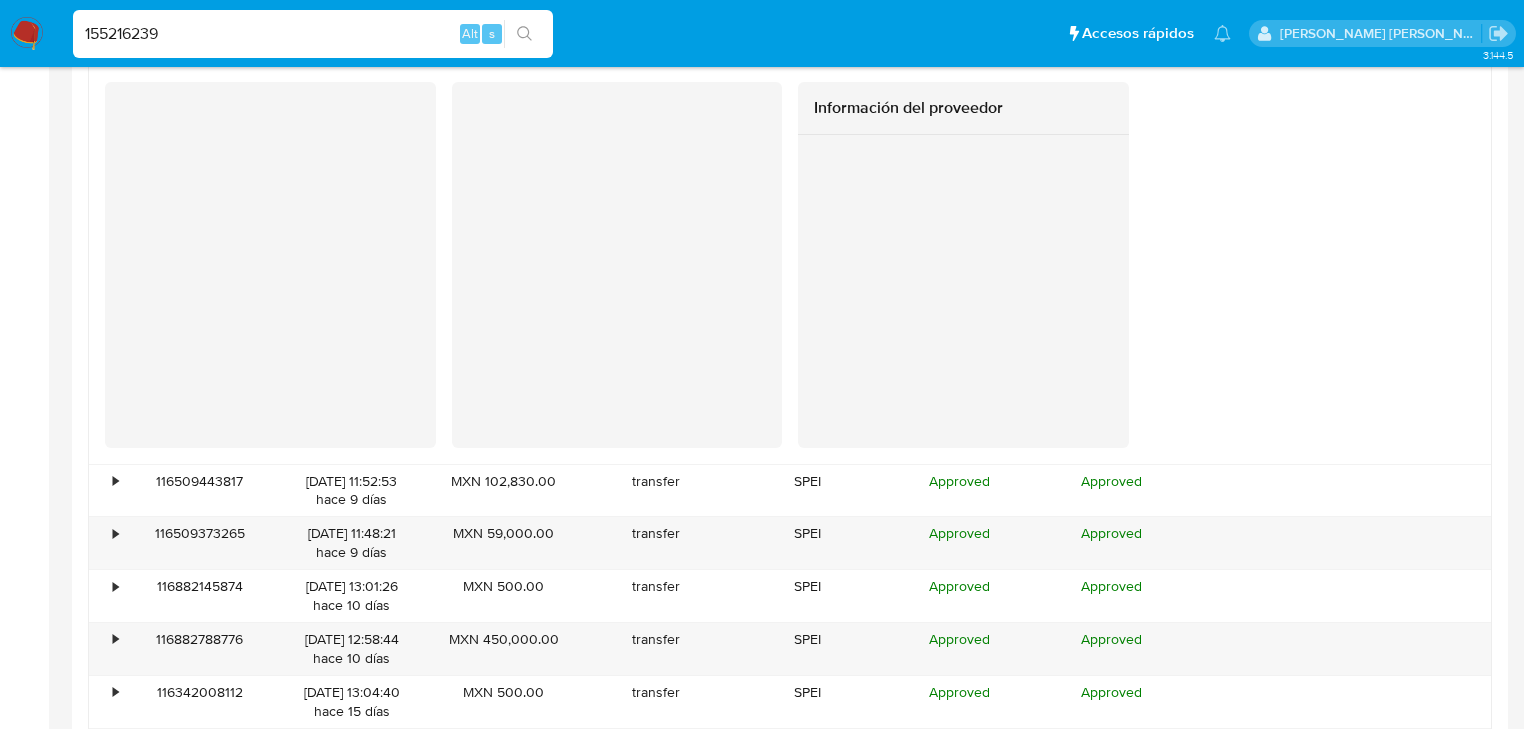scroll, scrollTop: 2032, scrollLeft: 0, axis: vertical 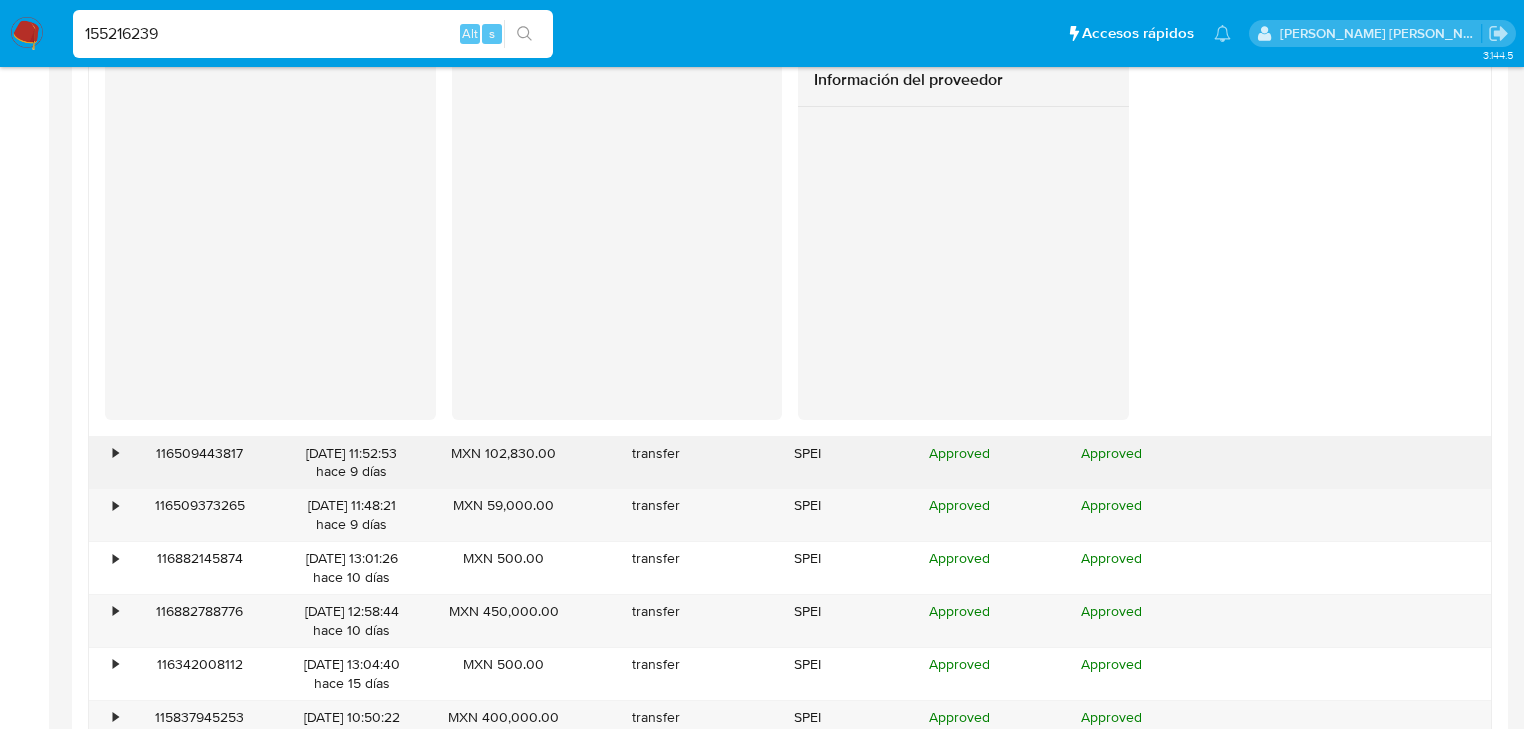 click on "•" at bounding box center [106, 463] 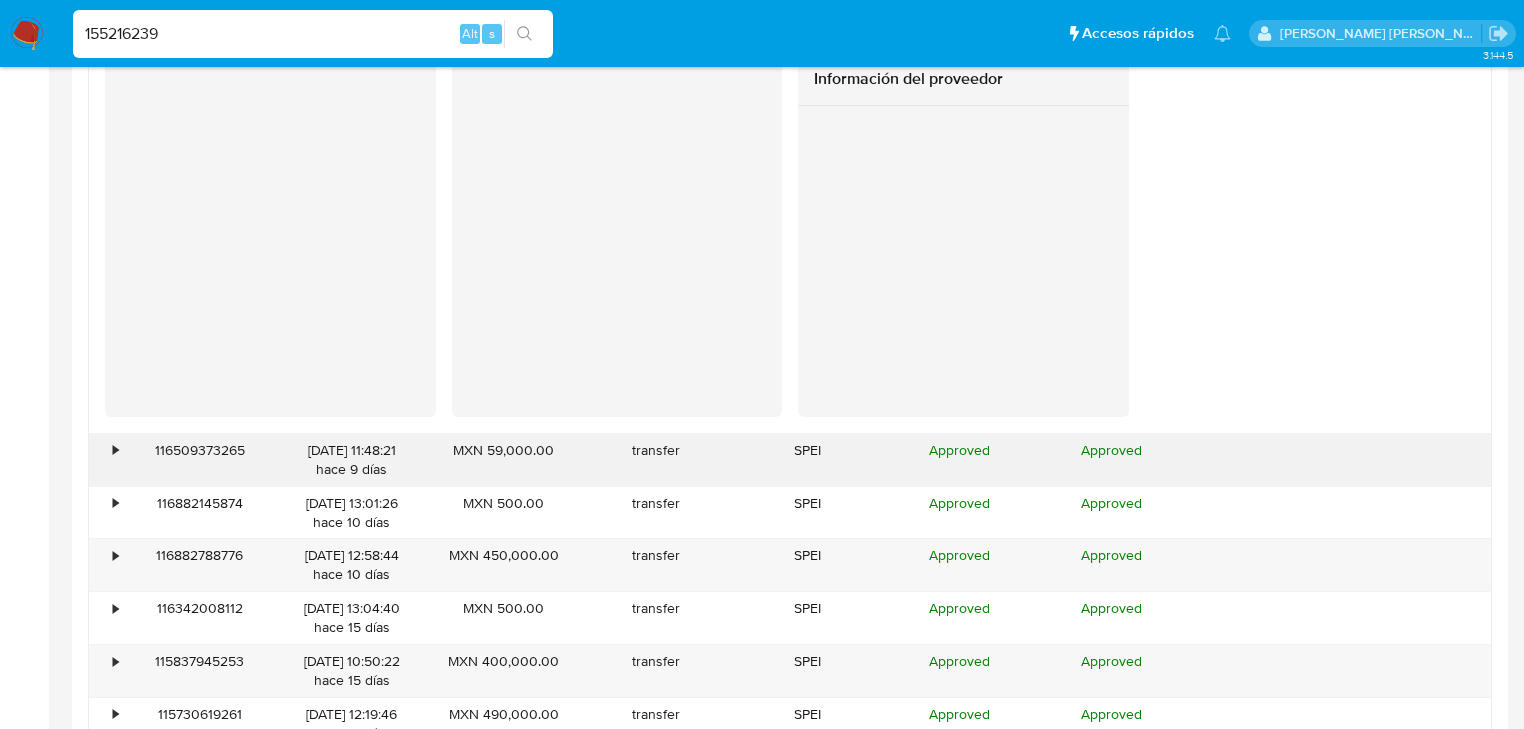 scroll, scrollTop: 2512, scrollLeft: 0, axis: vertical 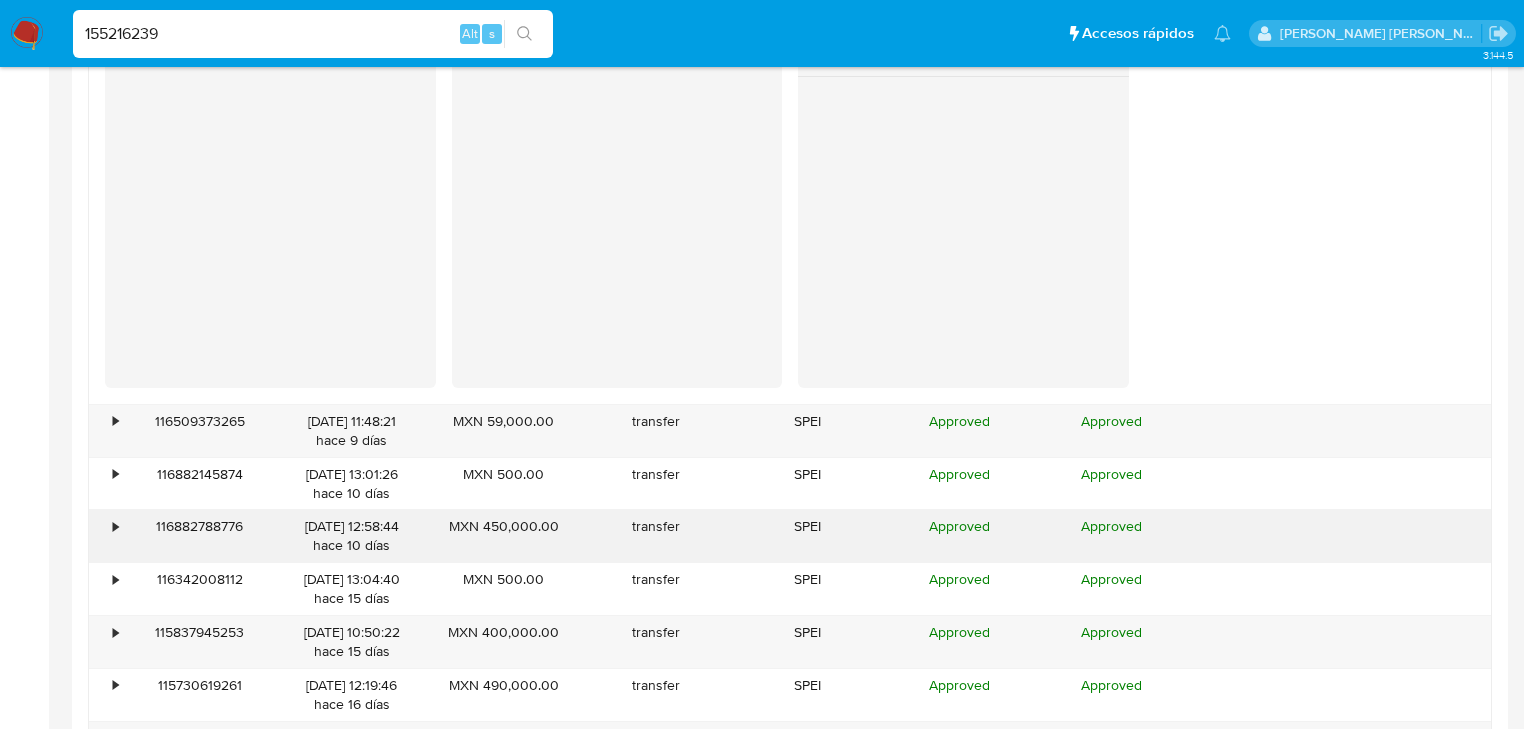 click on "•" at bounding box center [106, 536] 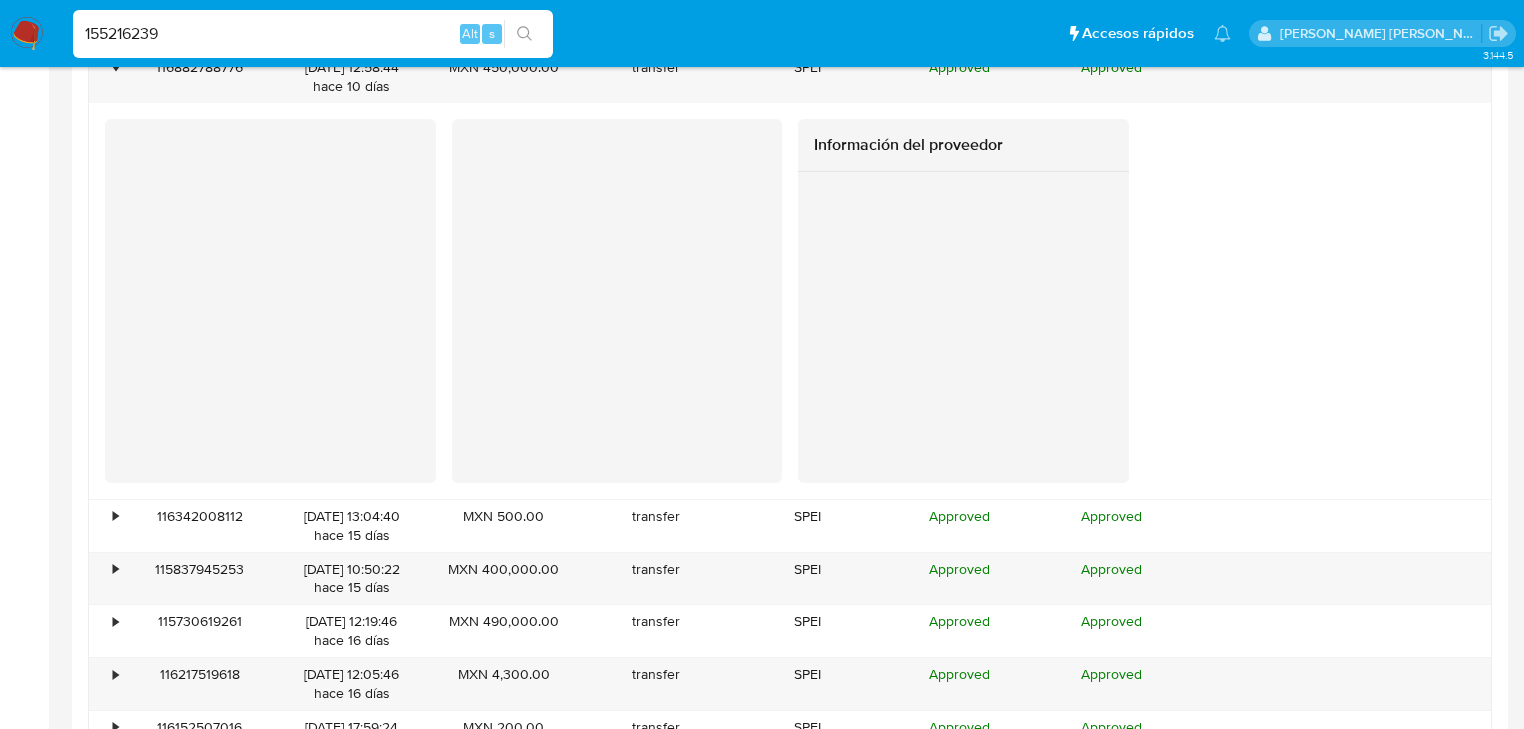 scroll, scrollTop: 2992, scrollLeft: 0, axis: vertical 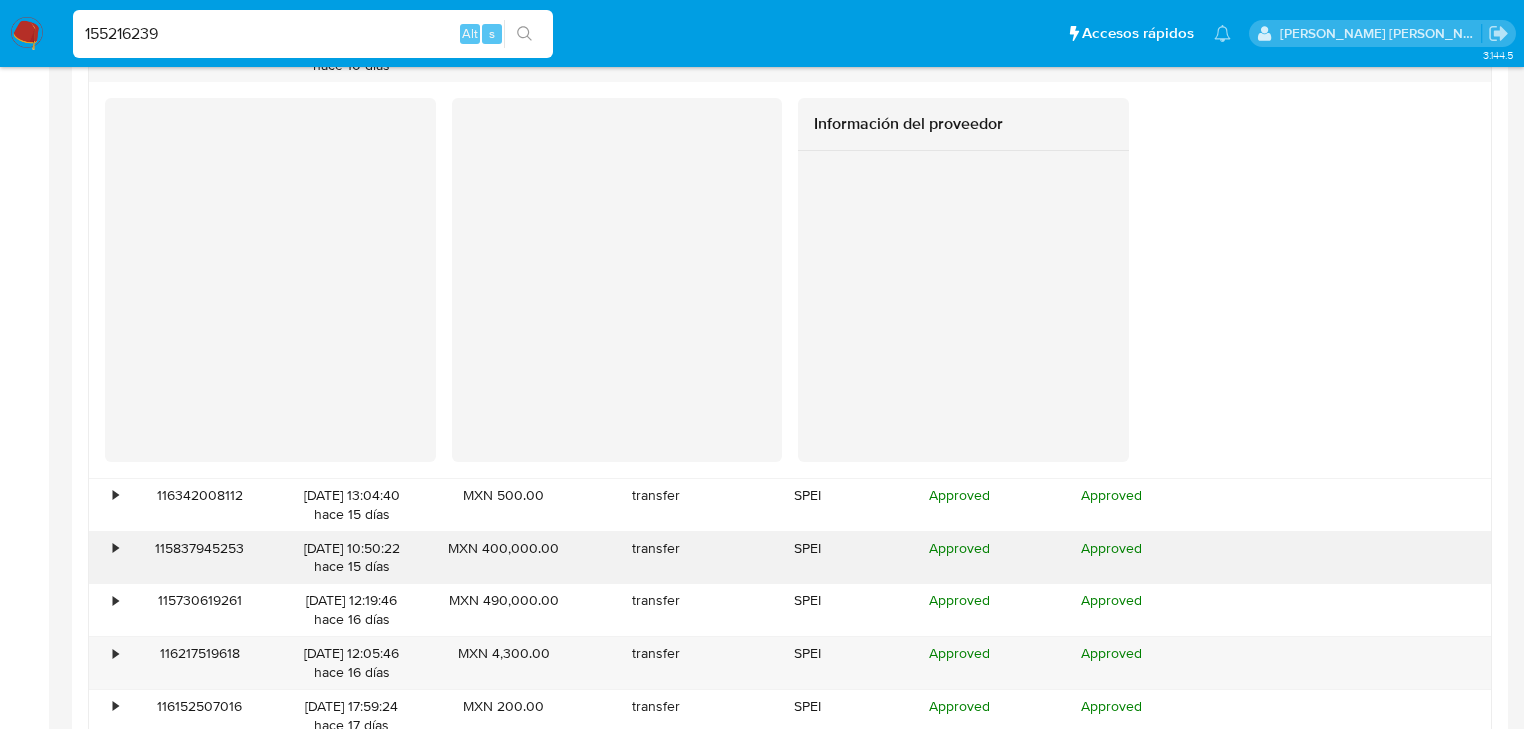 click on "•" at bounding box center (106, 558) 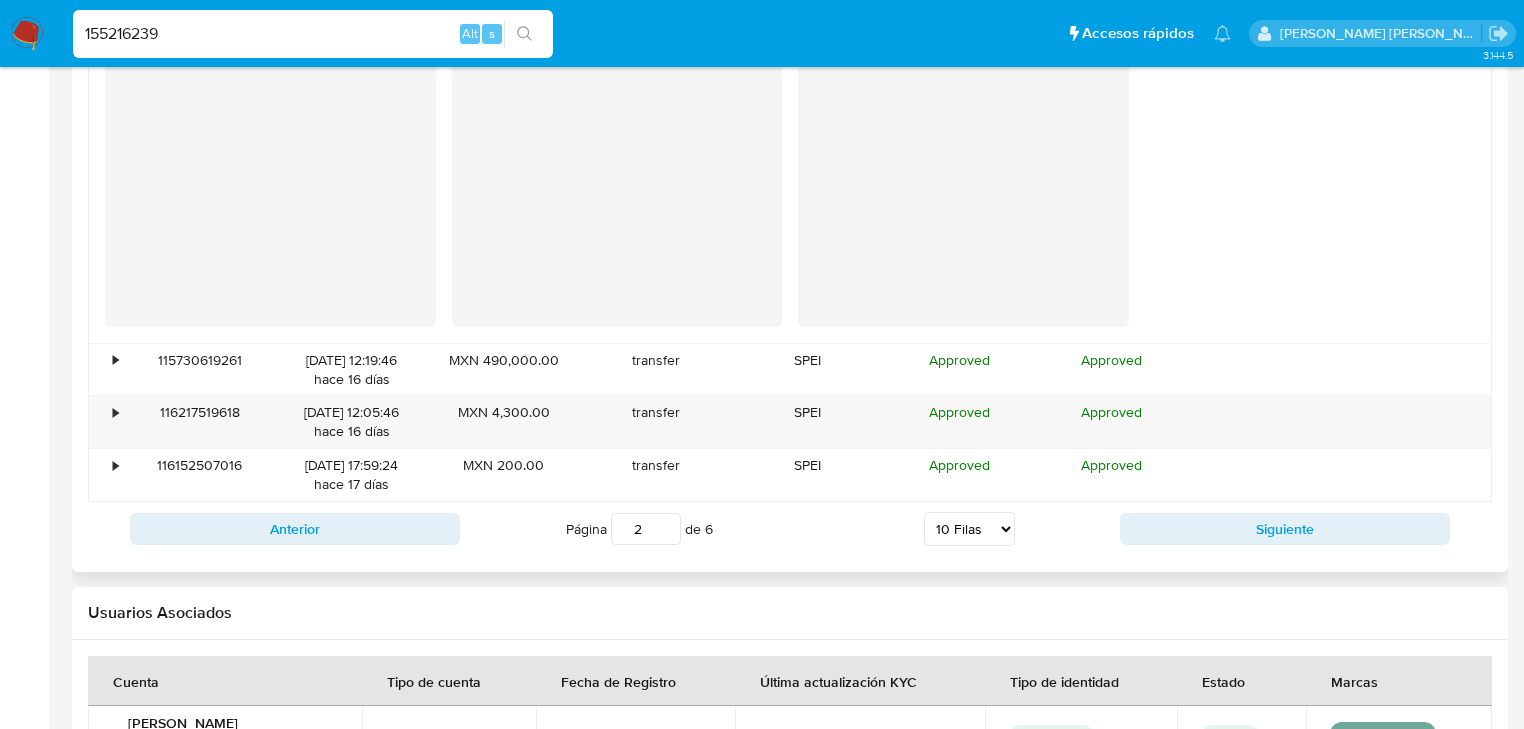 scroll, scrollTop: 3632, scrollLeft: 0, axis: vertical 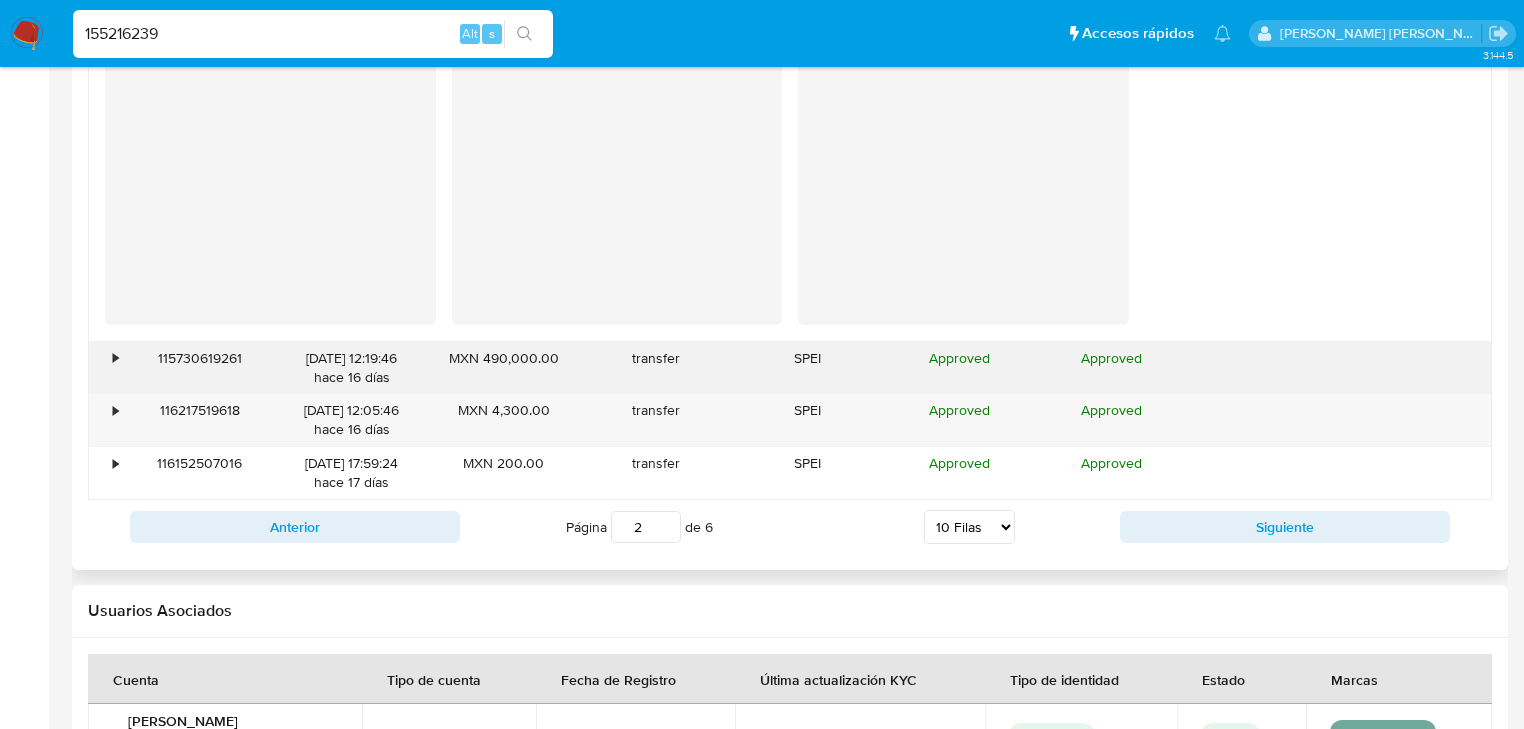click on "•" at bounding box center (106, 368) 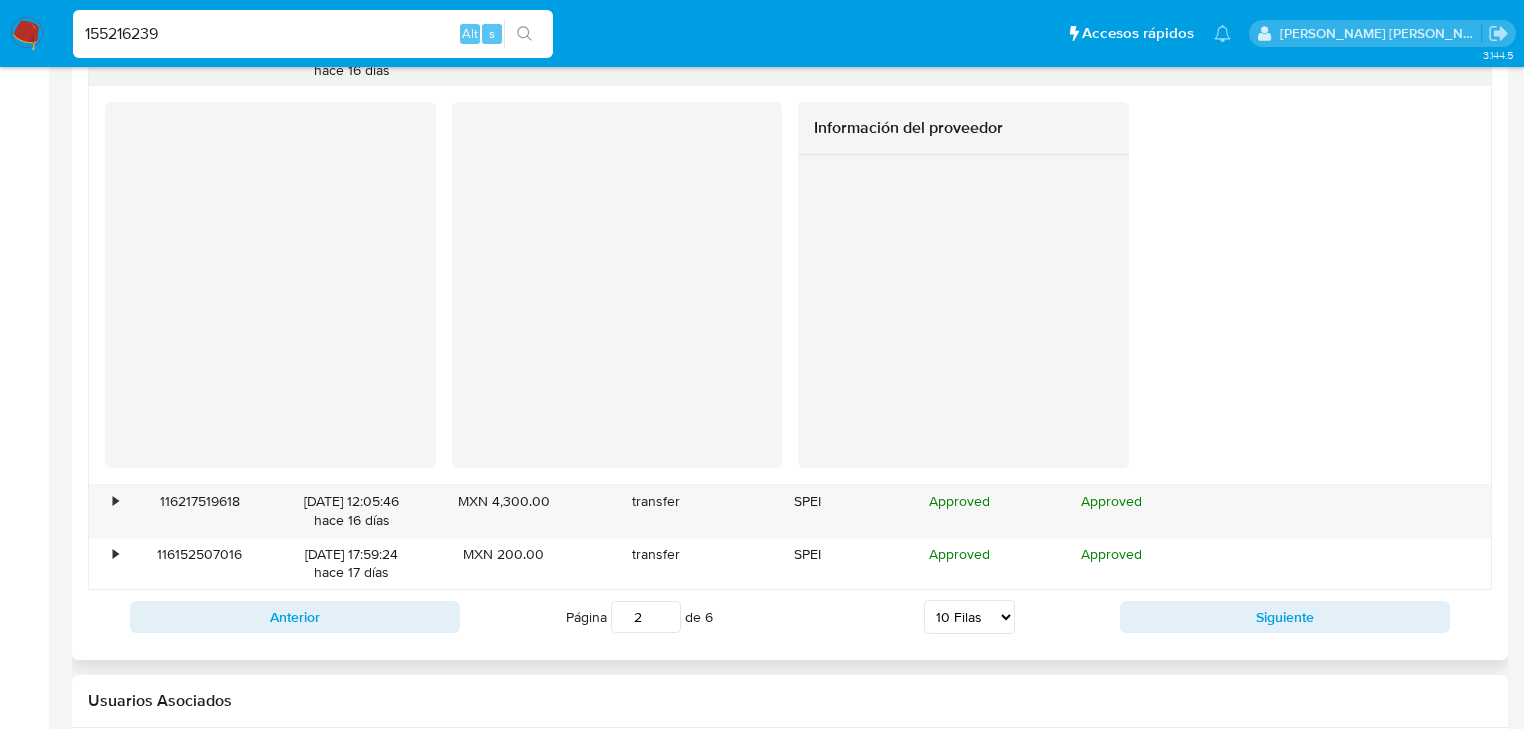 scroll, scrollTop: 3952, scrollLeft: 0, axis: vertical 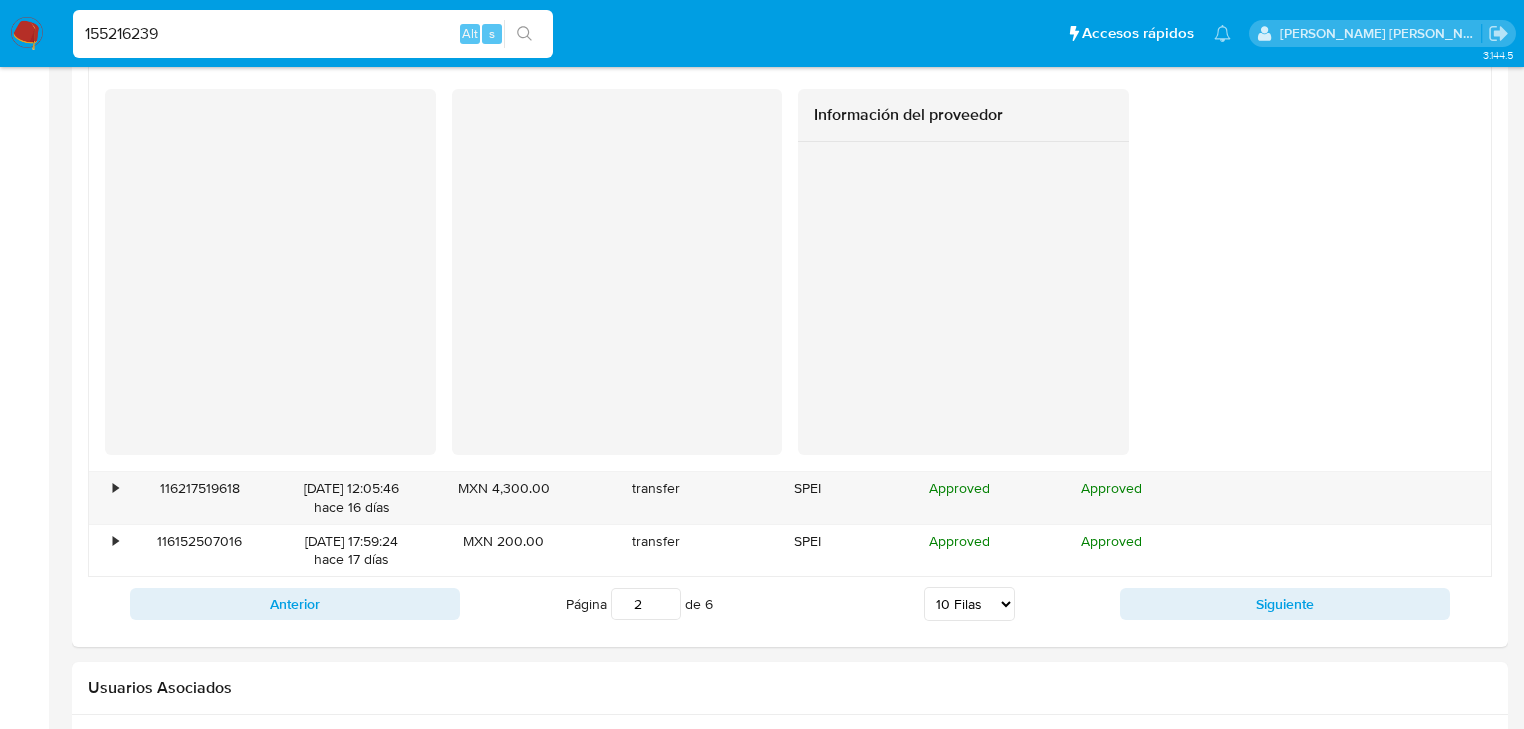 click on "Siguiente" at bounding box center [1285, 604] 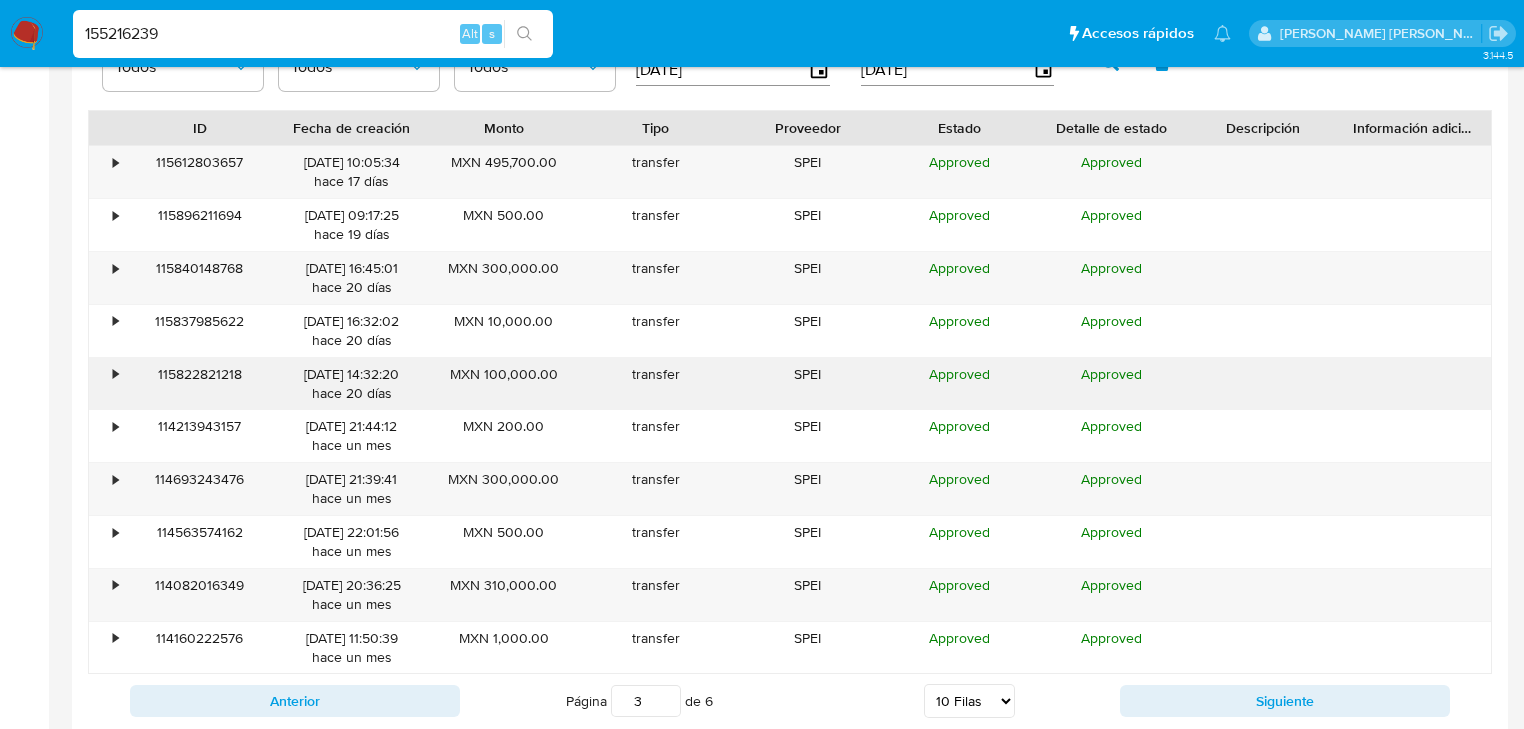 scroll, scrollTop: 1872, scrollLeft: 0, axis: vertical 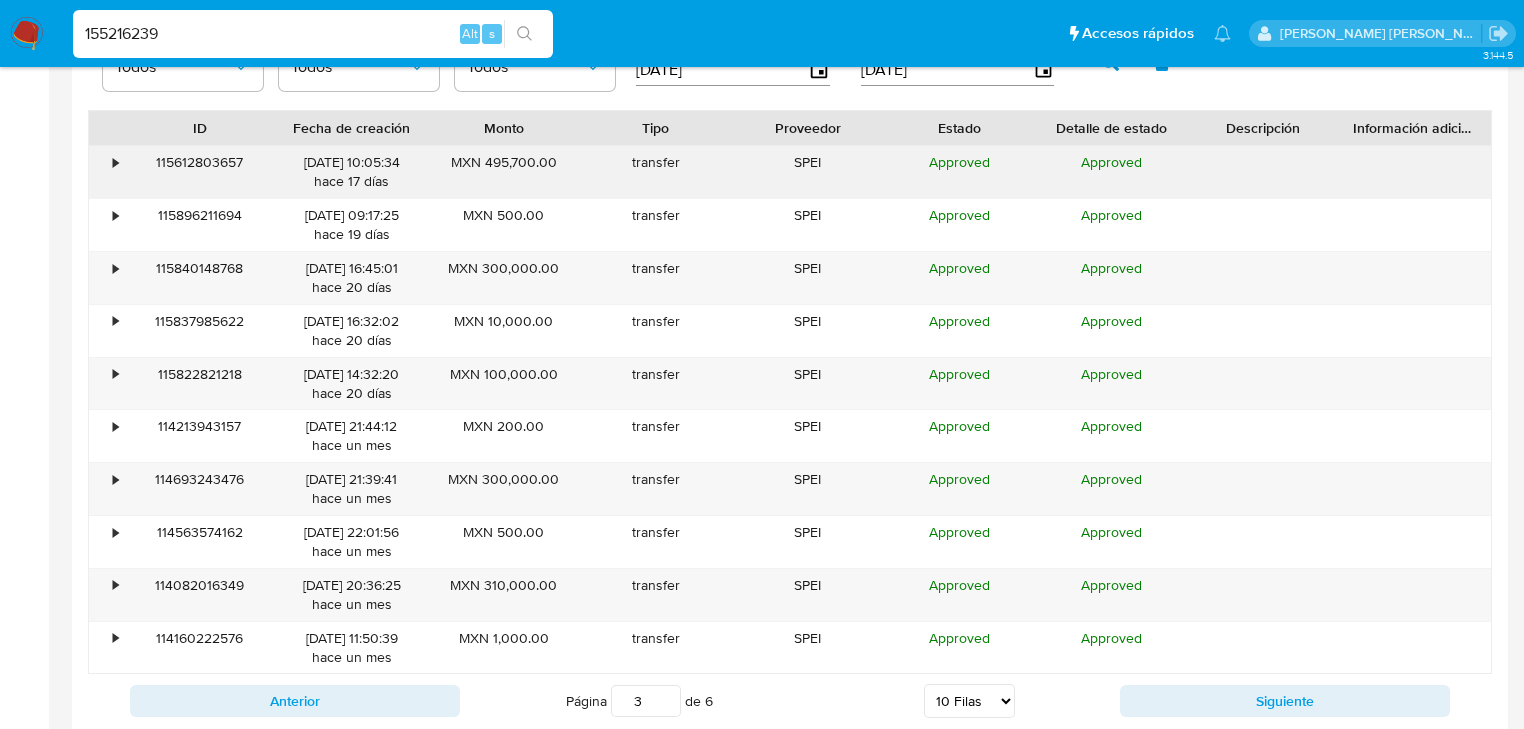 click on "•" at bounding box center (115, 162) 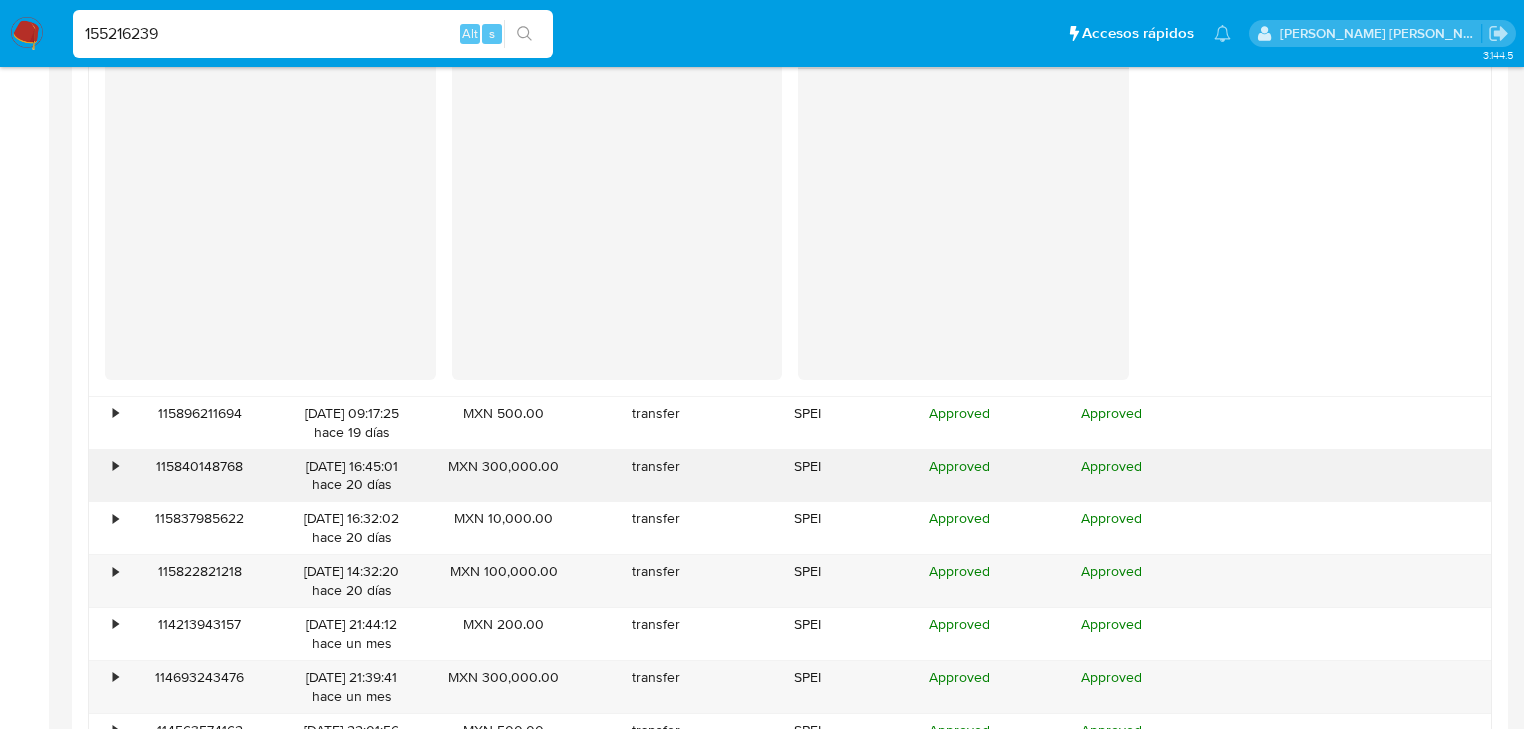 scroll, scrollTop: 2112, scrollLeft: 0, axis: vertical 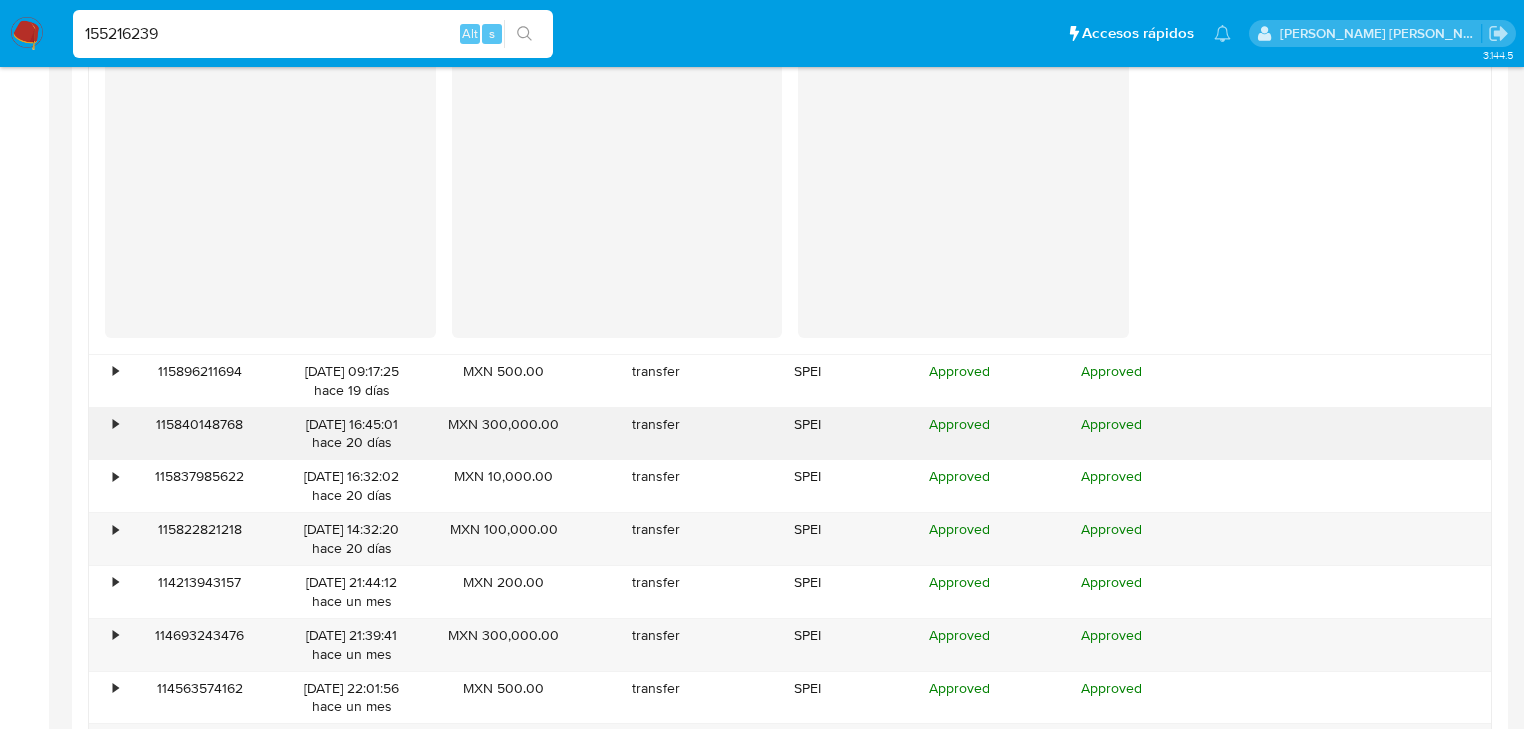 click on "•" at bounding box center [106, 434] 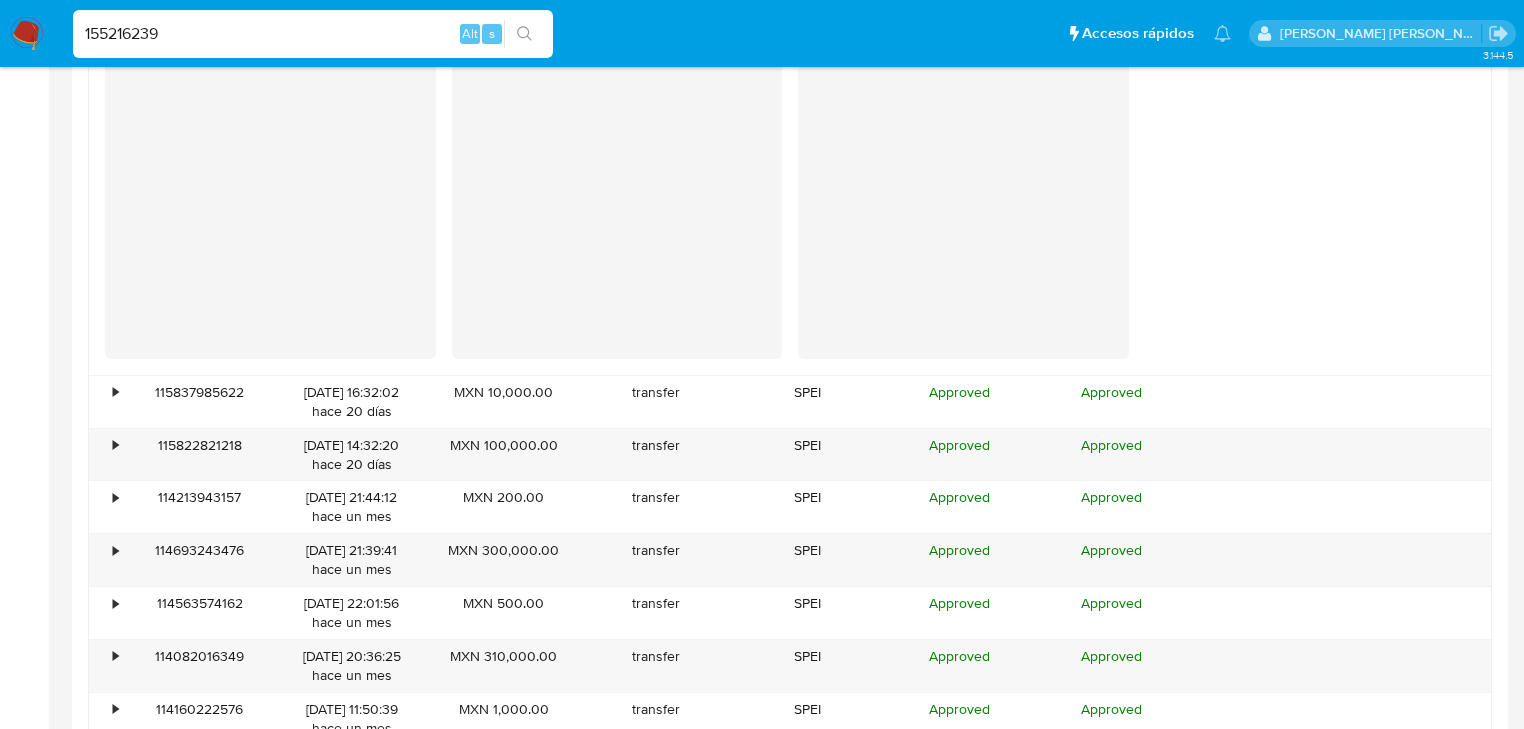 scroll, scrollTop: 2672, scrollLeft: 0, axis: vertical 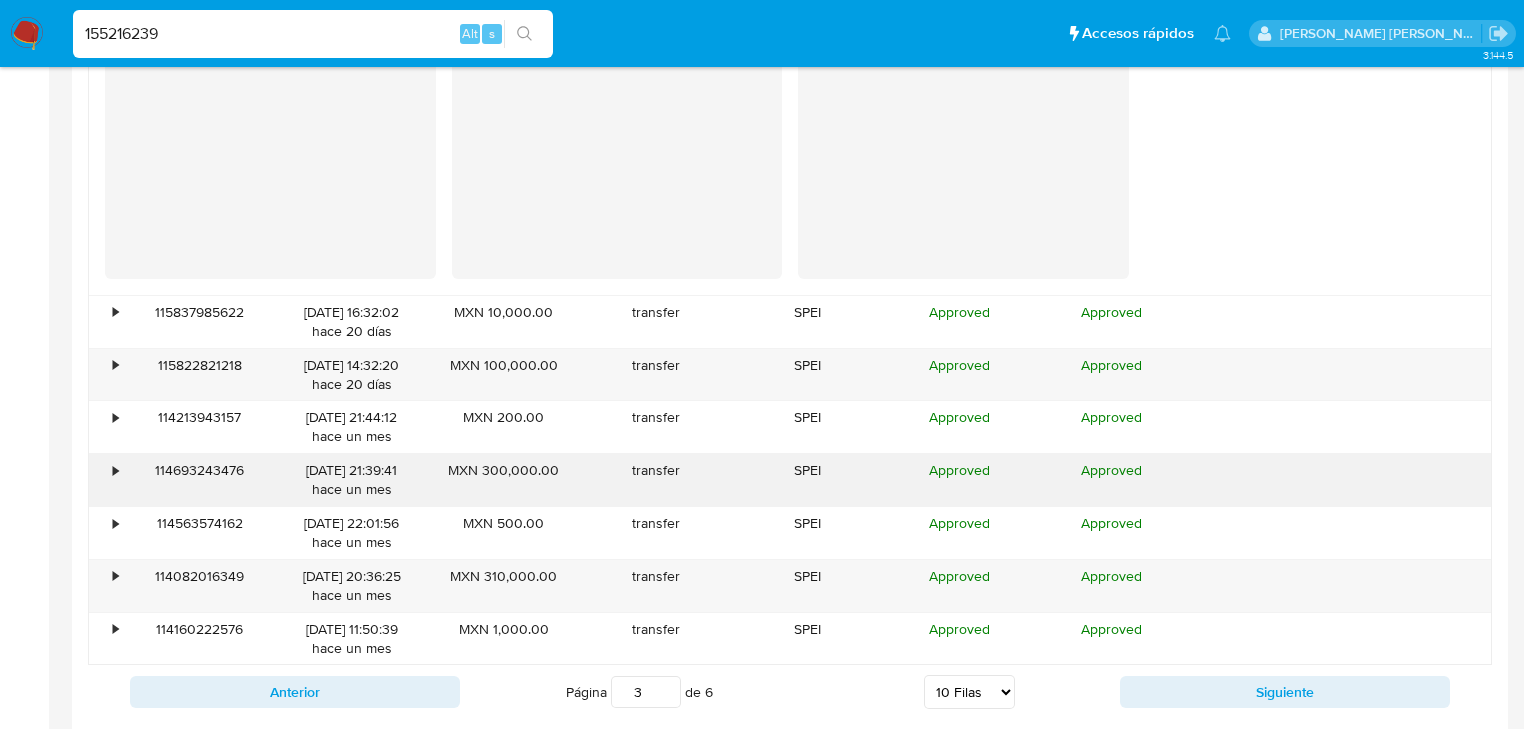 click on "•" at bounding box center (115, 470) 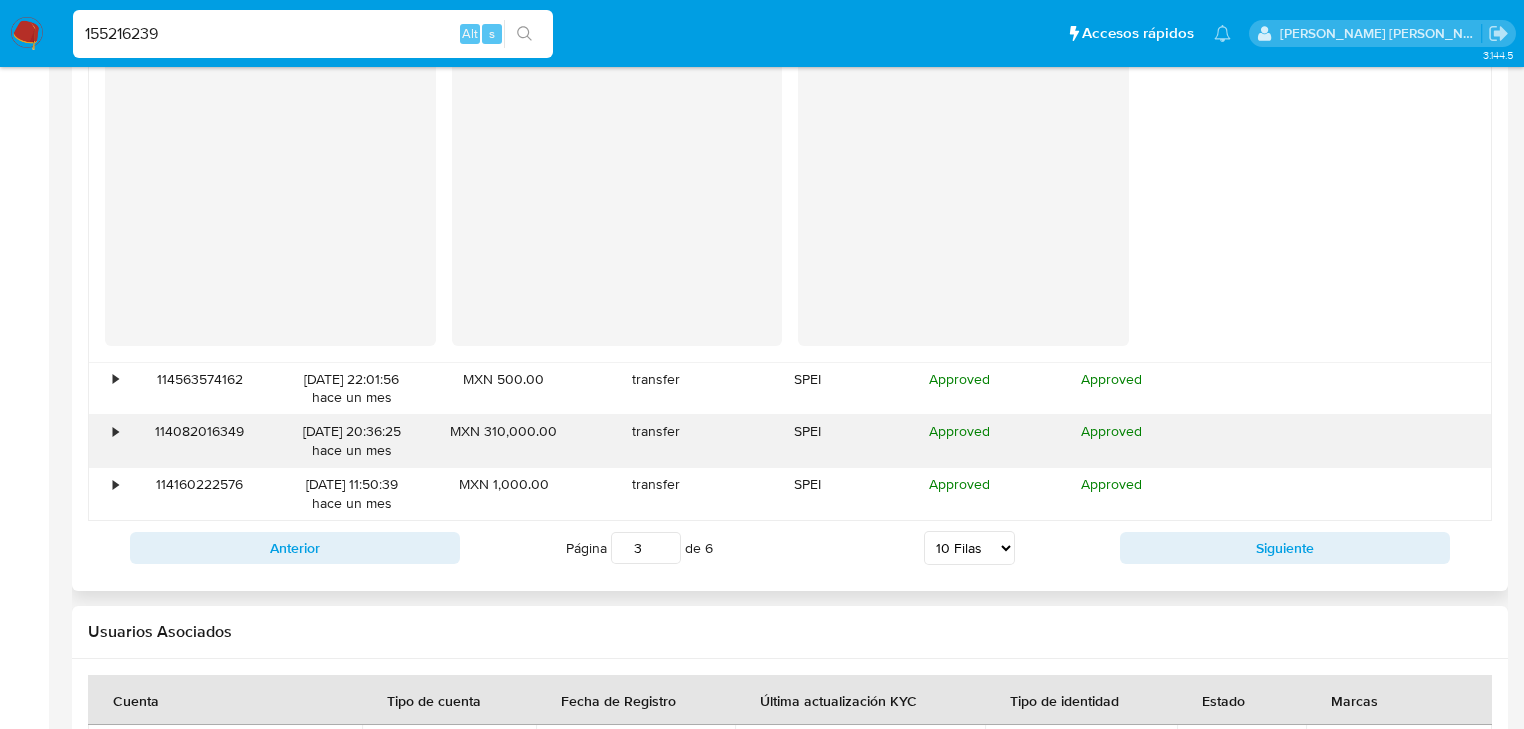 scroll, scrollTop: 3232, scrollLeft: 0, axis: vertical 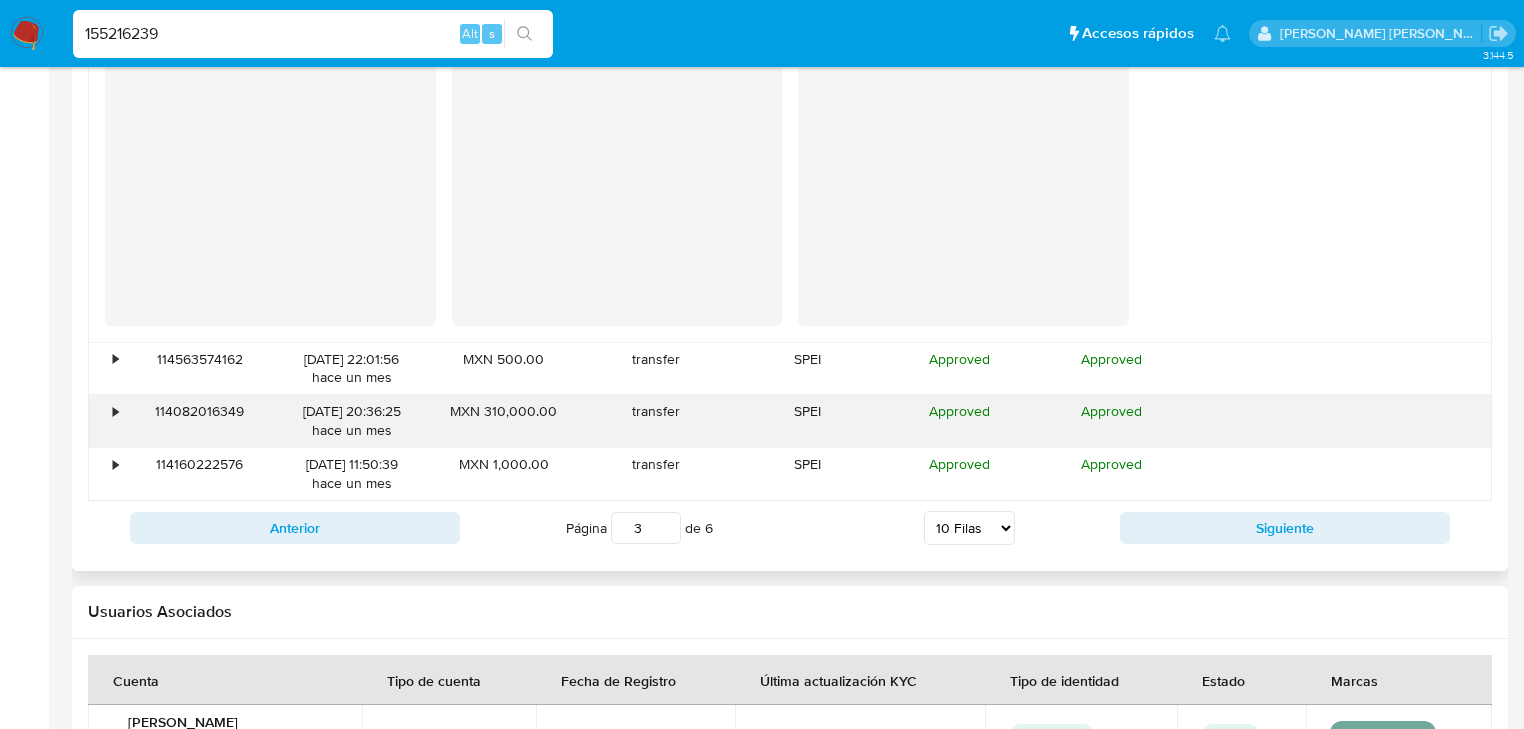 click on "•" at bounding box center (106, 421) 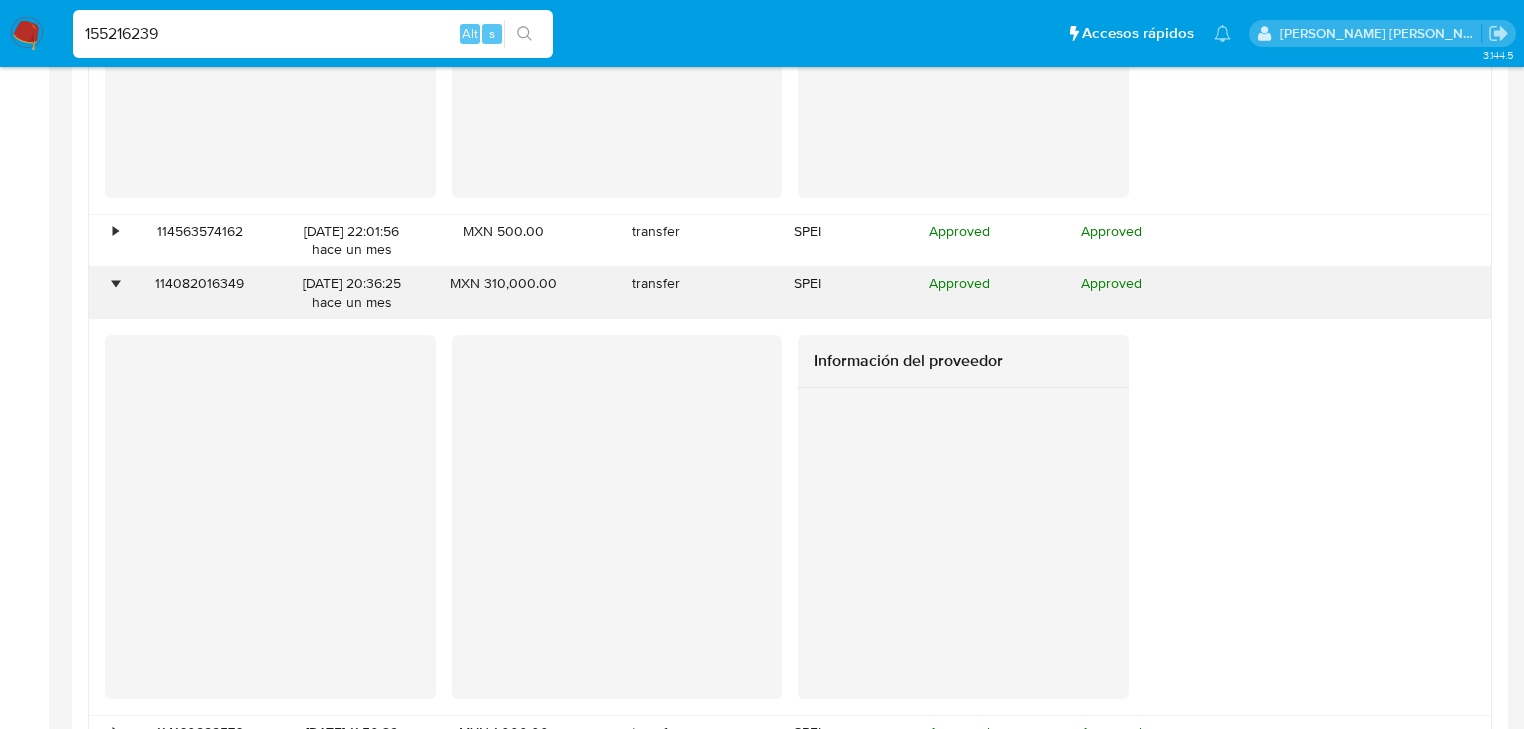 scroll, scrollTop: 3392, scrollLeft: 0, axis: vertical 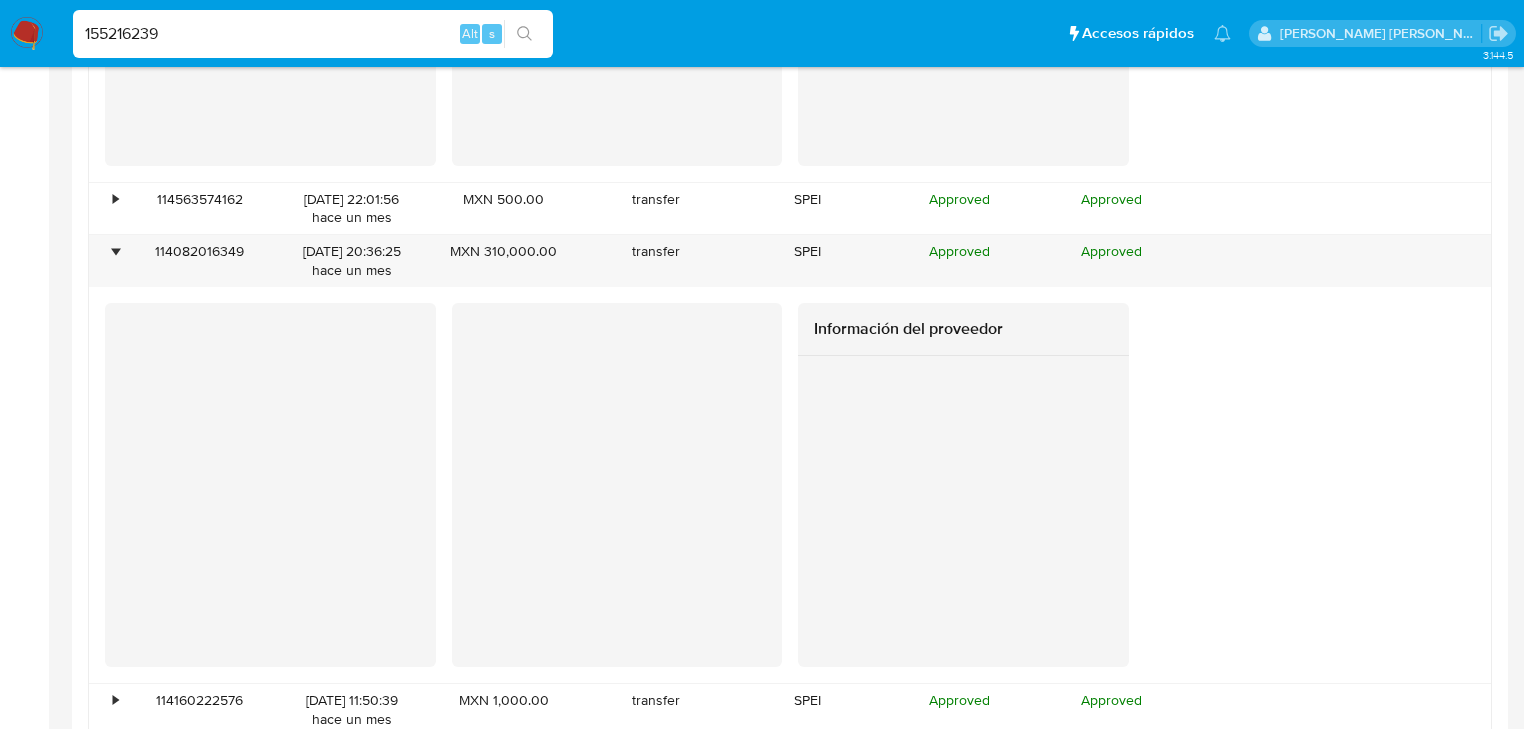 click on "Información del proveedor" at bounding box center (790, 485) 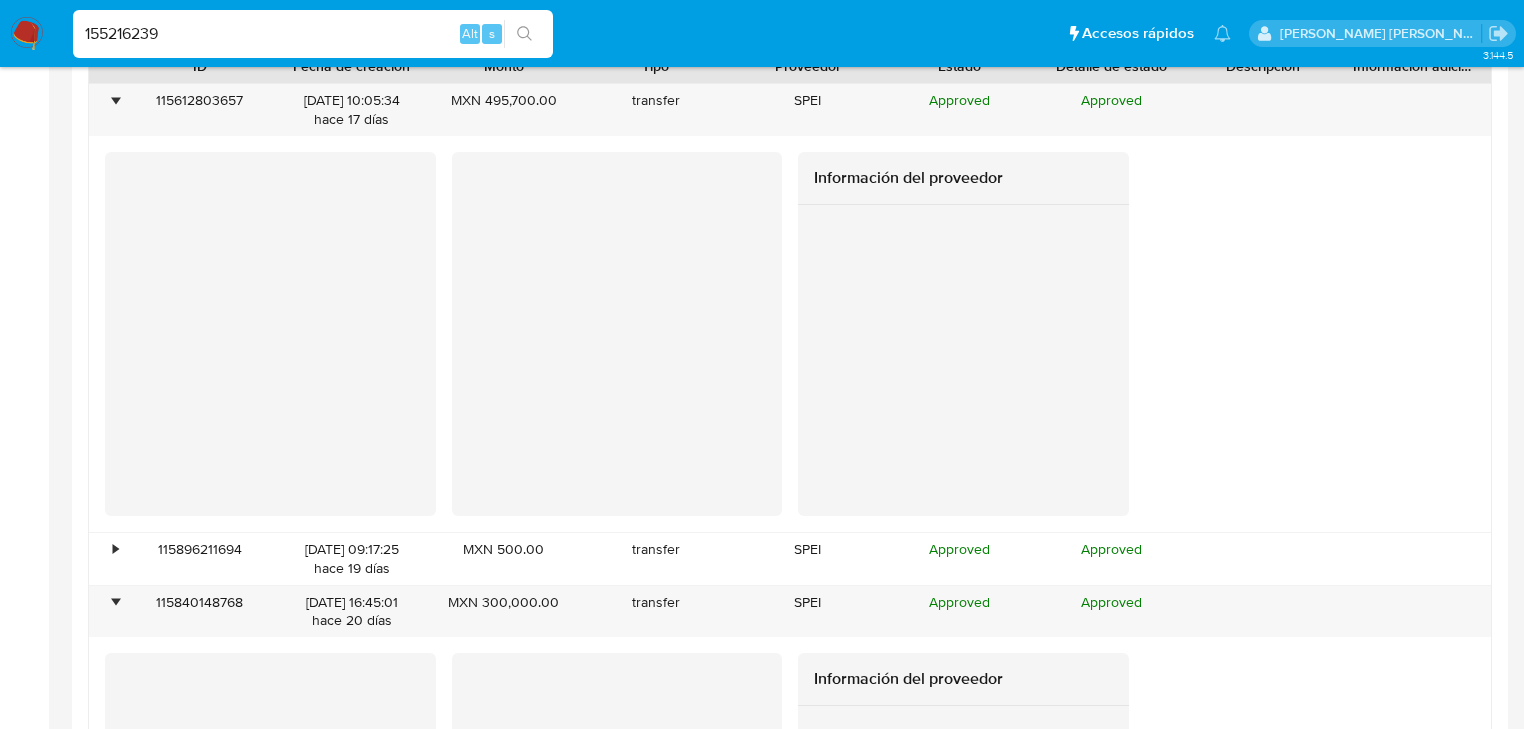 scroll, scrollTop: 1614, scrollLeft: 0, axis: vertical 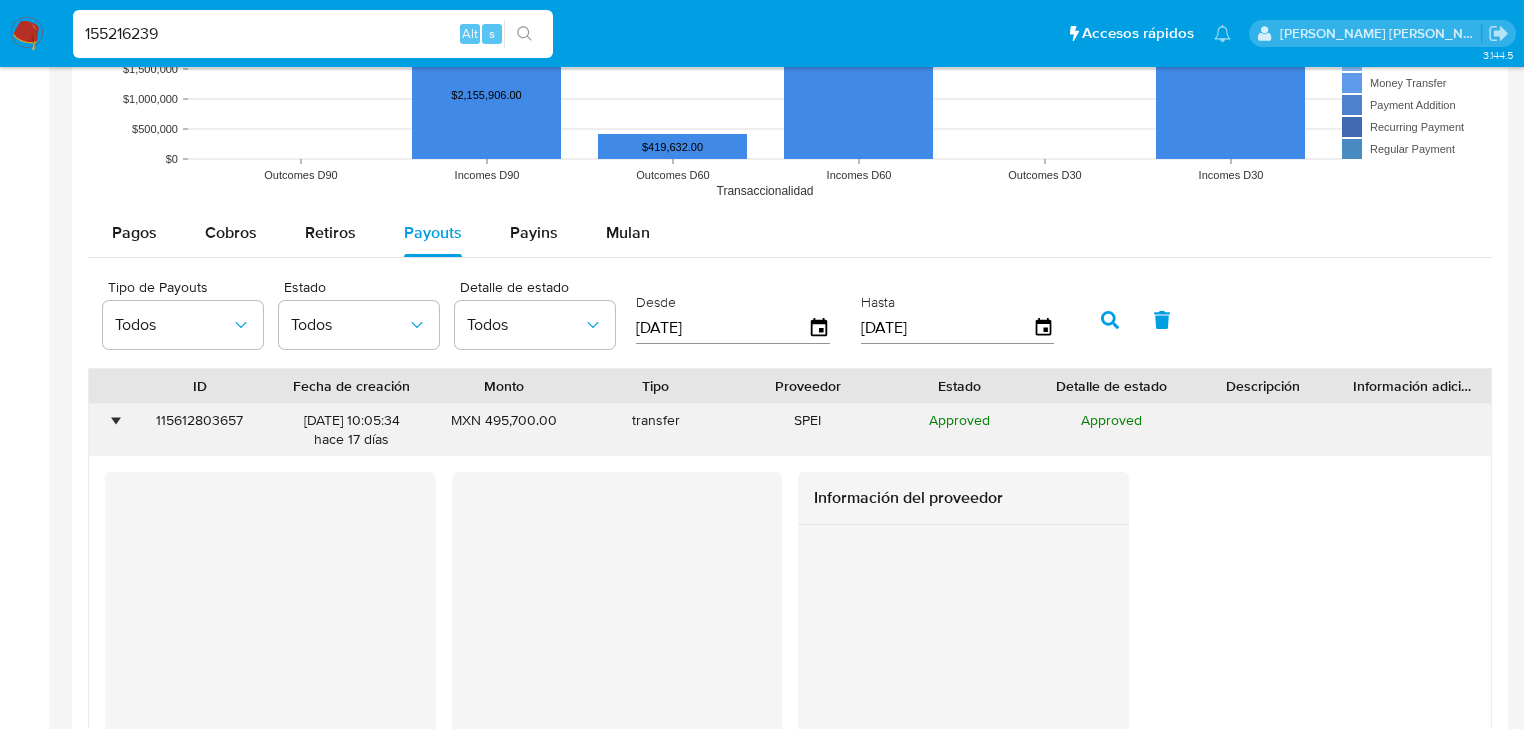click on "•" at bounding box center (106, 430) 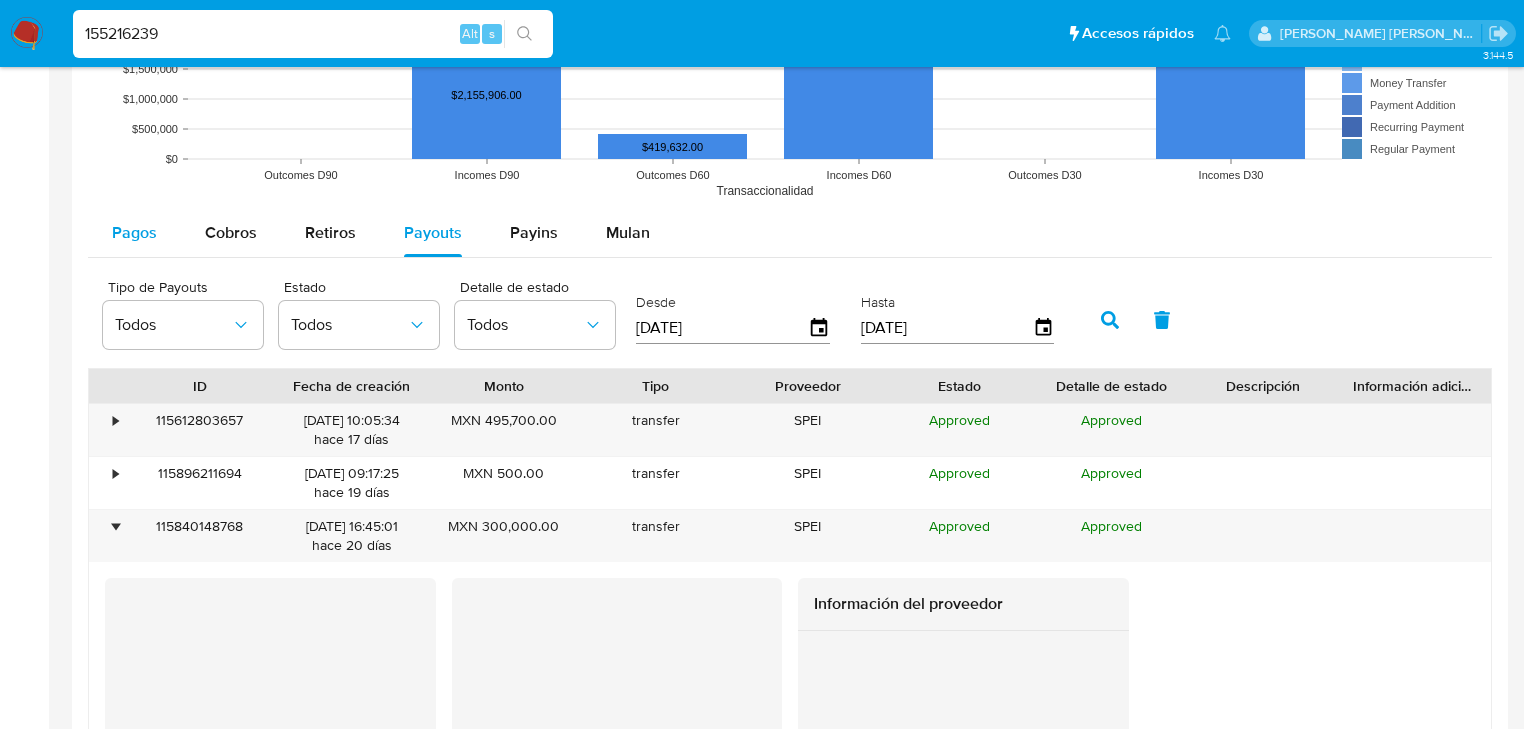 click on "Pagos" at bounding box center (134, 232) 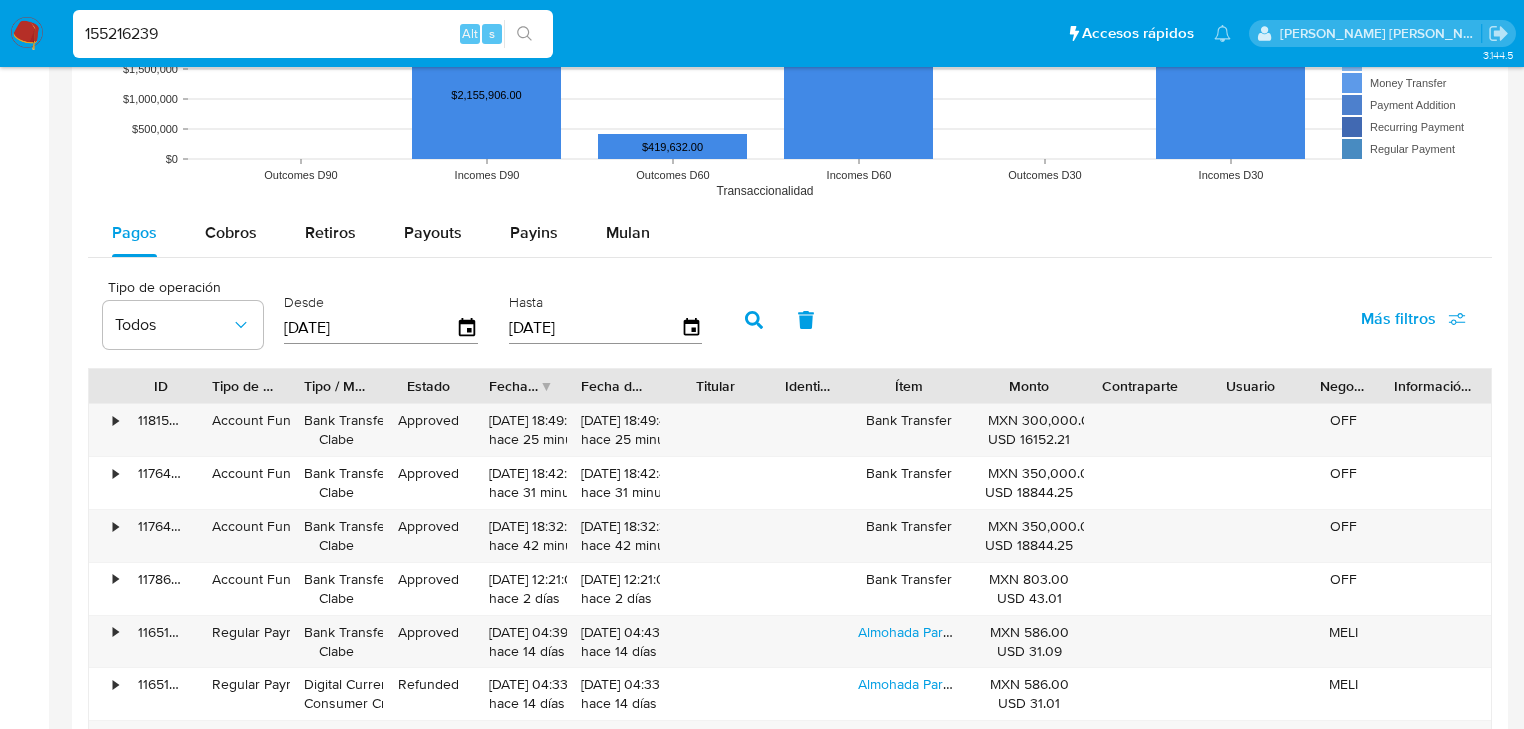 drag, startPoint x: 178, startPoint y: 34, endPoint x: 0, endPoint y: -4, distance: 182.01099 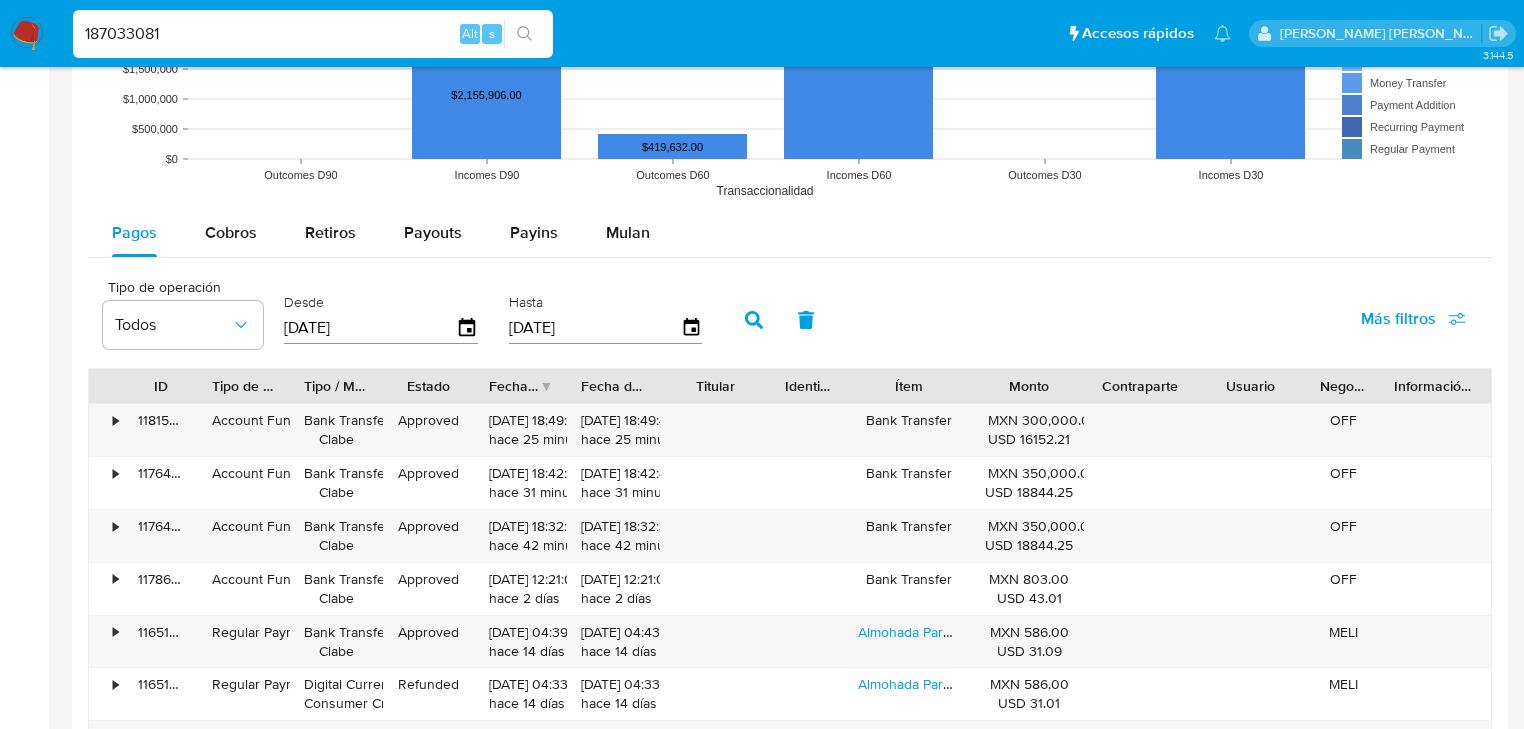 type on "187033081" 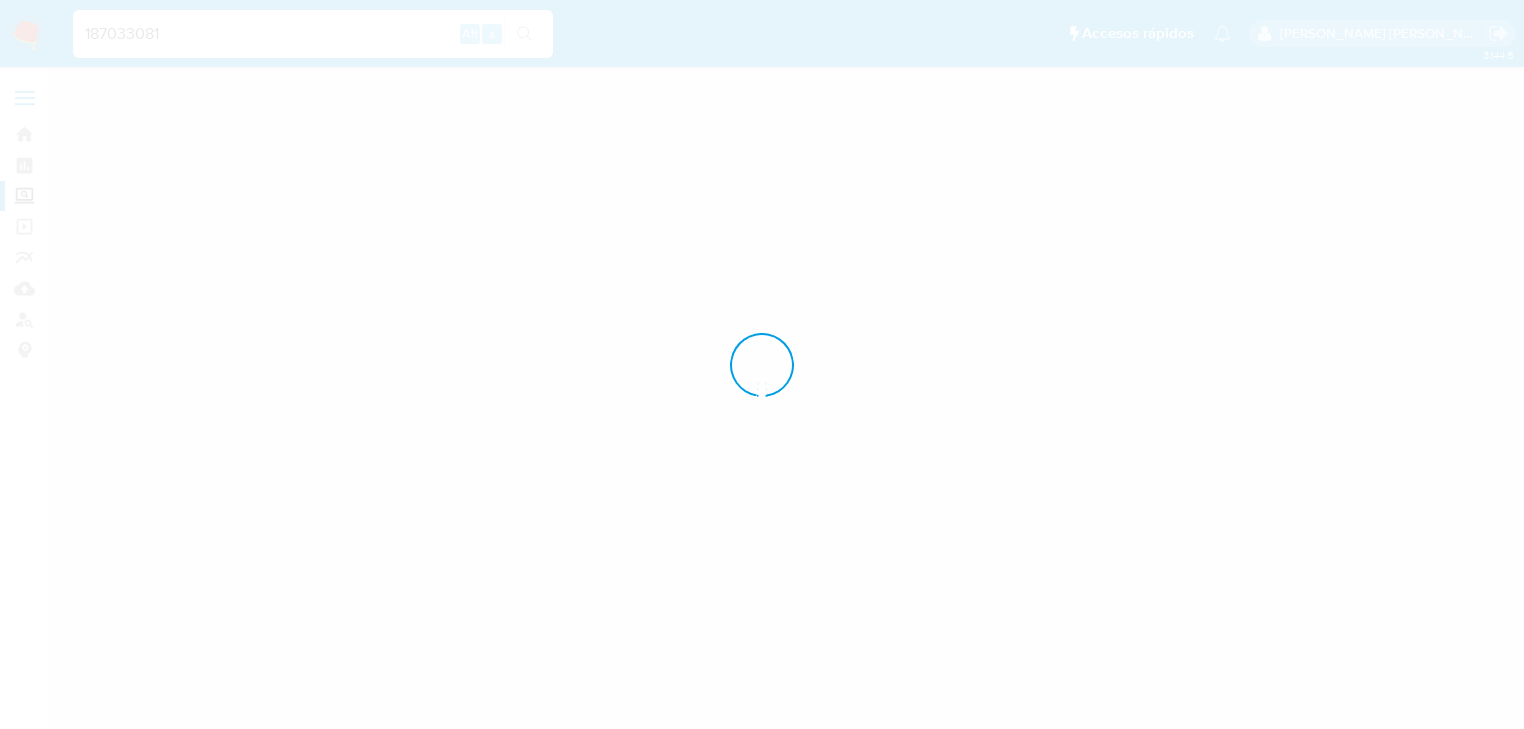 scroll, scrollTop: 0, scrollLeft: 0, axis: both 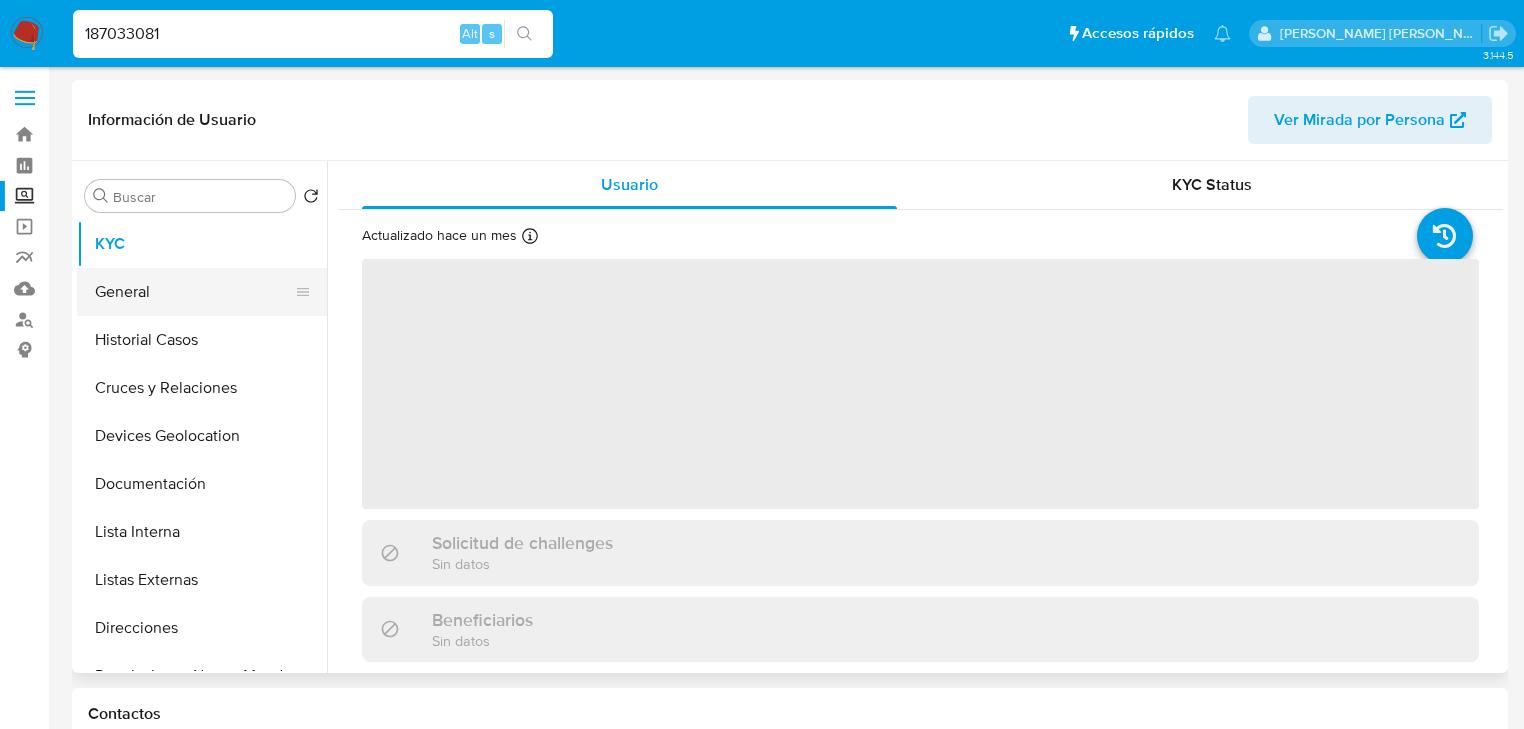 click on "General" at bounding box center (194, 292) 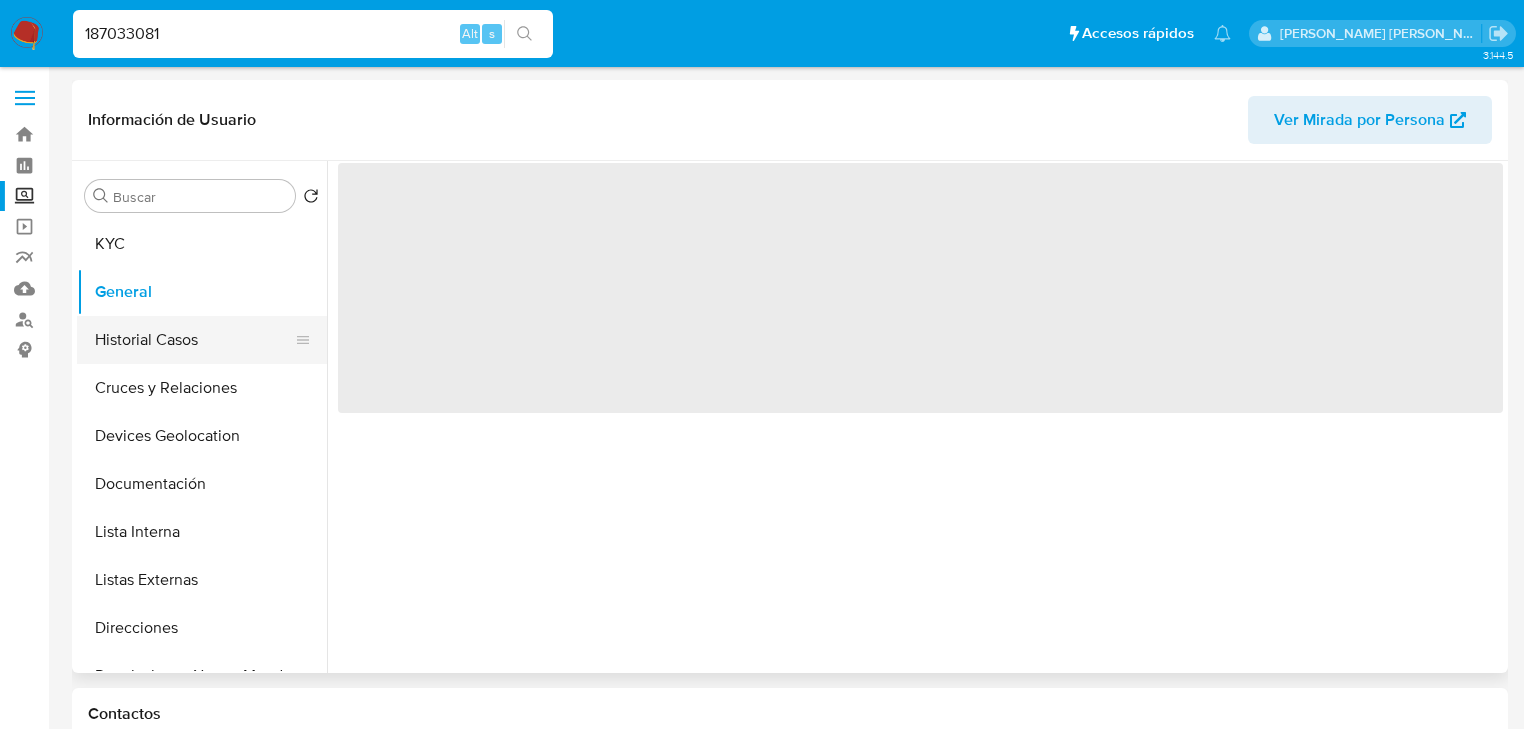 drag, startPoint x: 190, startPoint y: 343, endPoint x: 545, endPoint y: 374, distance: 356.35095 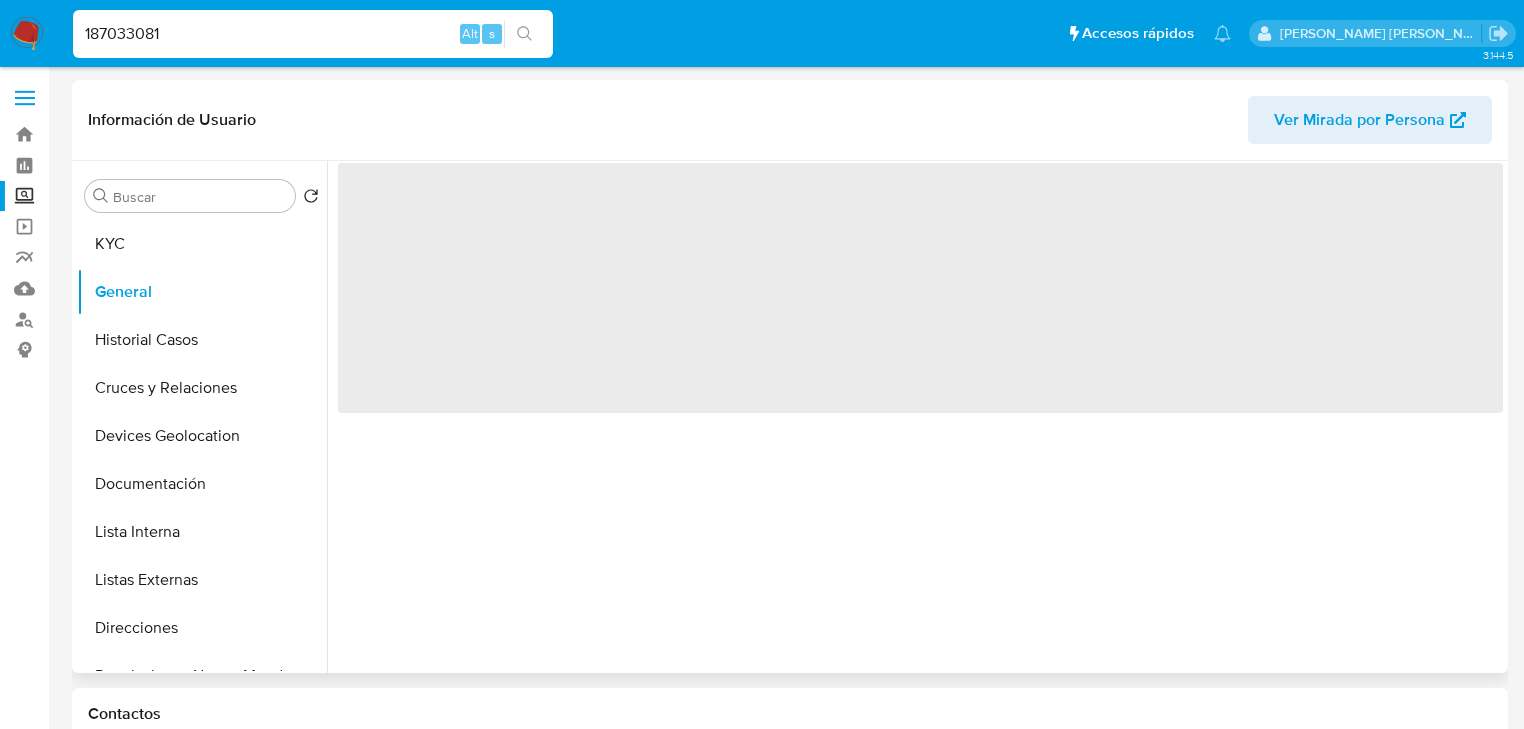 click on "Historial Casos" at bounding box center (202, 340) 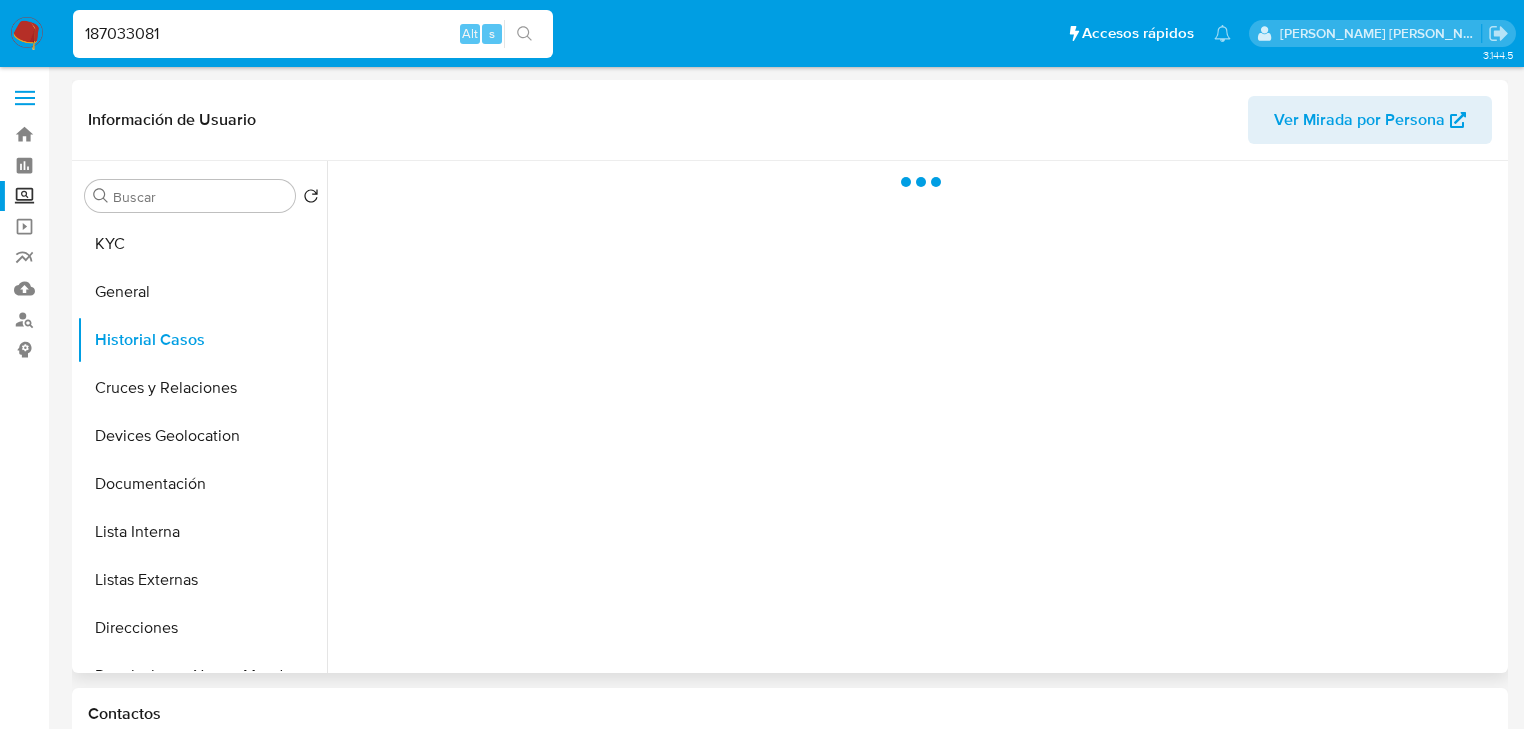 select on "10" 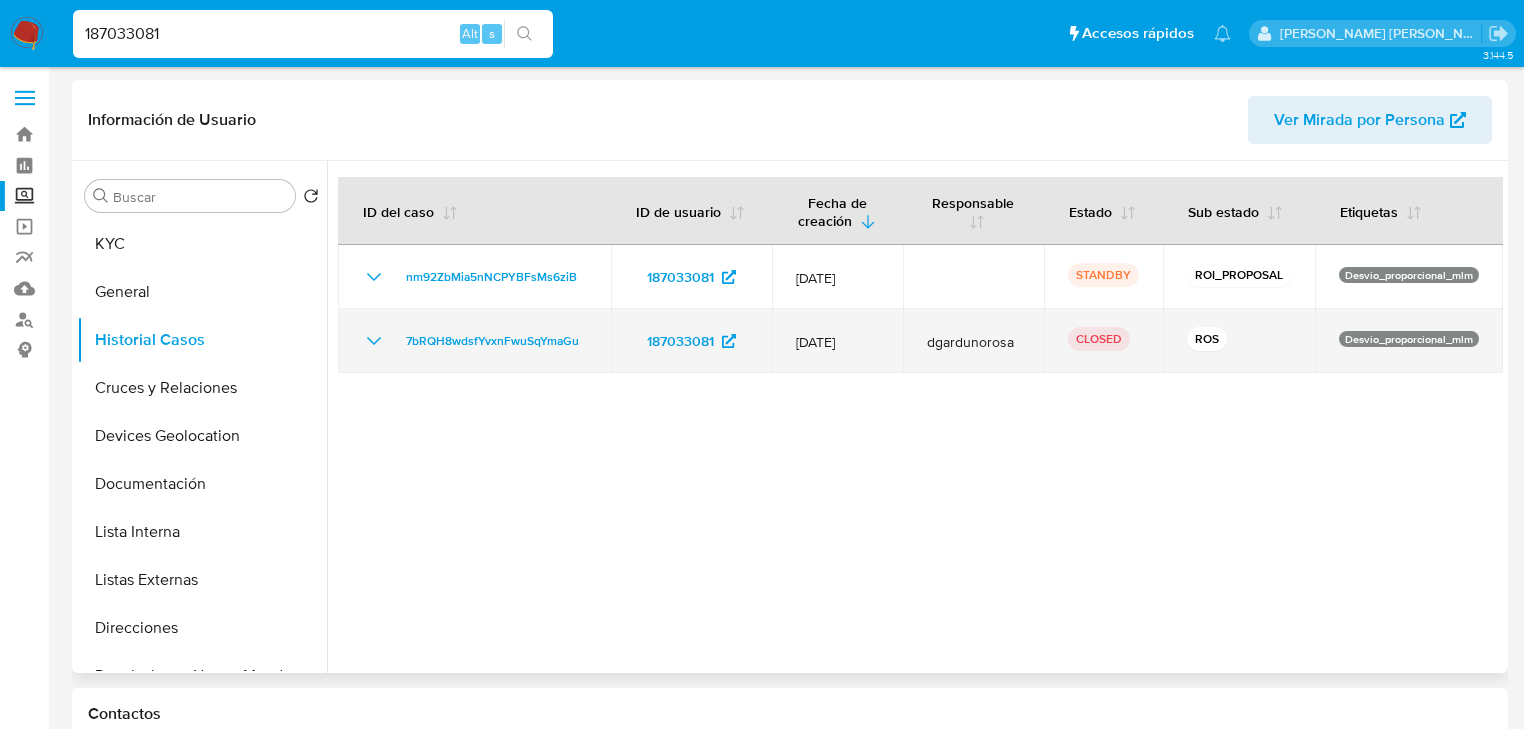 type 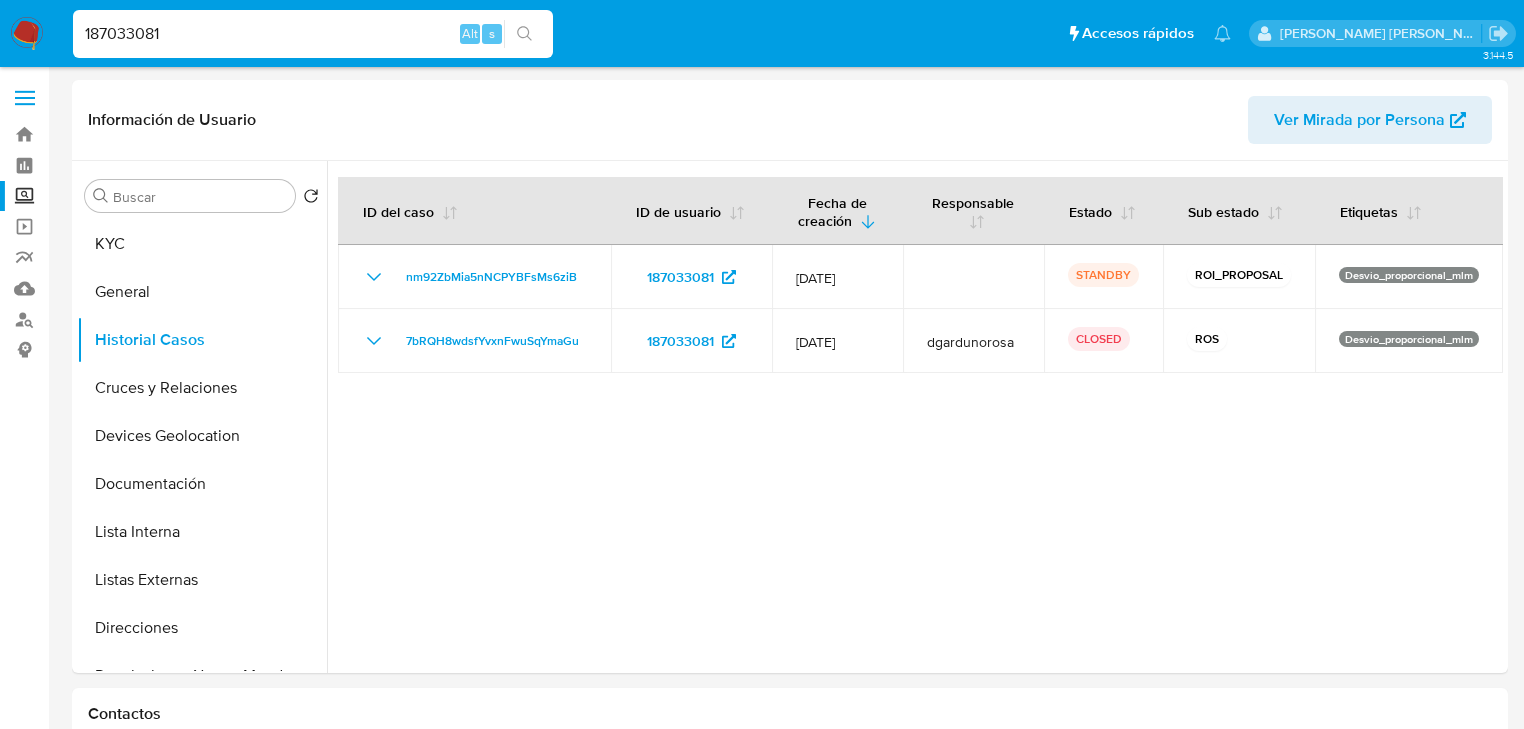 drag, startPoint x: 178, startPoint y: 36, endPoint x: 0, endPoint y: -39, distance: 193.15538 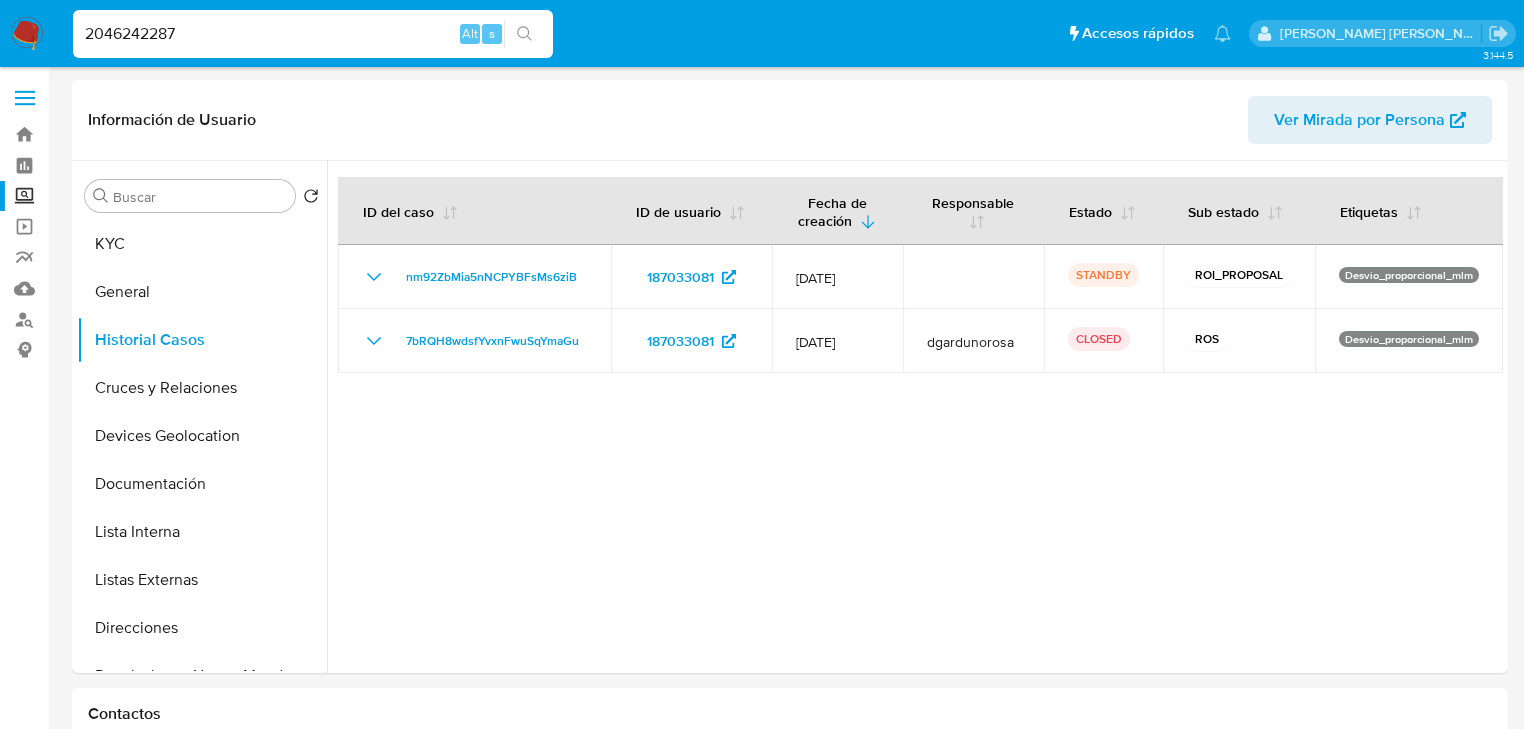 type on "2046242287" 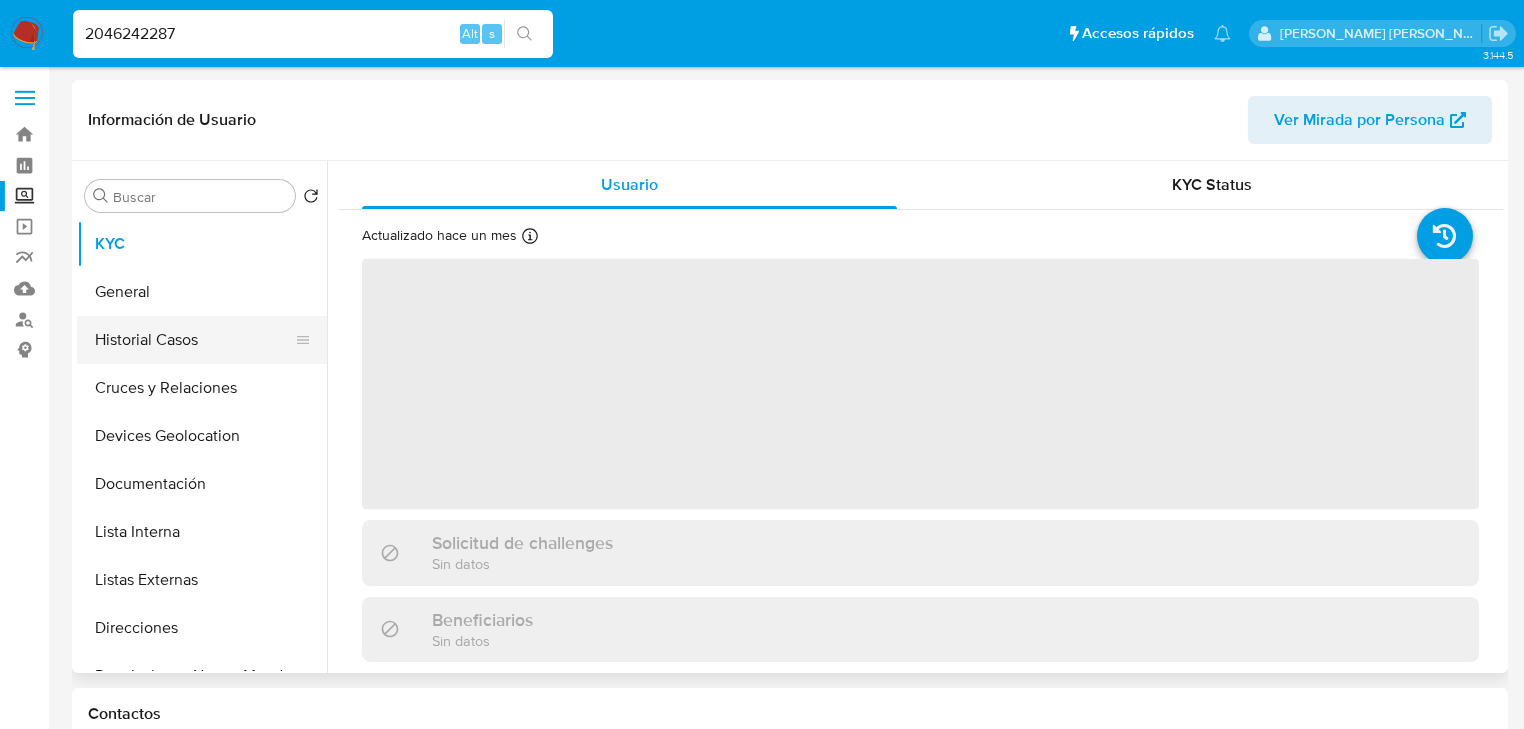 click on "Historial Casos" at bounding box center [194, 340] 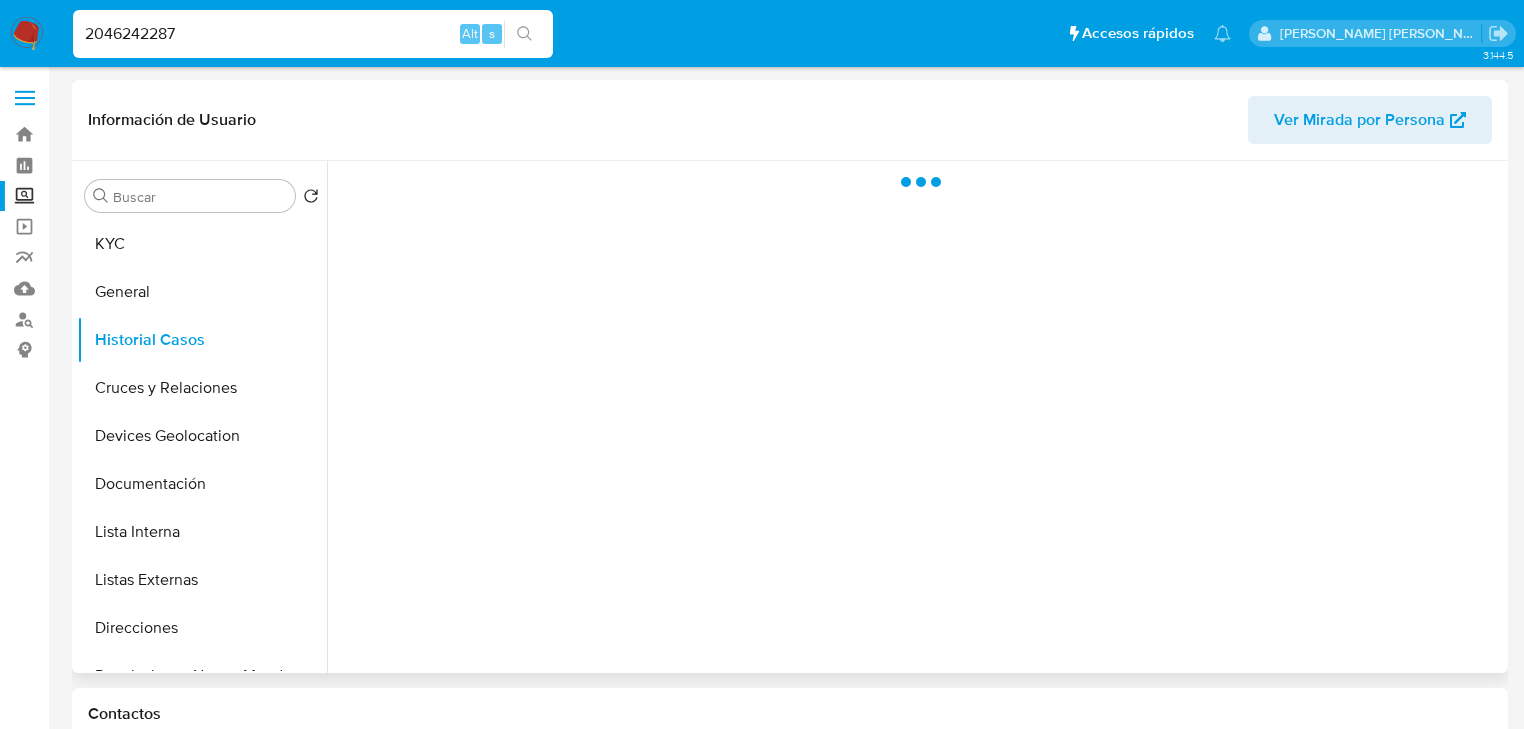 select on "10" 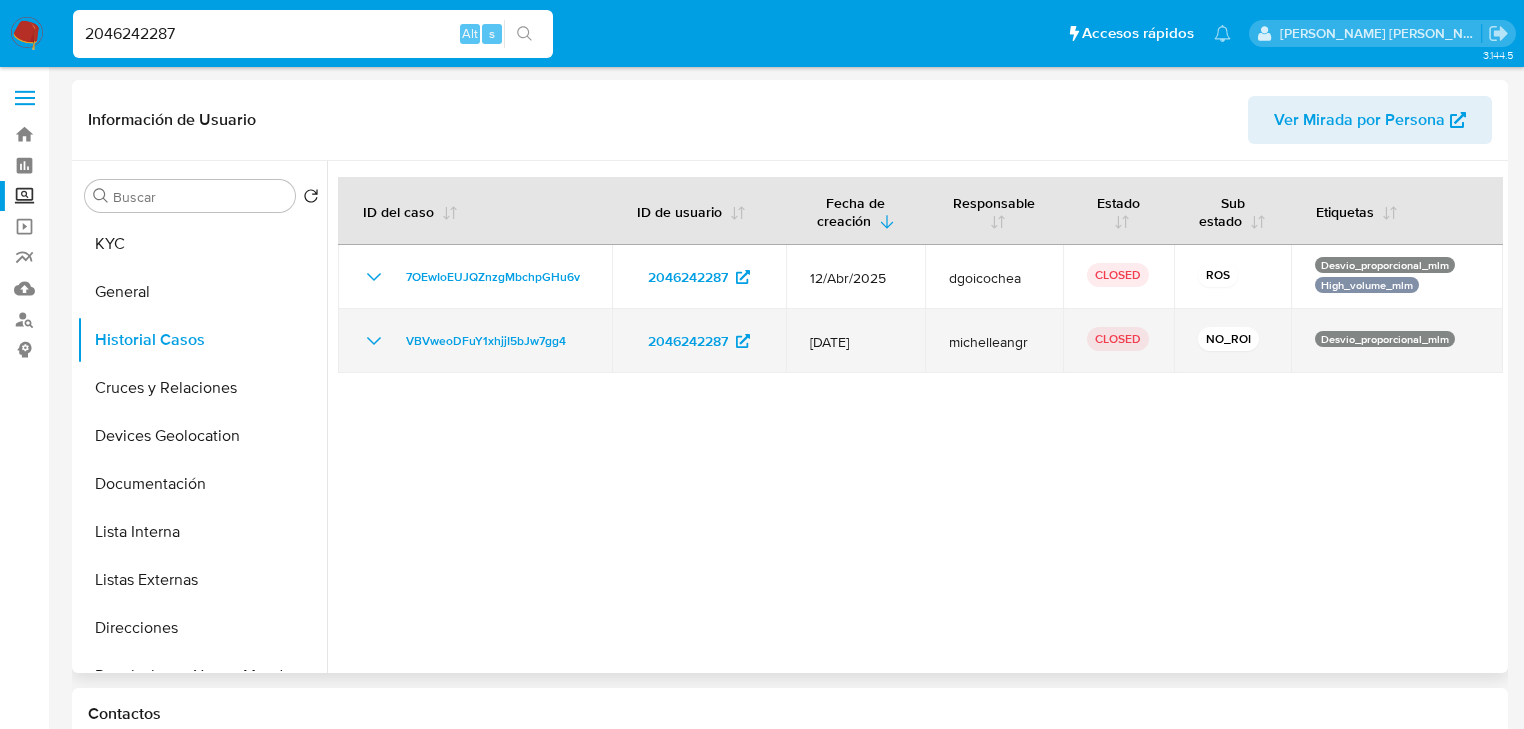 click 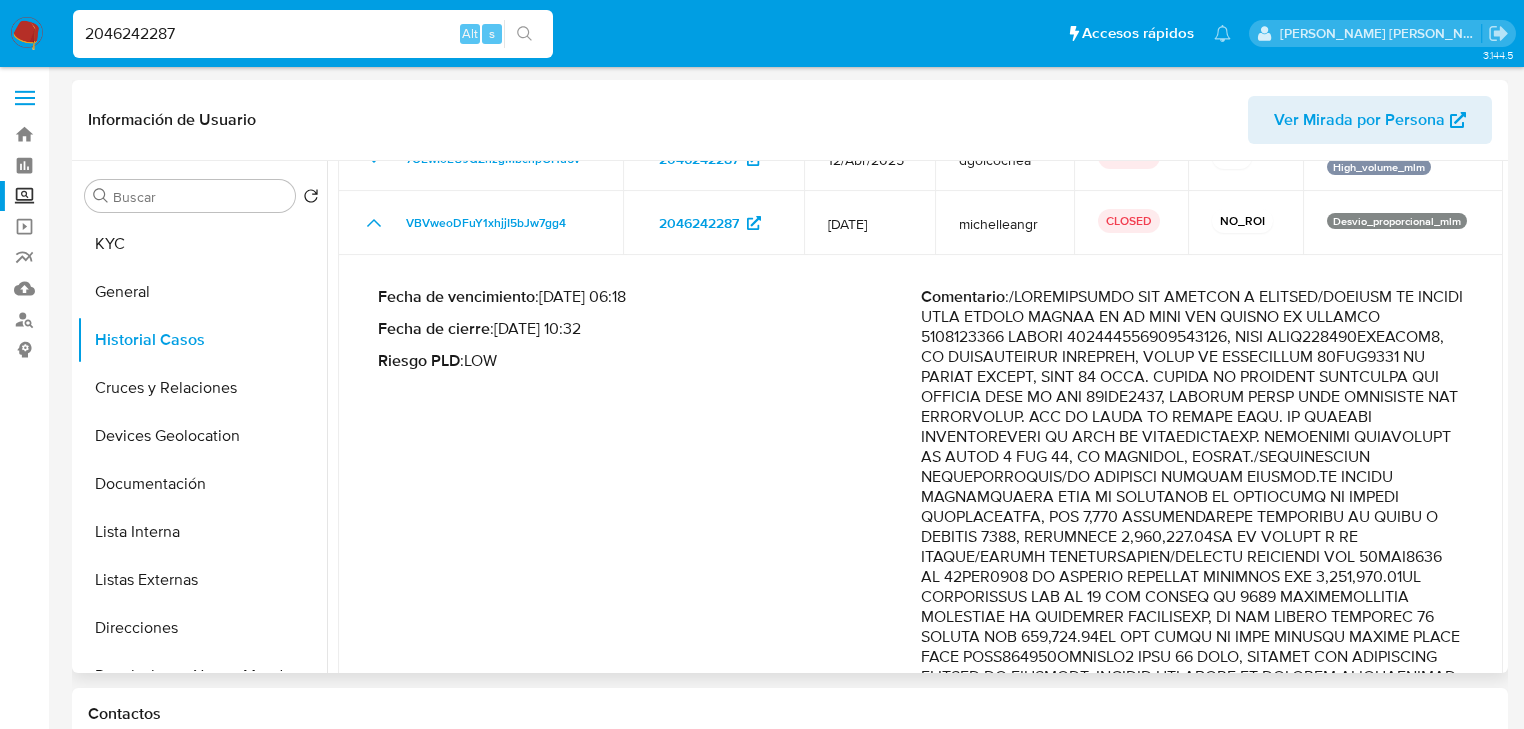 scroll, scrollTop: 160, scrollLeft: 0, axis: vertical 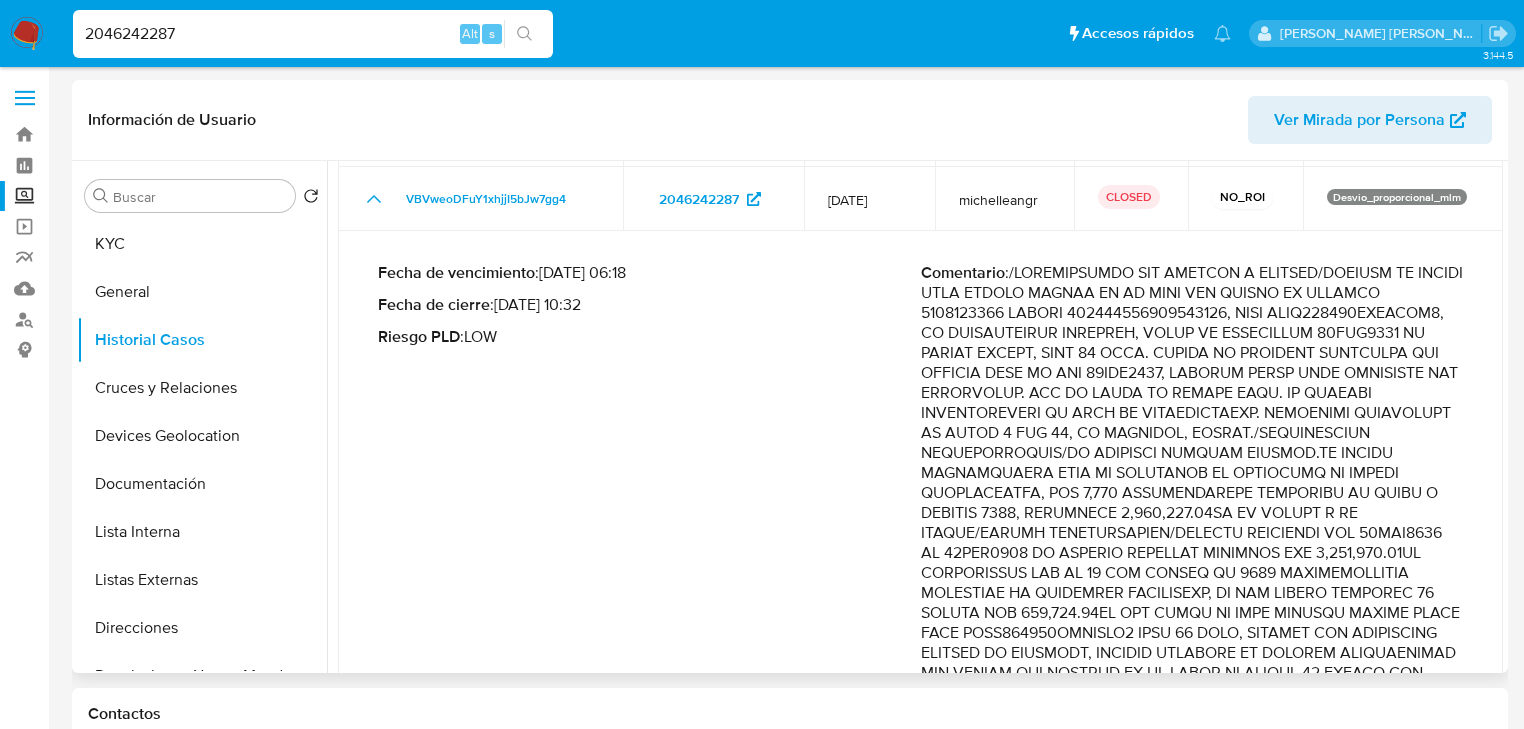 drag, startPoint x: 1244, startPoint y: 417, endPoint x: 1372, endPoint y: 516, distance: 161.8178 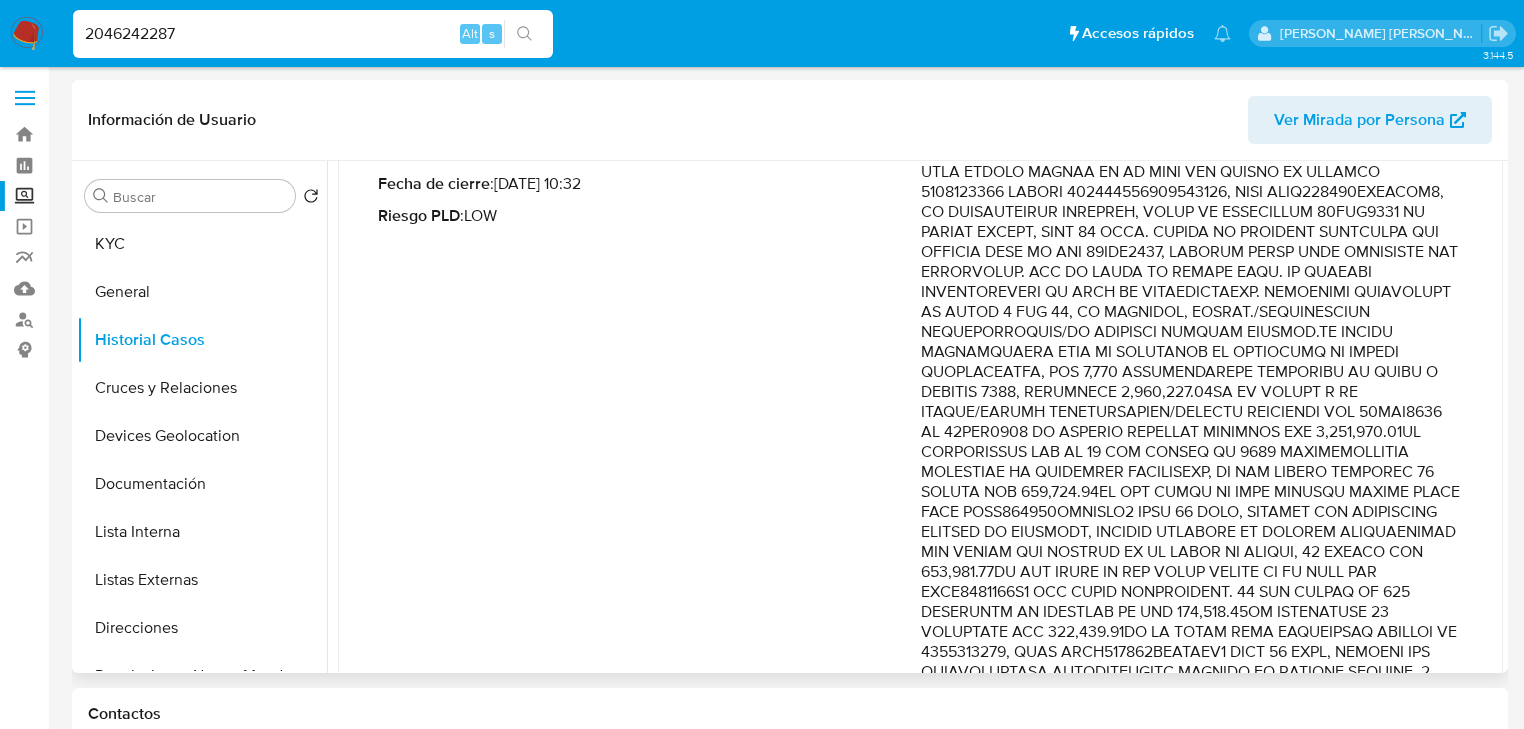 scroll, scrollTop: 320, scrollLeft: 0, axis: vertical 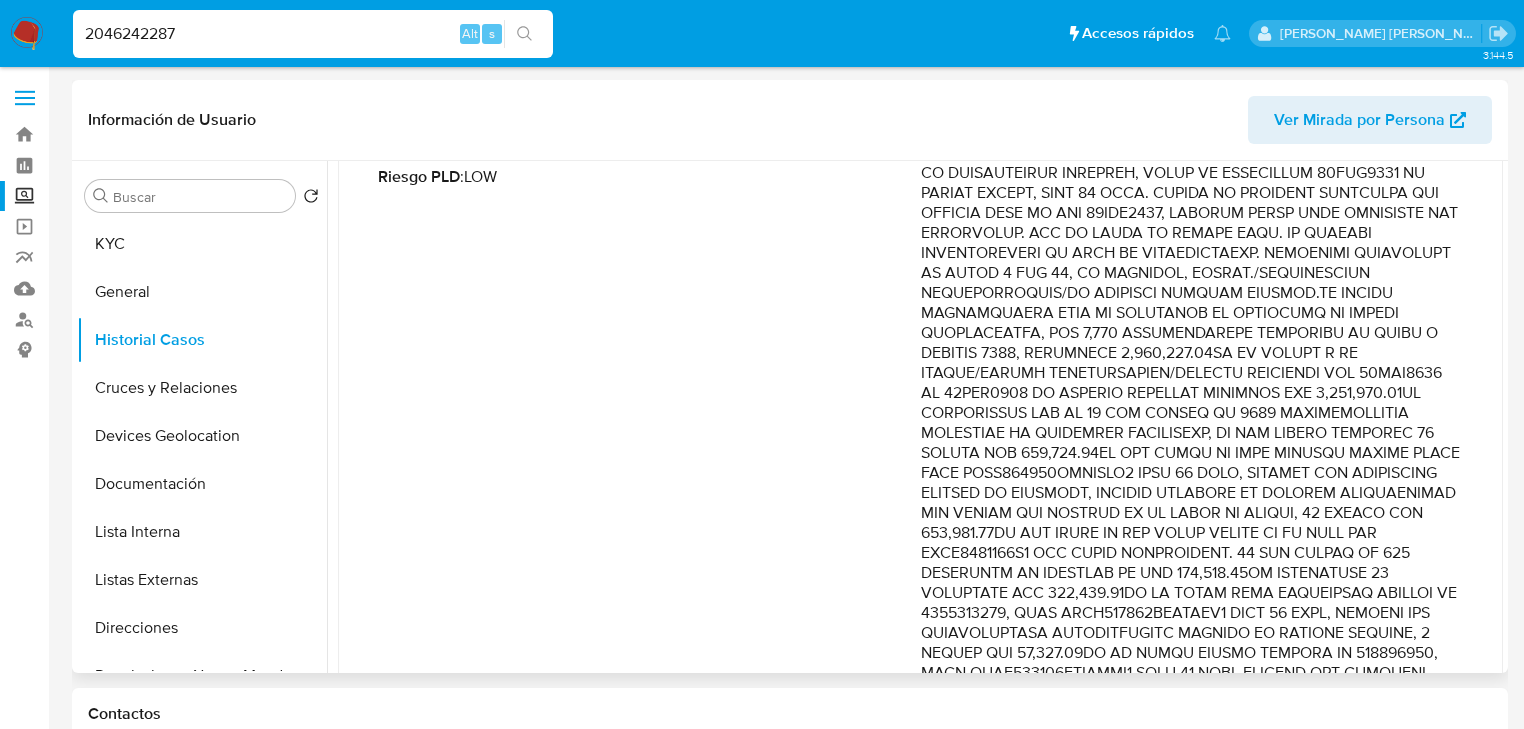 drag, startPoint x: 1294, startPoint y: 436, endPoint x: 1308, endPoint y: 476, distance: 42.379242 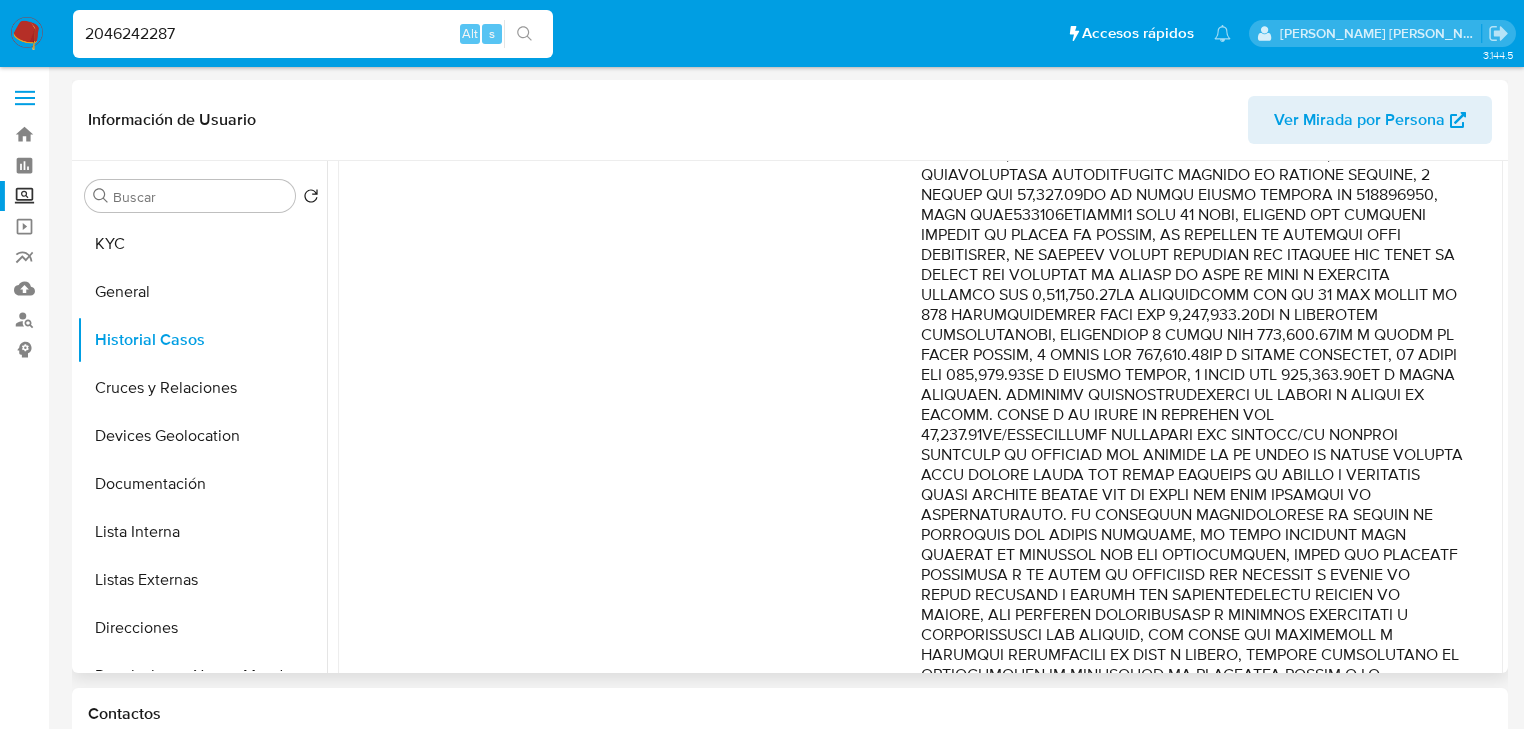 scroll, scrollTop: 800, scrollLeft: 0, axis: vertical 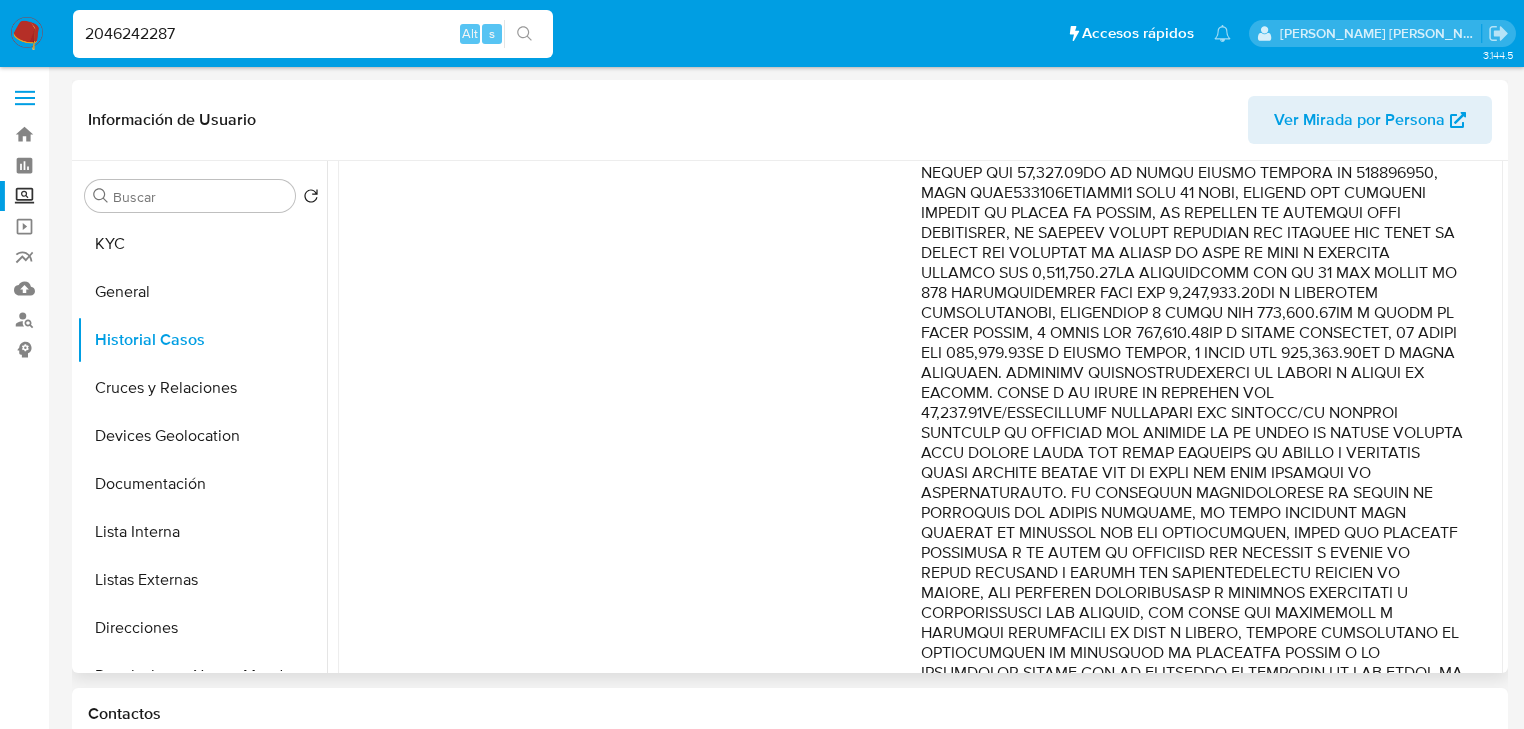 drag, startPoint x: 1269, startPoint y: 369, endPoint x: 1336, endPoint y: 500, distance: 147.13939 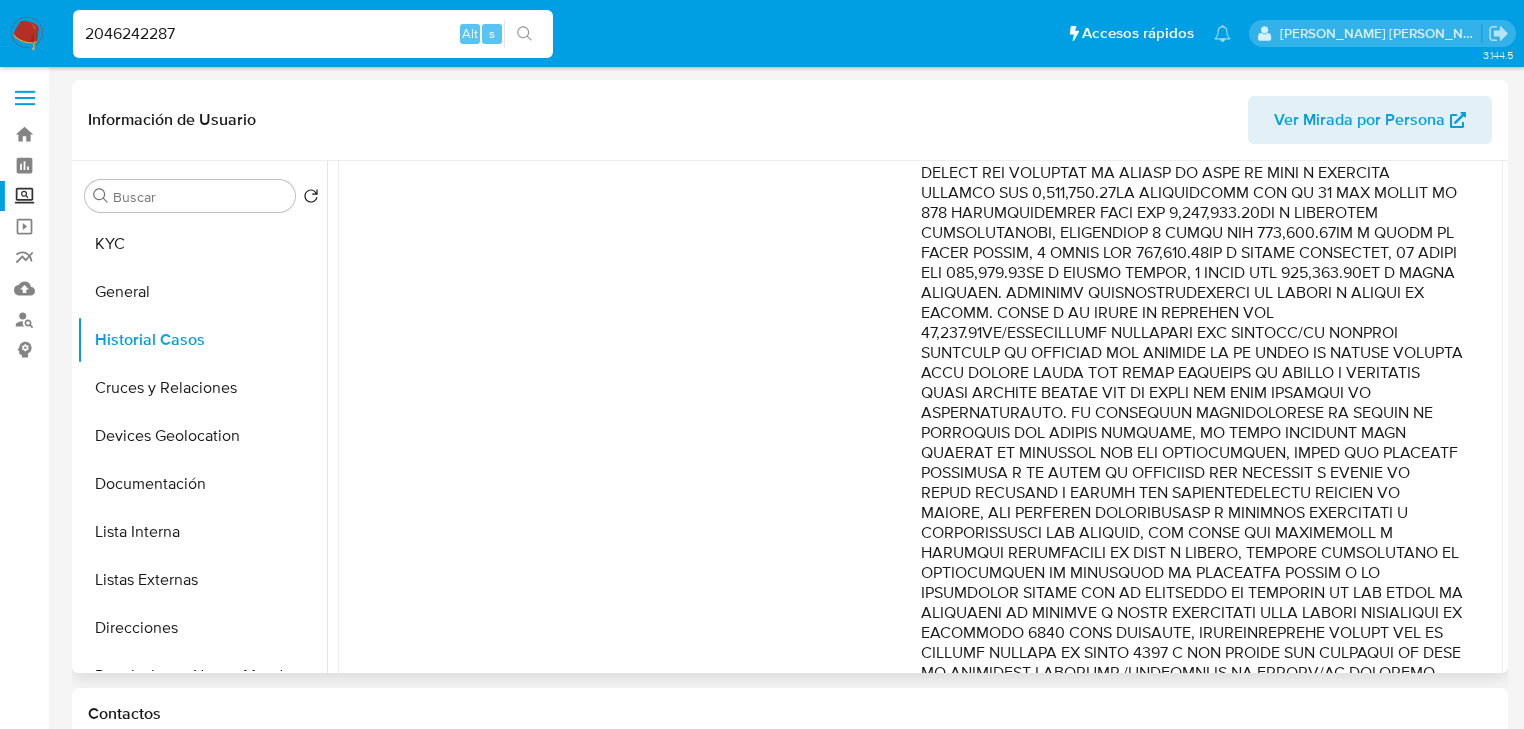 drag, startPoint x: 1356, startPoint y: 471, endPoint x: 1368, endPoint y: 501, distance: 32.31099 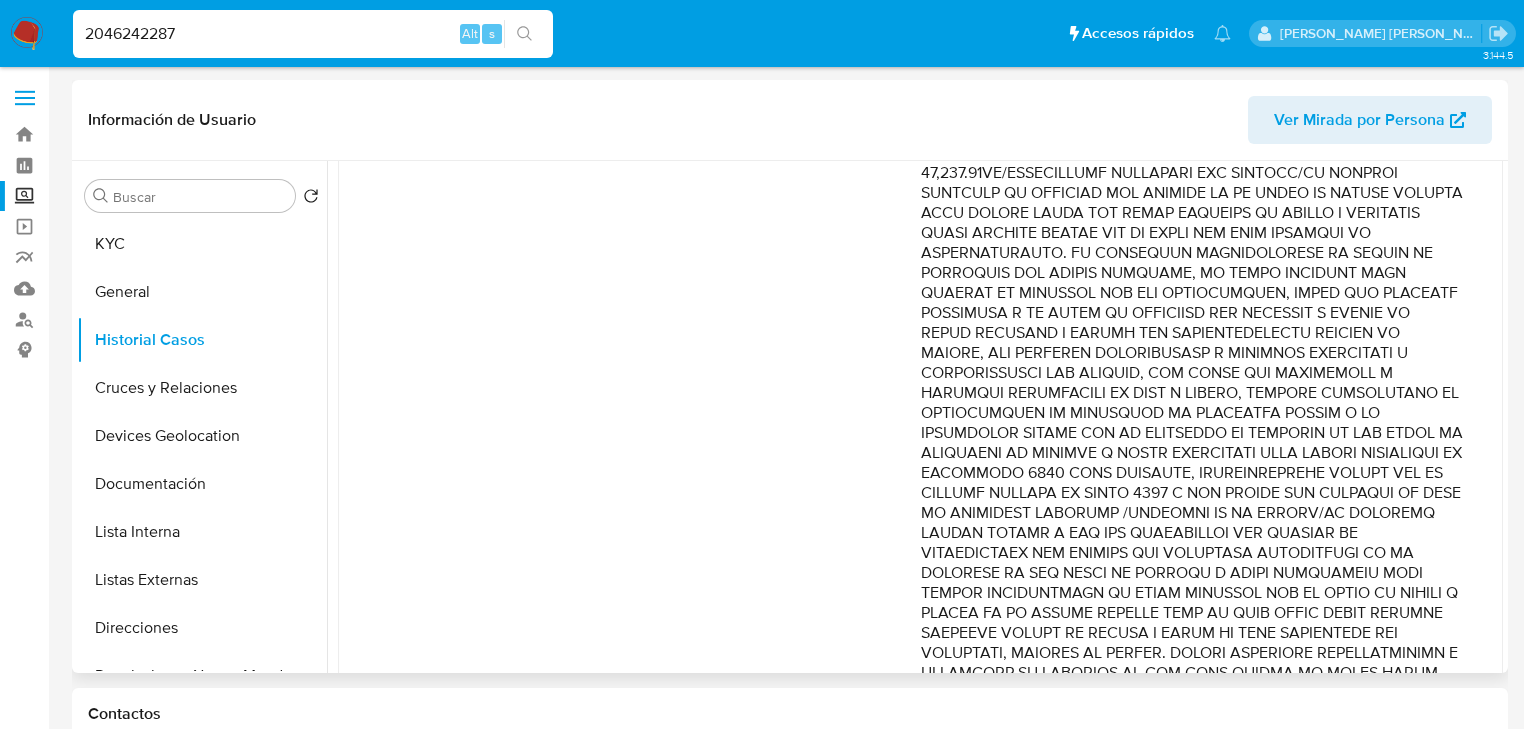scroll, scrollTop: 1120, scrollLeft: 0, axis: vertical 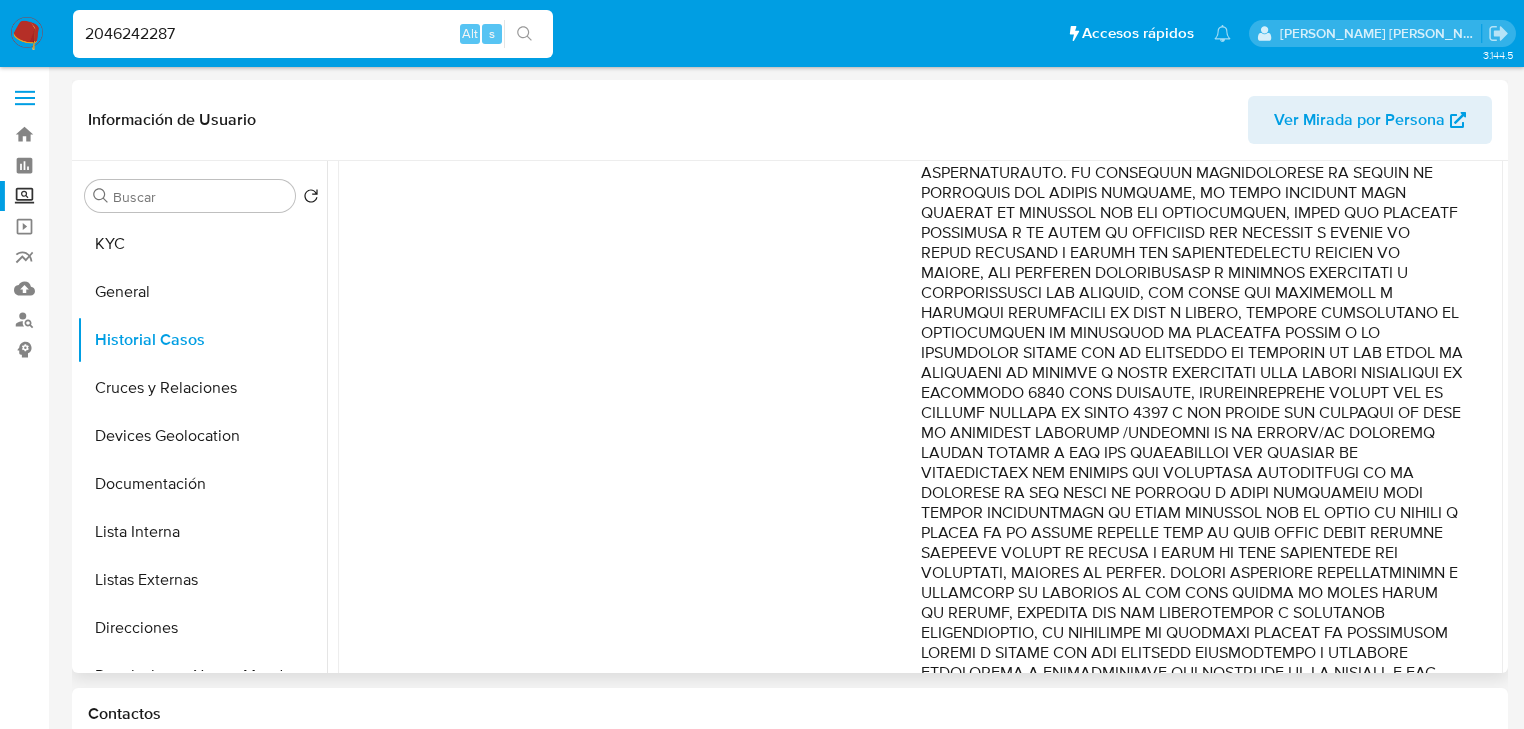 drag, startPoint x: 1418, startPoint y: 442, endPoint x: 1224, endPoint y: 460, distance: 194.83327 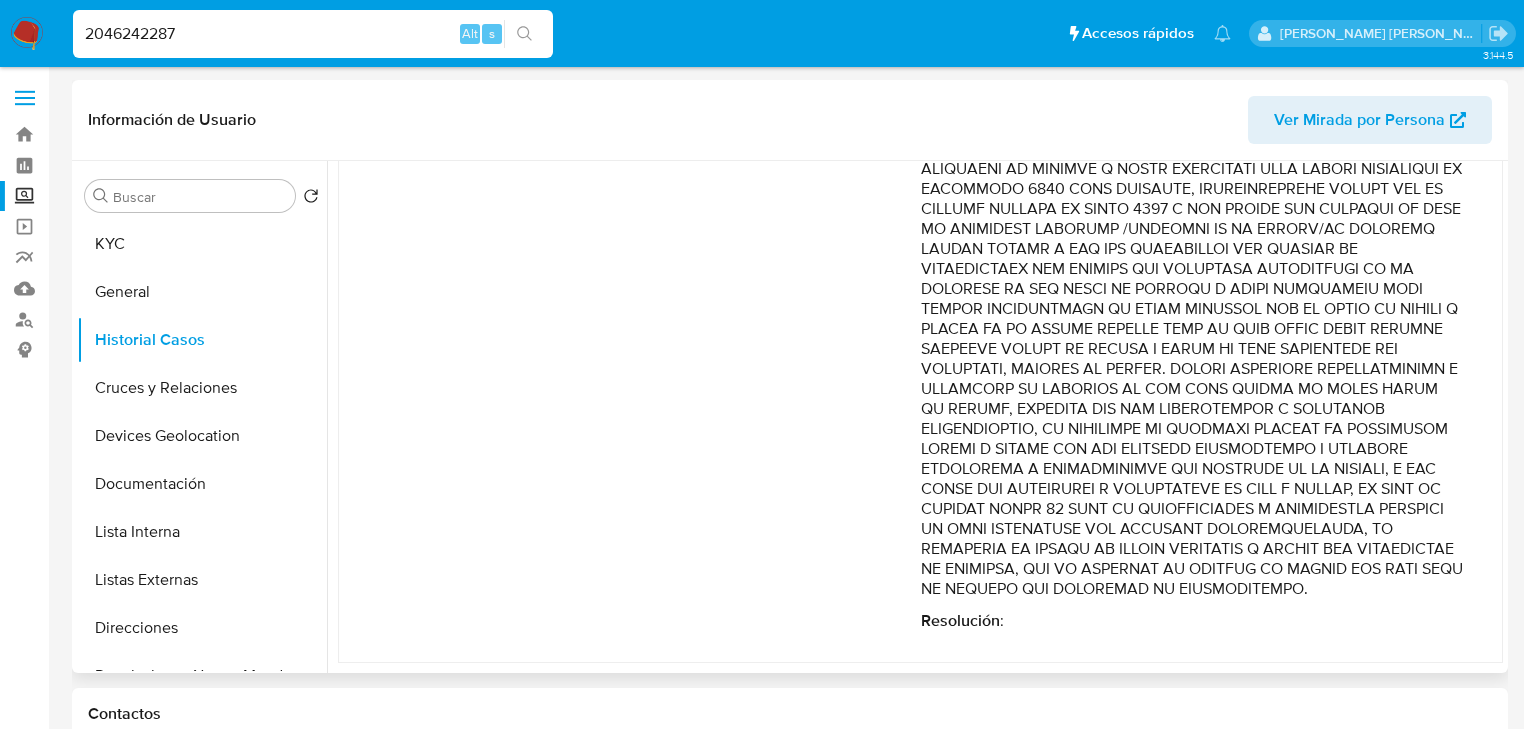 scroll, scrollTop: 1360, scrollLeft: 0, axis: vertical 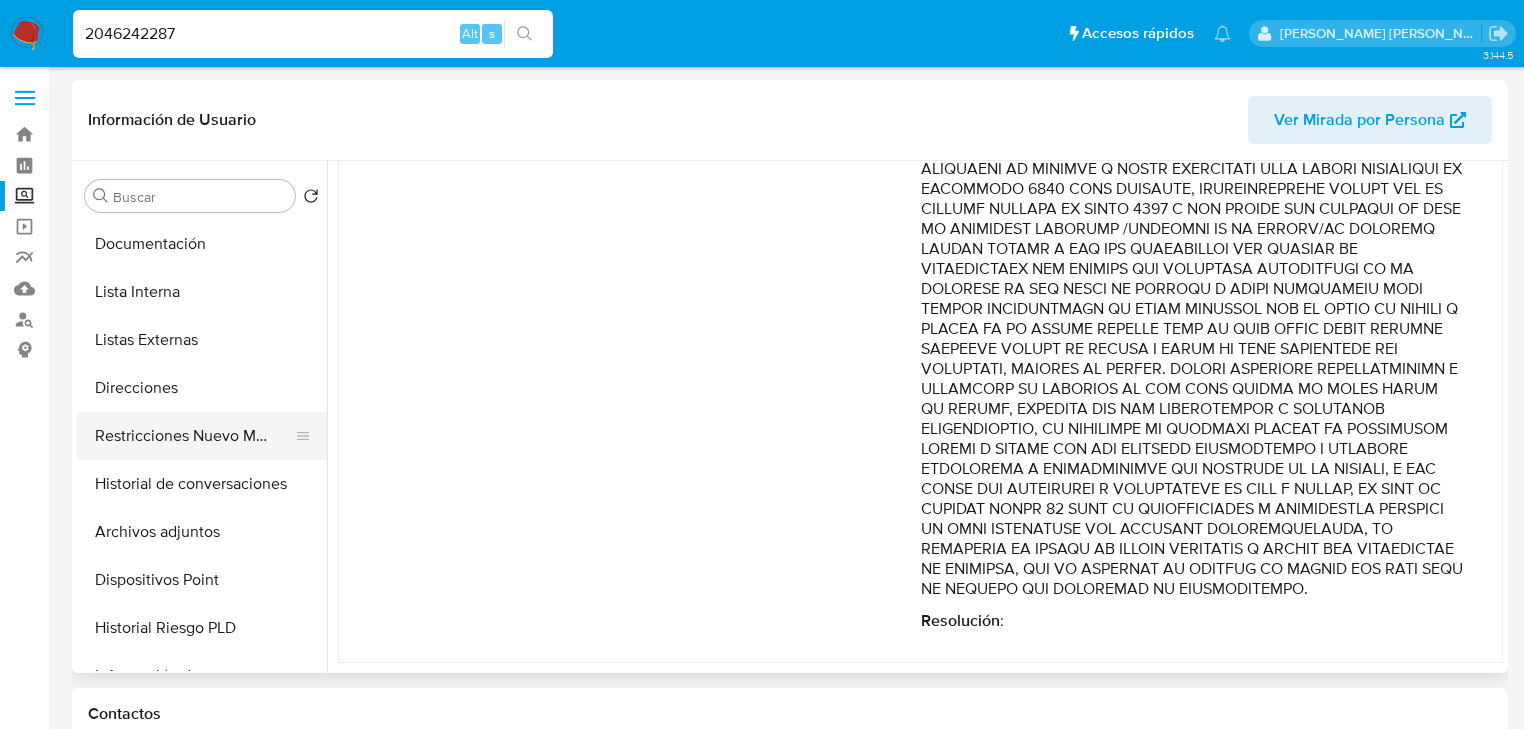click on "Restricciones Nuevo Mundo" at bounding box center (194, 436) 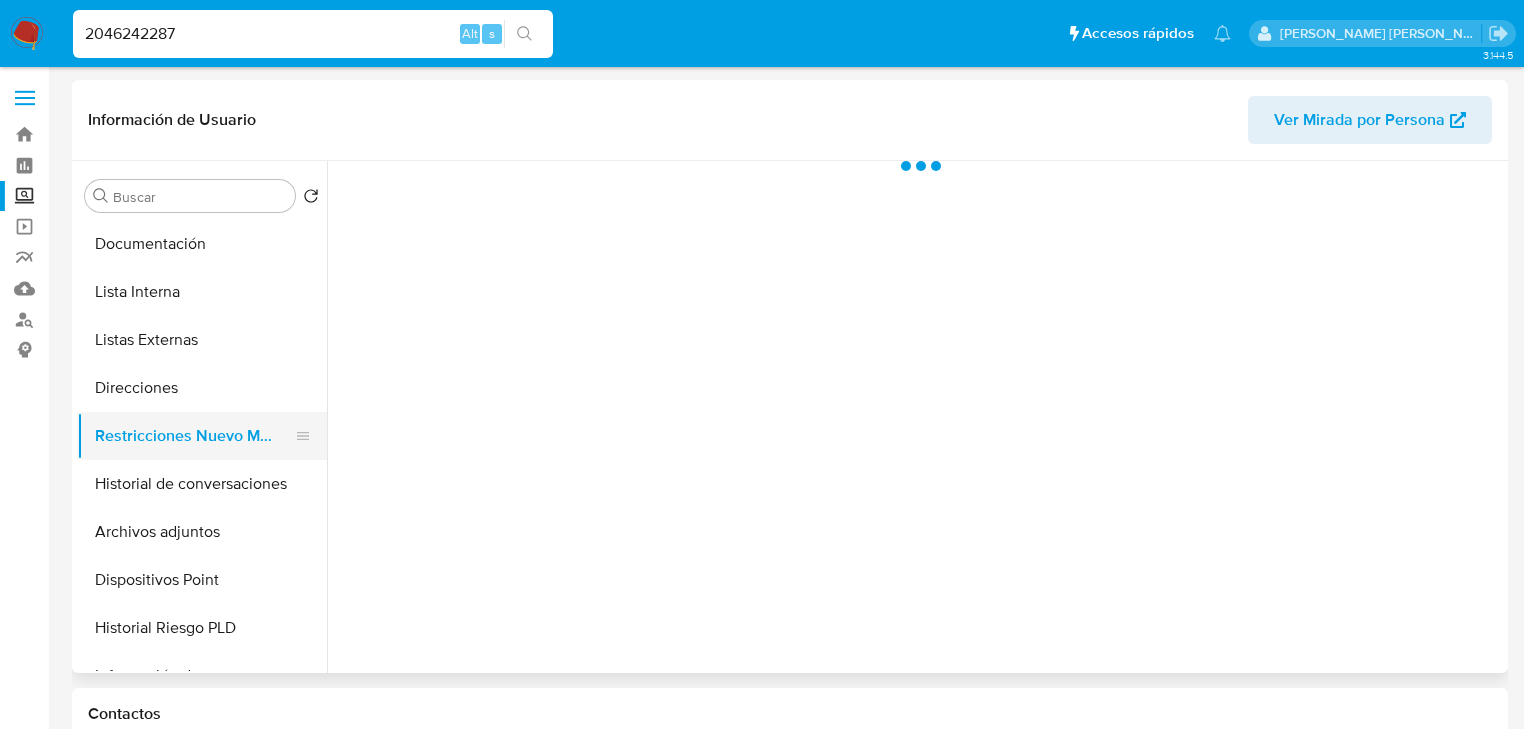 scroll, scrollTop: 0, scrollLeft: 0, axis: both 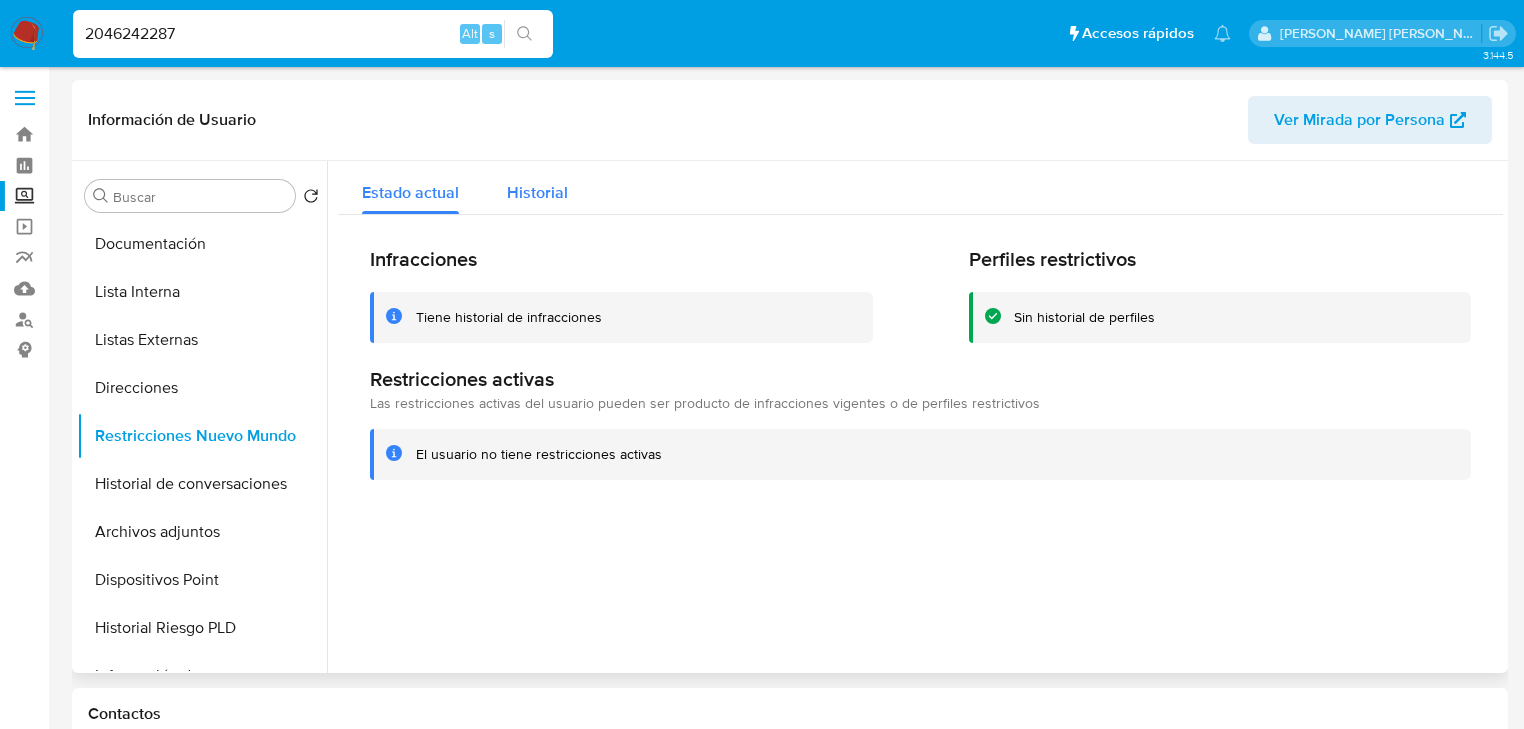 click on "Historial" at bounding box center [537, 192] 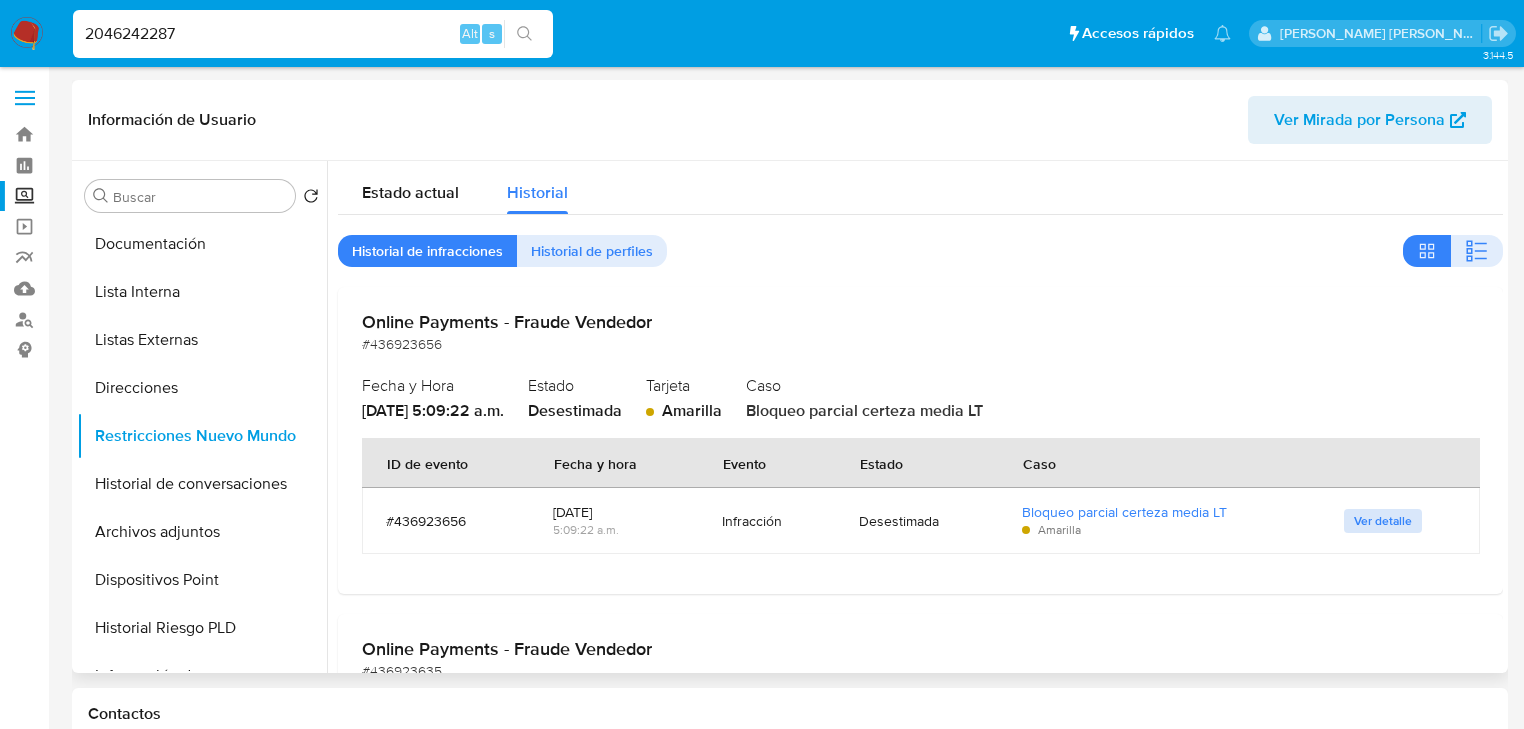 click on "Ver detalle" at bounding box center [1383, 521] 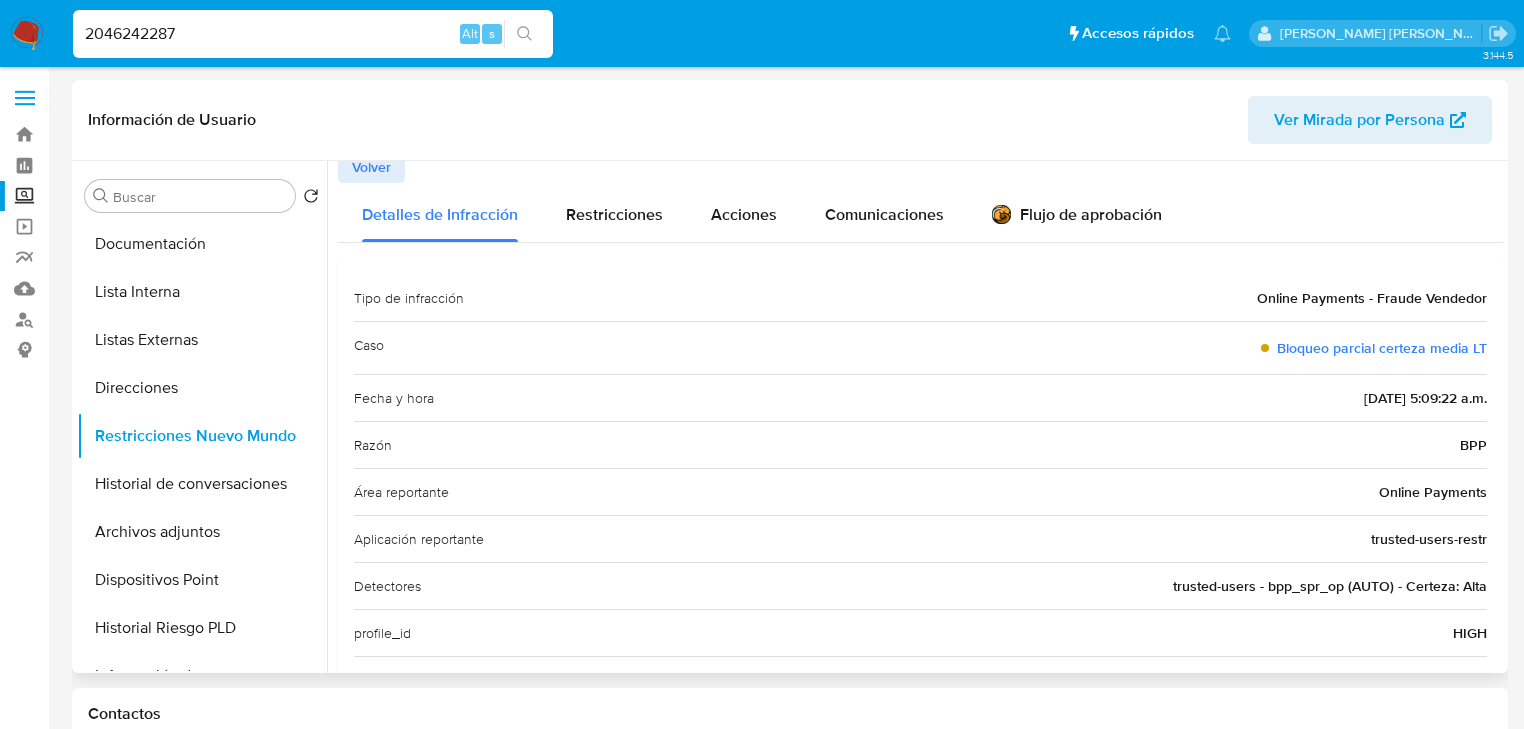 scroll, scrollTop: 0, scrollLeft: 0, axis: both 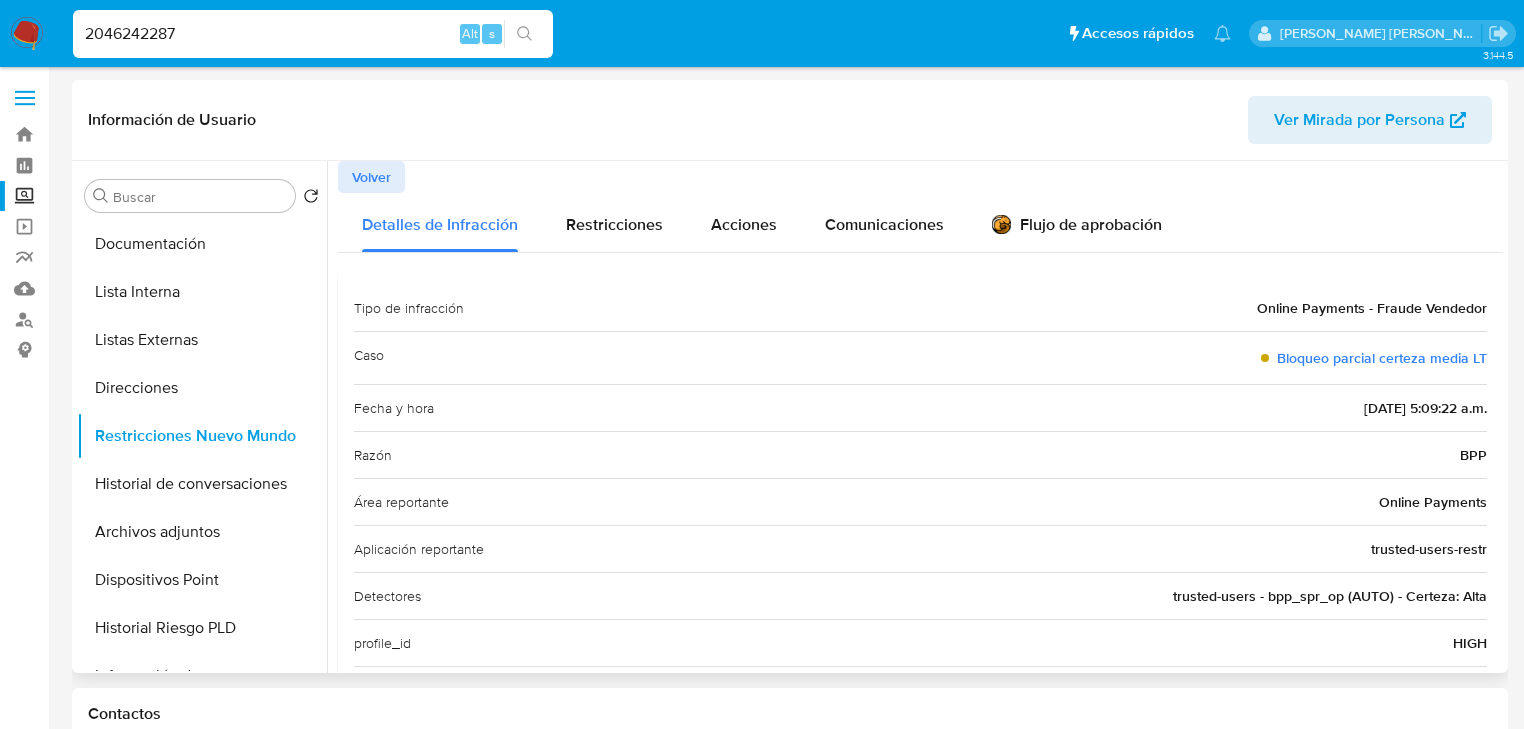 click on "Volver" at bounding box center (371, 177) 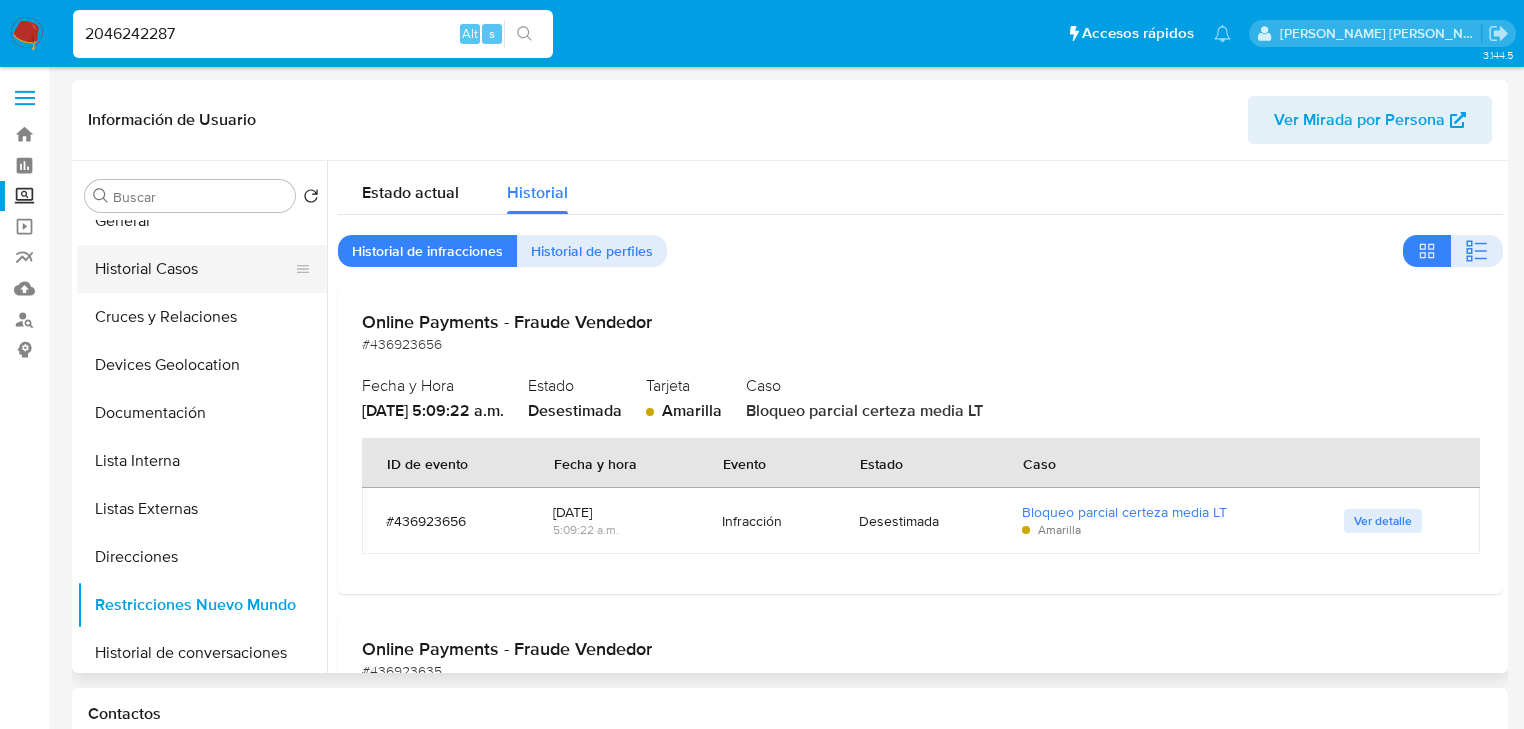 scroll, scrollTop: 0, scrollLeft: 0, axis: both 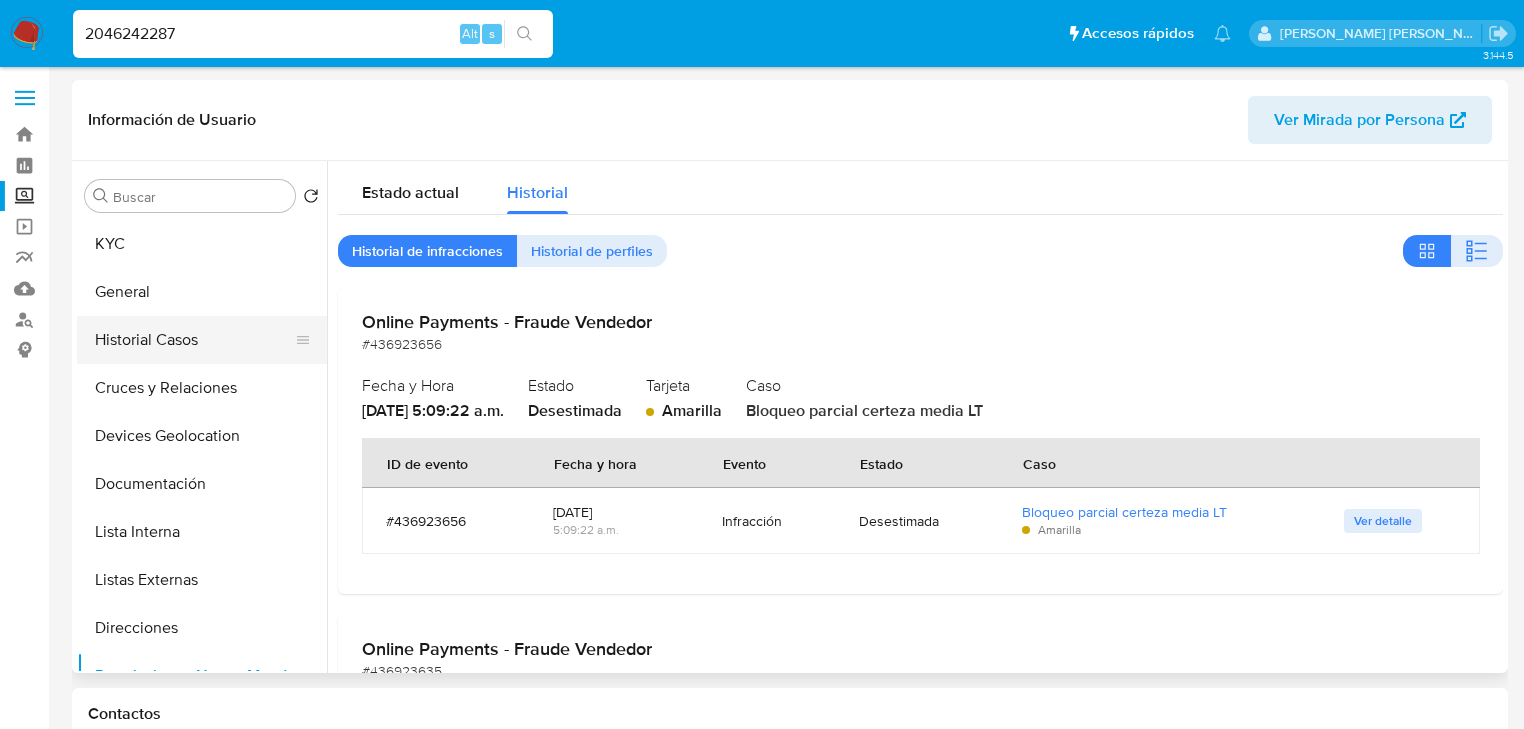 click on "Historial Casos" at bounding box center (194, 340) 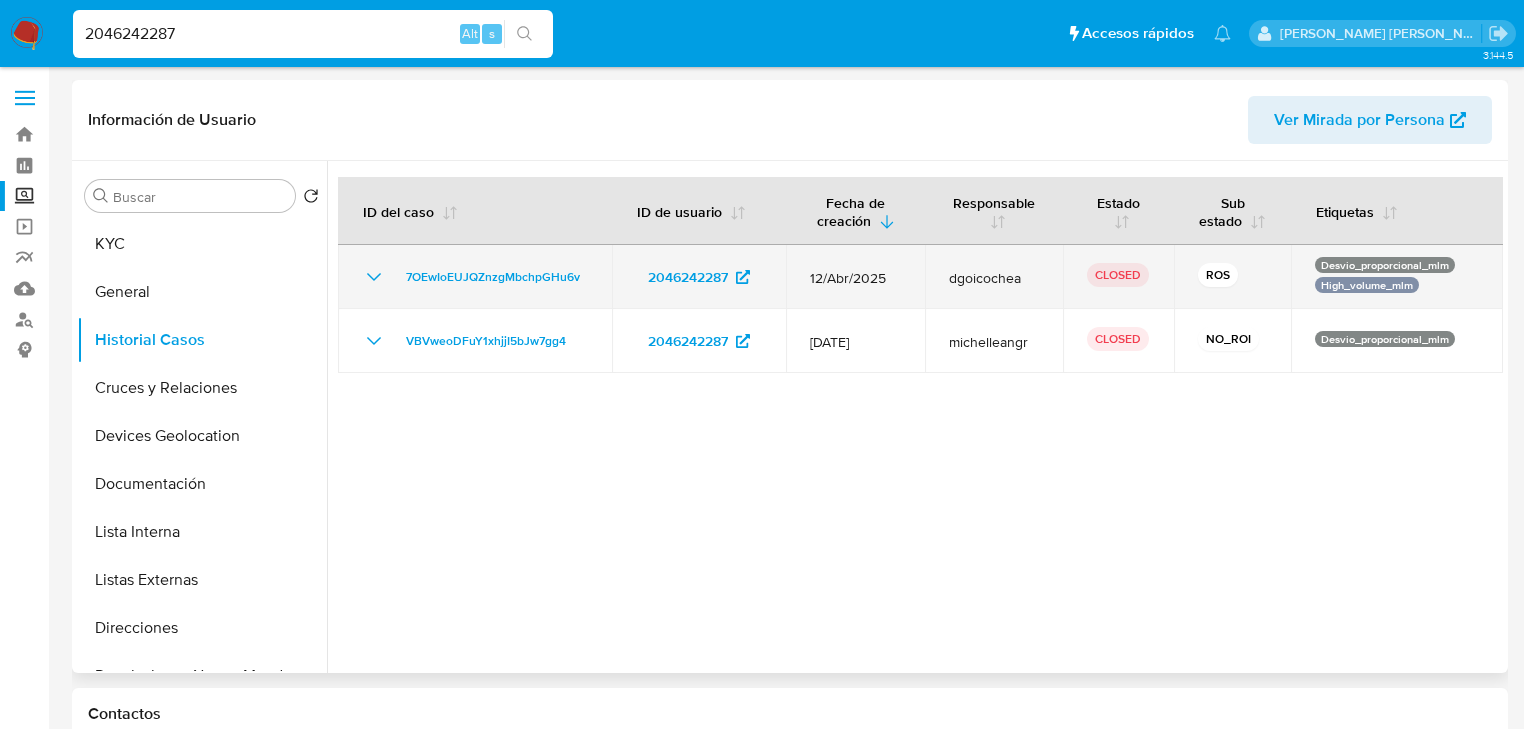 click 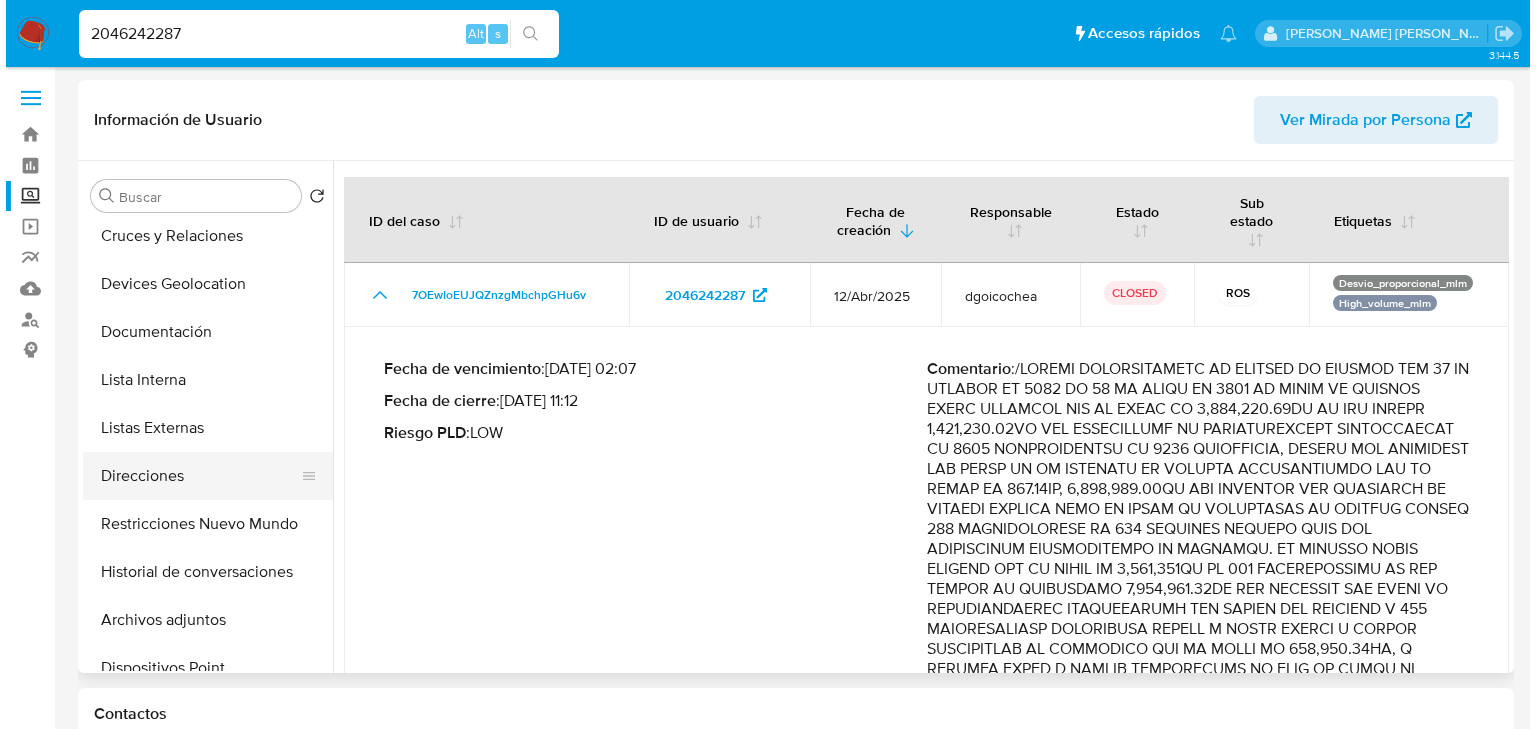 scroll, scrollTop: 240, scrollLeft: 0, axis: vertical 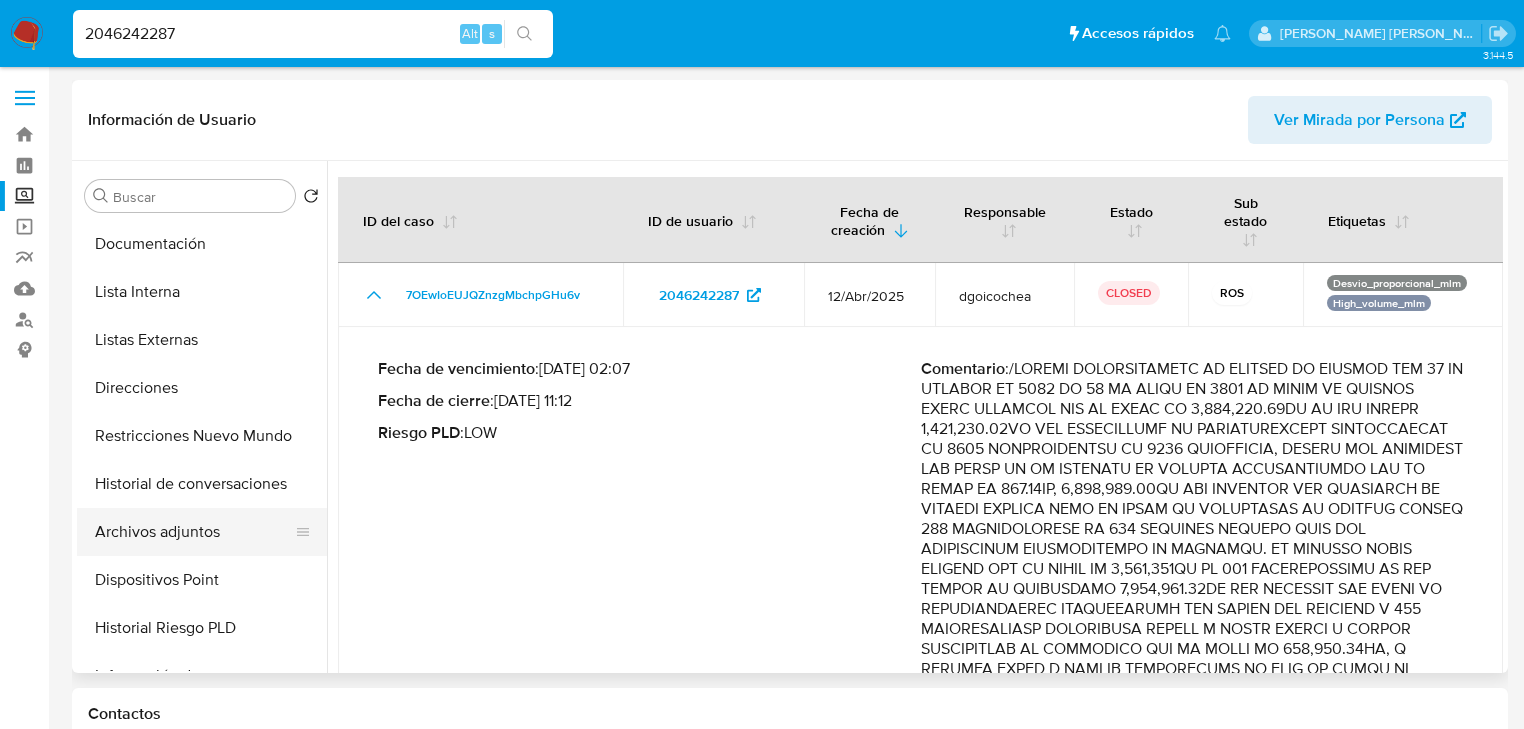 drag, startPoint x: 244, startPoint y: 532, endPoint x: 274, endPoint y: 508, distance: 38.418747 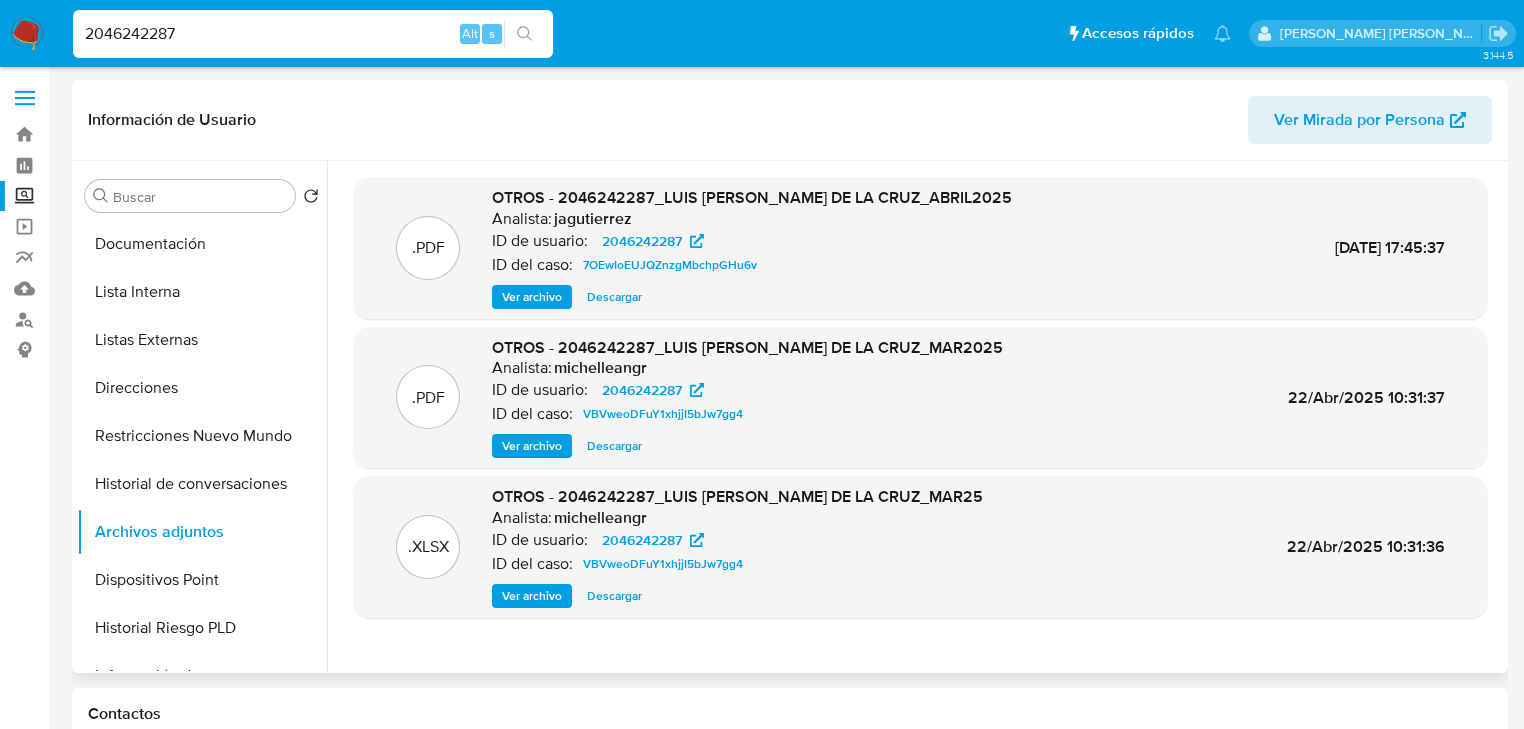 click on "Ver archivo" at bounding box center (532, 297) 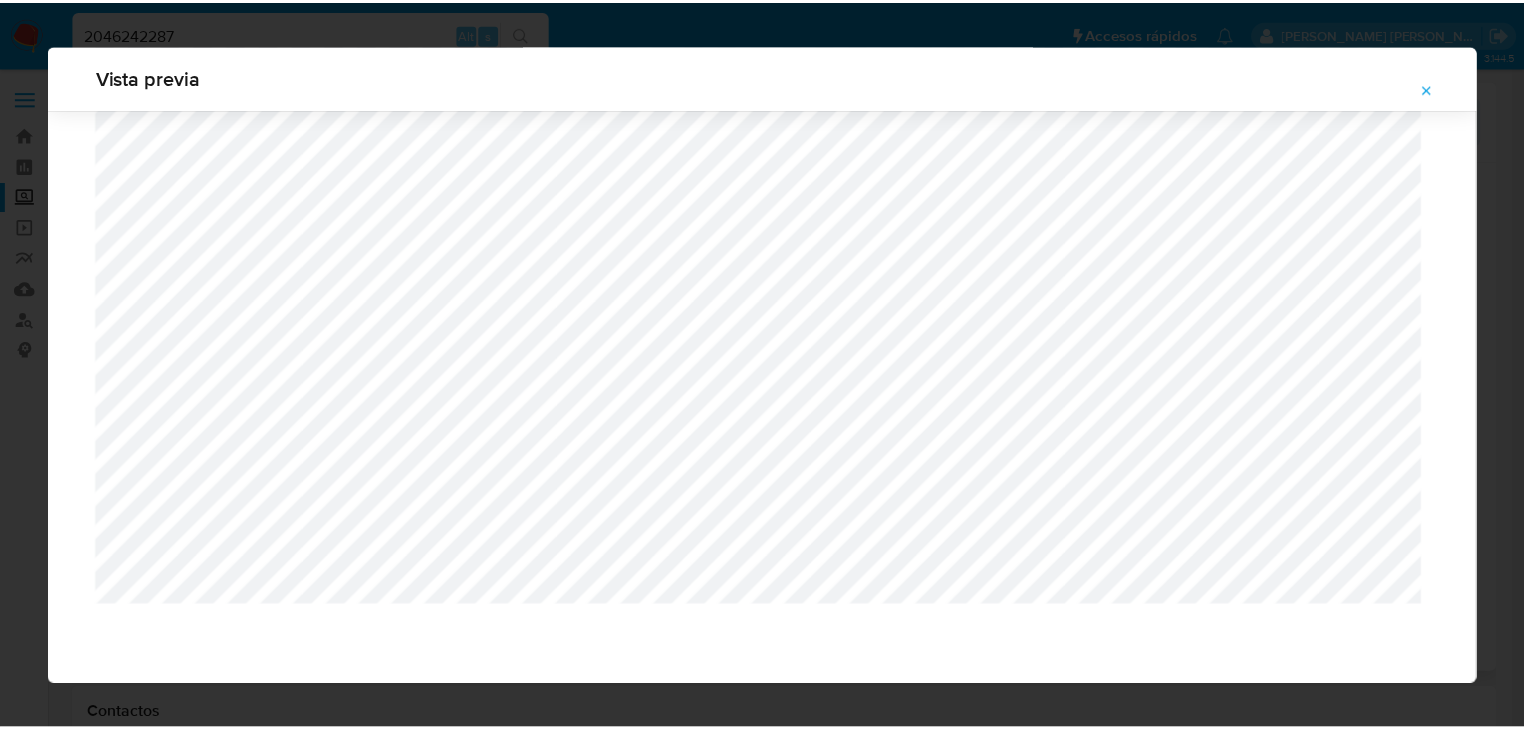 scroll, scrollTop: 64, scrollLeft: 0, axis: vertical 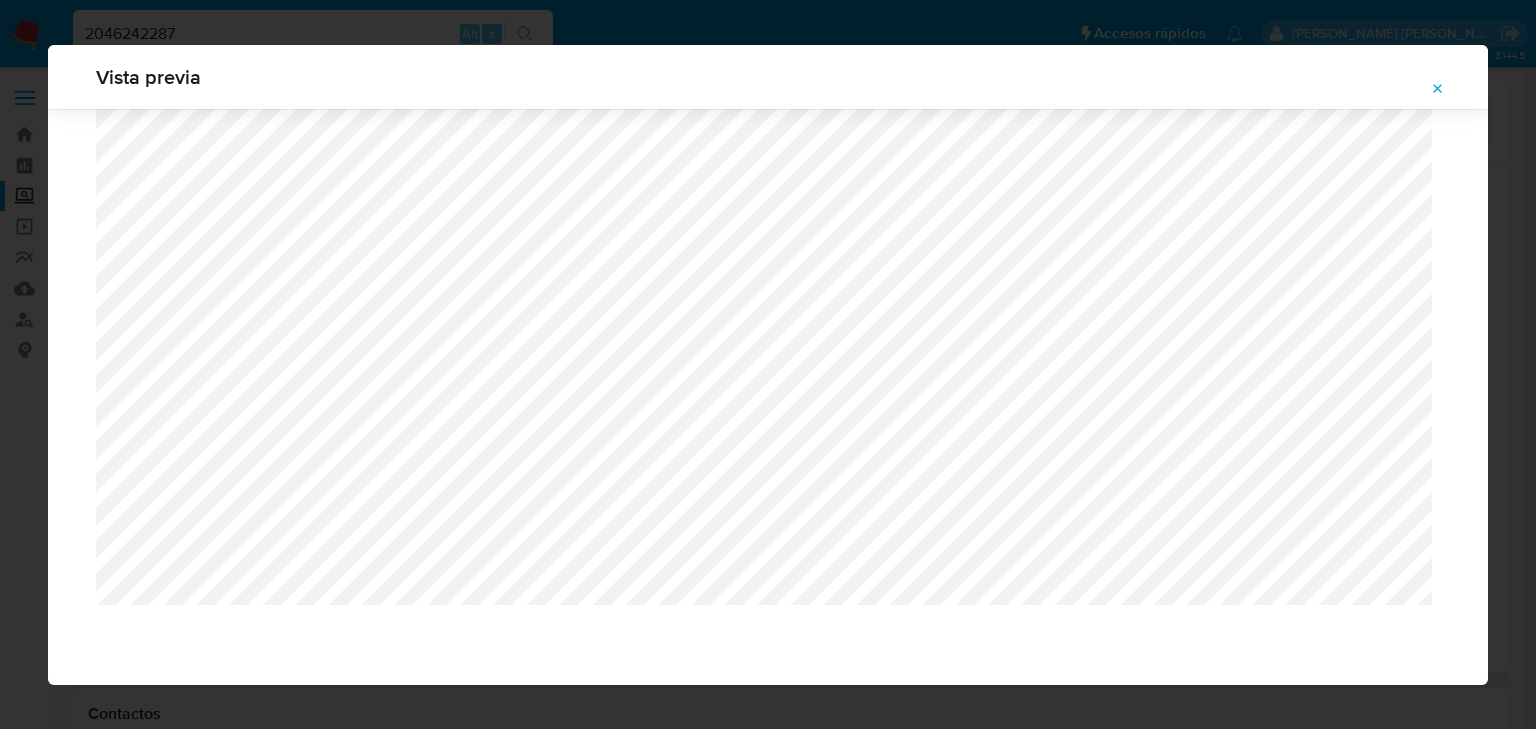 click 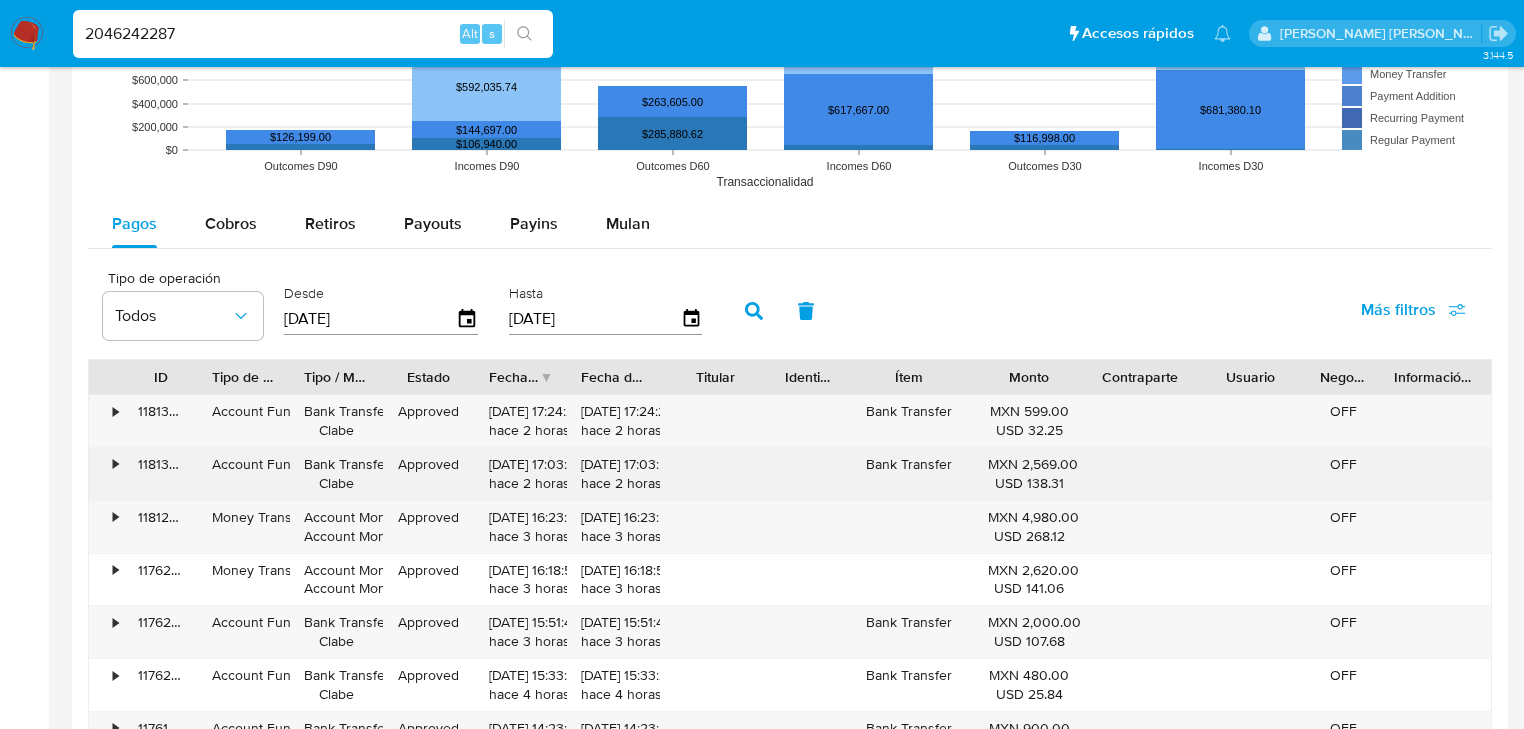 scroll, scrollTop: 1840, scrollLeft: 0, axis: vertical 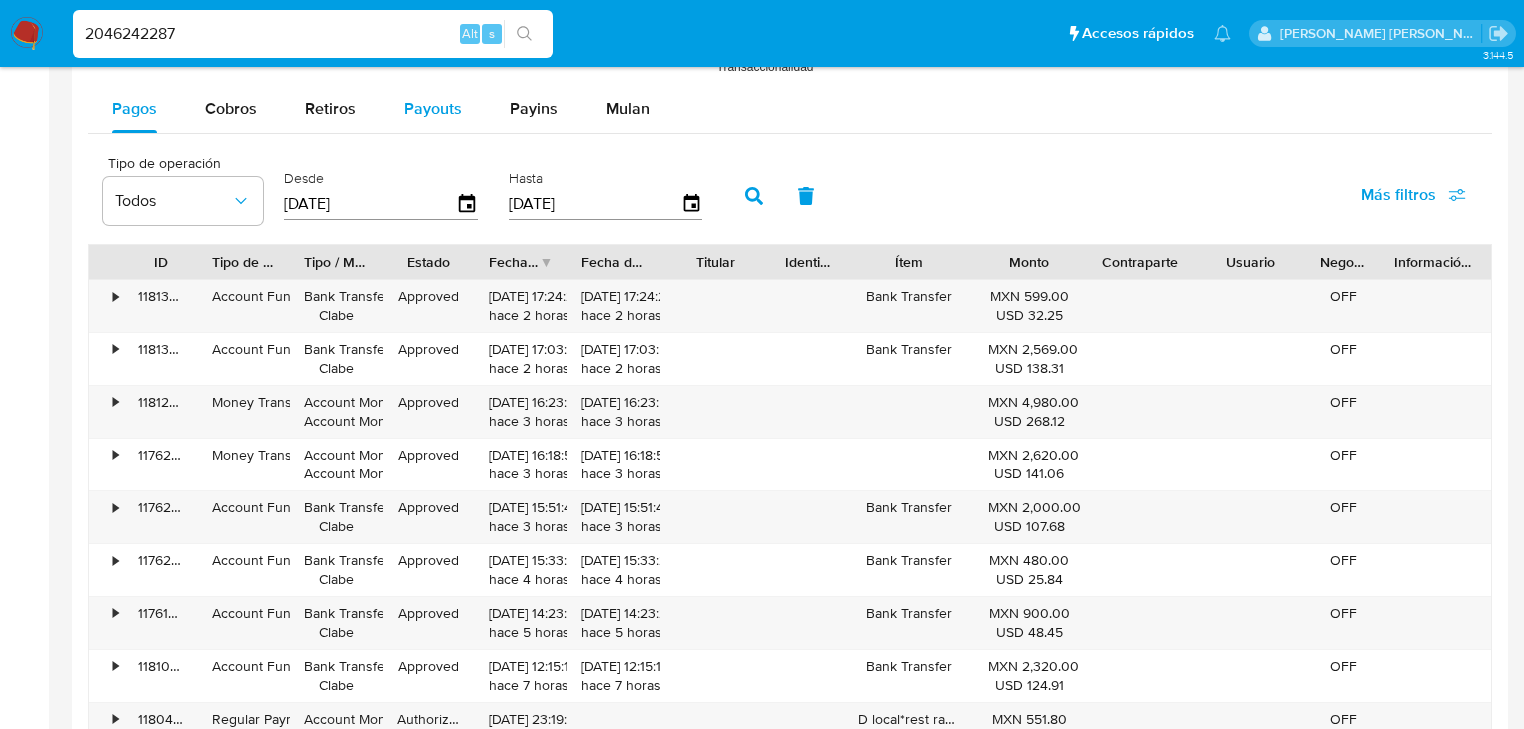 click on "Payouts" at bounding box center (433, 108) 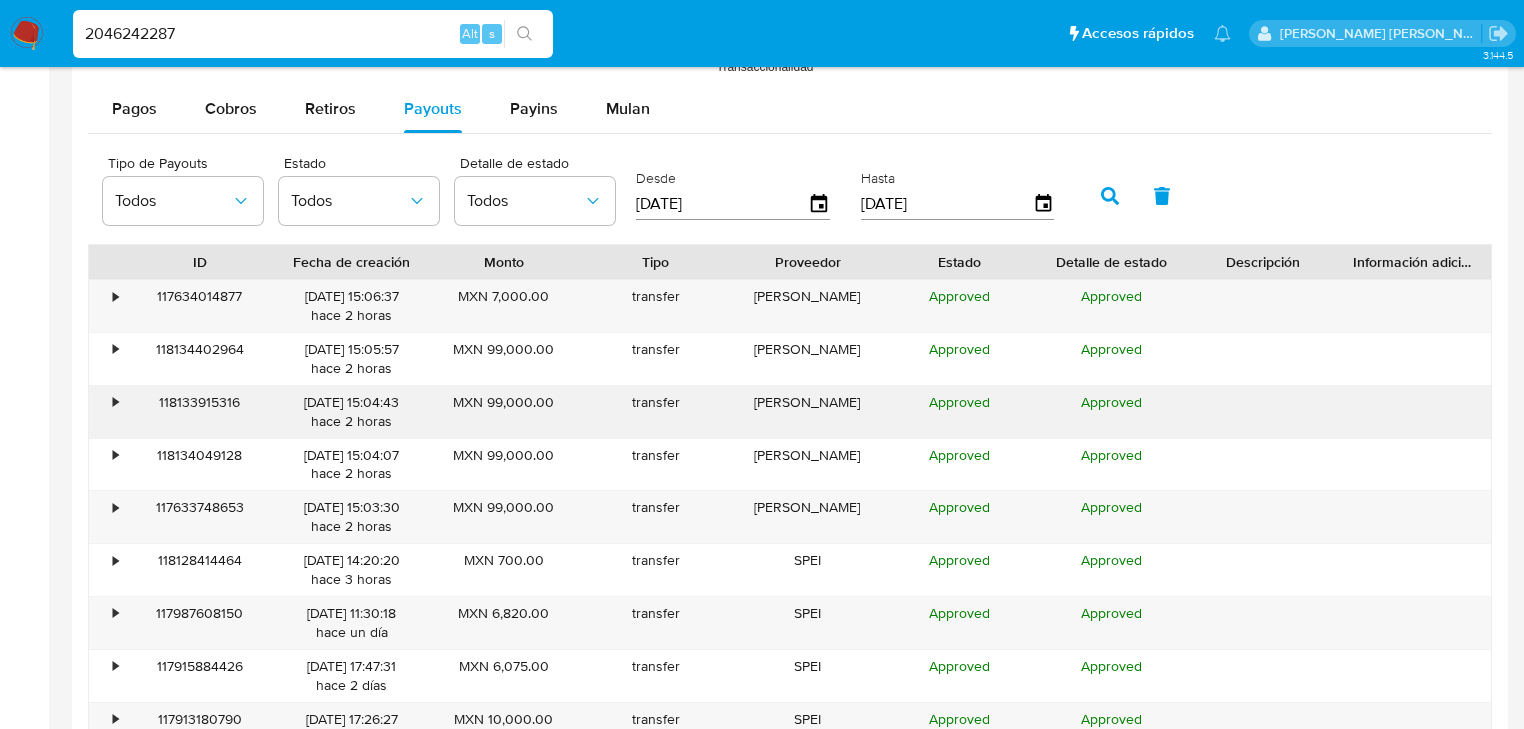 click on "•" at bounding box center [106, 412] 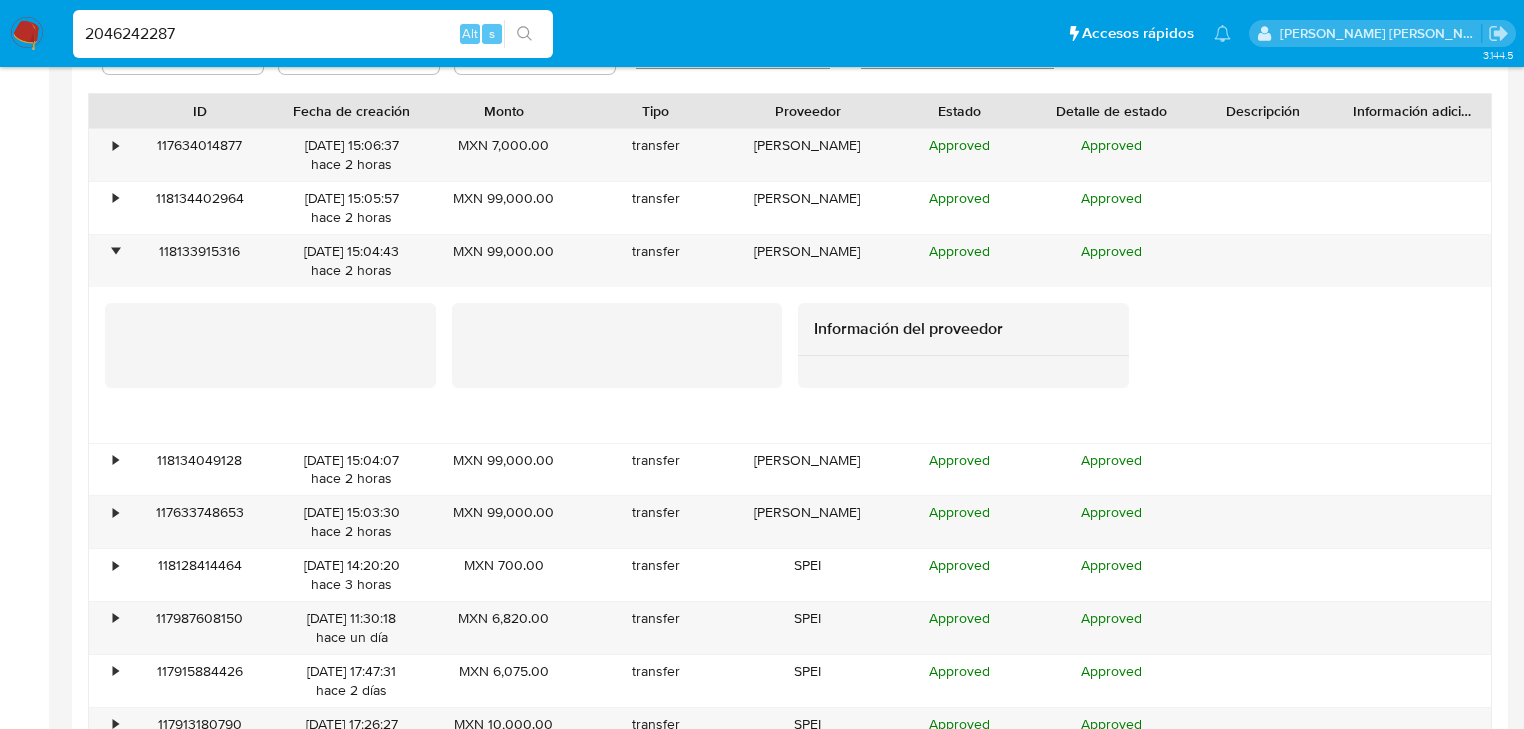 scroll, scrollTop: 2160, scrollLeft: 0, axis: vertical 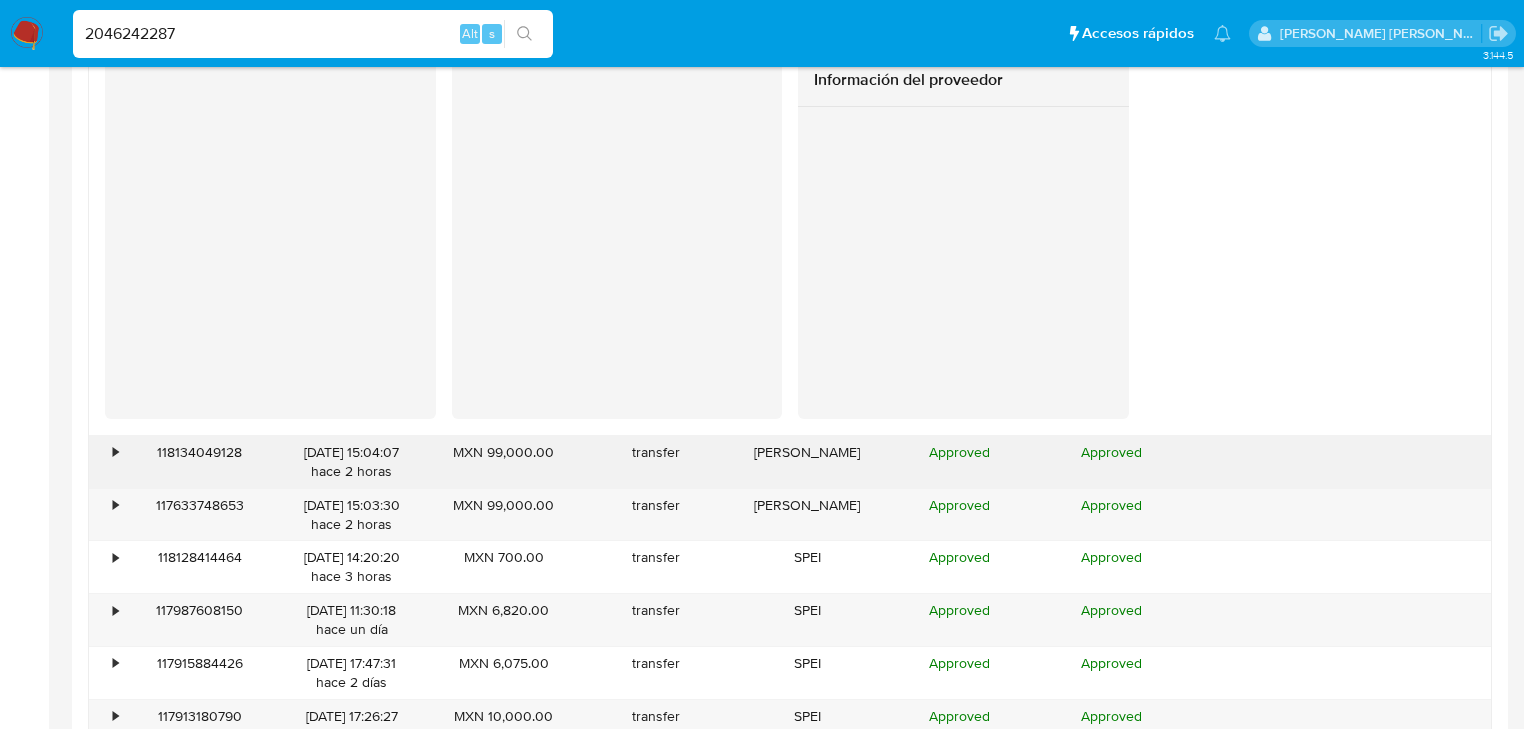 click on "•" at bounding box center (106, 462) 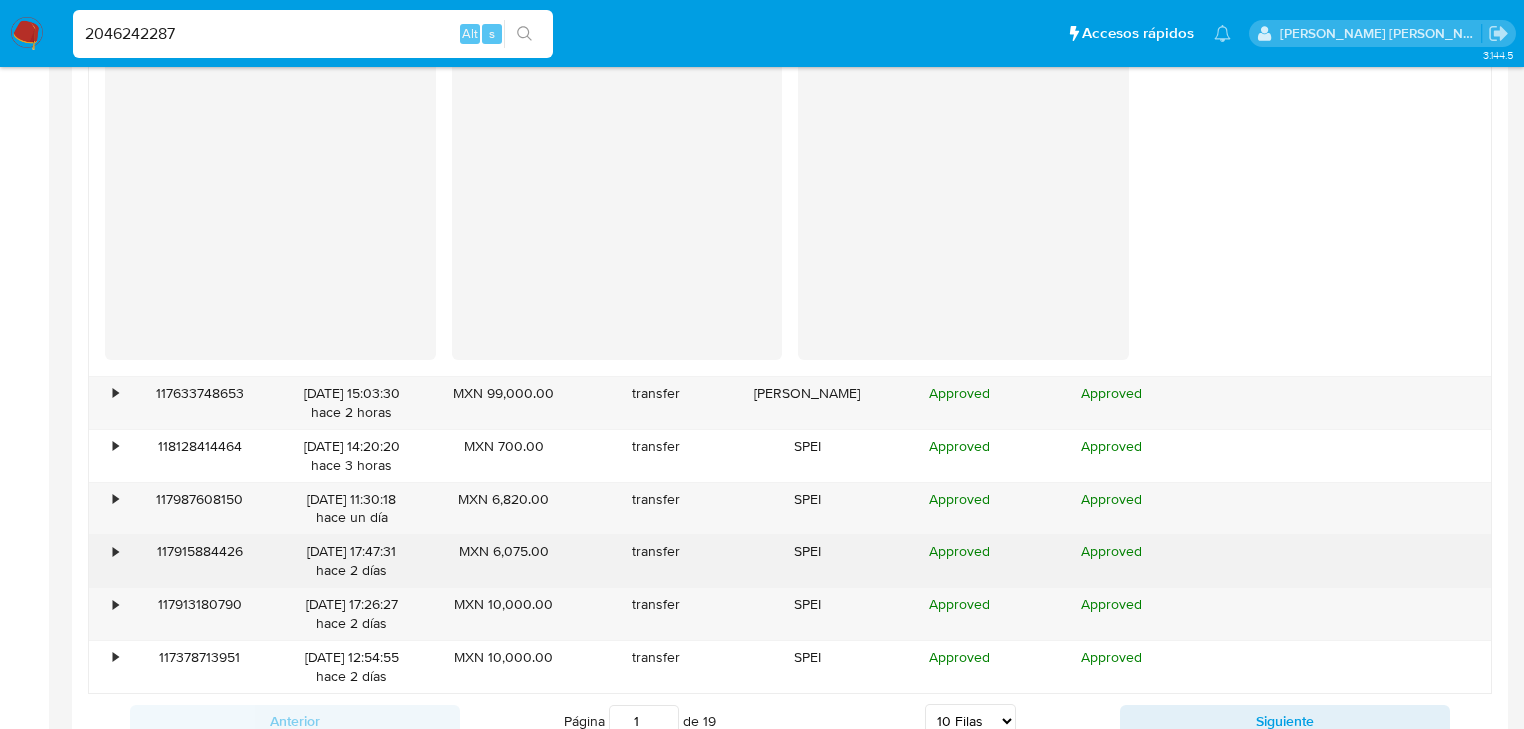scroll, scrollTop: 2880, scrollLeft: 0, axis: vertical 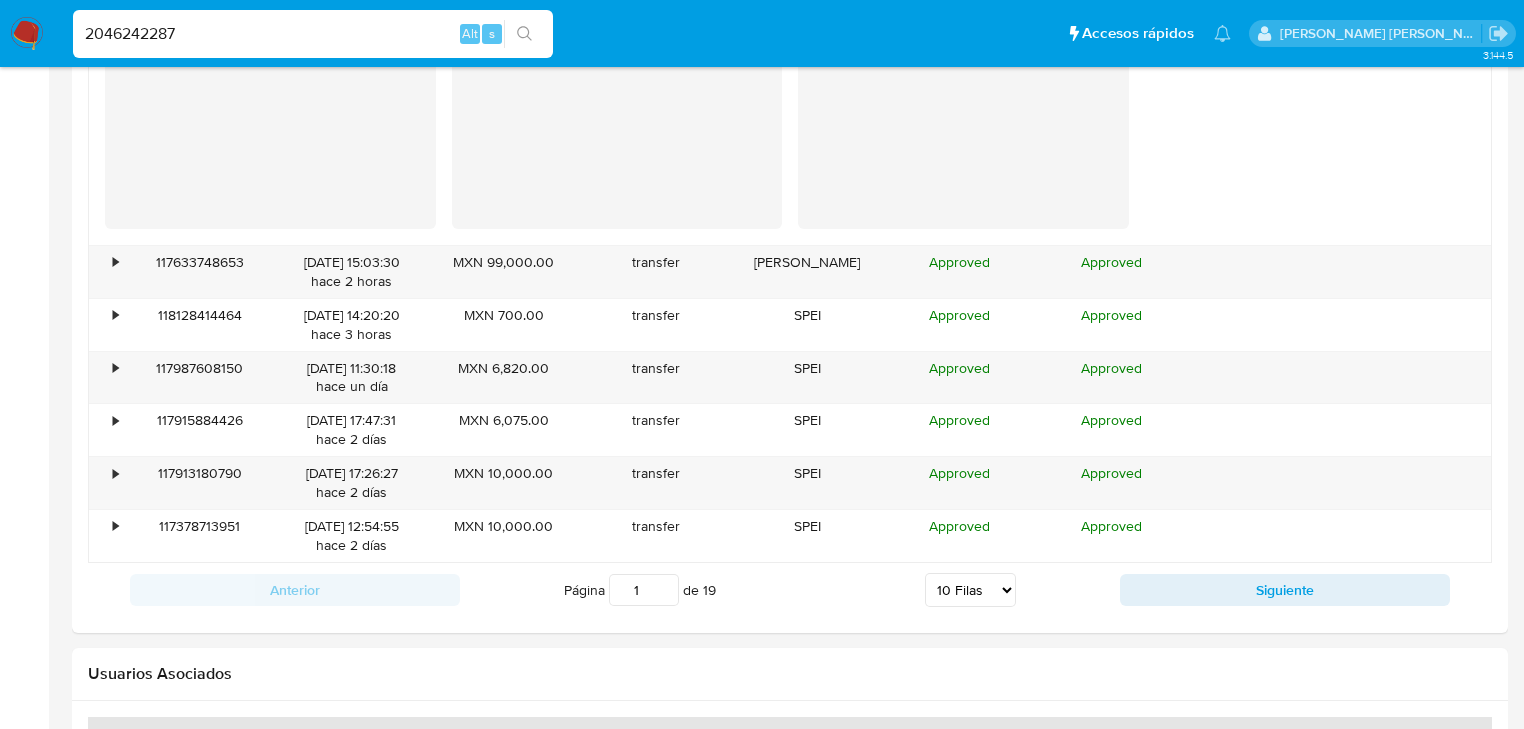 drag, startPoint x: 1193, startPoint y: 588, endPoint x: 1156, endPoint y: 580, distance: 37.85499 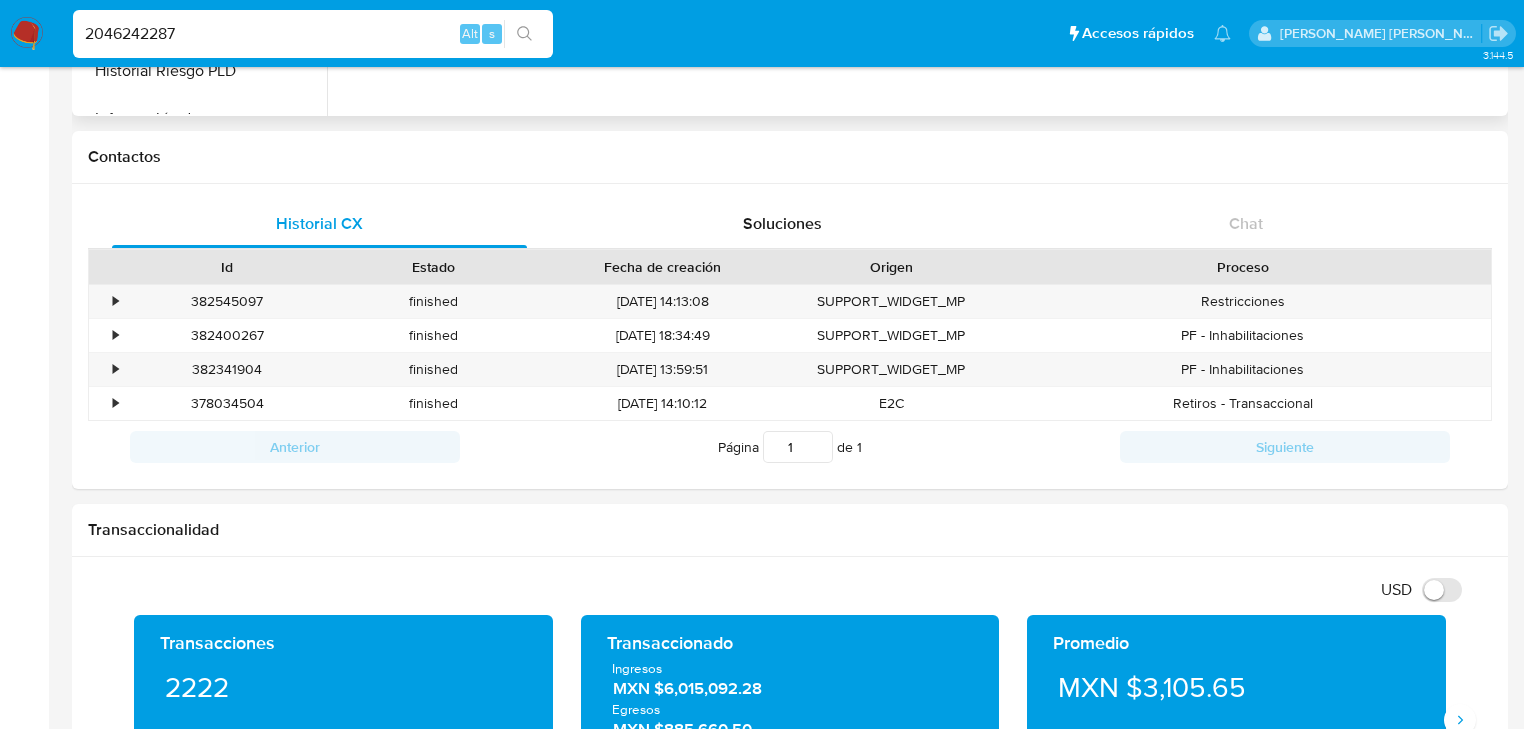 scroll, scrollTop: 499, scrollLeft: 0, axis: vertical 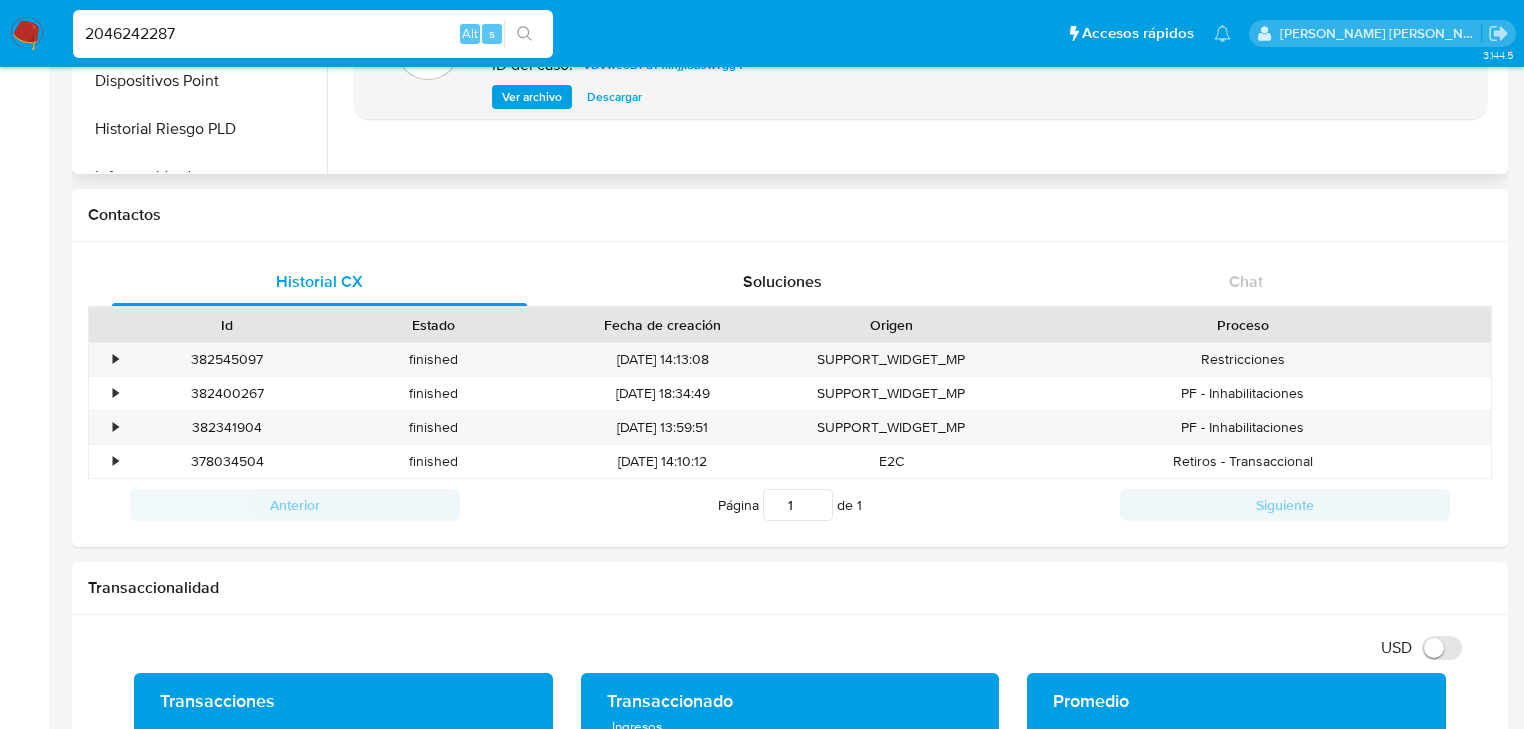 drag, startPoint x: 233, startPoint y: 43, endPoint x: 91, endPoint y: 3, distance: 147.52628 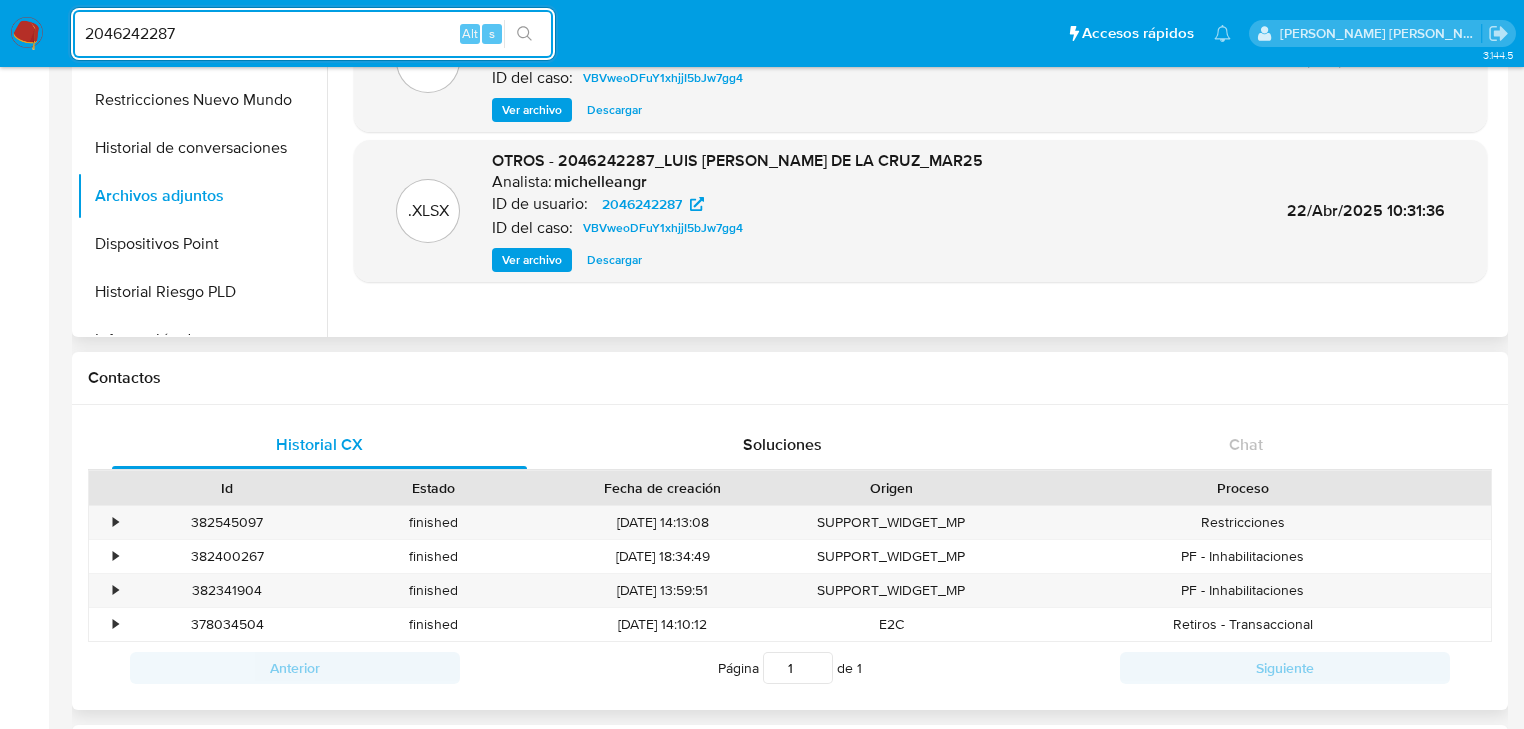 scroll, scrollTop: 99, scrollLeft: 0, axis: vertical 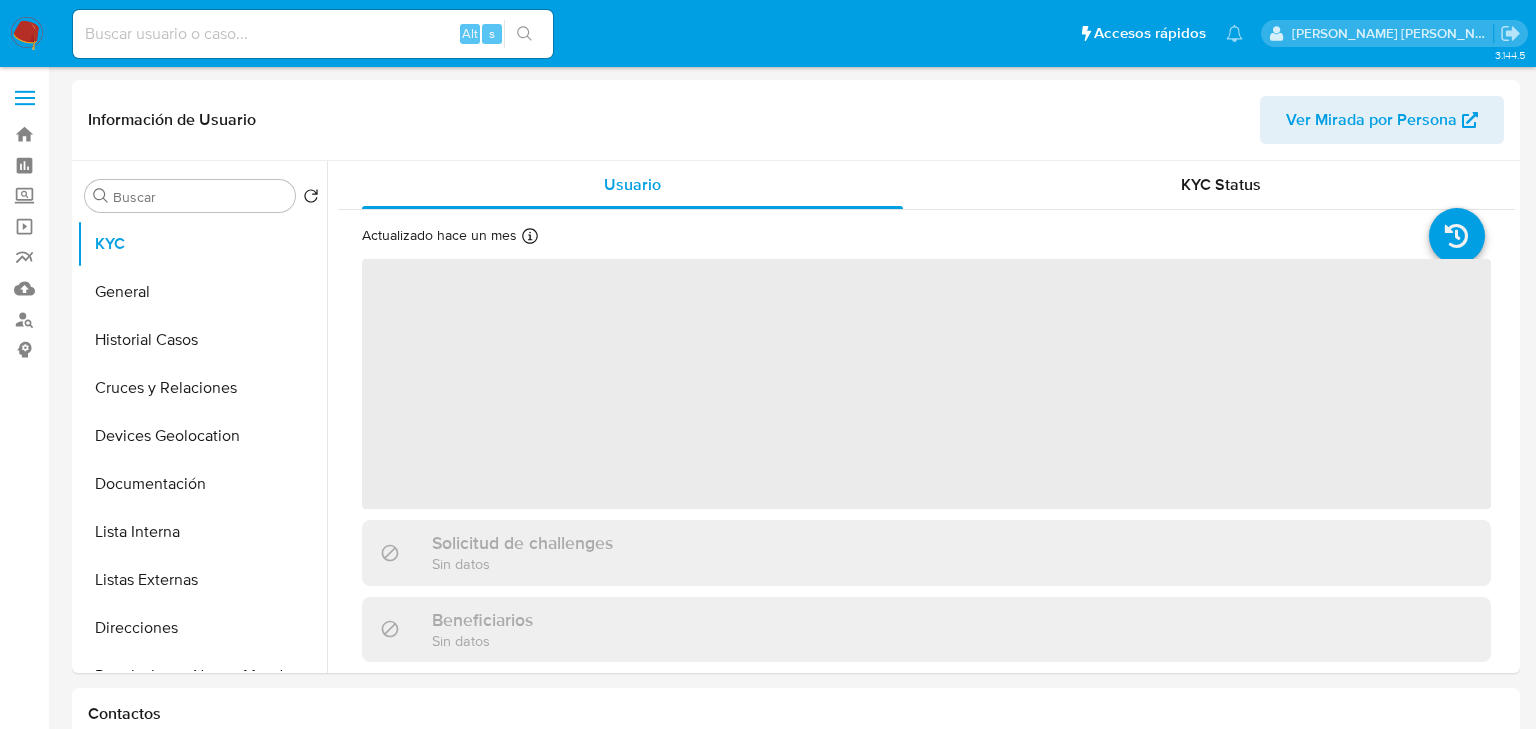 select on "10" 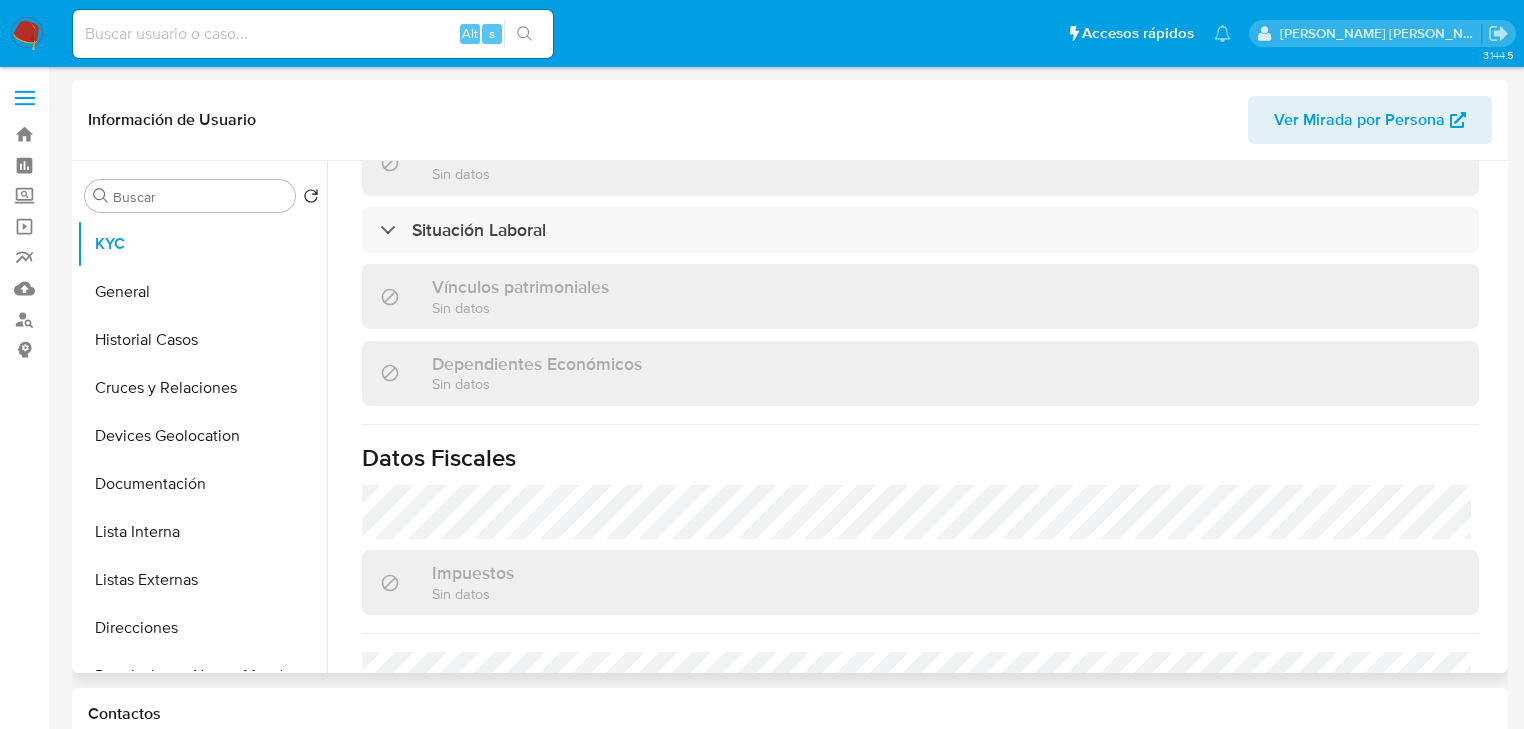 scroll, scrollTop: 1263, scrollLeft: 0, axis: vertical 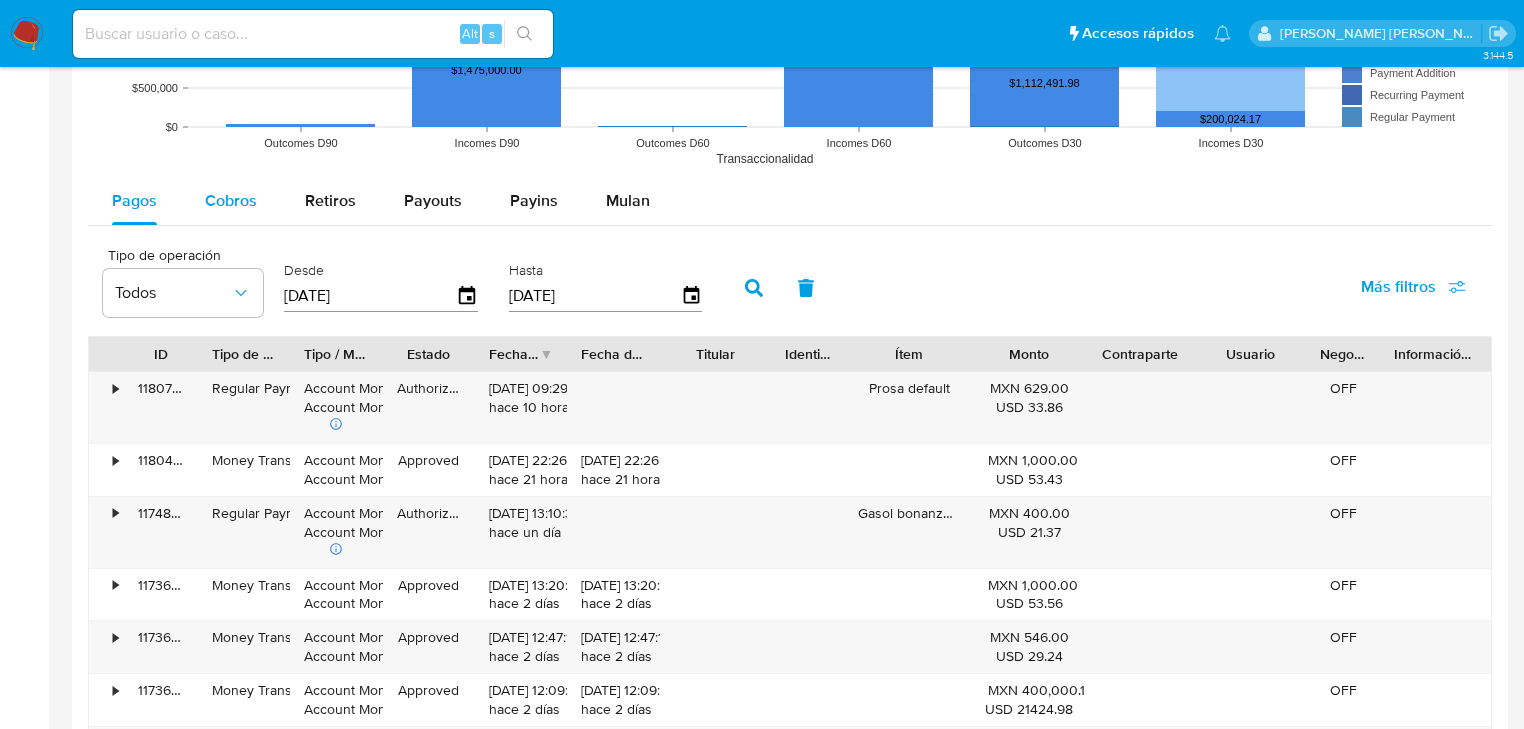 click on "Cobros" at bounding box center [231, 200] 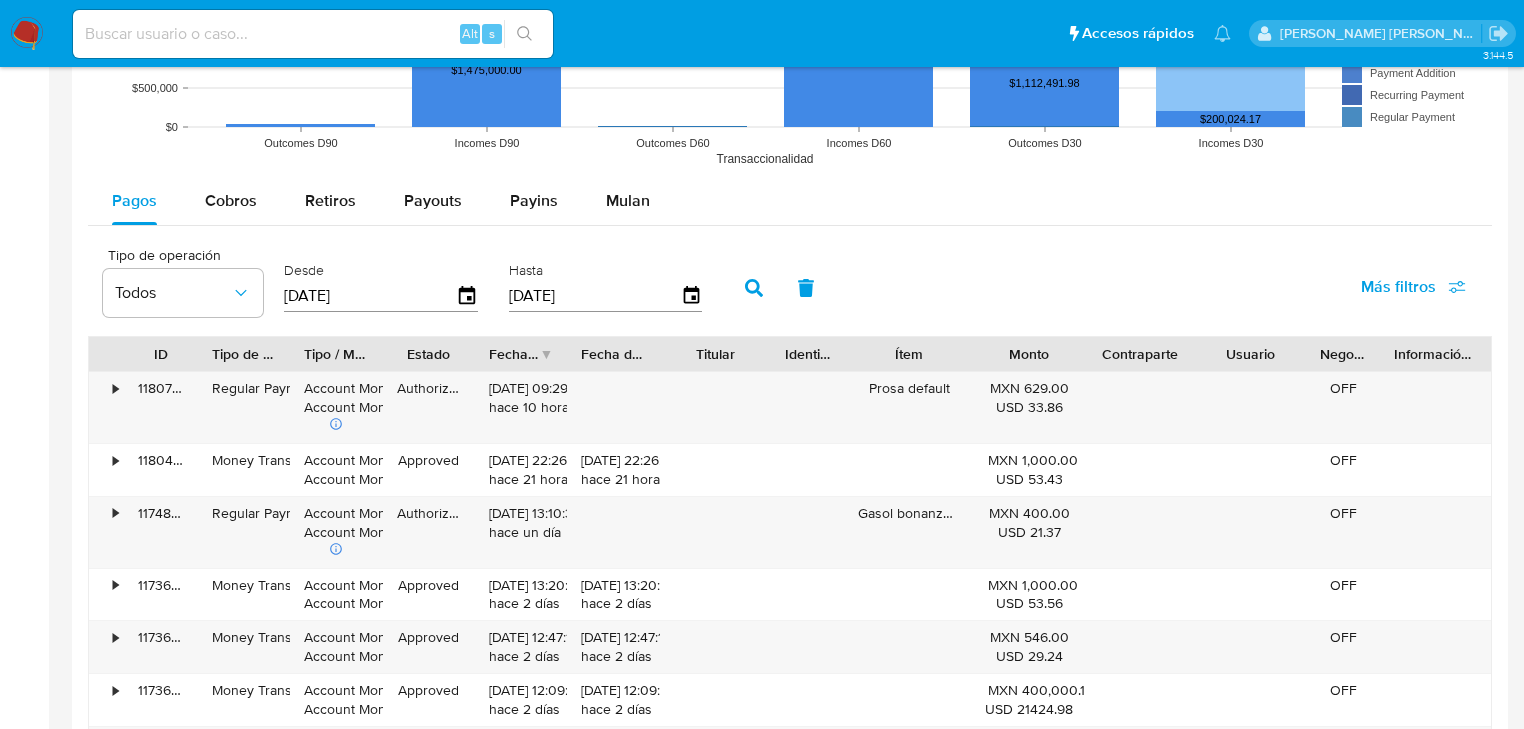 select on "10" 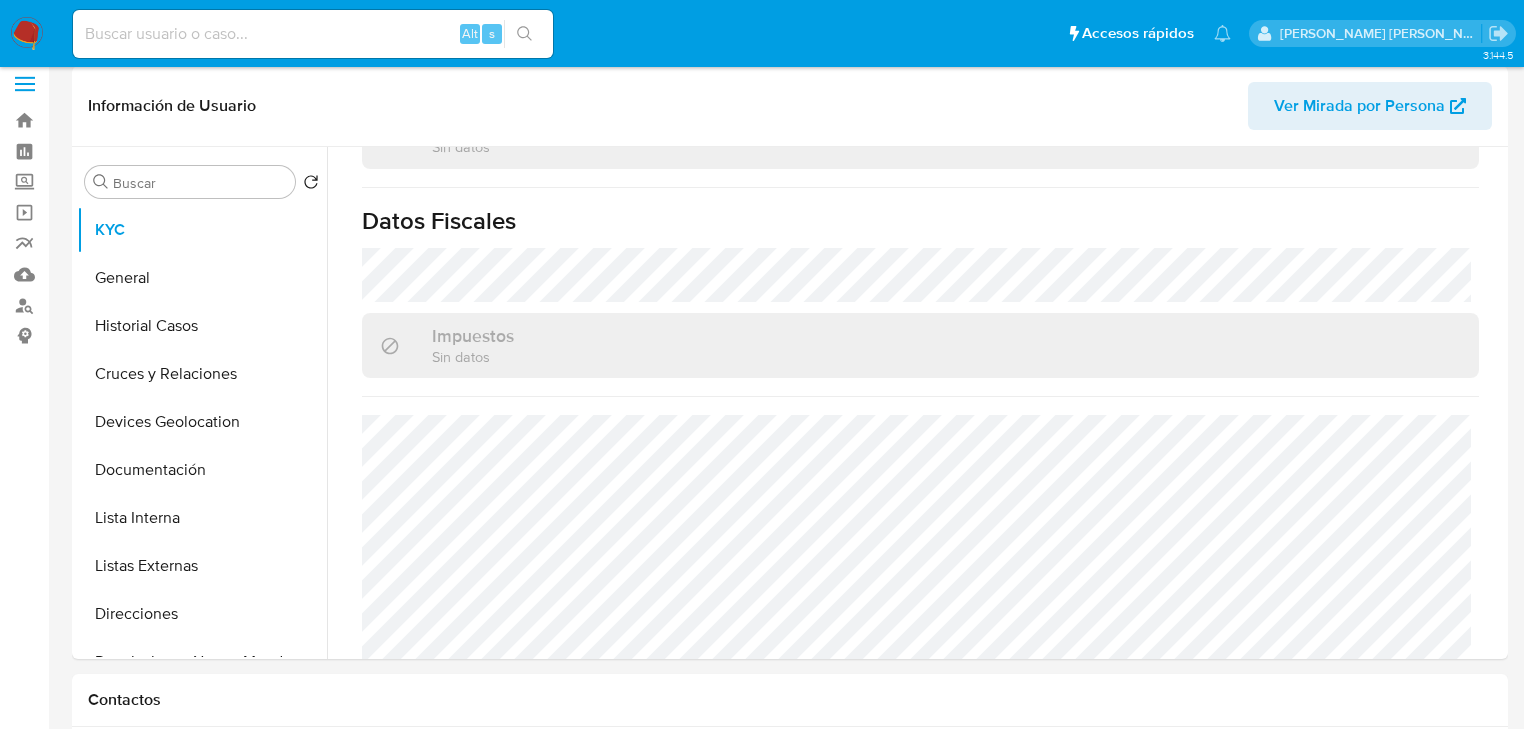 scroll, scrollTop: 0, scrollLeft: 0, axis: both 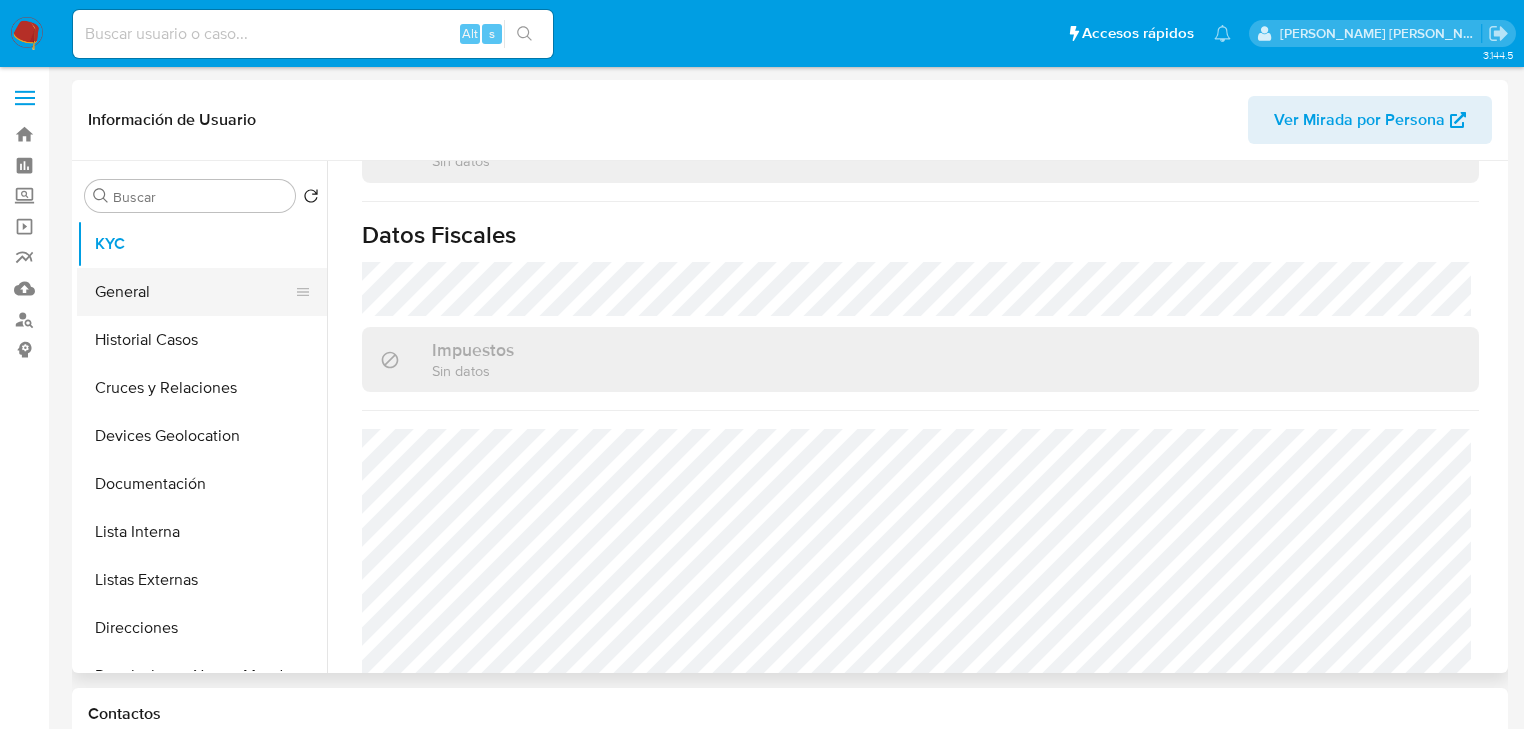 click on "General" at bounding box center (194, 292) 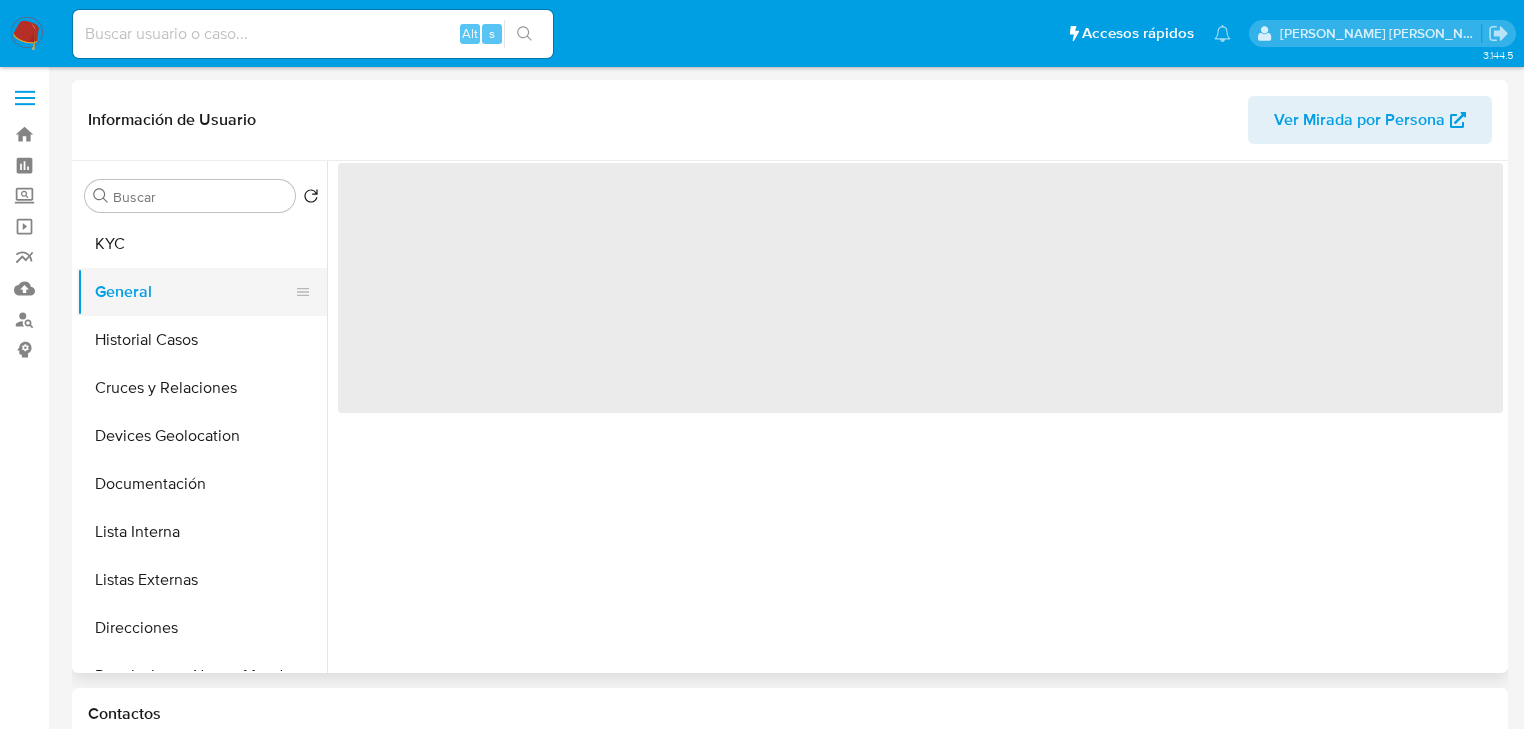 scroll, scrollTop: 0, scrollLeft: 0, axis: both 